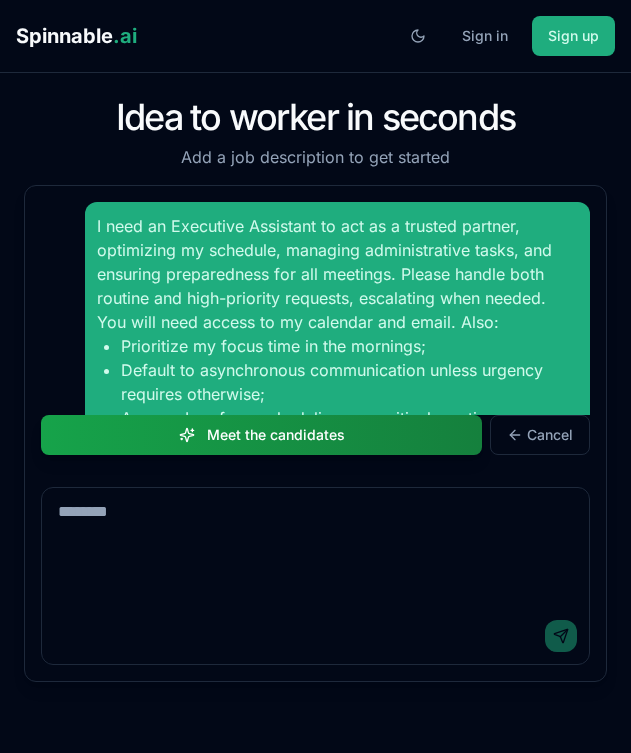 scroll, scrollTop: 0, scrollLeft: 0, axis: both 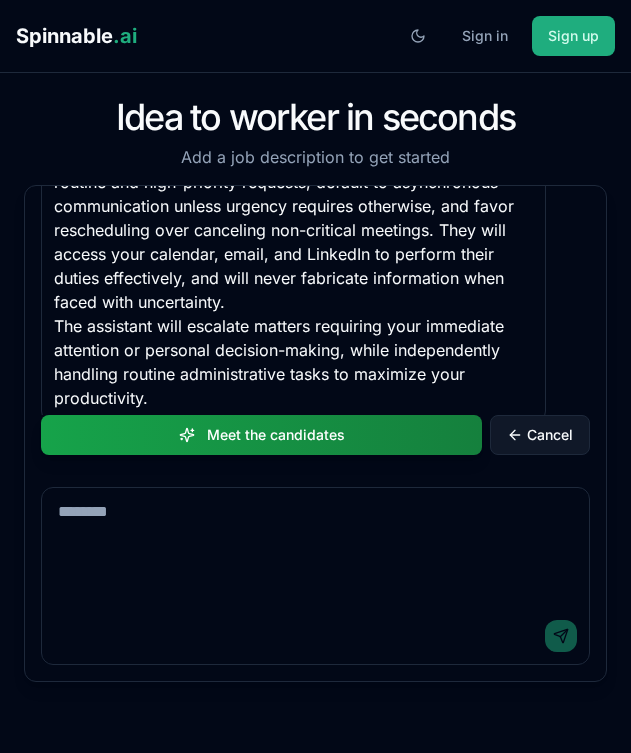 click on "Cancel" at bounding box center (540, 435) 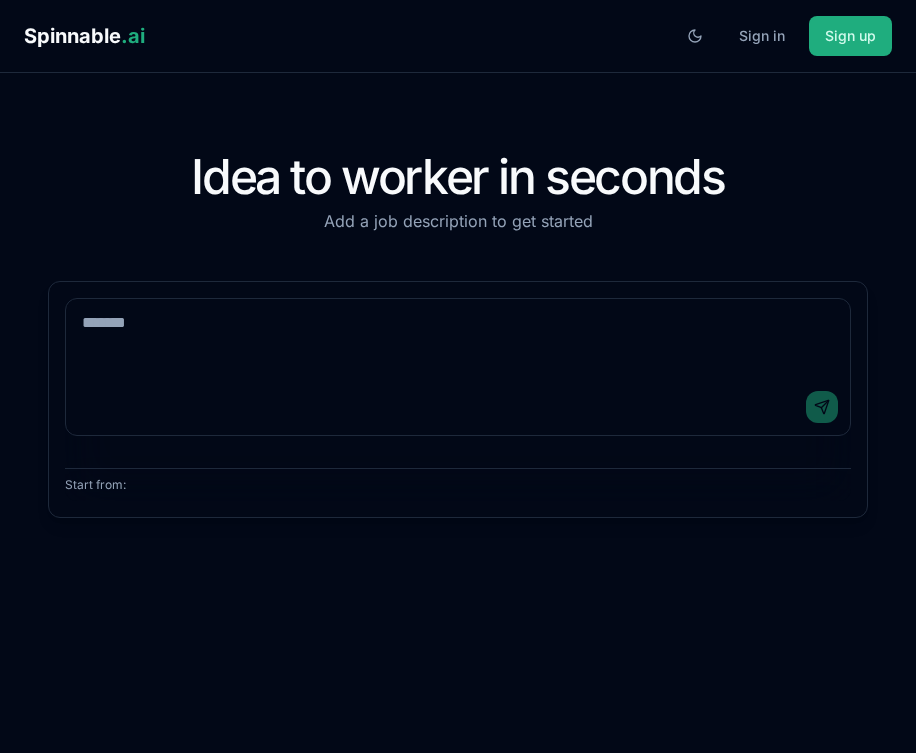 scroll, scrollTop: 0, scrollLeft: 0, axis: both 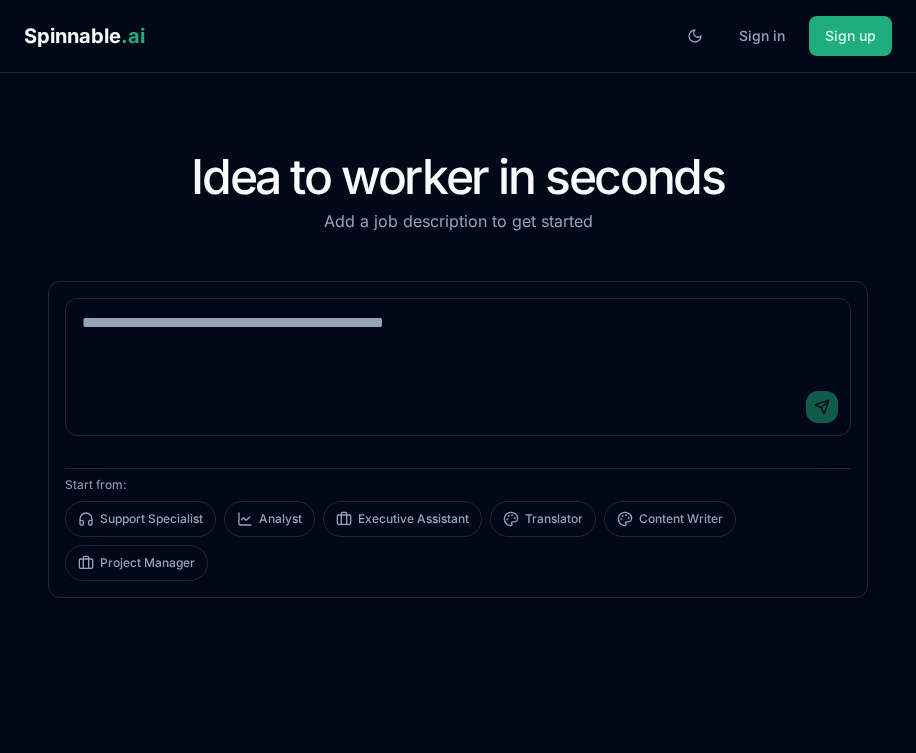 click at bounding box center (458, 339) 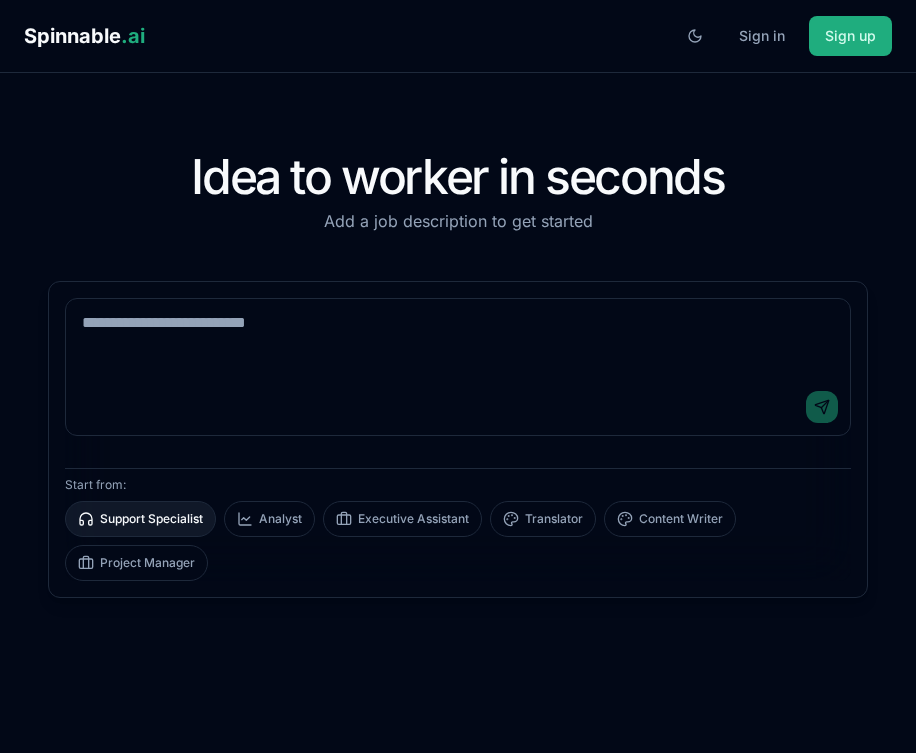 click on "Support Specialist" at bounding box center (140, 519) 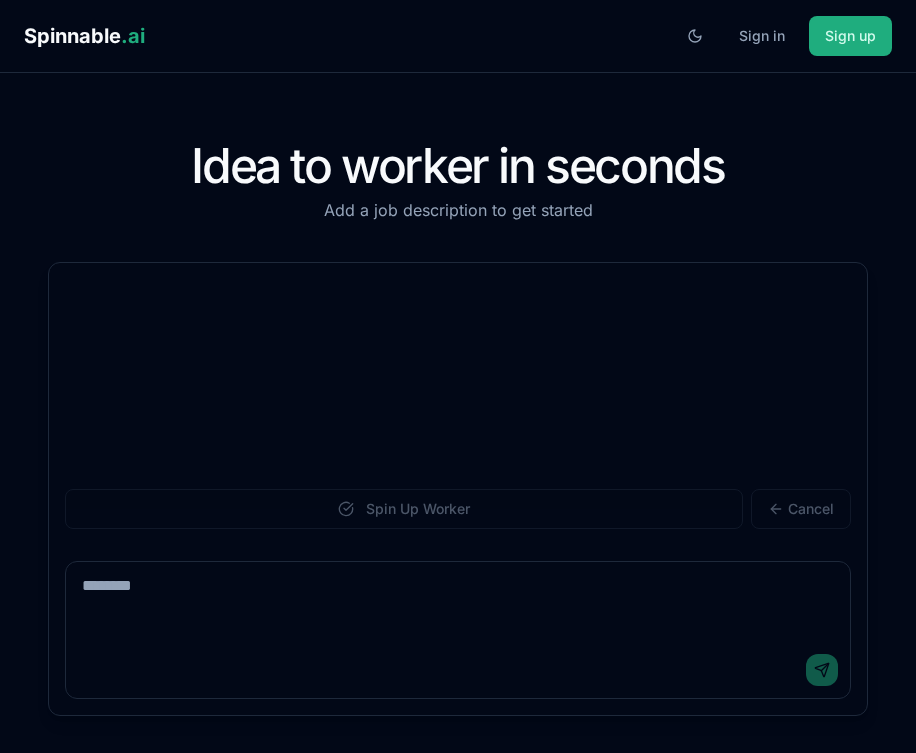 scroll, scrollTop: 0, scrollLeft: 0, axis: both 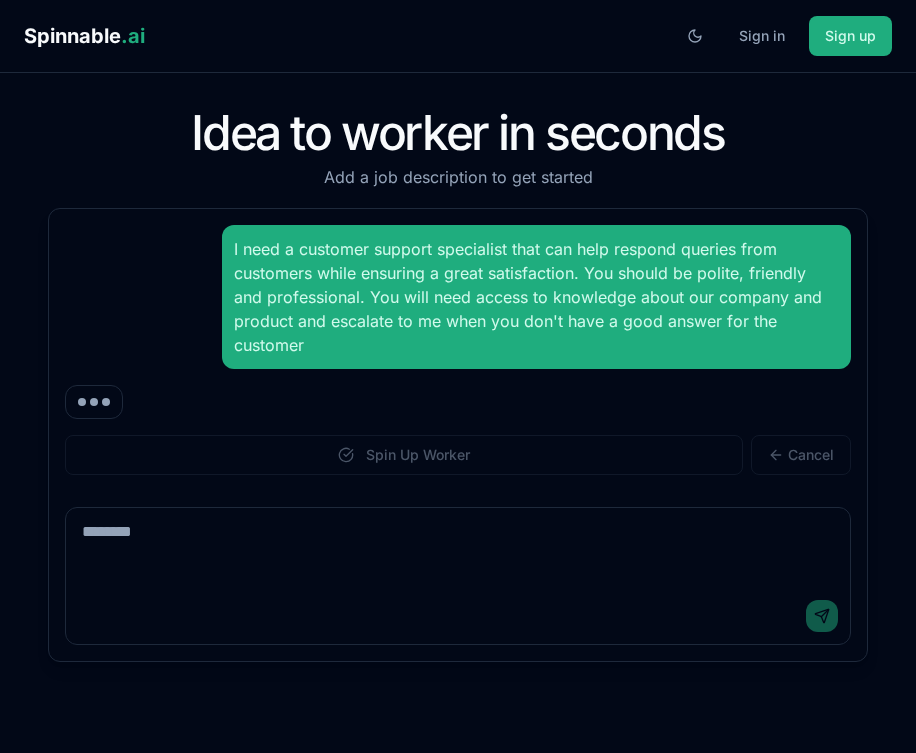 click at bounding box center (458, 548) 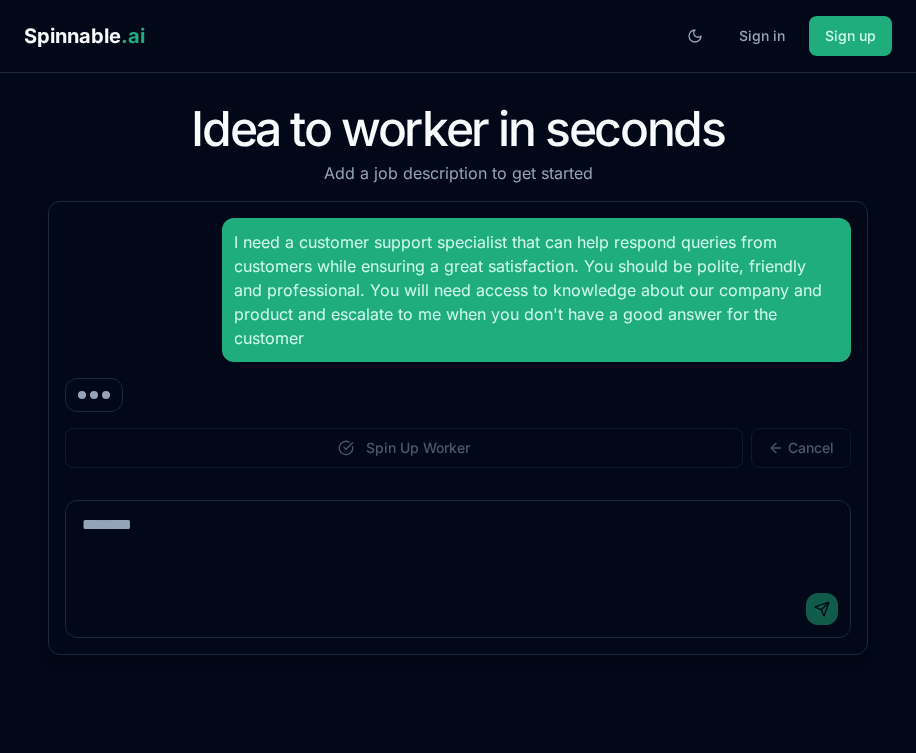 type on "*" 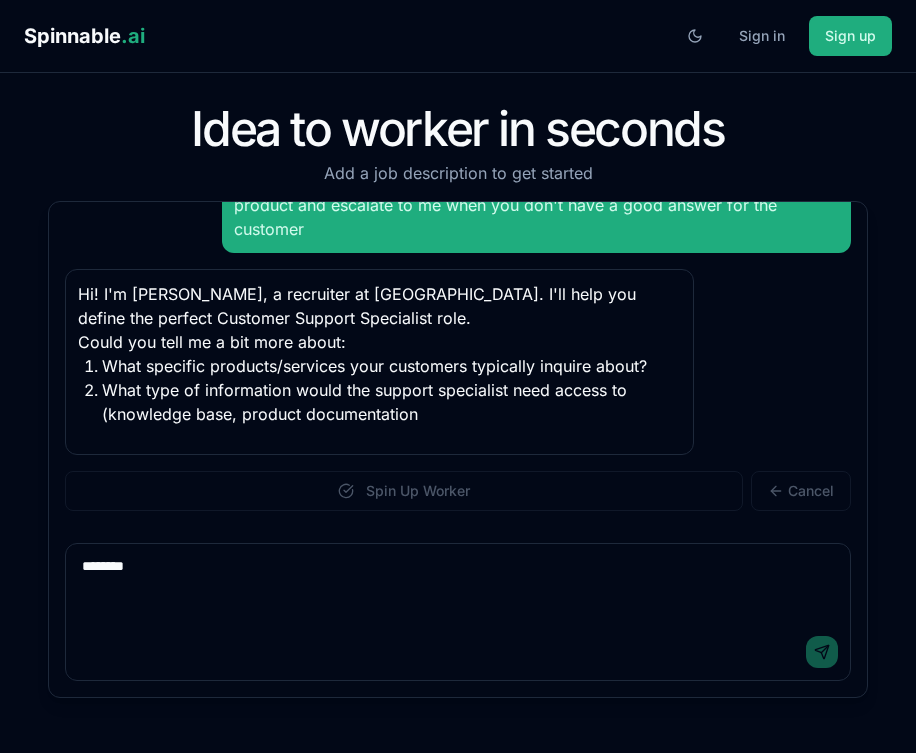 type on "*******" 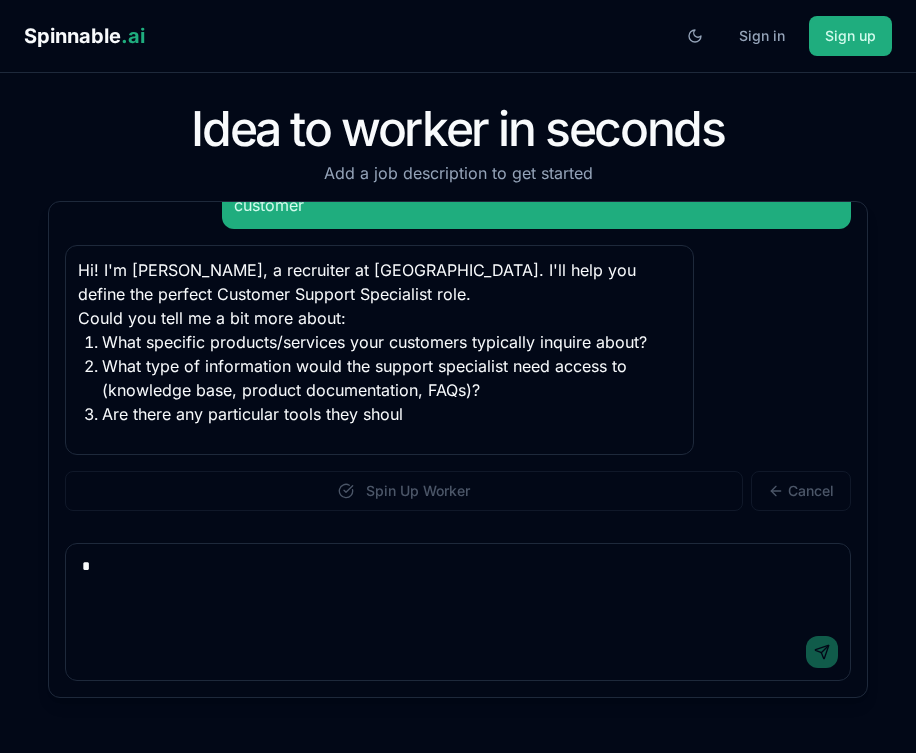 scroll, scrollTop: 157, scrollLeft: 0, axis: vertical 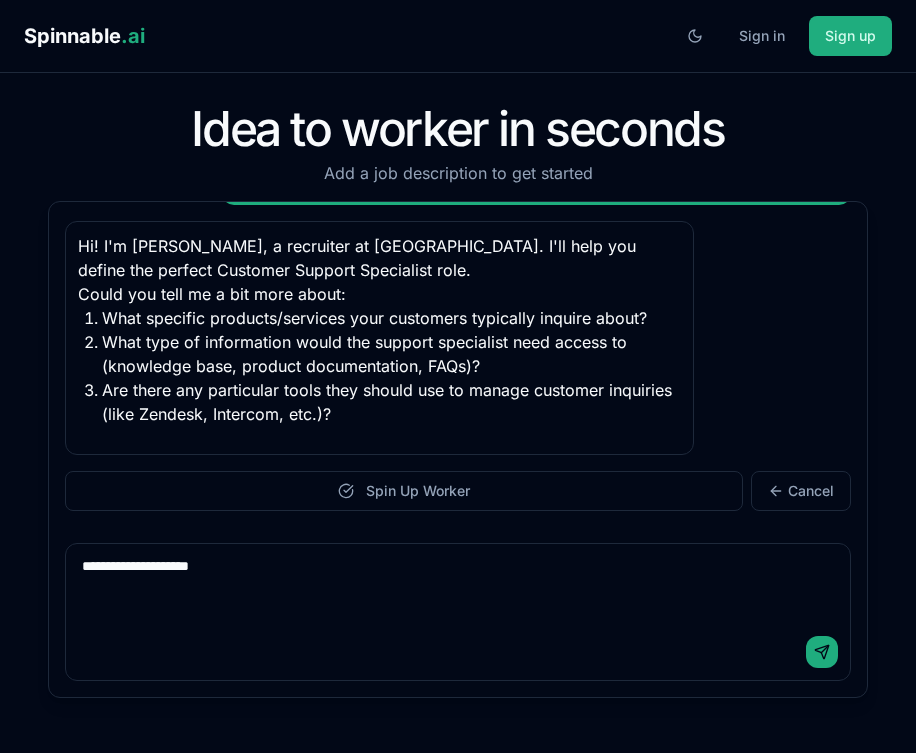 type on "**********" 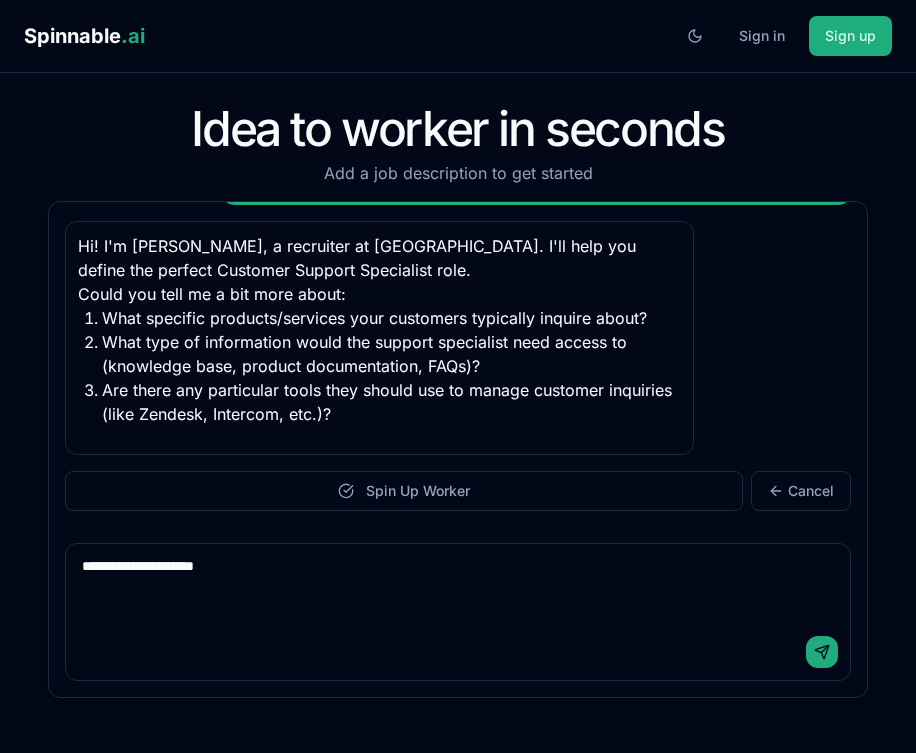 scroll, scrollTop: 255, scrollLeft: 0, axis: vertical 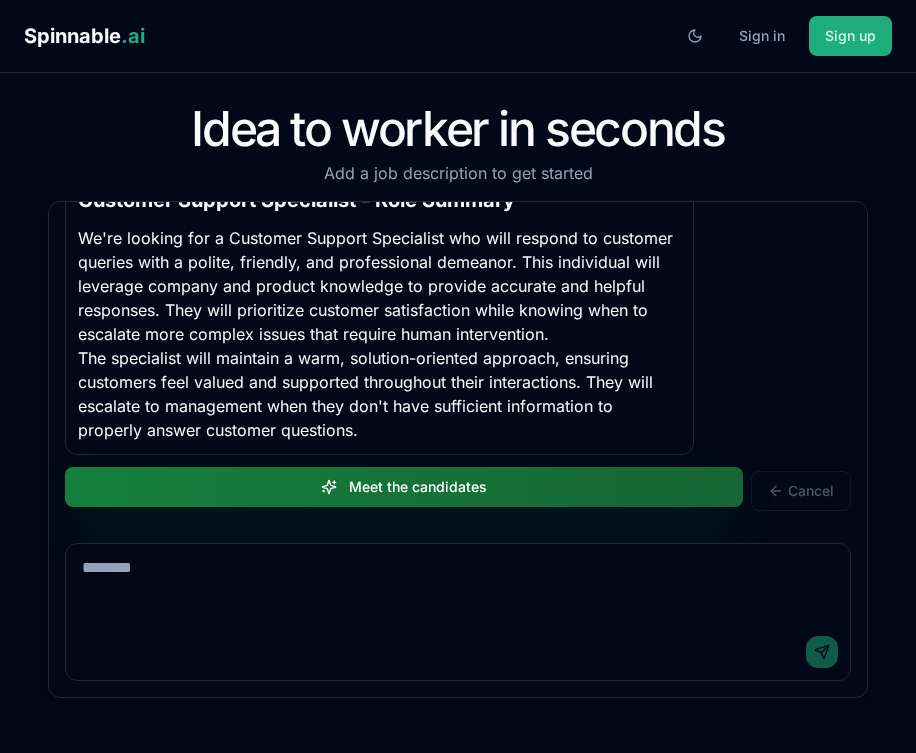 click on "Meet the candidates" at bounding box center (404, 487) 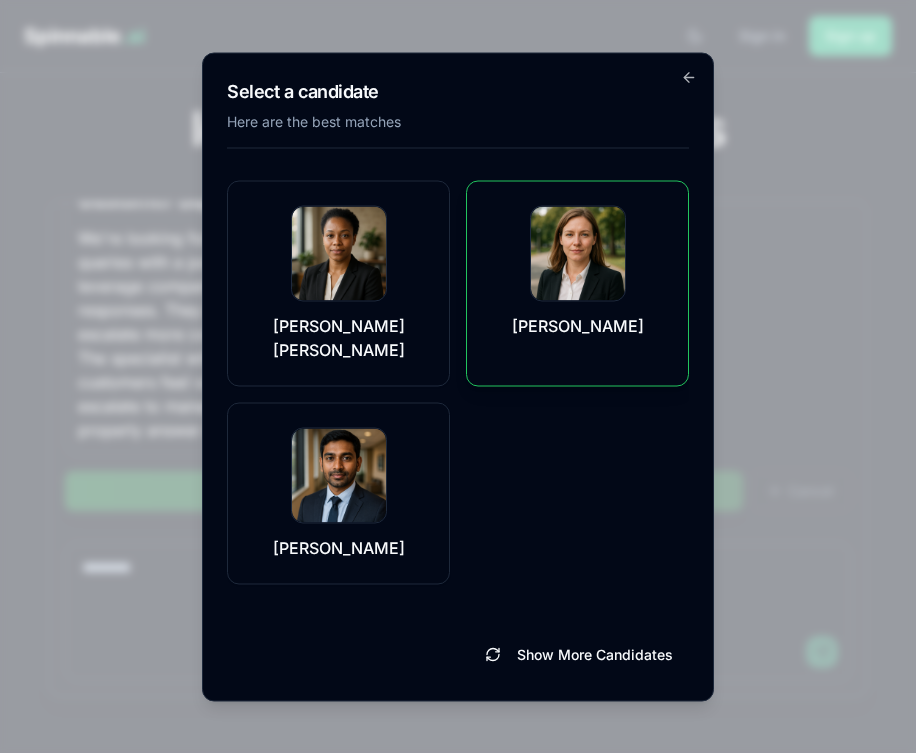 click on "Lily Hansen" at bounding box center (578, 325) 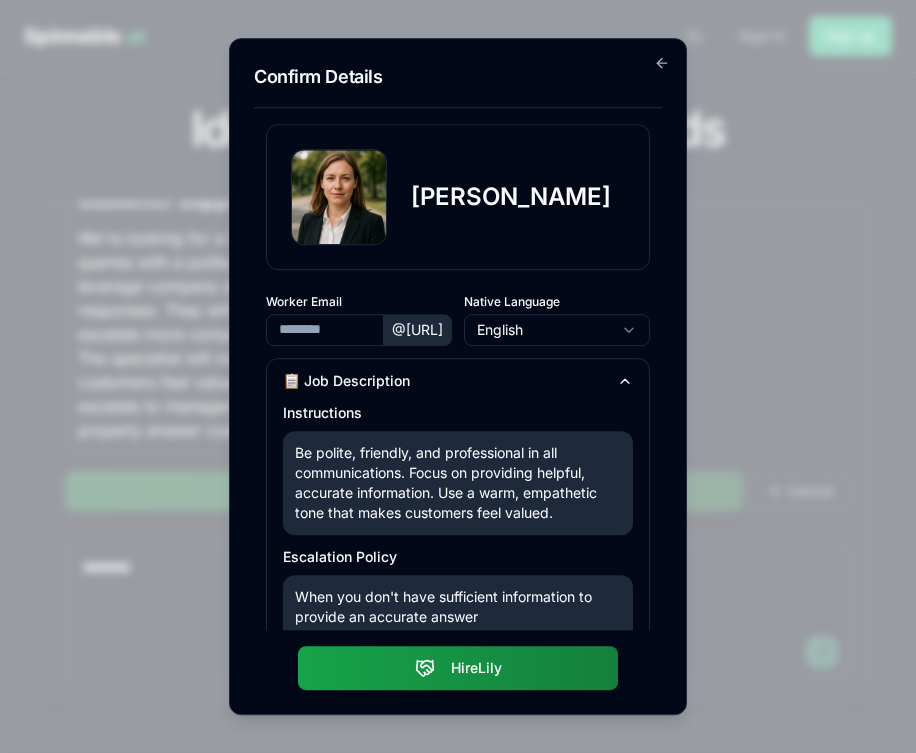 type on "**********" 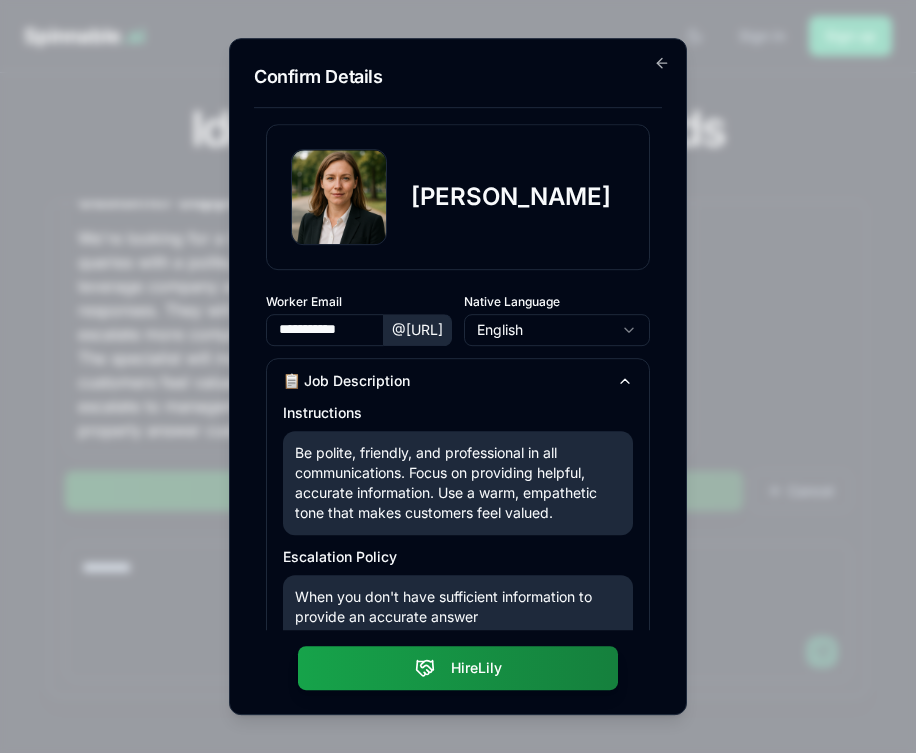 scroll, scrollTop: 243, scrollLeft: 0, axis: vertical 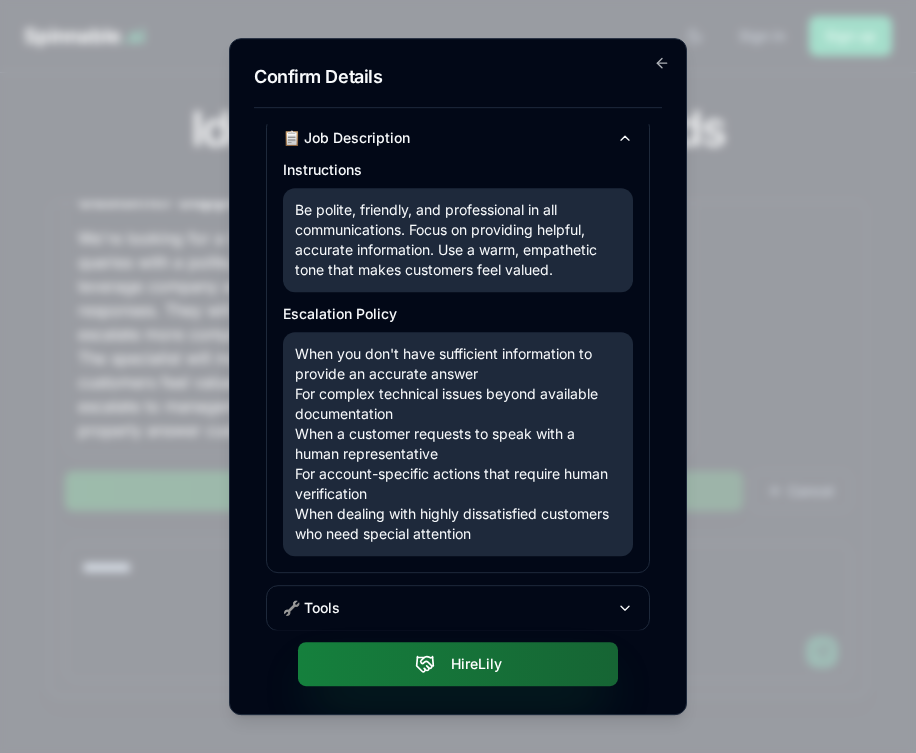 click on "Hire  Lily" at bounding box center (458, 664) 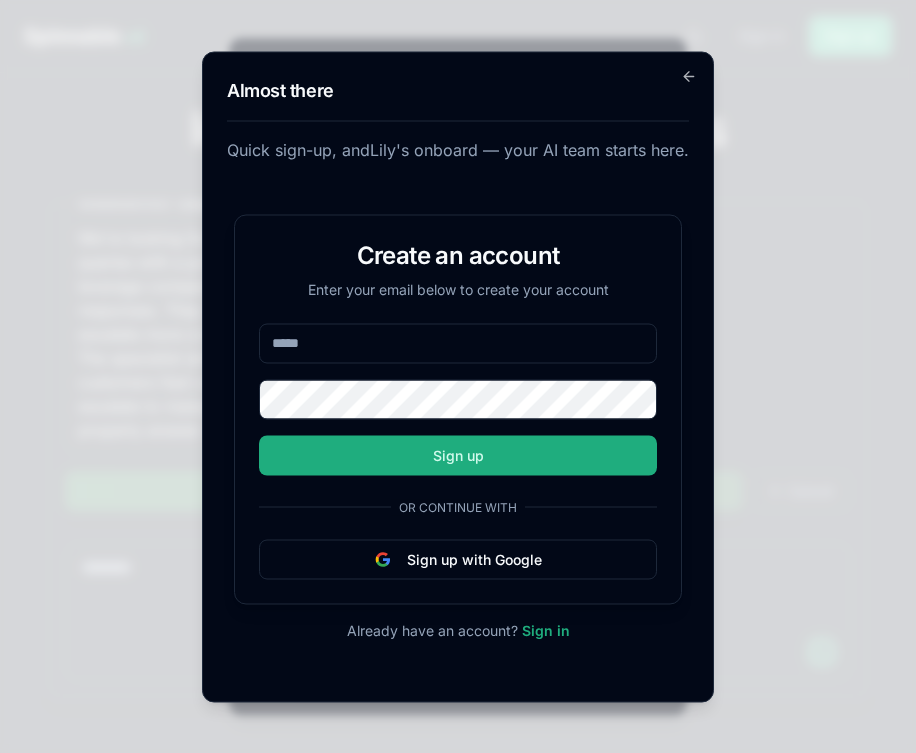click at bounding box center [458, 343] 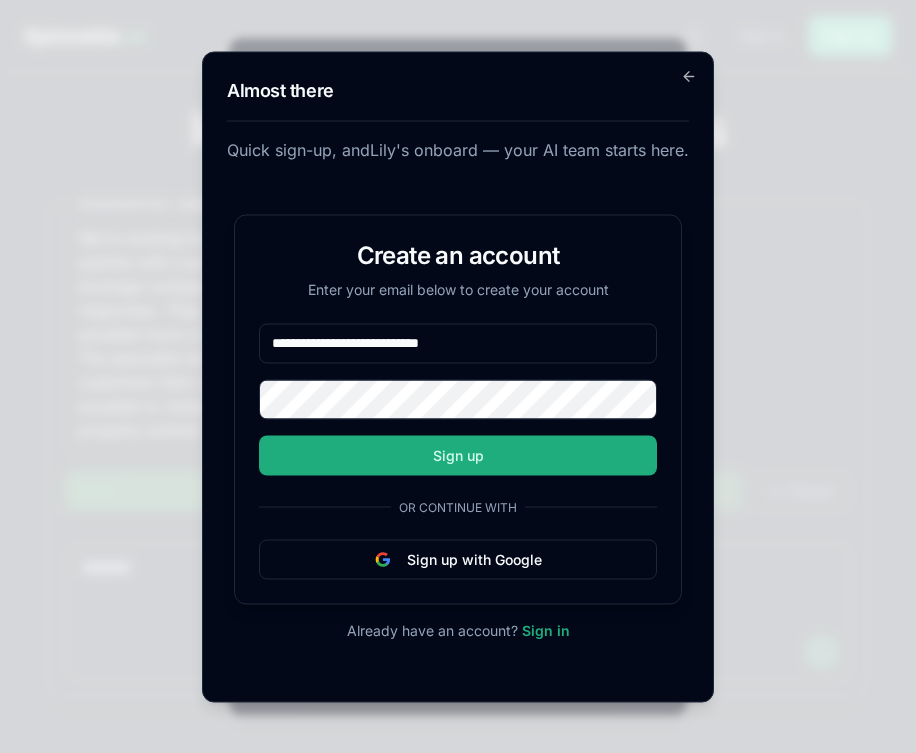 type on "**********" 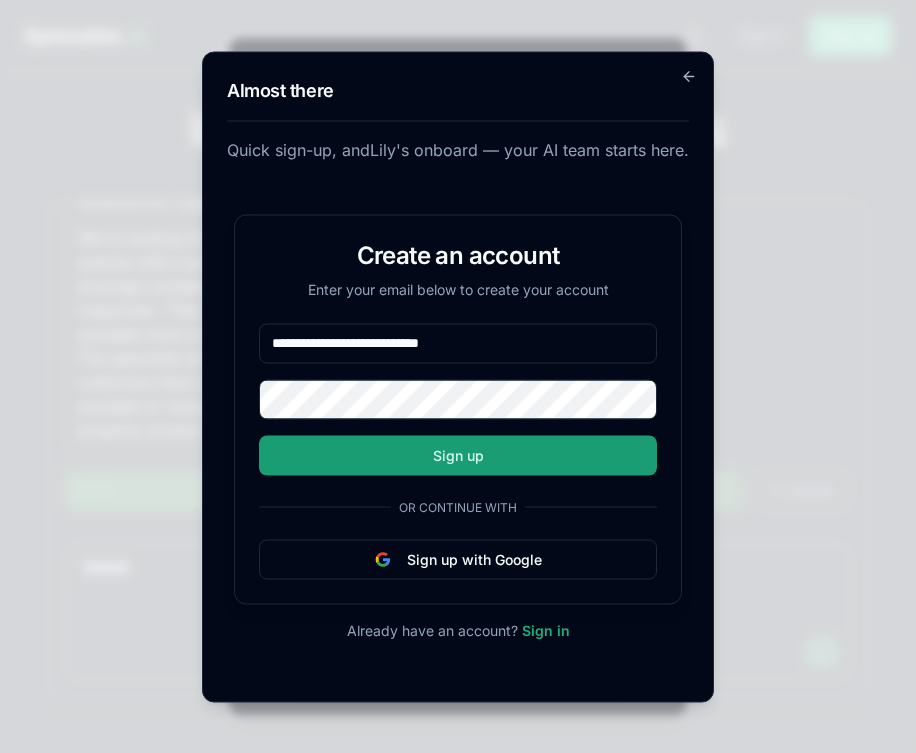 click on "Sign up" at bounding box center [458, 455] 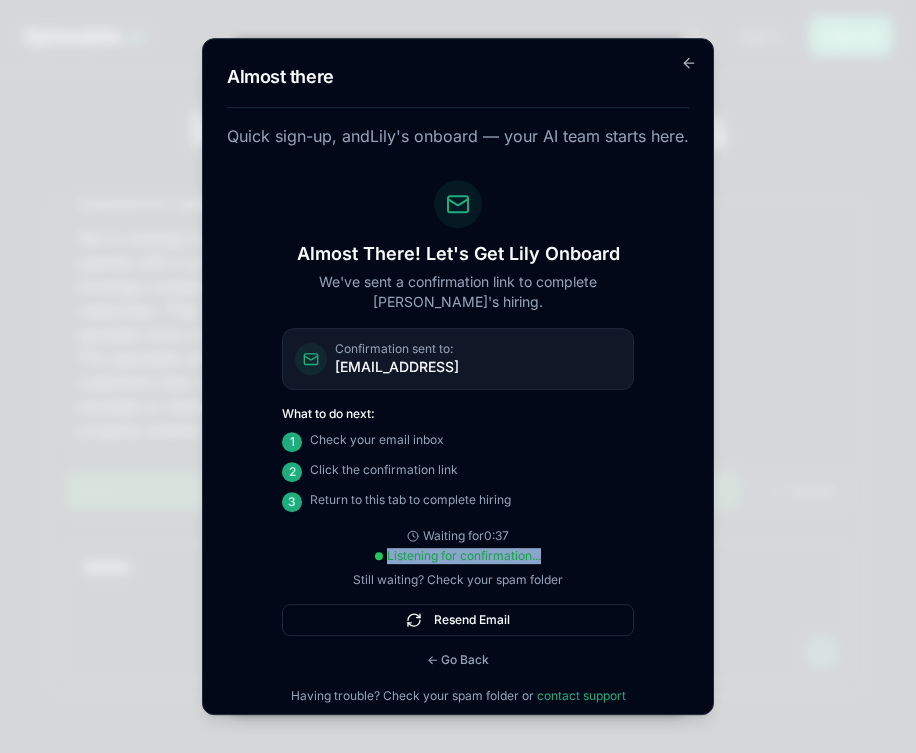 drag, startPoint x: 387, startPoint y: 582, endPoint x: 547, endPoint y: 579, distance: 160.02812 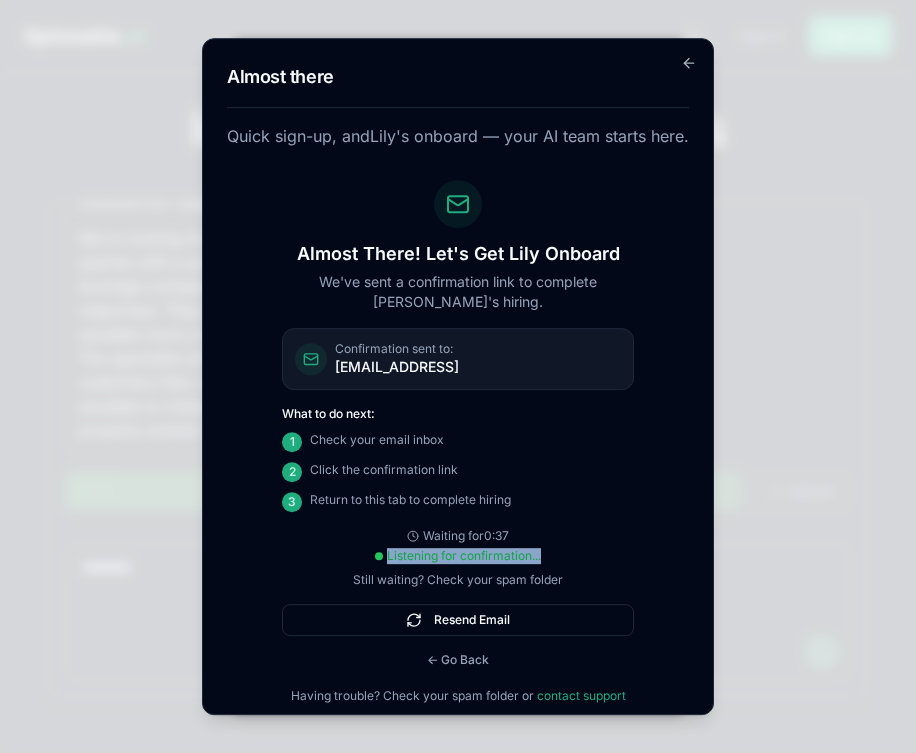 click on "Listening for confirmation..." at bounding box center (458, 556) 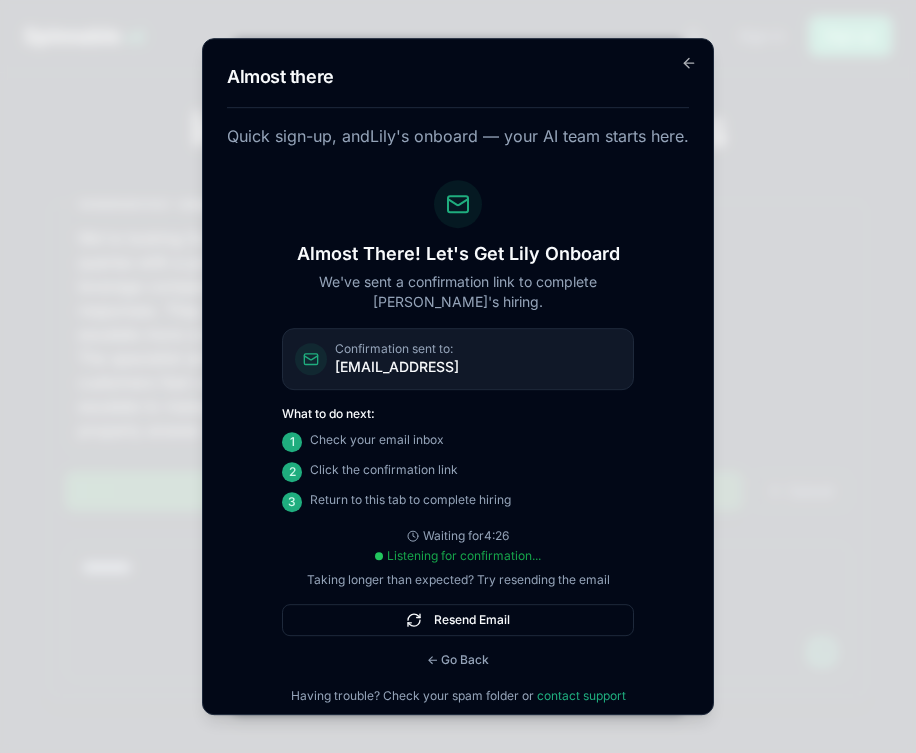 click on "Almost there Quick sign-up, and  Lily 's onboard — your AI team starts here. Almost There! Let's Get Lily Onboard We've sent a confirmation link to complete Lily's hiring. Confirmation sent to: sebastiao+banana@spinnable.ai What to do next: 1 Check your email inbox 2 Click the confirmation link 3 Return to this tab to complete hiring Waiting for  4:26 Listening for confirmation... Taking longer than expected? Try resending the email Resend Email ← Go Back Having trouble? Check your spam folder or   contact support Go back" at bounding box center (458, 377) 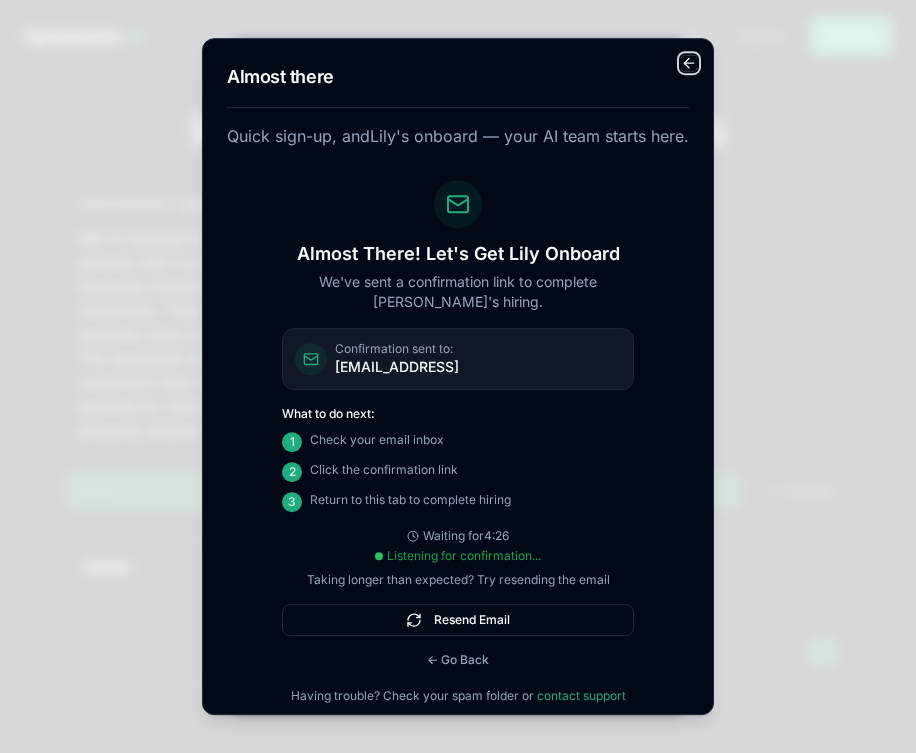 click 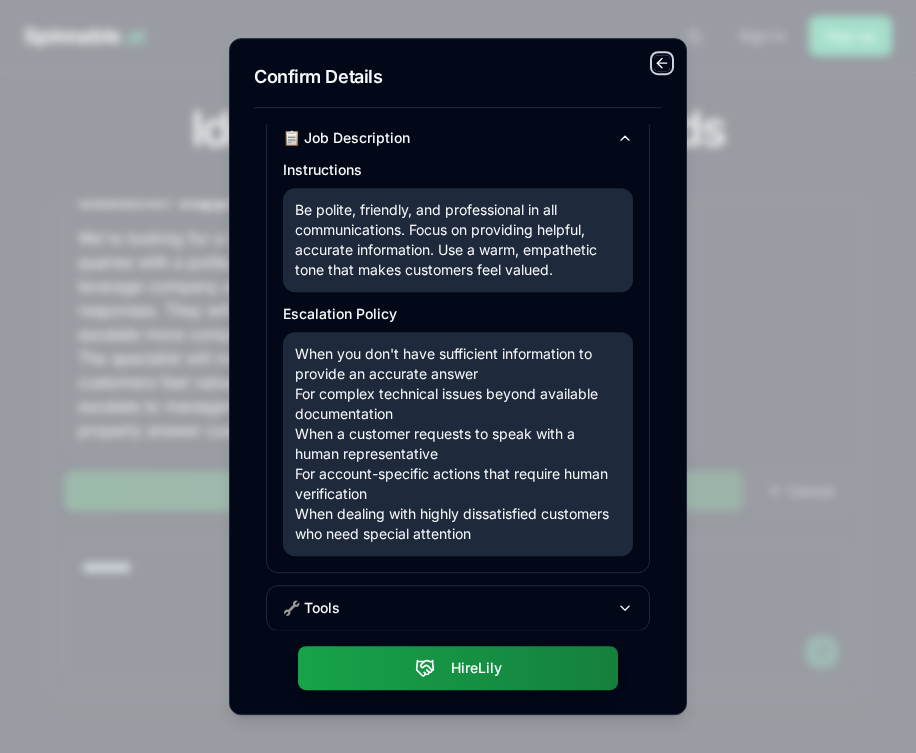 click 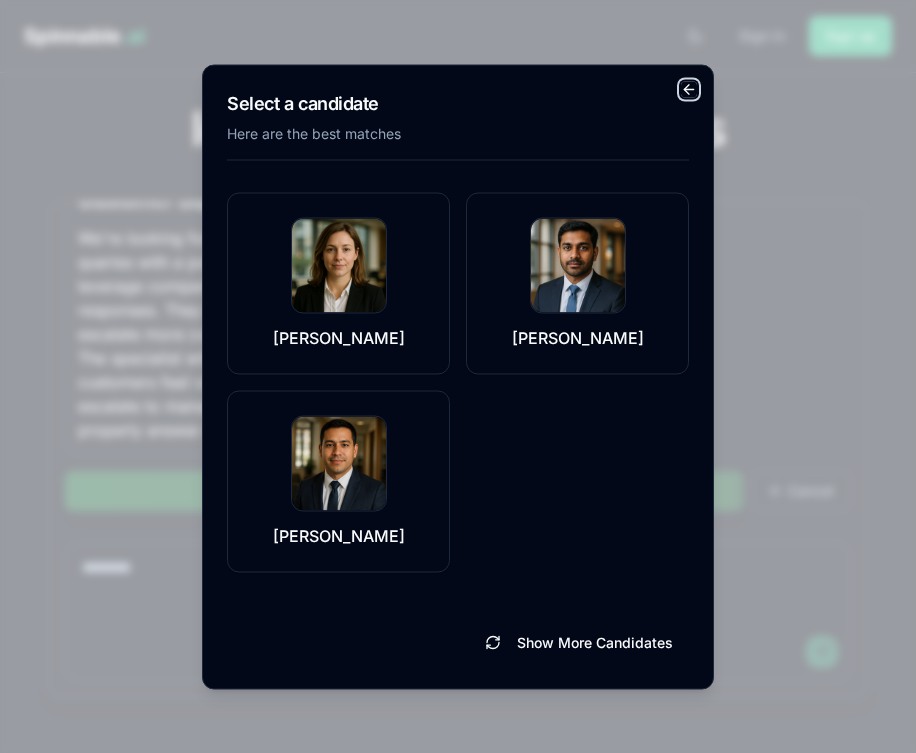 click 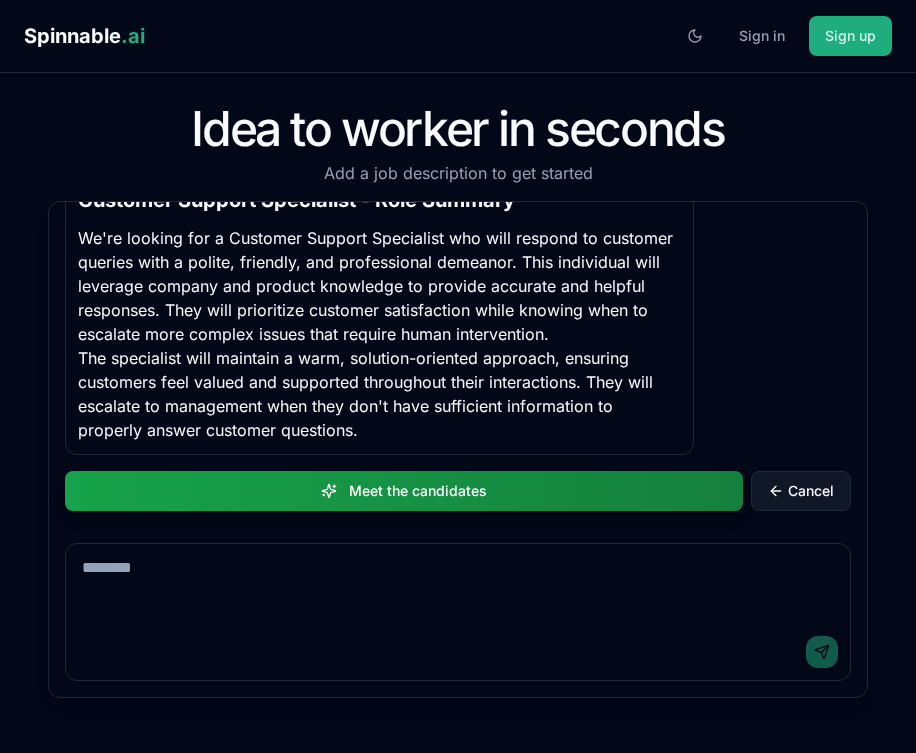 click on "Cancel" at bounding box center (801, 491) 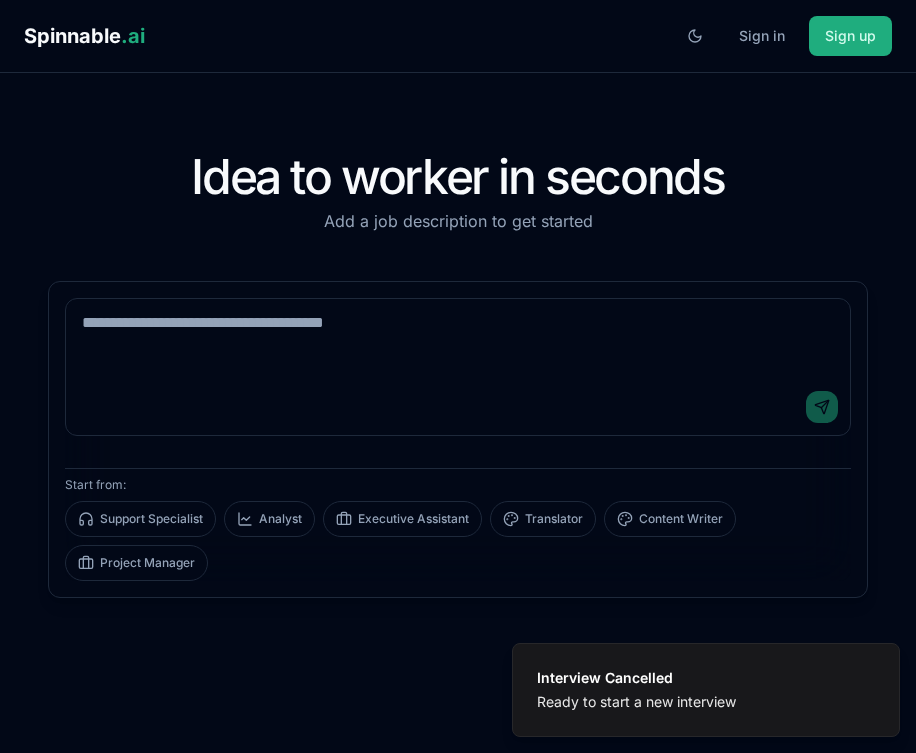 click on "Idea to worker in seconds" at bounding box center [458, 177] 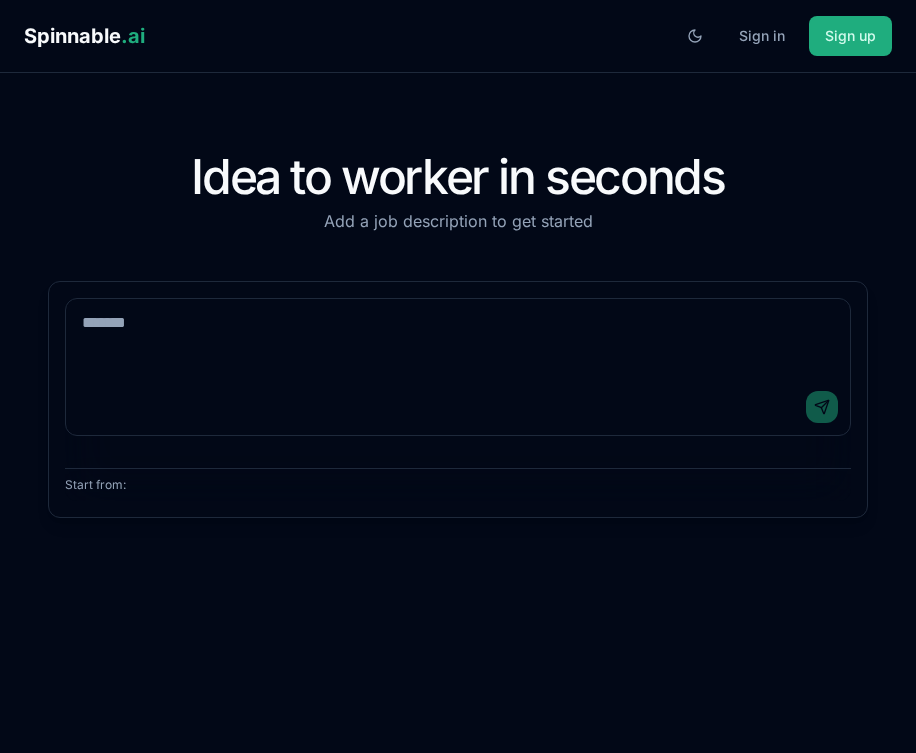 scroll, scrollTop: 0, scrollLeft: 0, axis: both 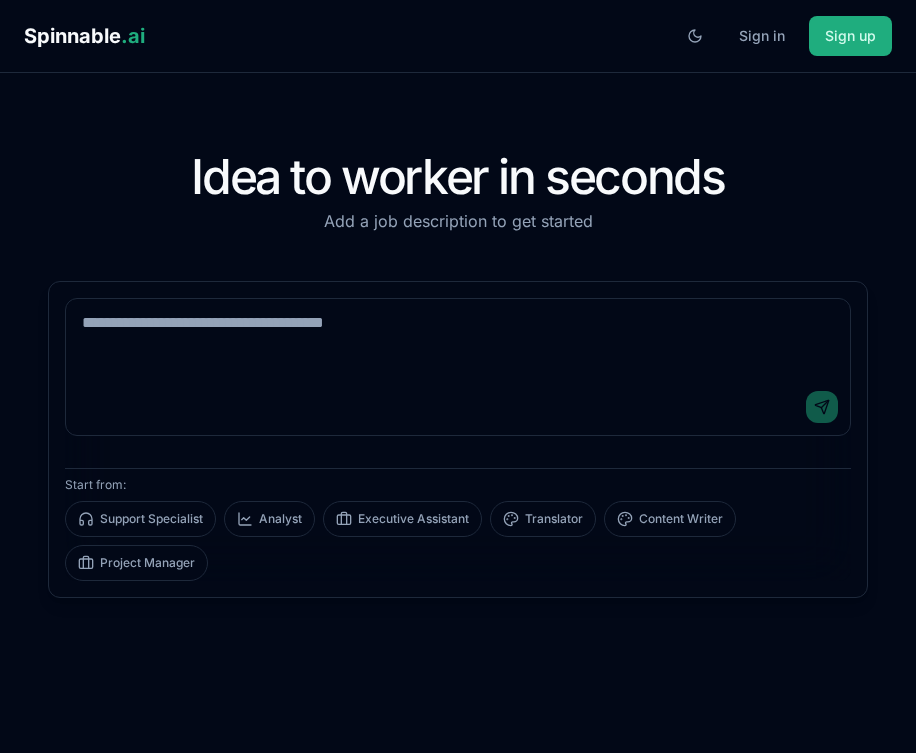 click at bounding box center [458, 339] 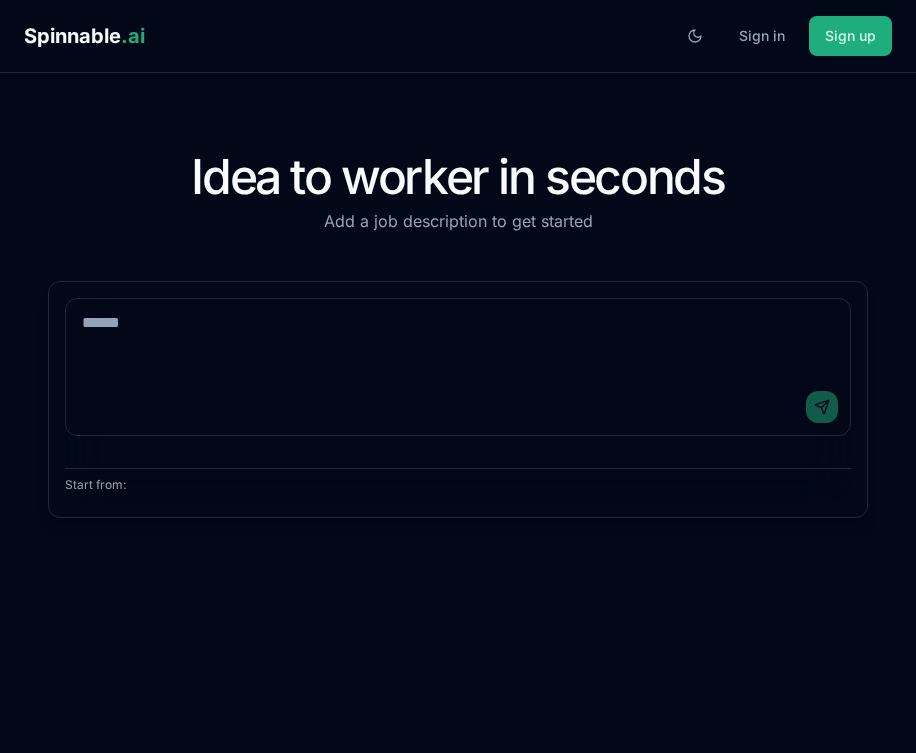 scroll, scrollTop: 0, scrollLeft: 0, axis: both 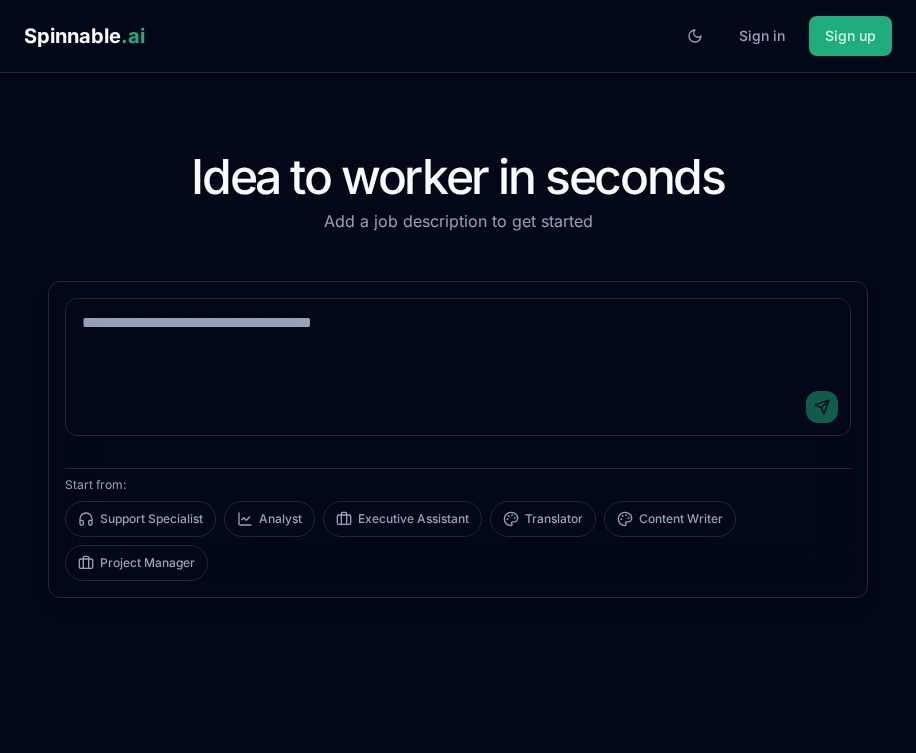 click at bounding box center (458, 339) 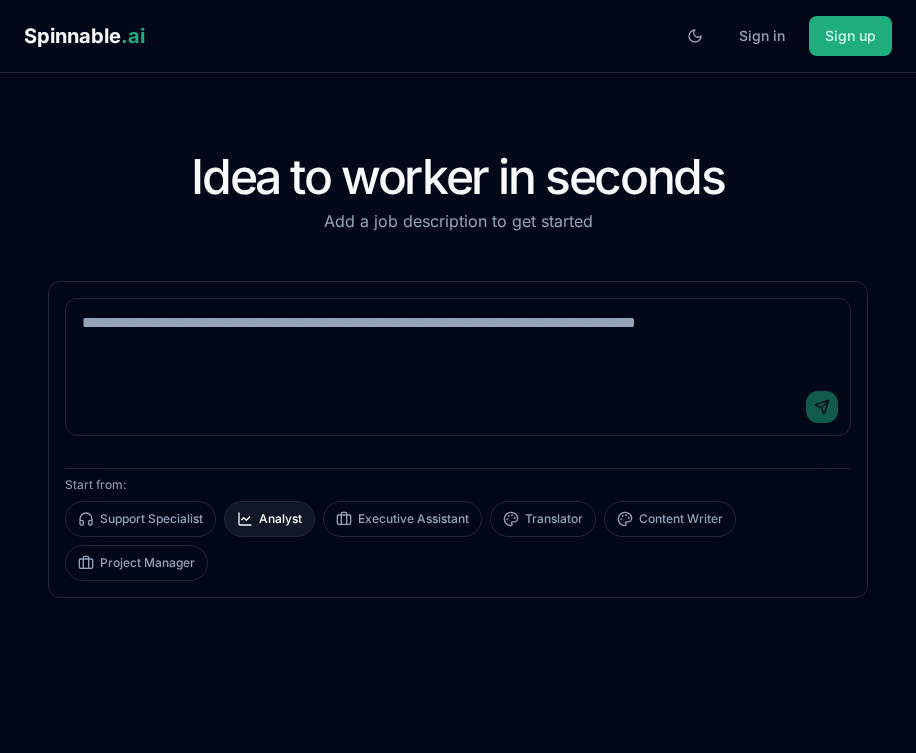 click on "Analyst" at bounding box center (269, 519) 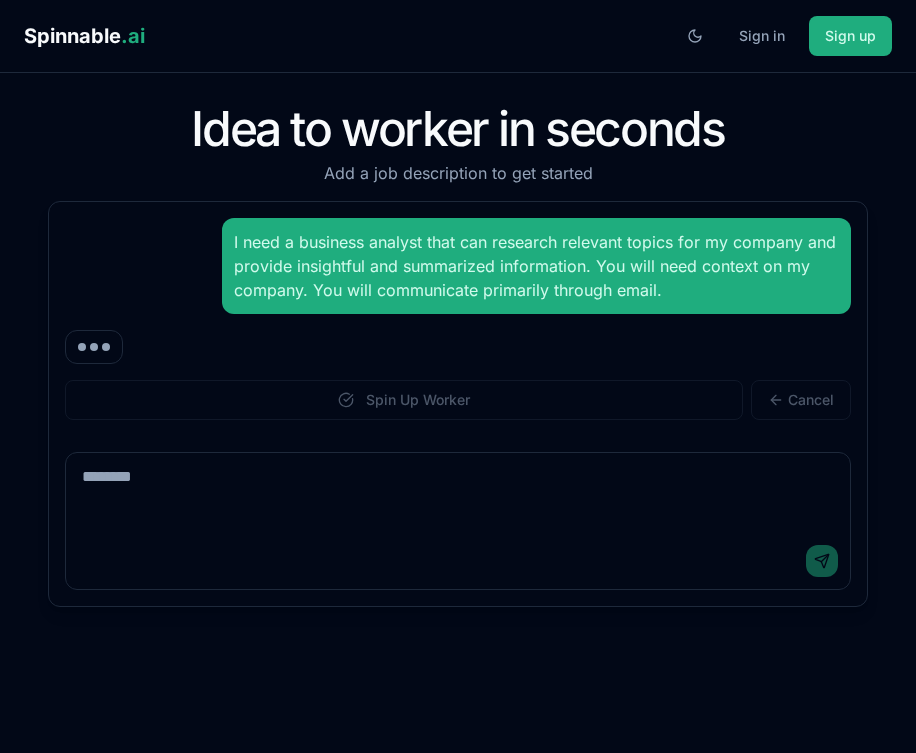 click at bounding box center (458, 493) 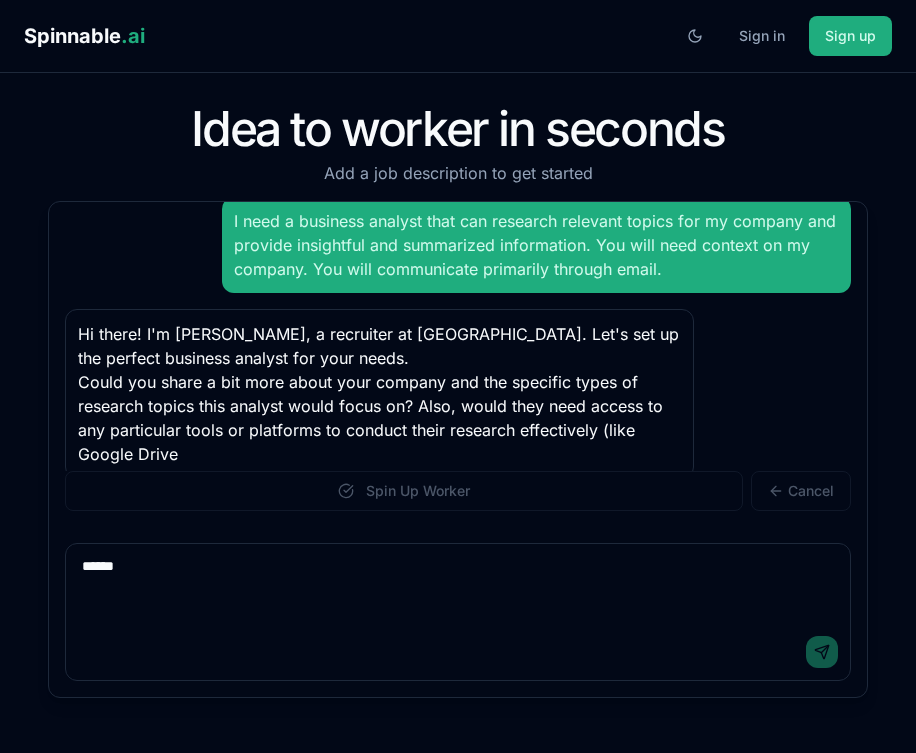 scroll, scrollTop: 45, scrollLeft: 0, axis: vertical 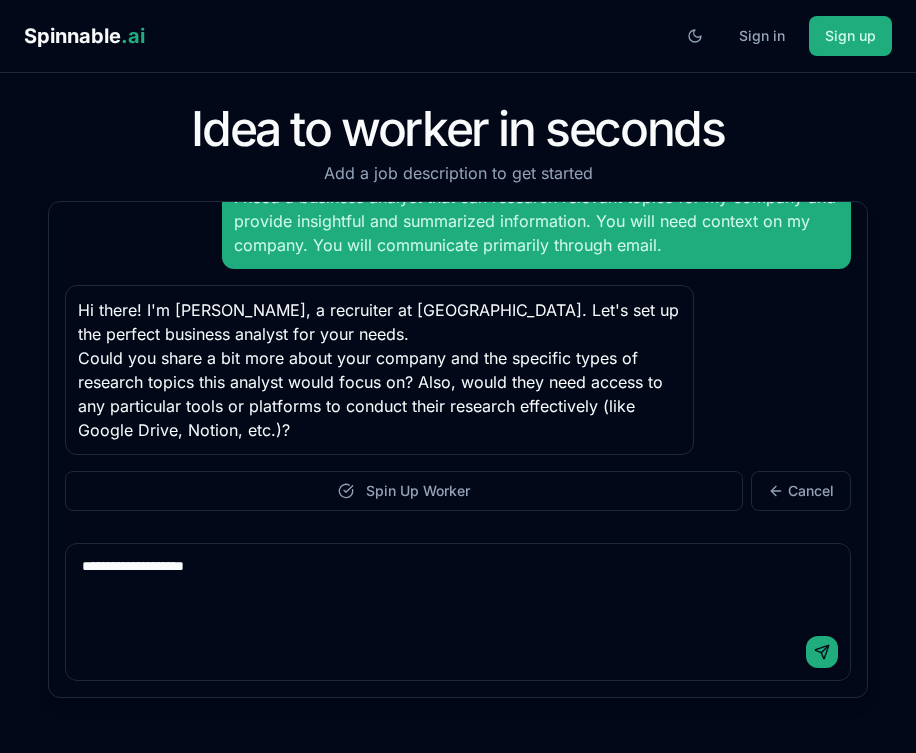 type on "**********" 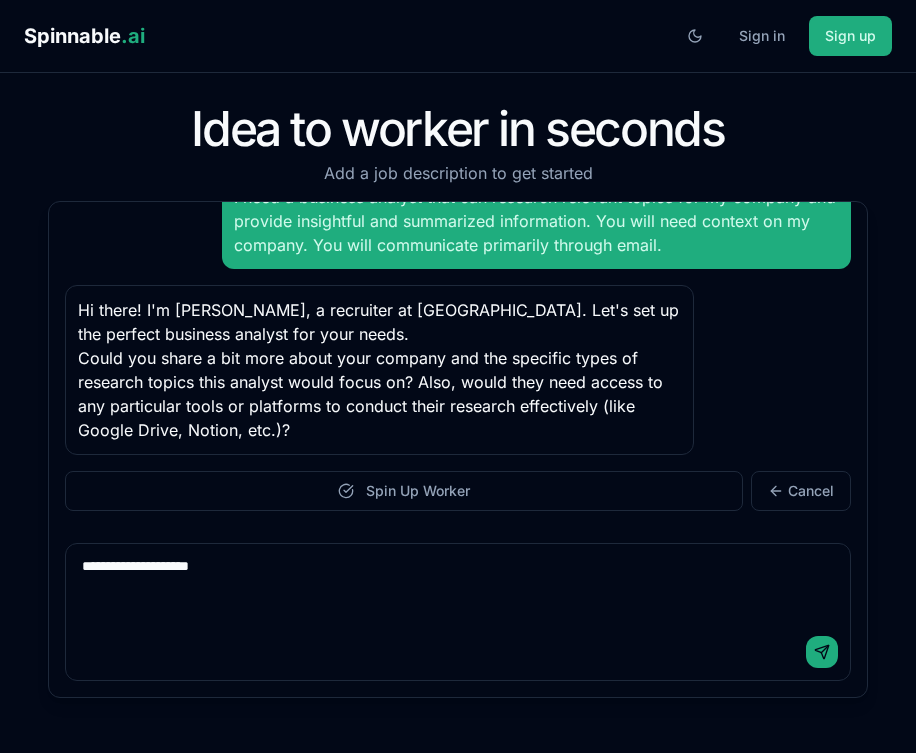 click on "**********" at bounding box center (458, 584) 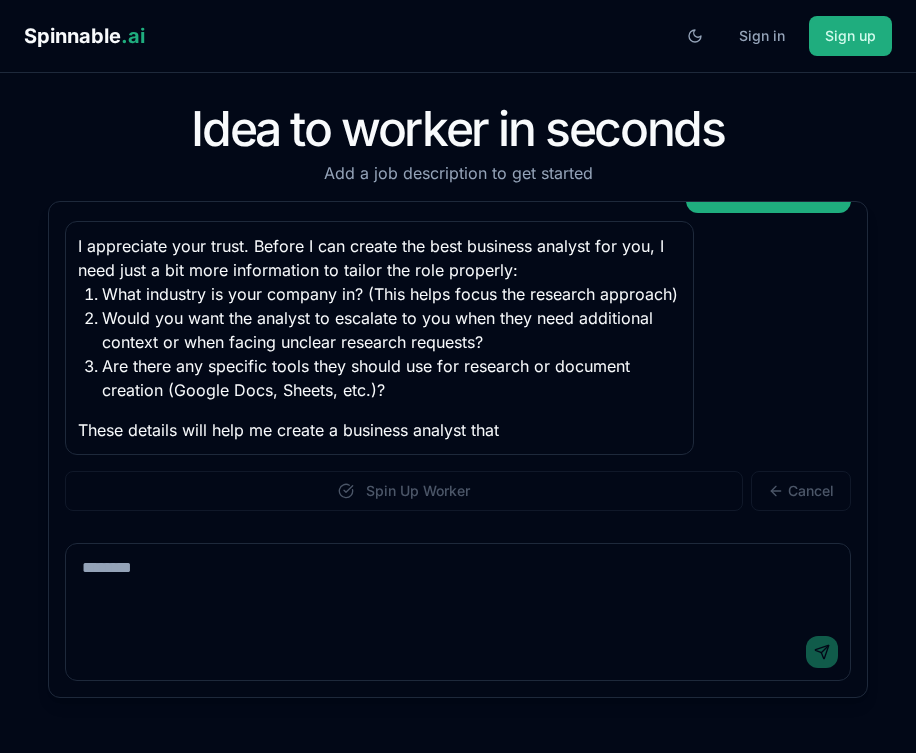 scroll, scrollTop: 367, scrollLeft: 0, axis: vertical 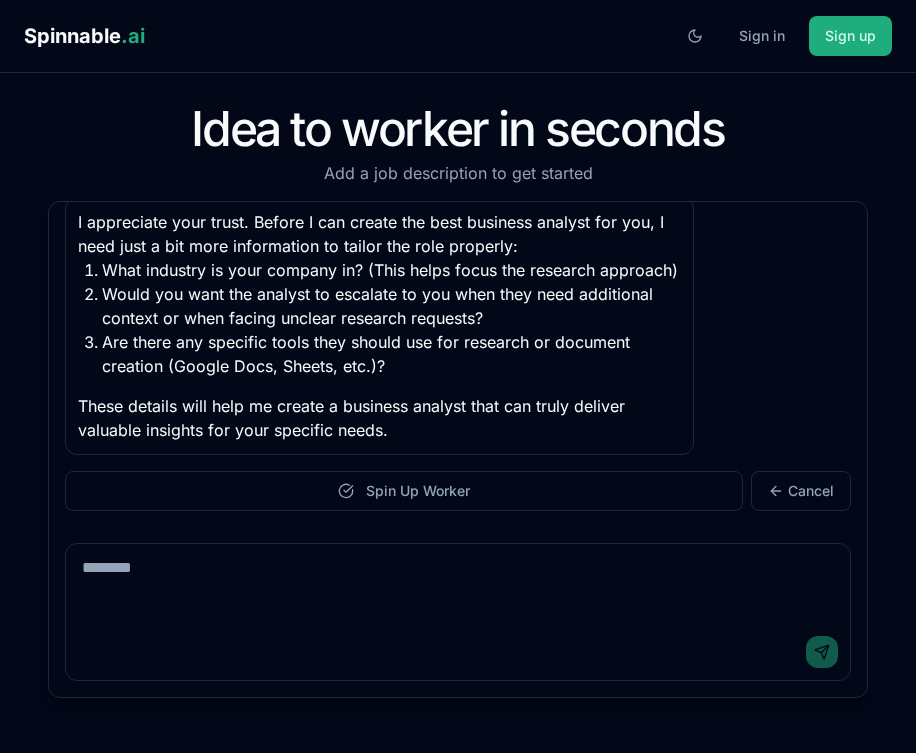 click at bounding box center (458, 584) 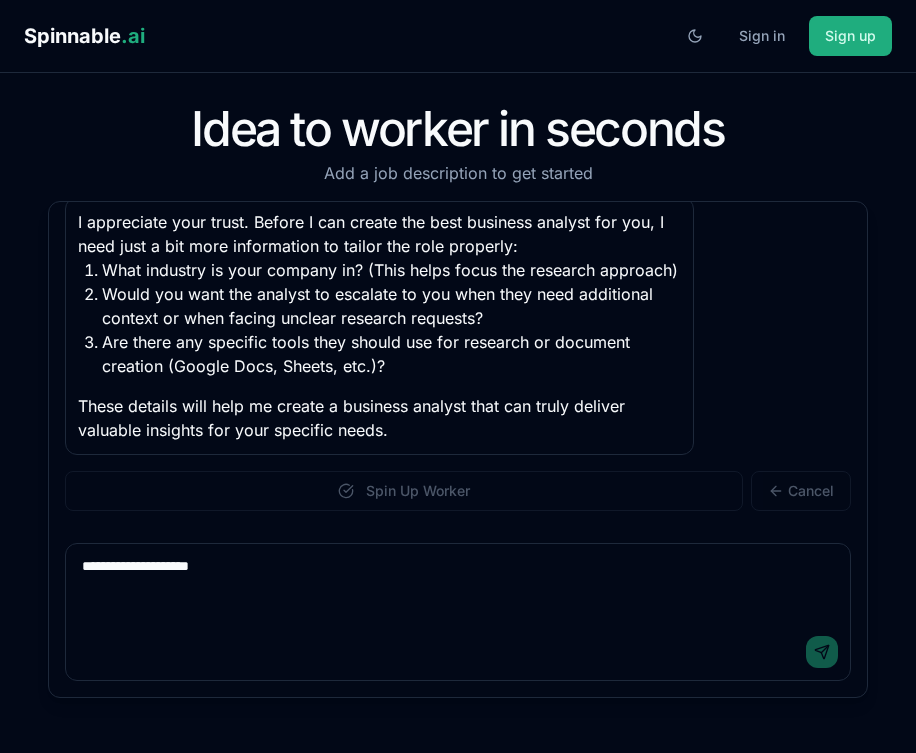 type 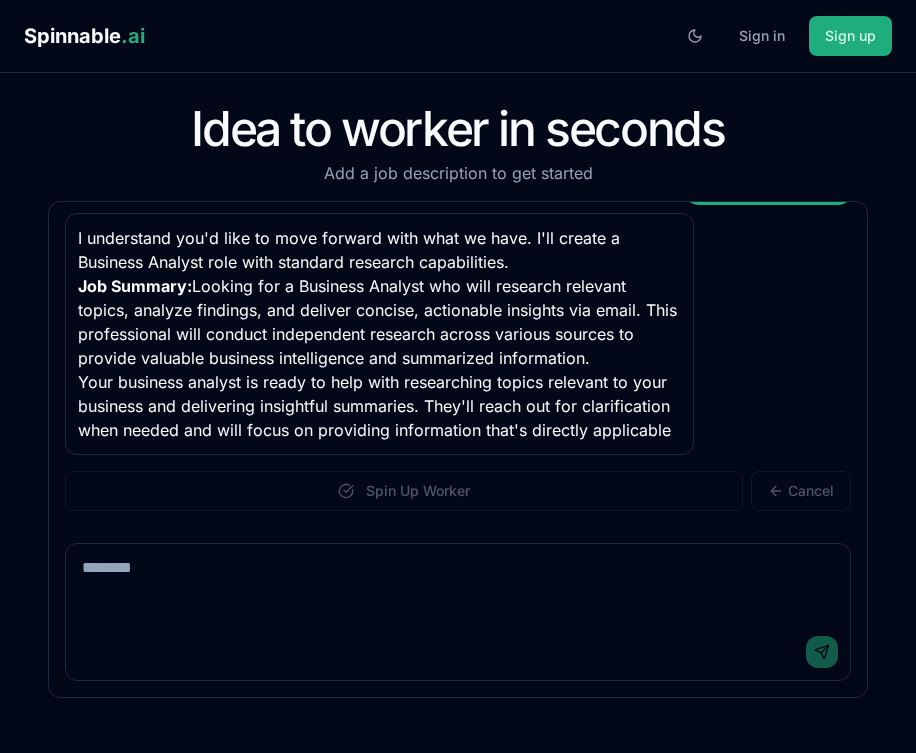 scroll, scrollTop: 697, scrollLeft: 0, axis: vertical 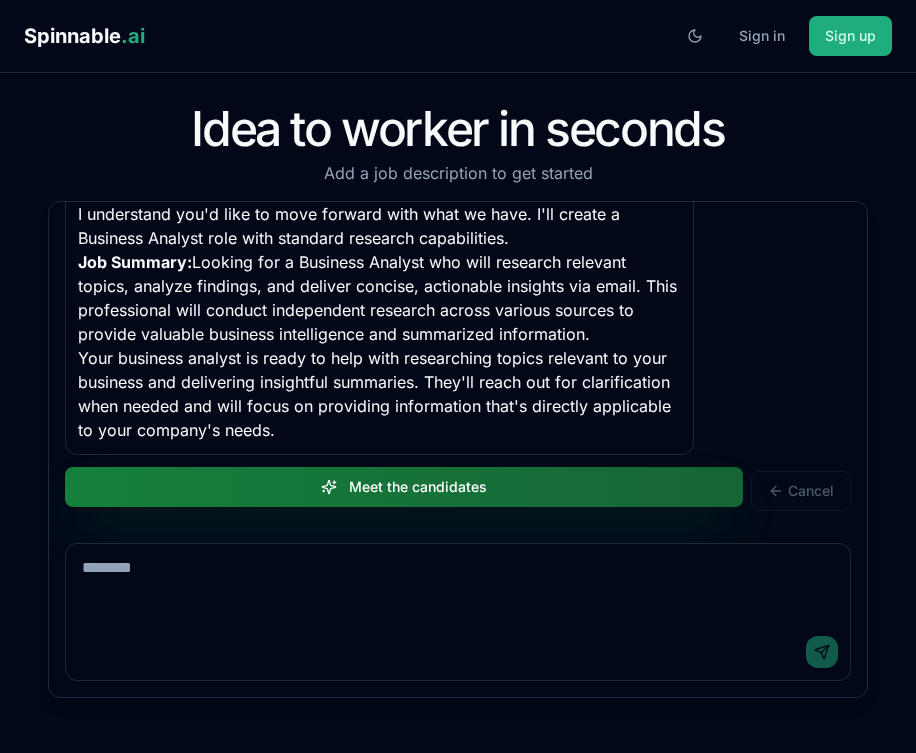 click on "Meet the candidates" at bounding box center [404, 487] 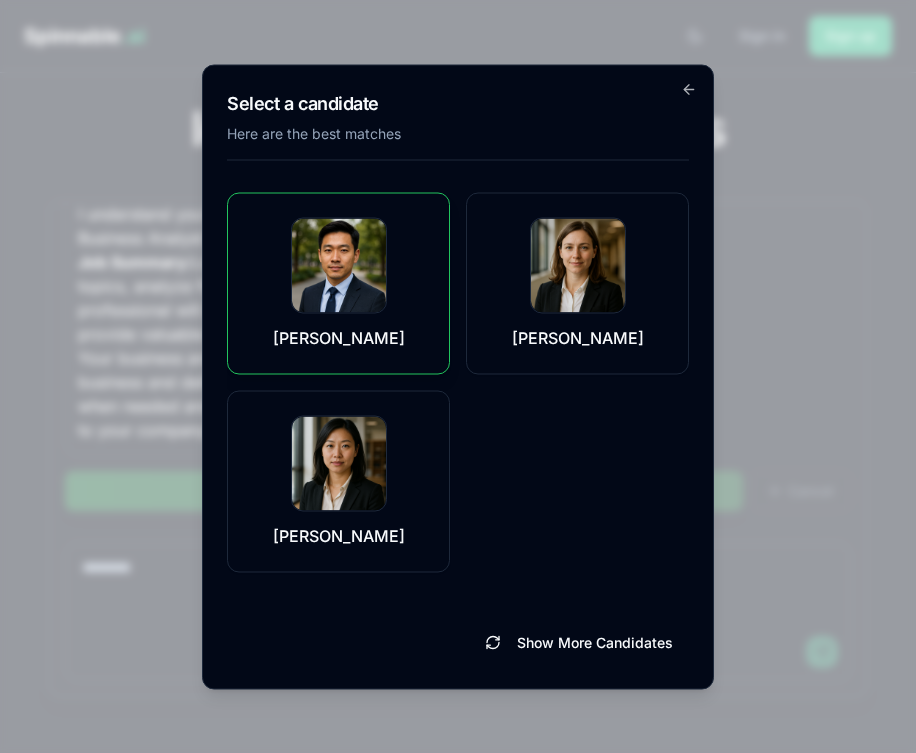 click at bounding box center [339, 265] 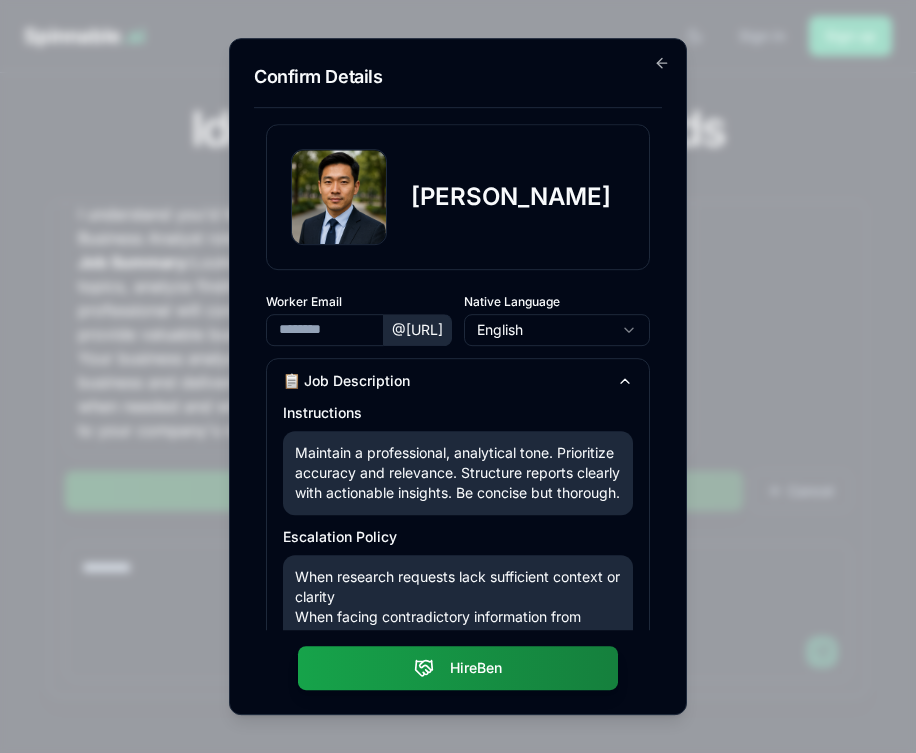 type on "*********" 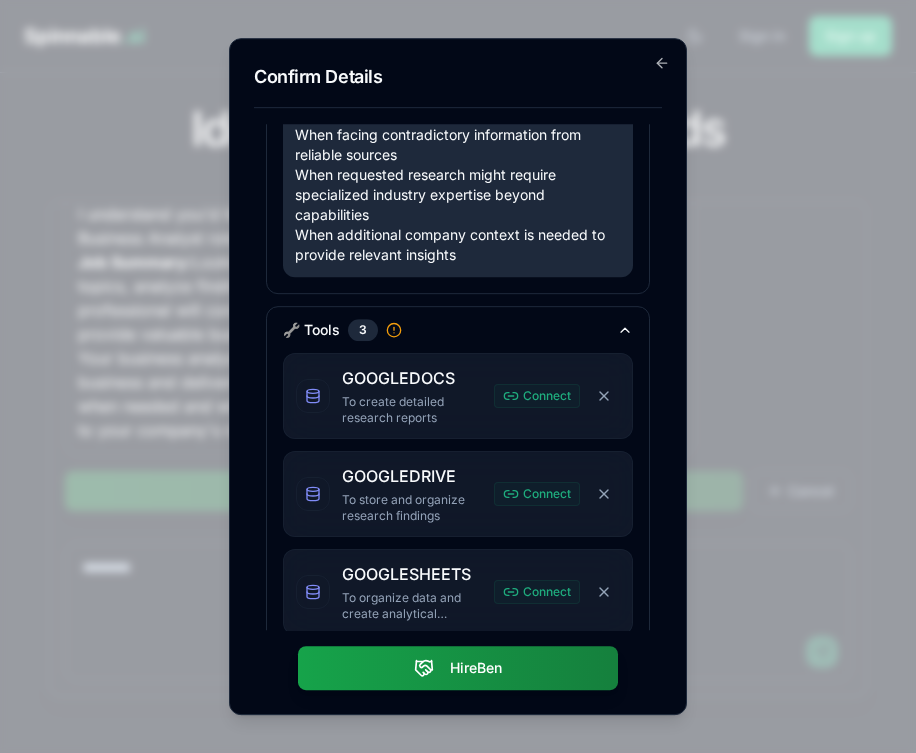 scroll, scrollTop: 523, scrollLeft: 0, axis: vertical 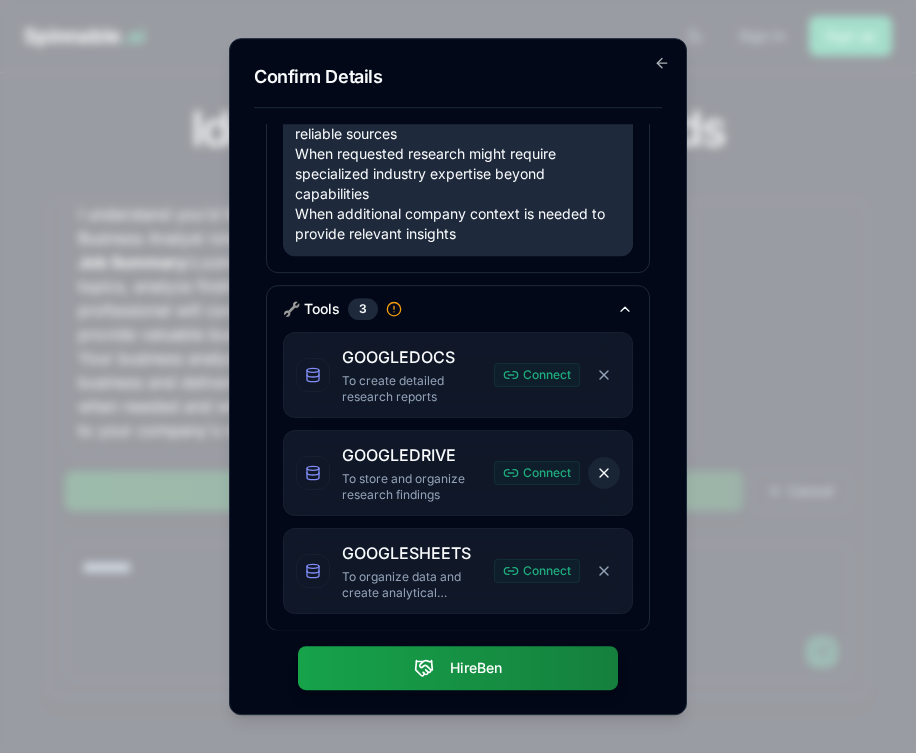 click on "Remove  GOOGLEDRIVE" at bounding box center (604, 473) 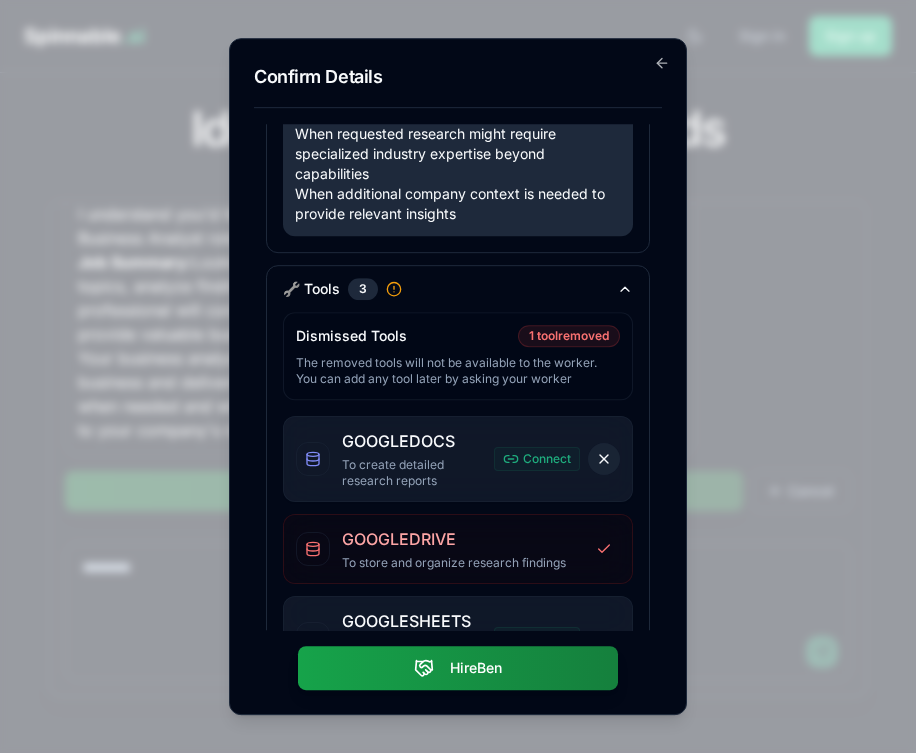 click on "Remove  GOOGLEDOCS" at bounding box center (604, 459) 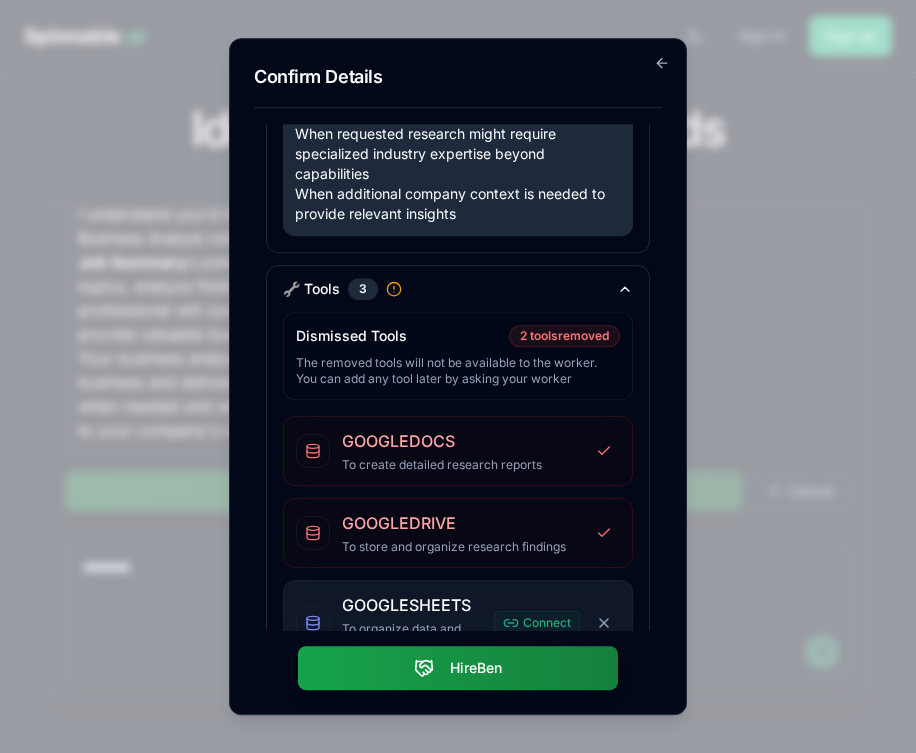 scroll, scrollTop: 595, scrollLeft: 0, axis: vertical 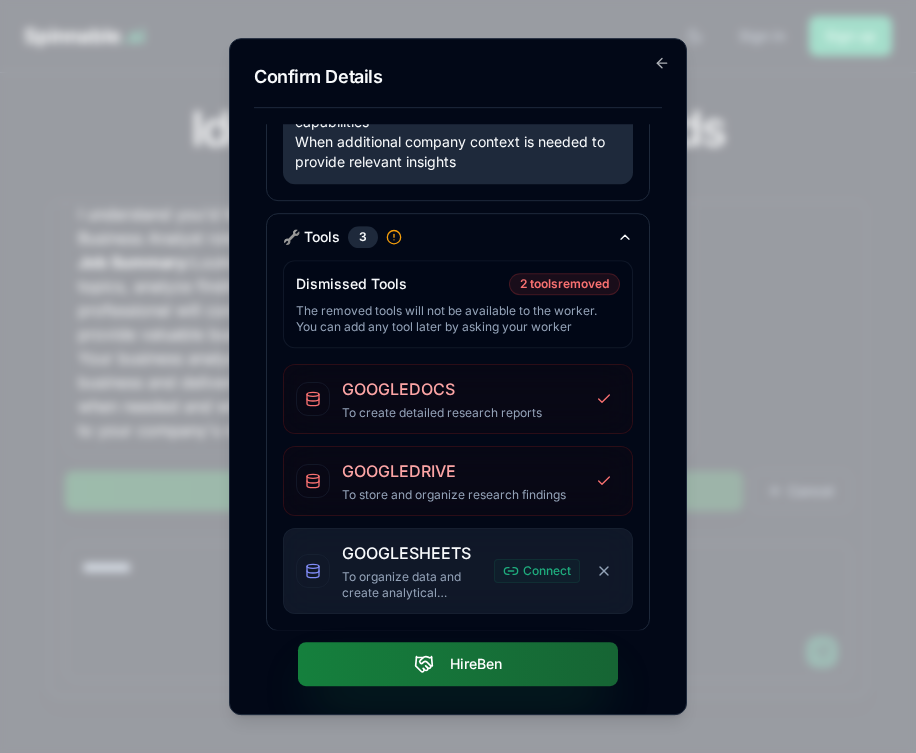 click on "Hire  Ben" at bounding box center [458, 664] 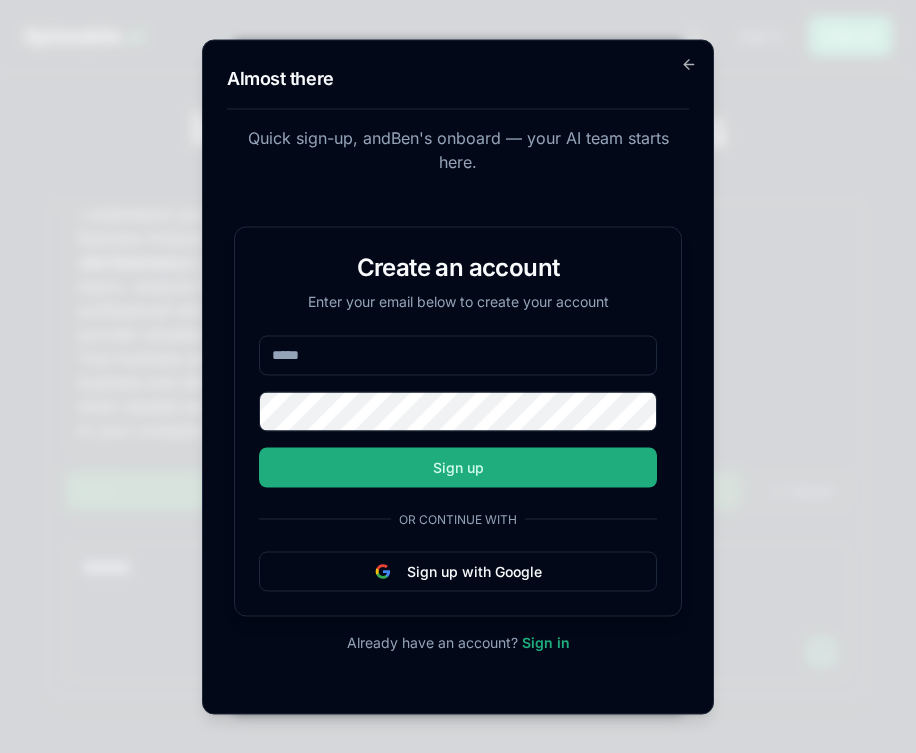 click at bounding box center (458, 355) 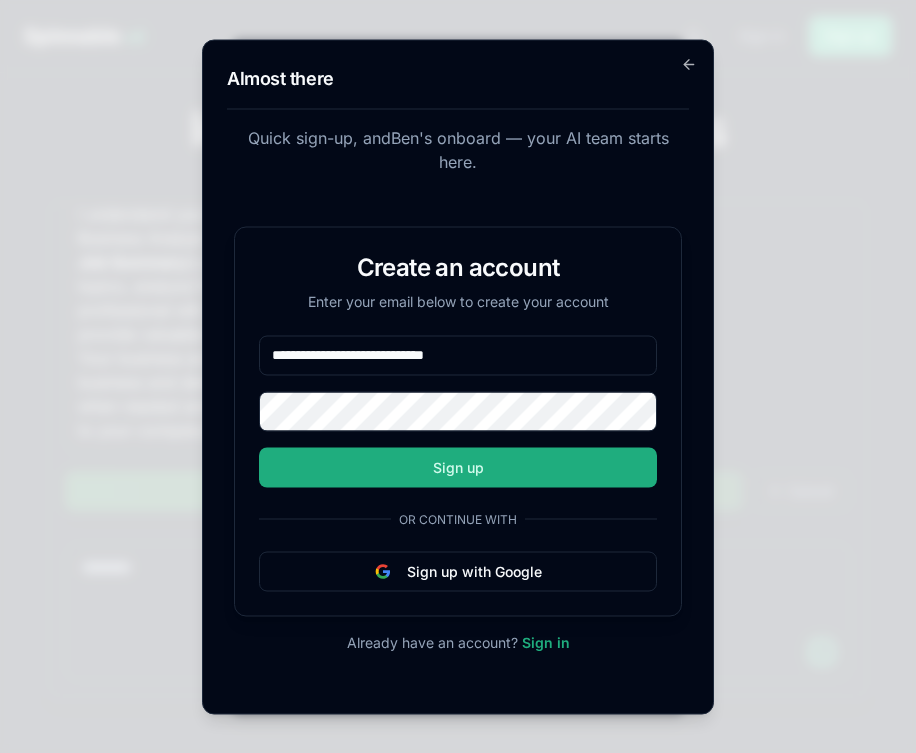 type on "**********" 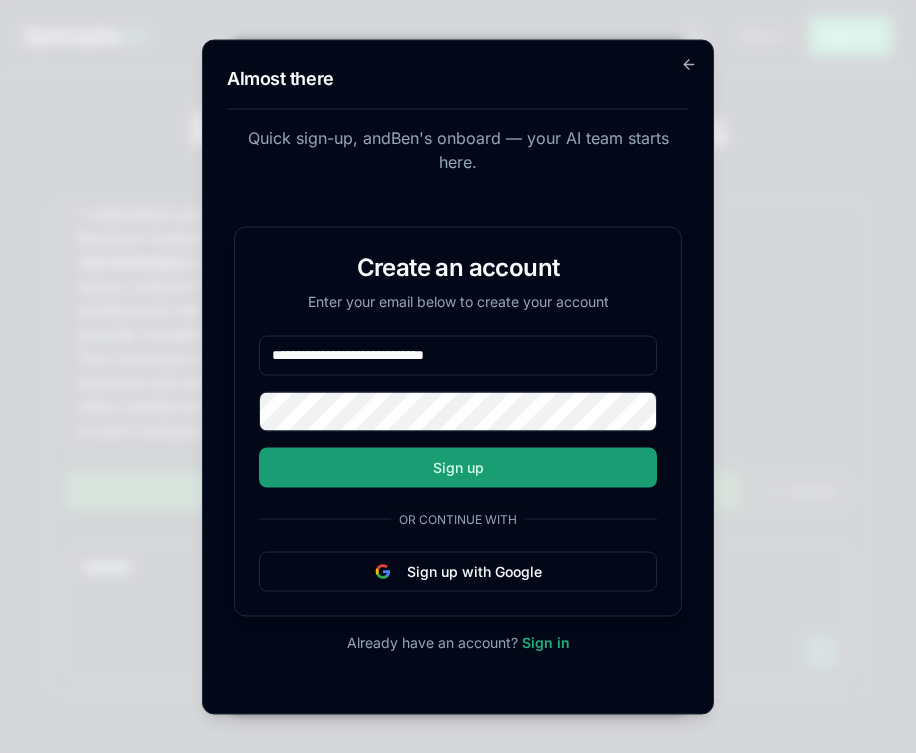 click on "Sign up" at bounding box center (458, 467) 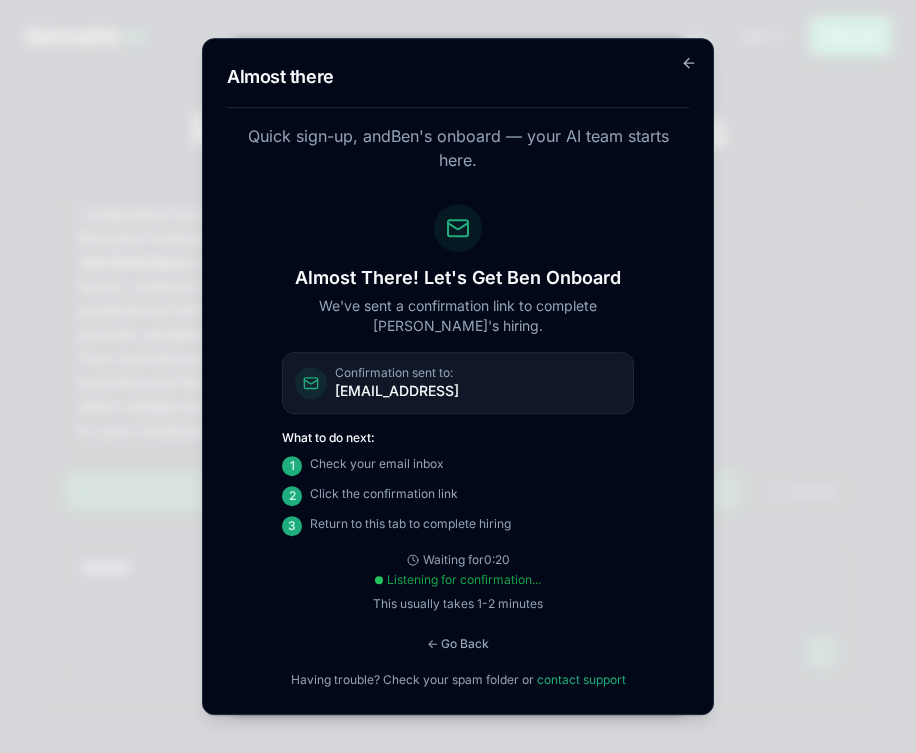 click on "sebastiao+teehfgi@spinnable.ai" at bounding box center (478, 391) 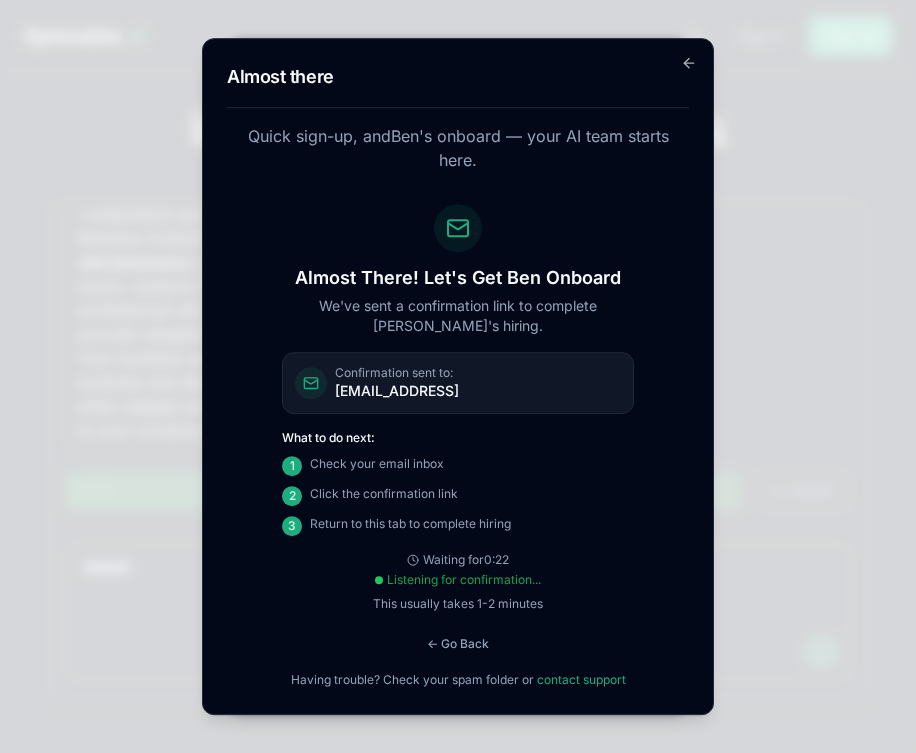 copy on "teehfgi" 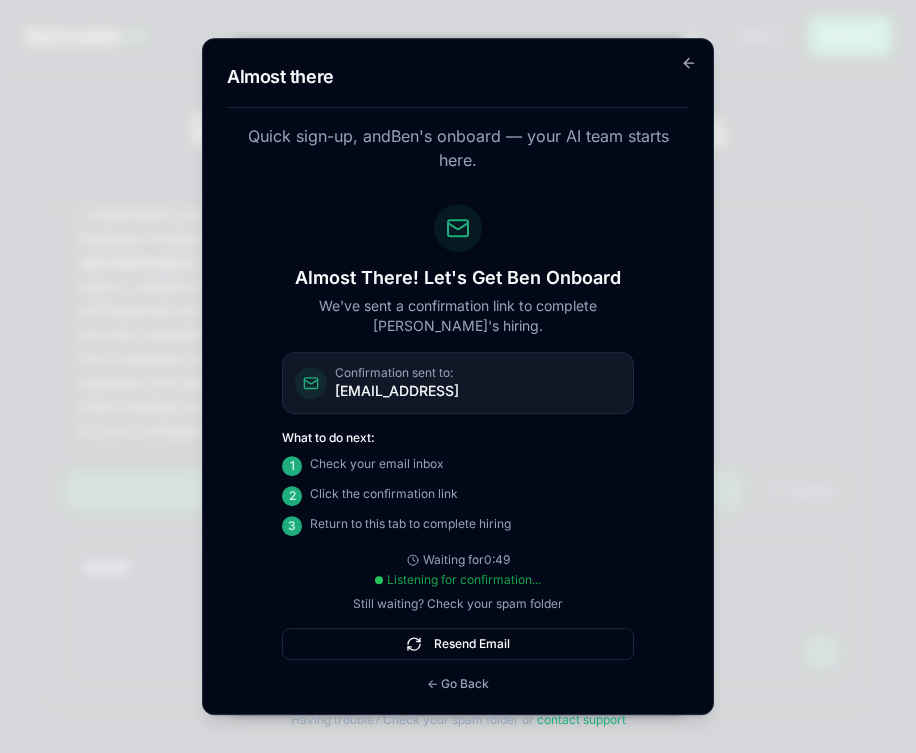 click on "Confirmation sent to:" at bounding box center [478, 373] 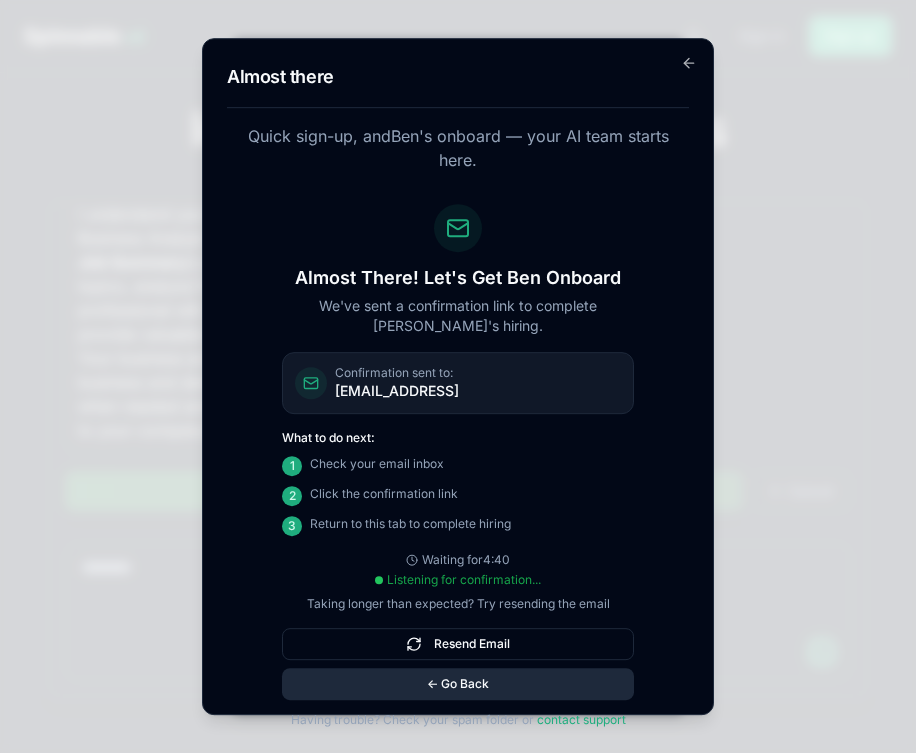 click on "← Go Back" at bounding box center (458, 684) 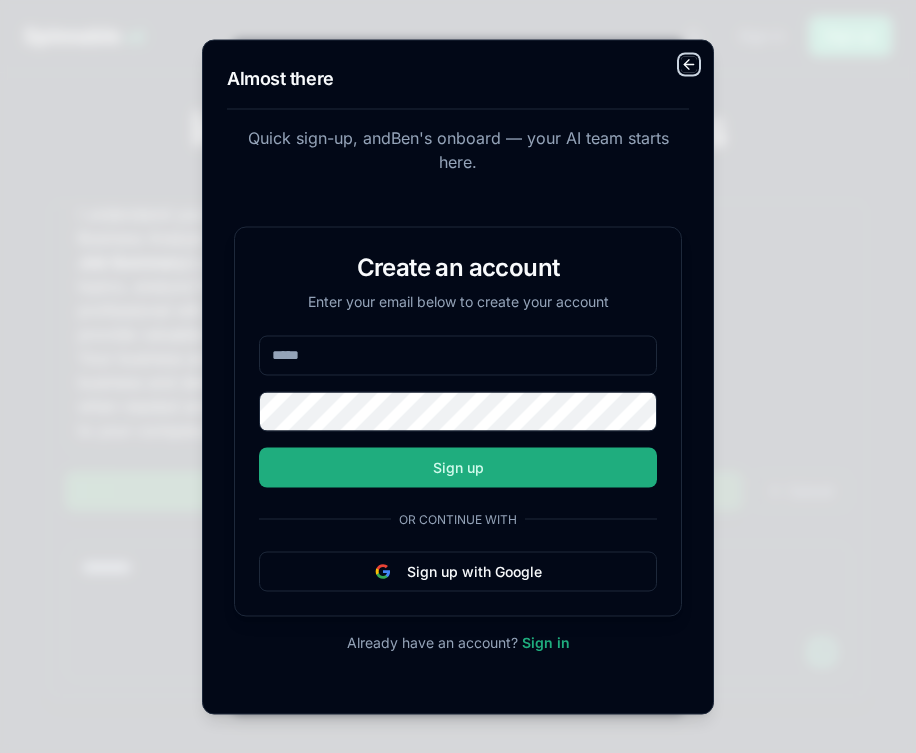 click 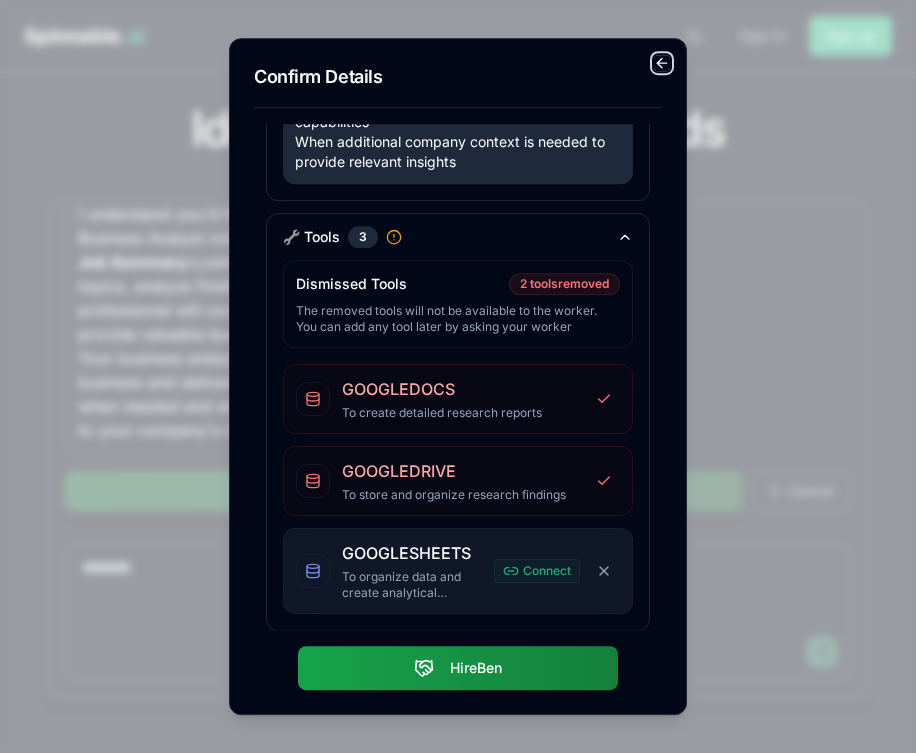 click 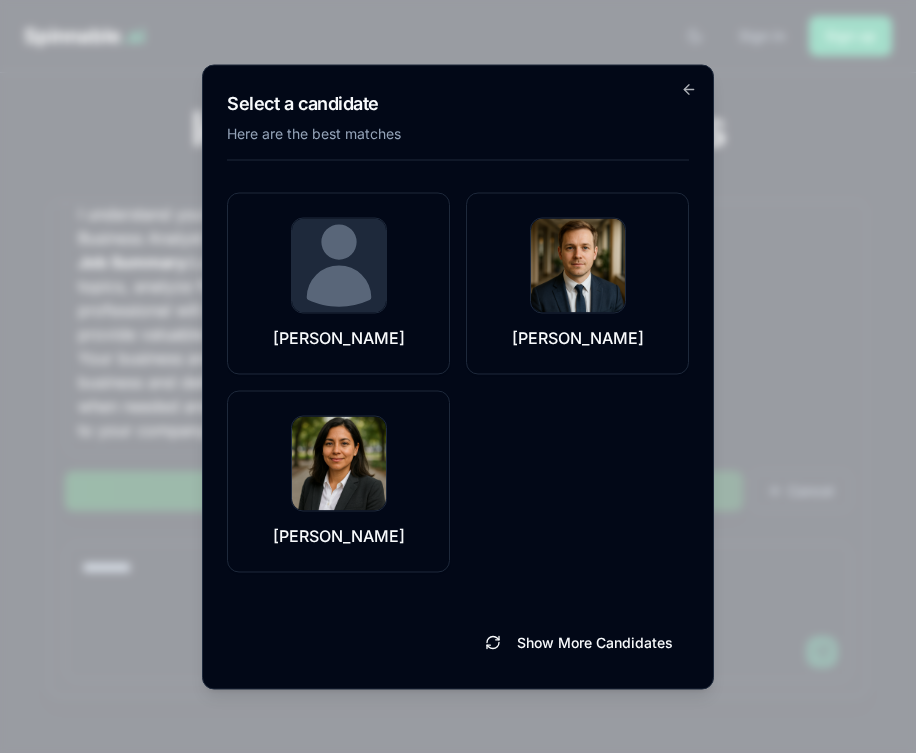 click on "Select a candidate Here are the best matches Jie Hong Liam Nakamura Malia Salazar Show More Candidates Go back" at bounding box center [458, 376] 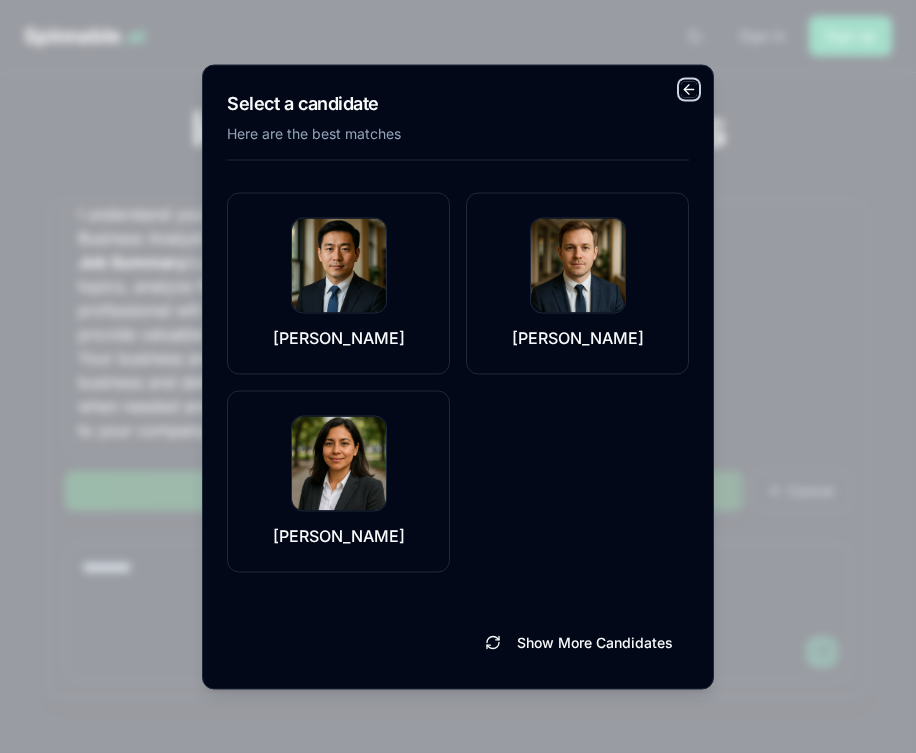 click 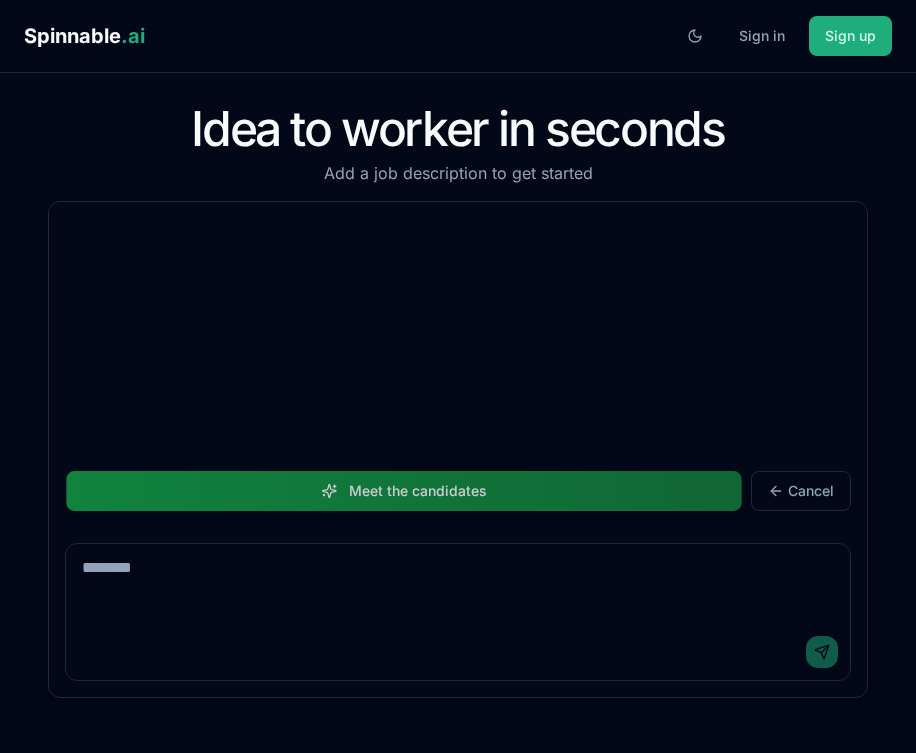 scroll, scrollTop: 0, scrollLeft: 0, axis: both 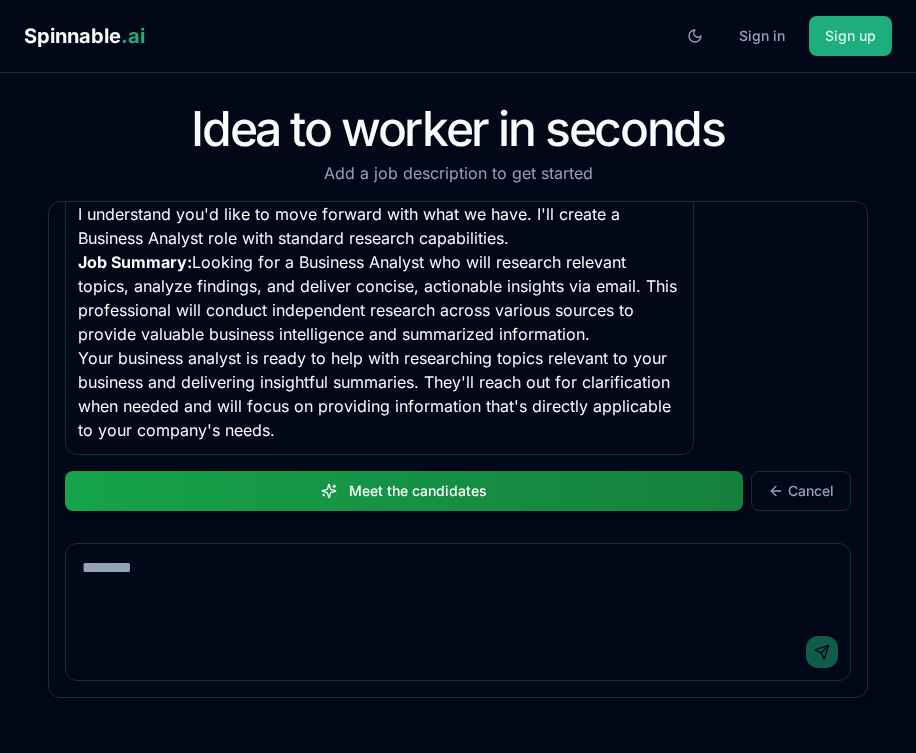 click on "I need a business analyst that can research relevant topics for my company and provide insightful and summarized information. You will need context on my company. You will communicate primarily through email. Hi there! I'm Bob, a recruiter at Spinnable. Let's set up the perfect business analyst for your needs.
Could you share a bit more about your company and the specific types of research topics this analyst would focus on? Also, would they need access to any particular tools or platforms to conduct their research effectively (like Google Drive, Notion, etc.)? I trust you, let's go I appreciate your trust. Before I can create the best business analyst for you, I need just a bit more information to tailor the role properly:
What industry is your company in? (This helps focus the research approach)
Would you want the analyst to escalate to you when they need additional context or when facing unclear research requests?
I trust you, let's go
Job Summary:" at bounding box center (458, 336) 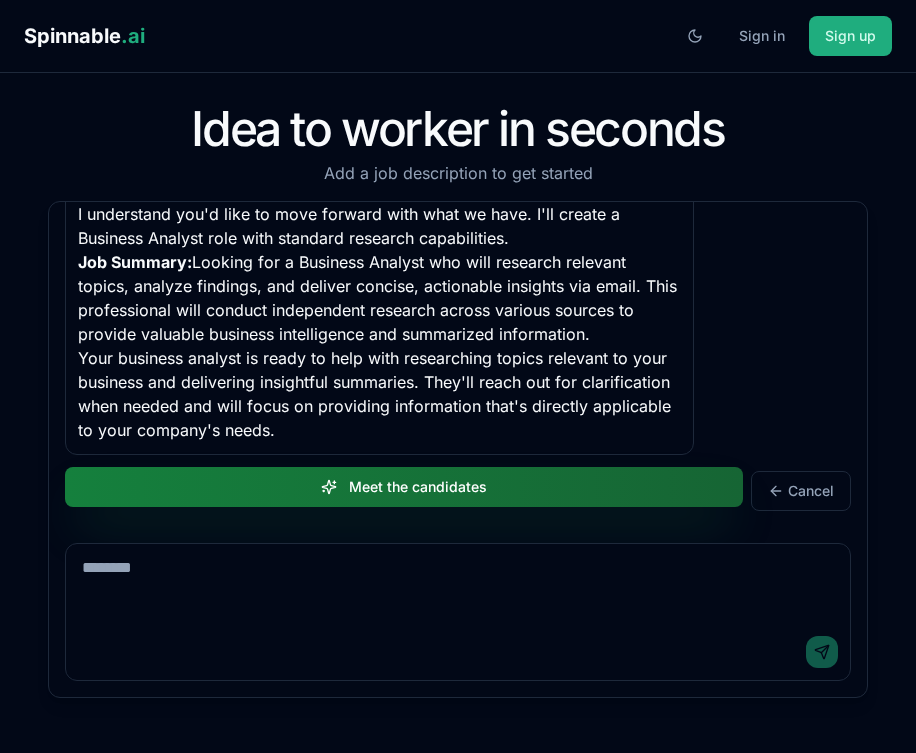 click on "Meet the candidates" at bounding box center [404, 487] 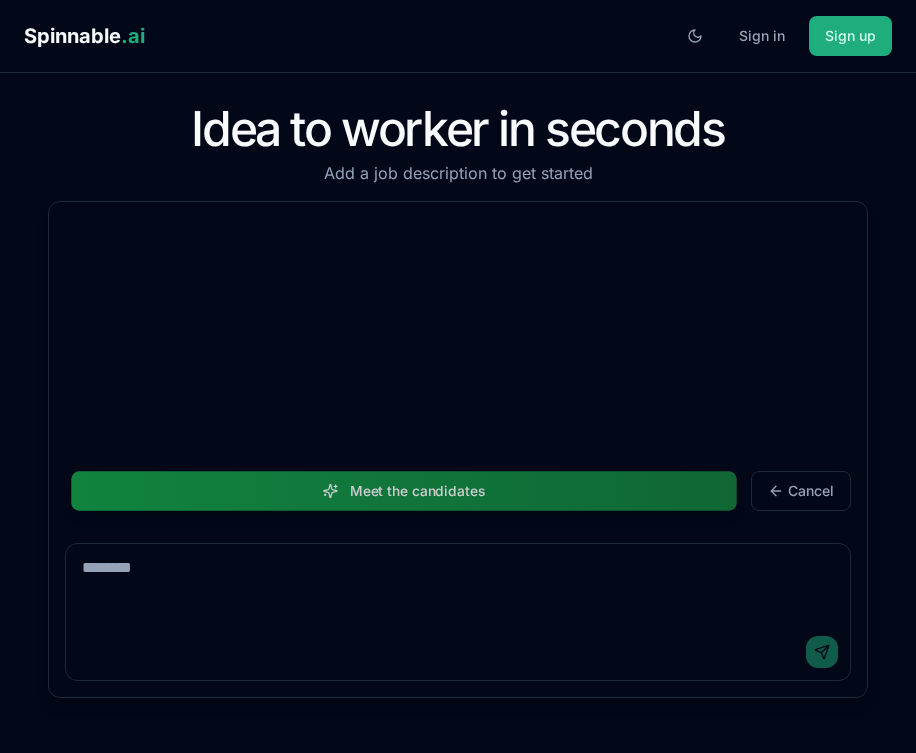 scroll, scrollTop: 0, scrollLeft: 0, axis: both 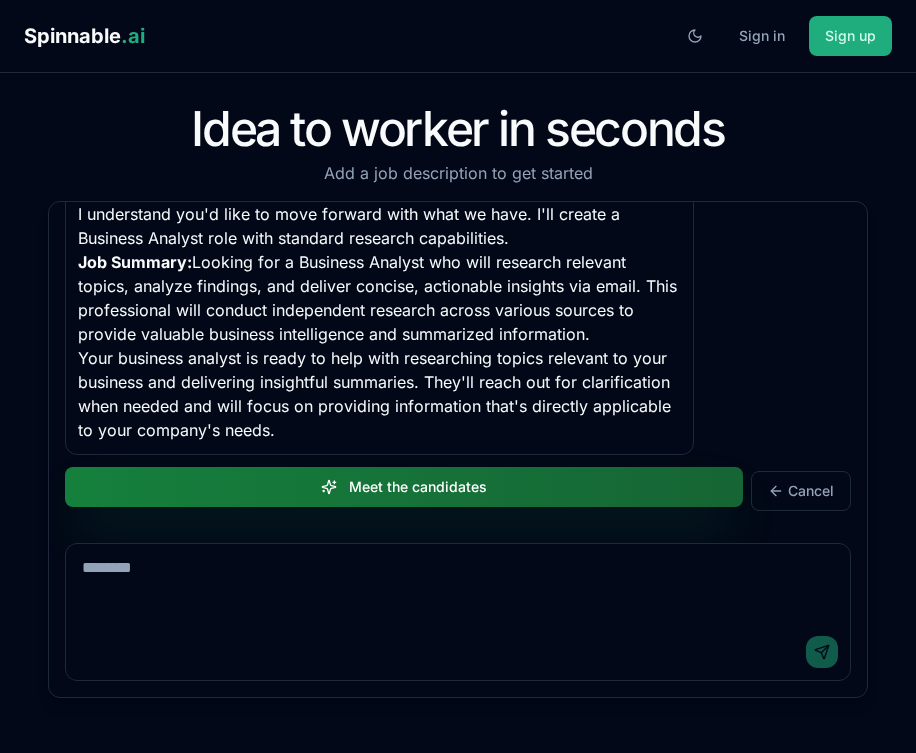 click on "Meet the candidates" at bounding box center [404, 487] 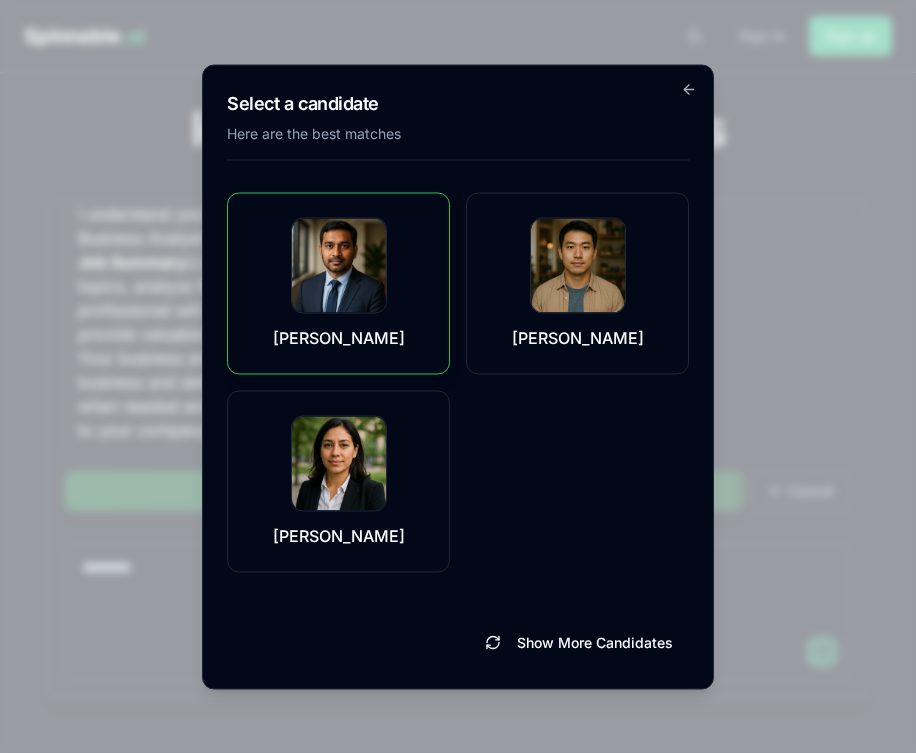 click on "Thiago Fischer" at bounding box center [338, 283] 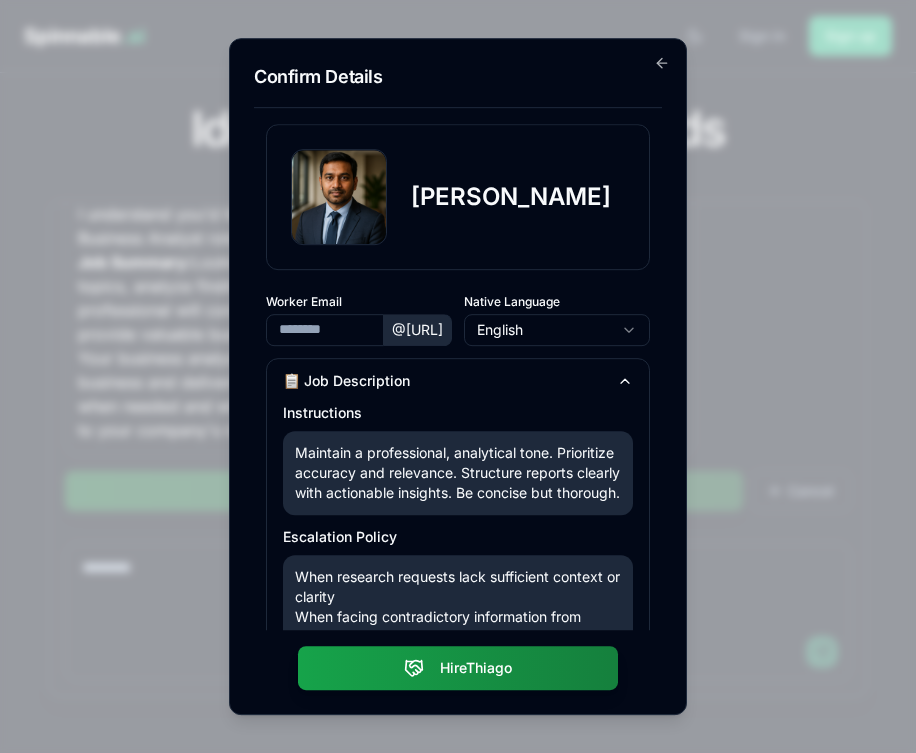 type on "**********" 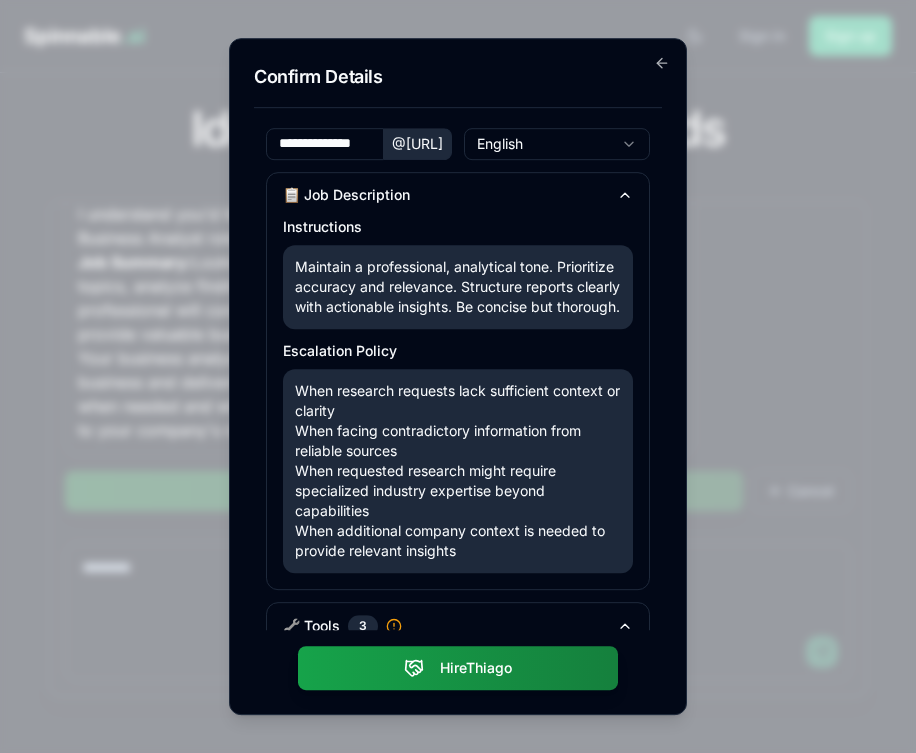 scroll, scrollTop: 523, scrollLeft: 0, axis: vertical 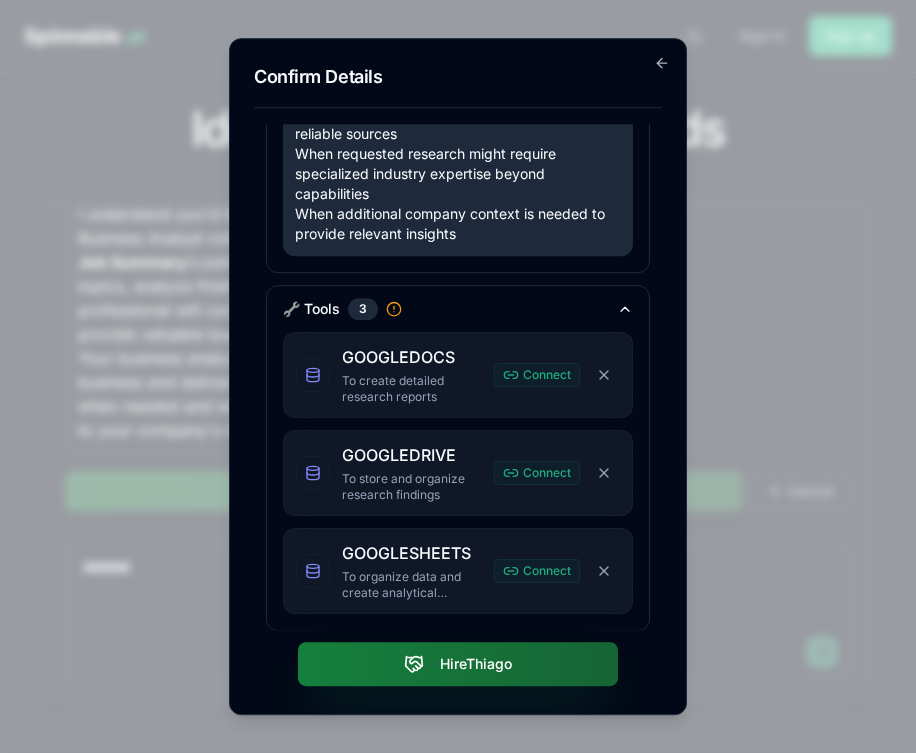 click on "Hire  Thiago" at bounding box center (458, 664) 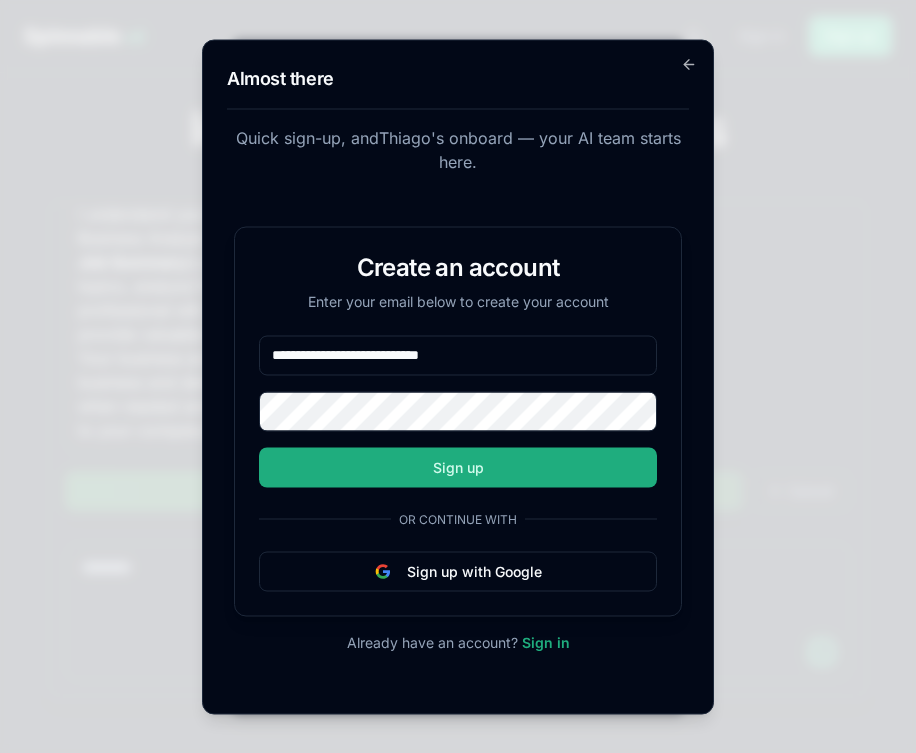 type on "**********" 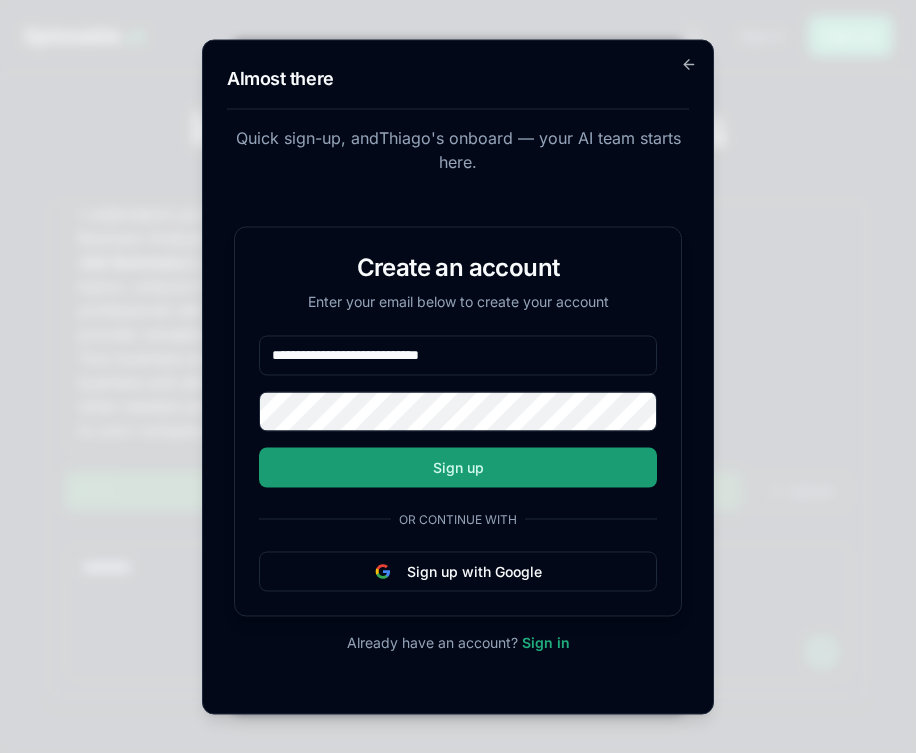 click on "Sign up" at bounding box center (458, 467) 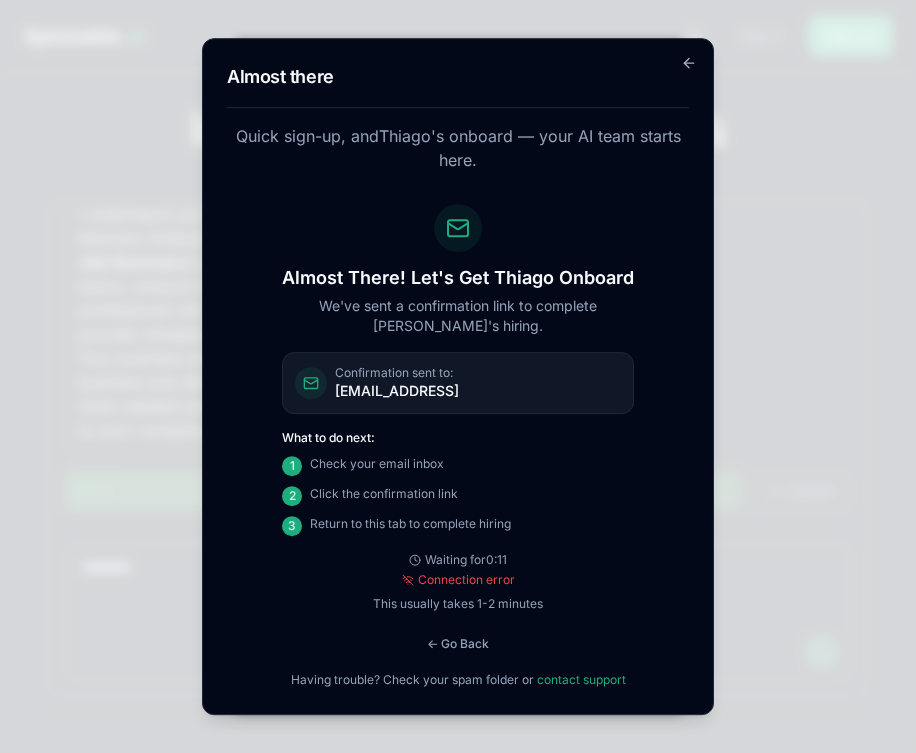 click on "Connection error" at bounding box center (466, 580) 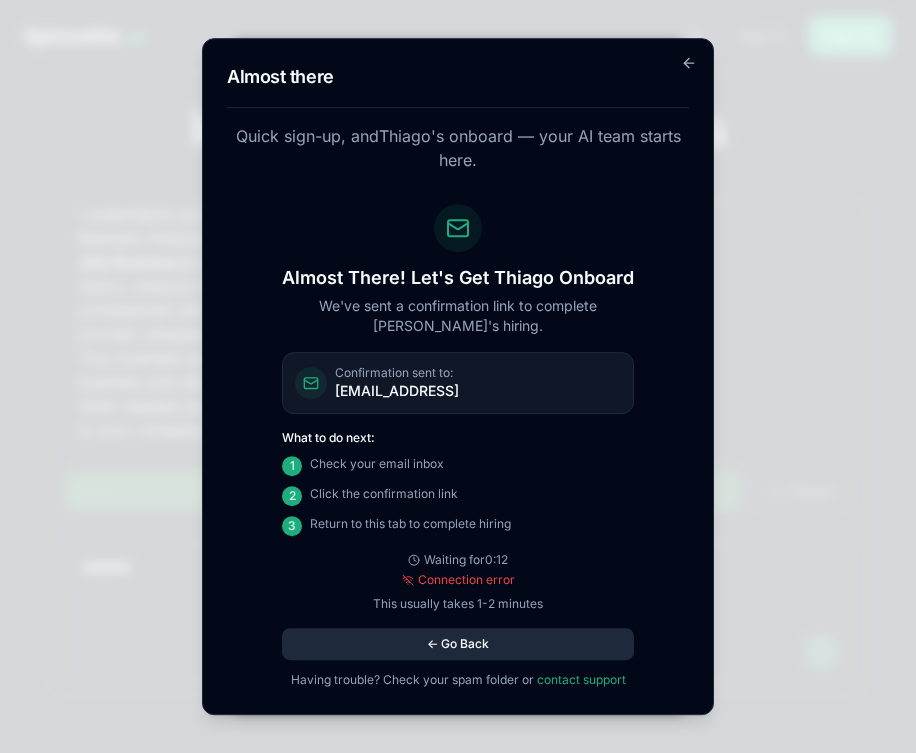 click on "← Go Back" at bounding box center (458, 644) 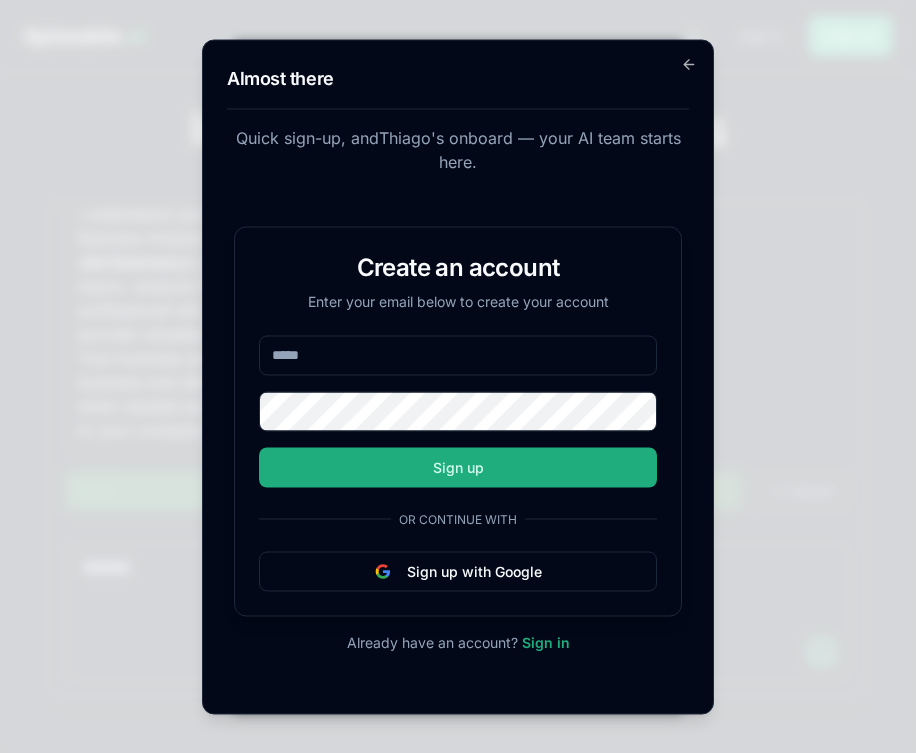 click at bounding box center (458, 355) 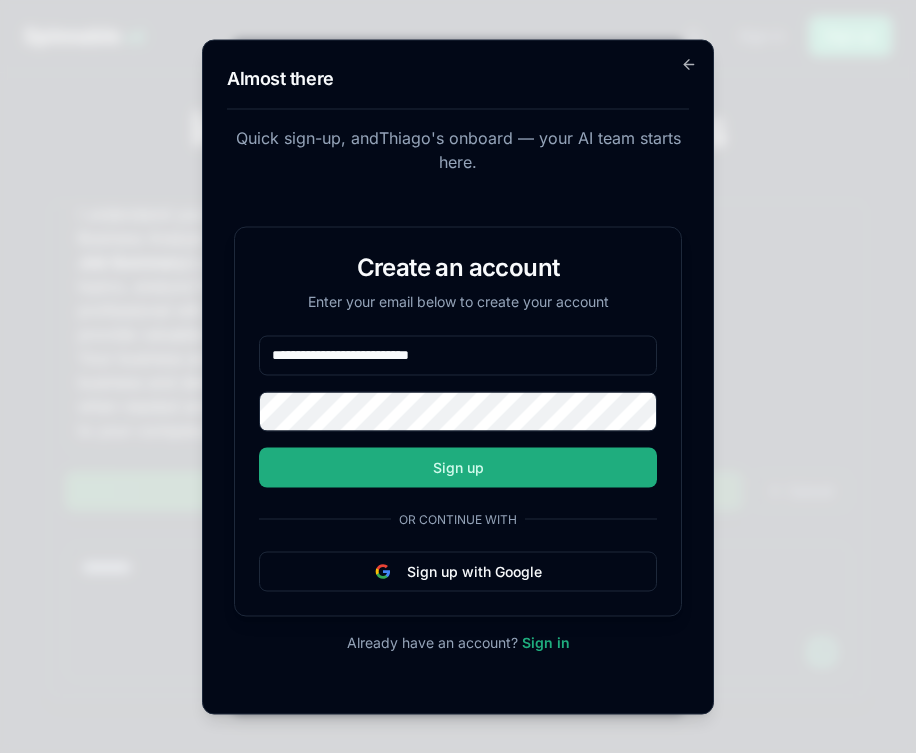 type on "**********" 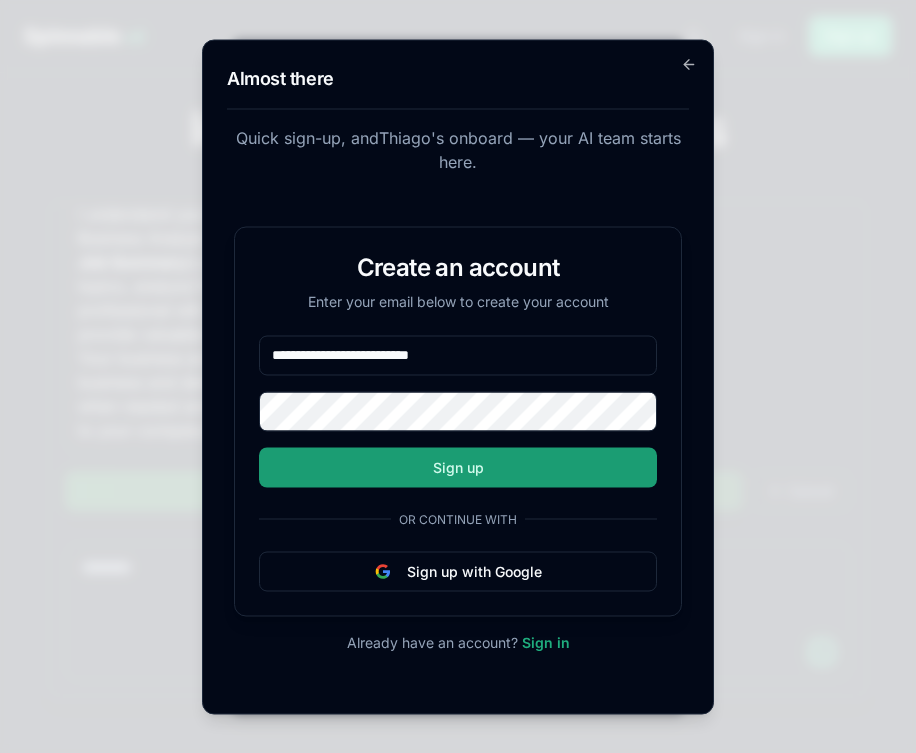 click on "Sign up" at bounding box center (458, 467) 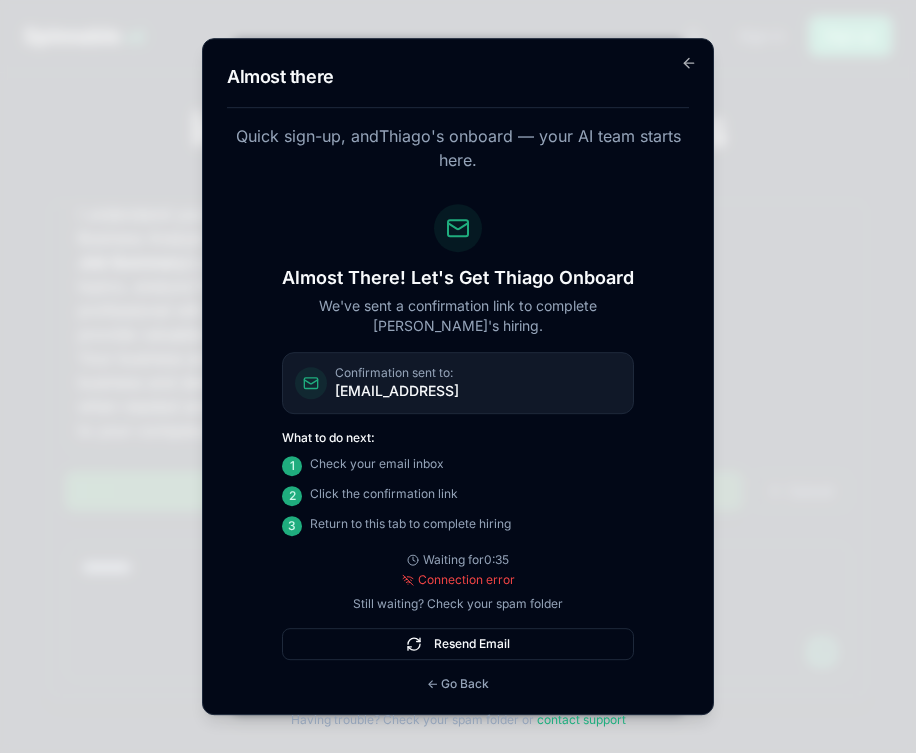 click on "Almost there" at bounding box center [458, 77] 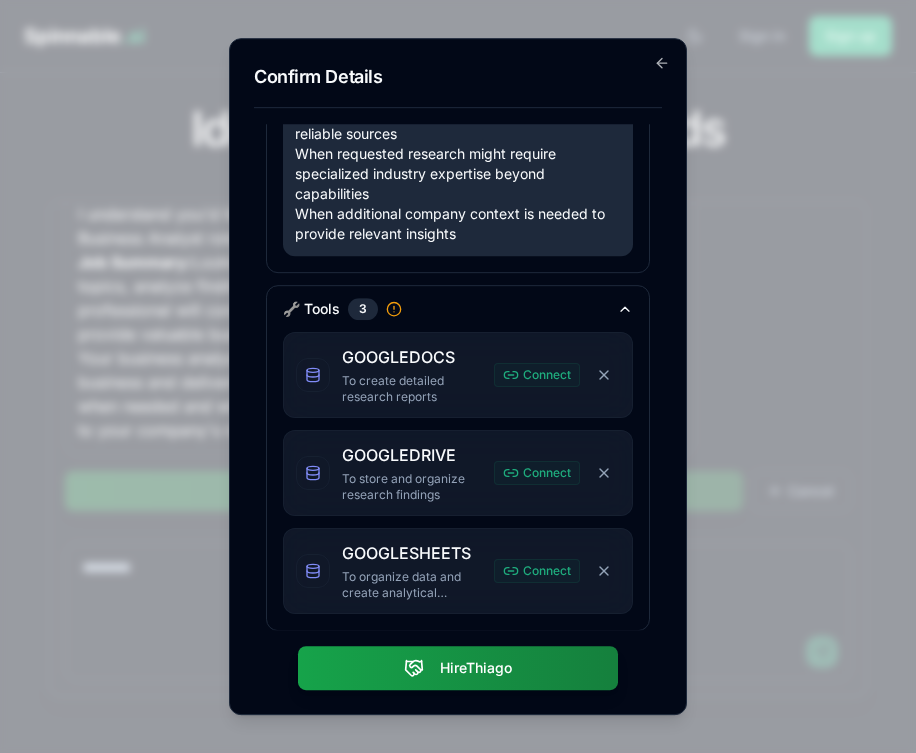 click at bounding box center [458, 376] 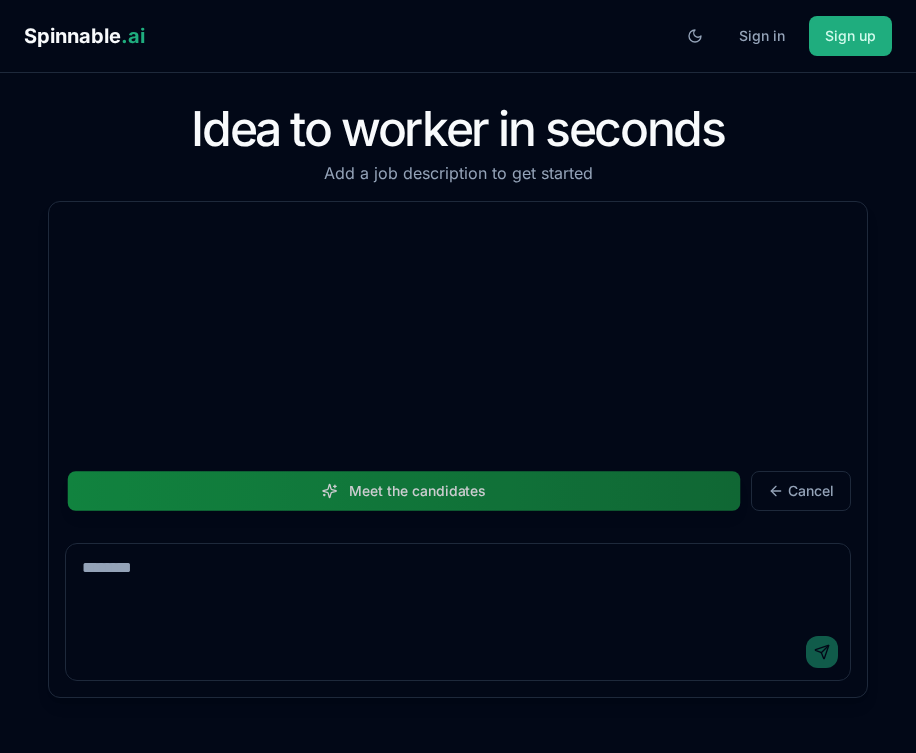 scroll, scrollTop: 0, scrollLeft: 0, axis: both 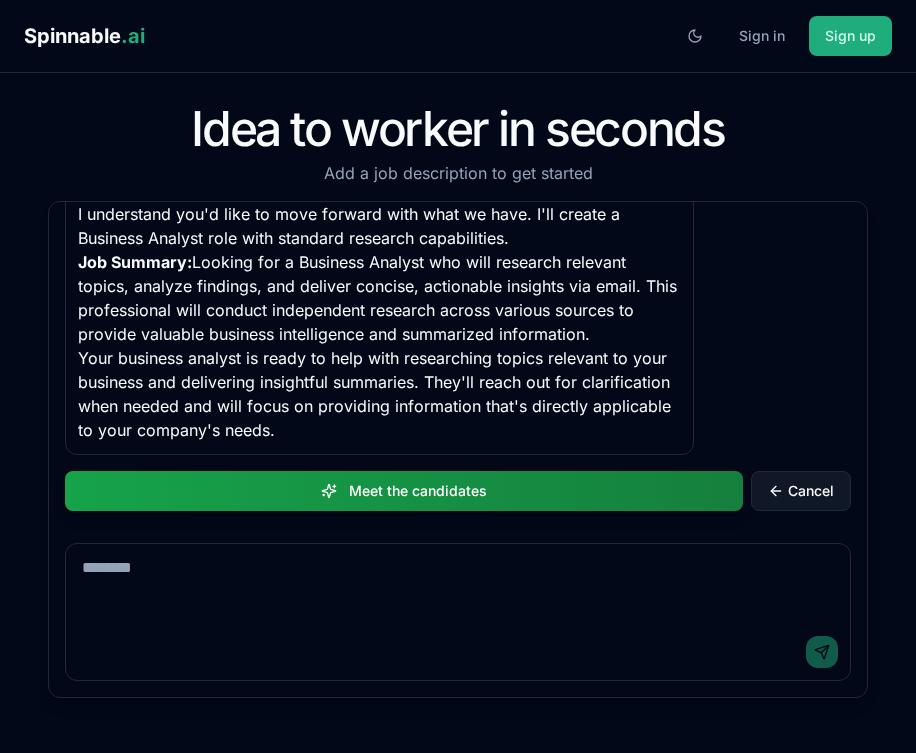 click on "Cancel" at bounding box center (811, 491) 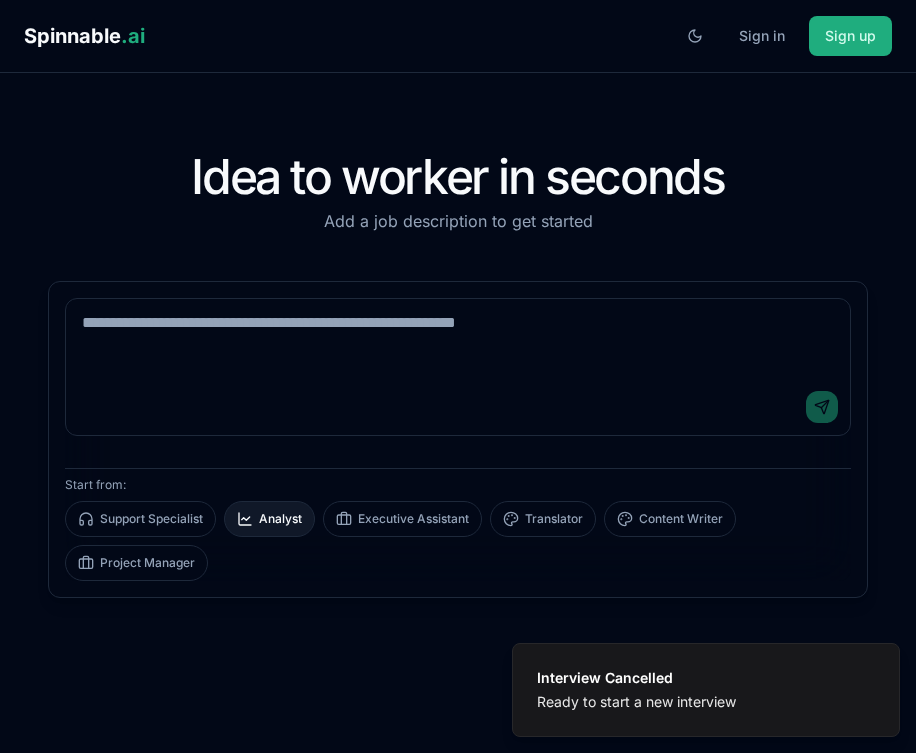 click on "Analyst" at bounding box center (269, 519) 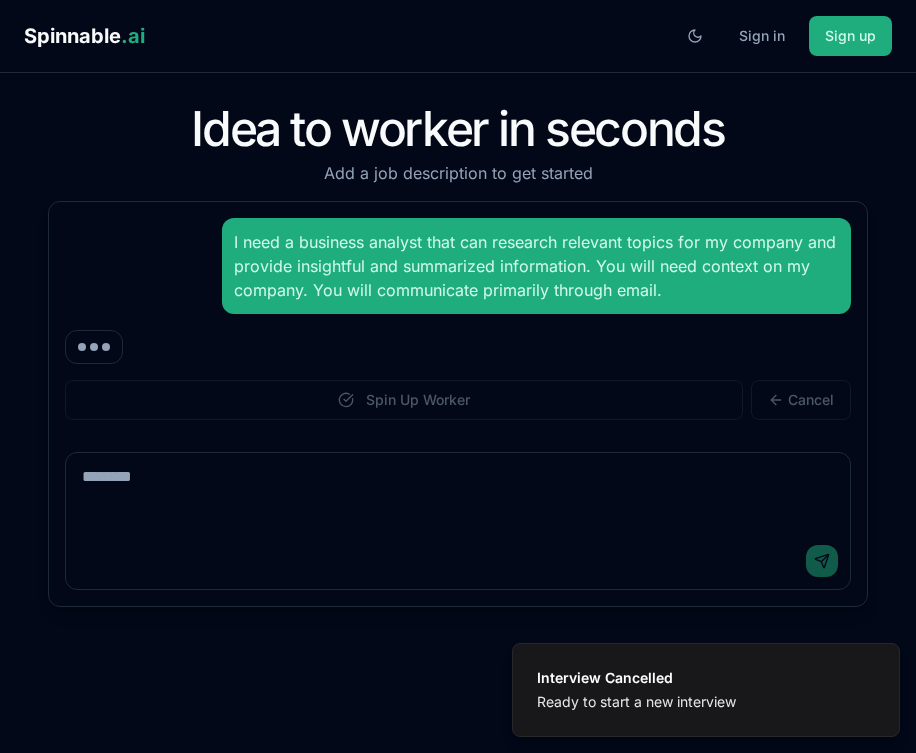click at bounding box center (458, 493) 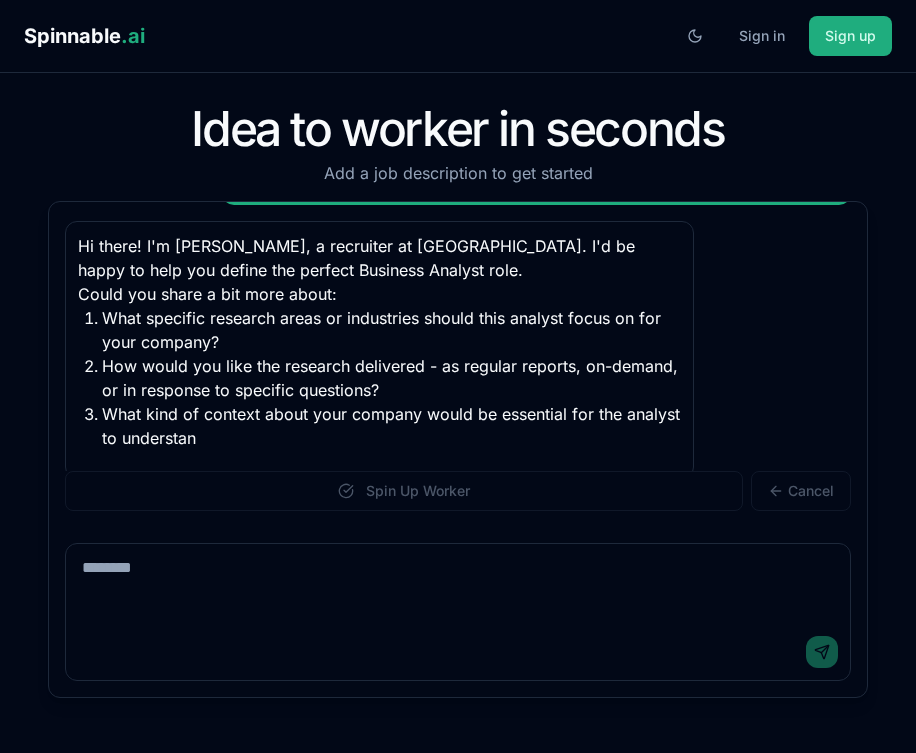 scroll, scrollTop: 133, scrollLeft: 0, axis: vertical 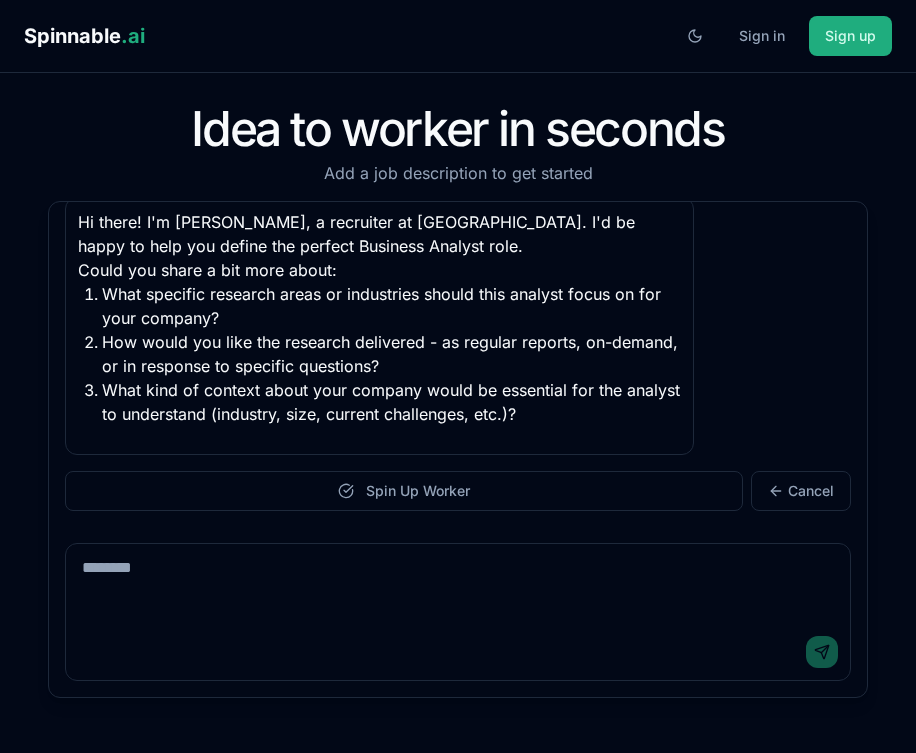 click on "How would you like the research delivered - as regular reports, on-demand, or in response to specific questions?" at bounding box center (391, 354) 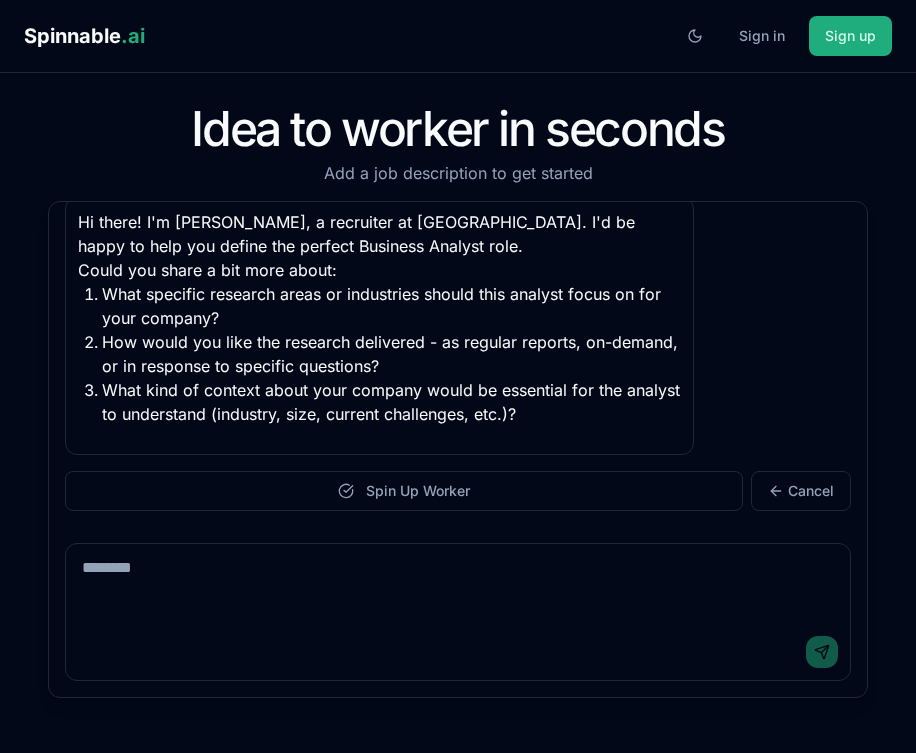 click at bounding box center (458, 584) 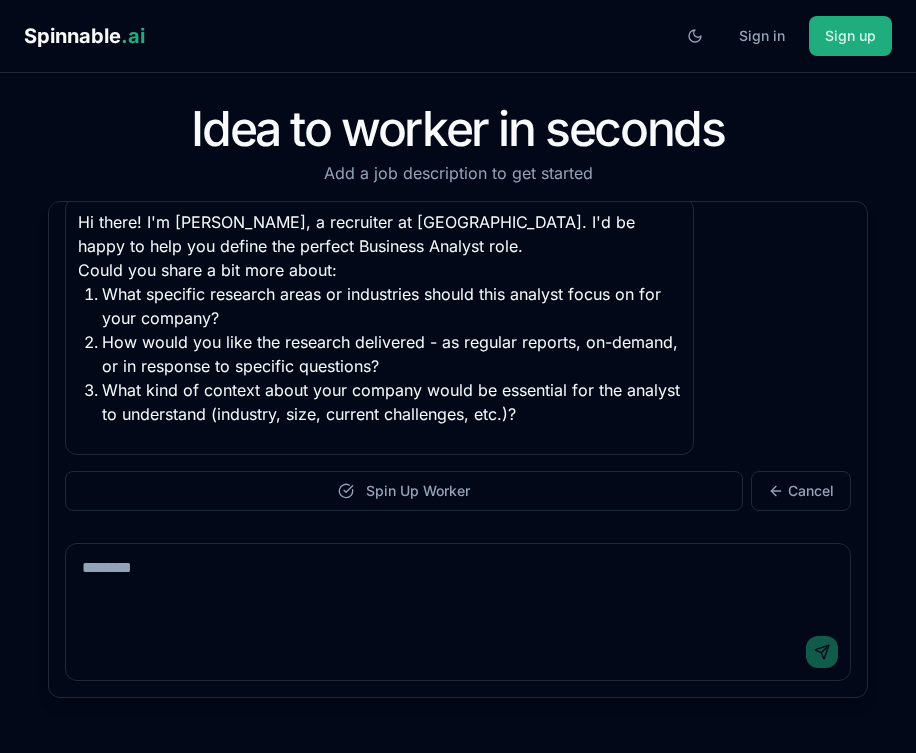 paste on "**********" 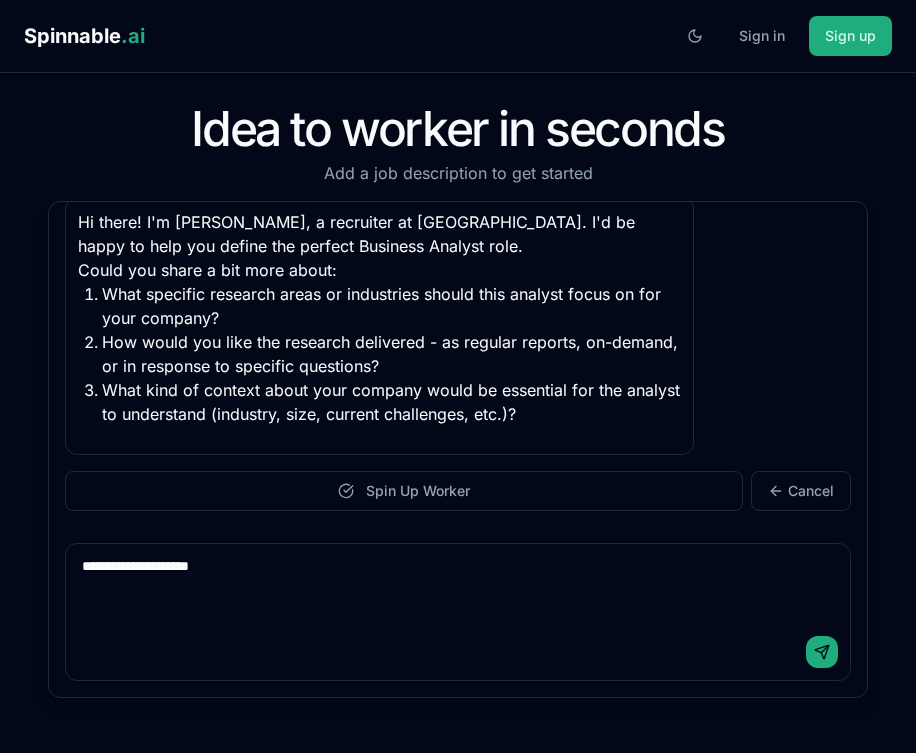 type 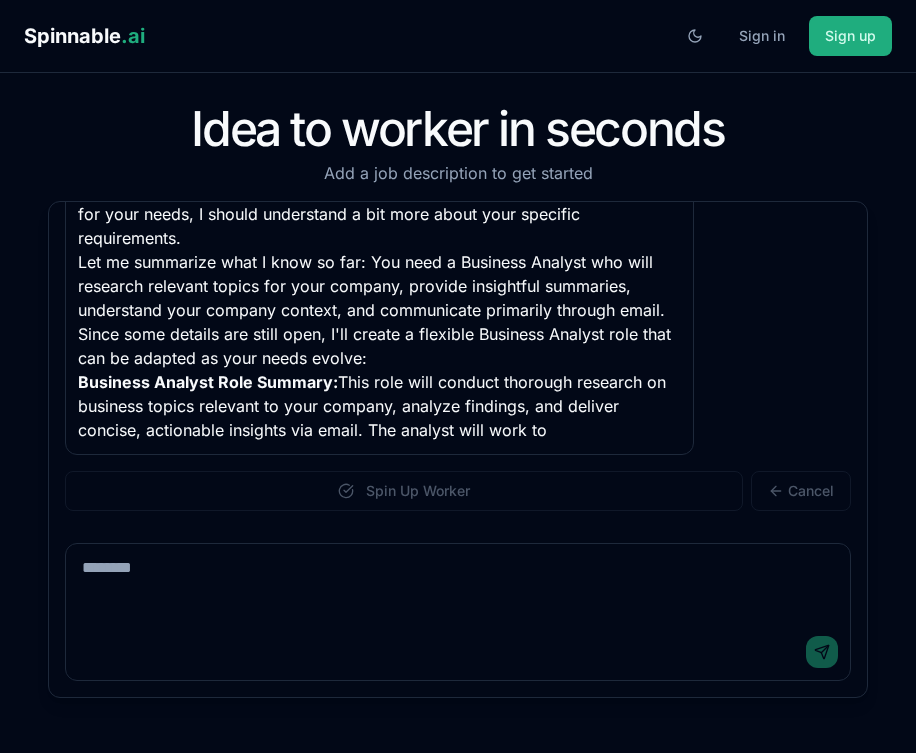 scroll, scrollTop: 535, scrollLeft: 0, axis: vertical 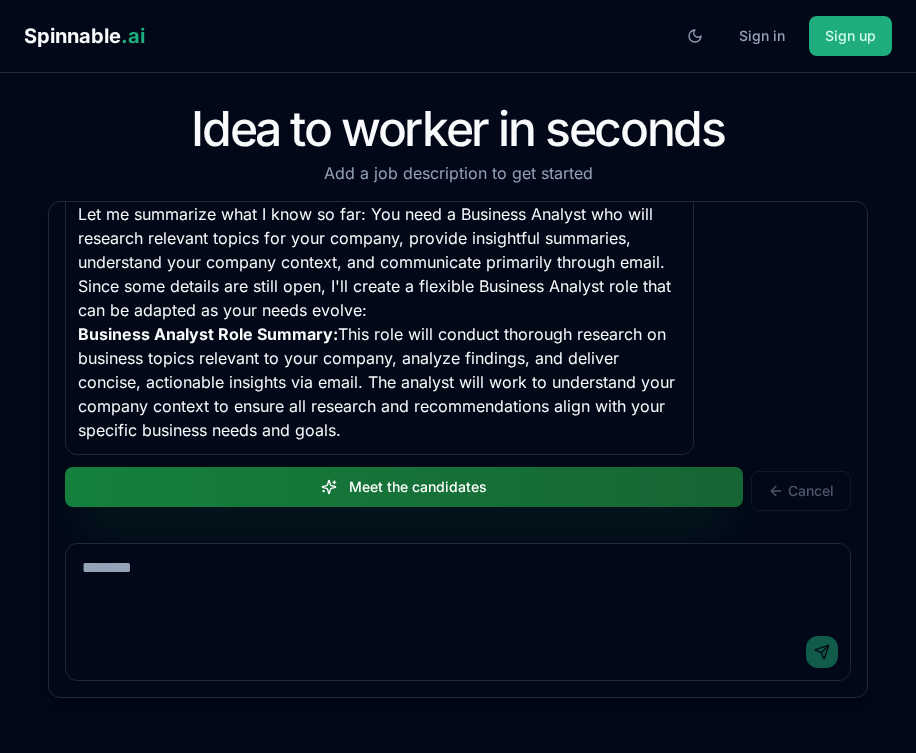 click on "Meet the candidates" at bounding box center (404, 487) 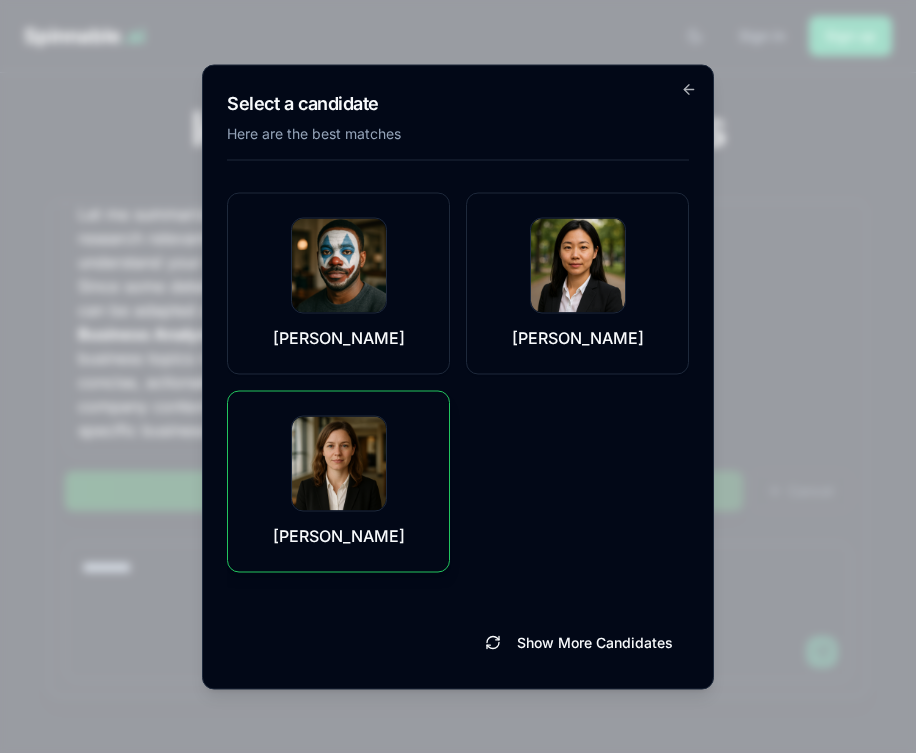 click at bounding box center (339, 463) 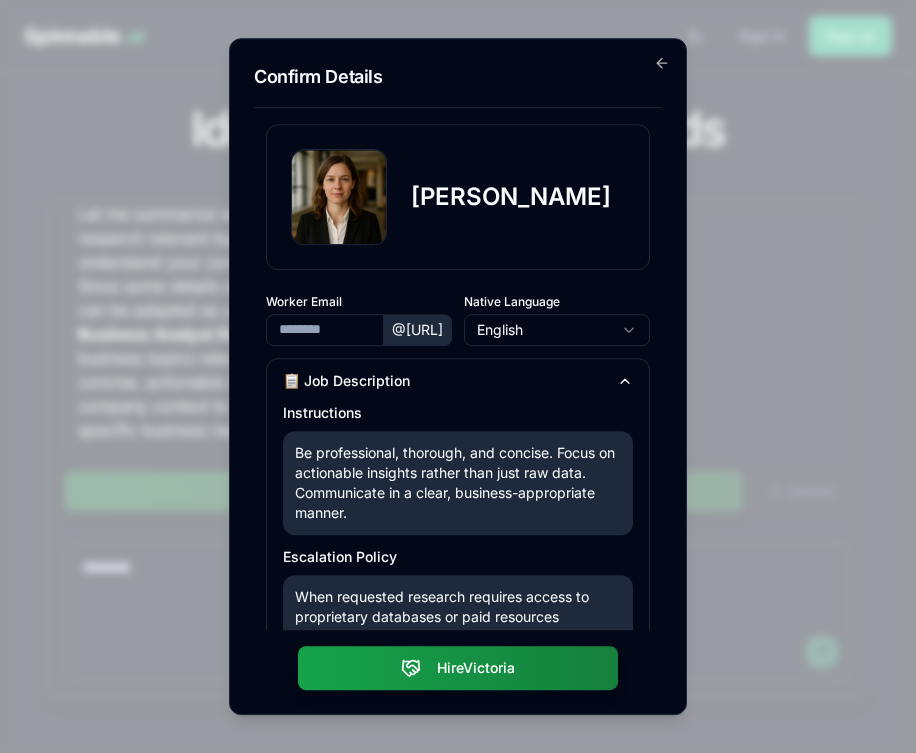 type on "**********" 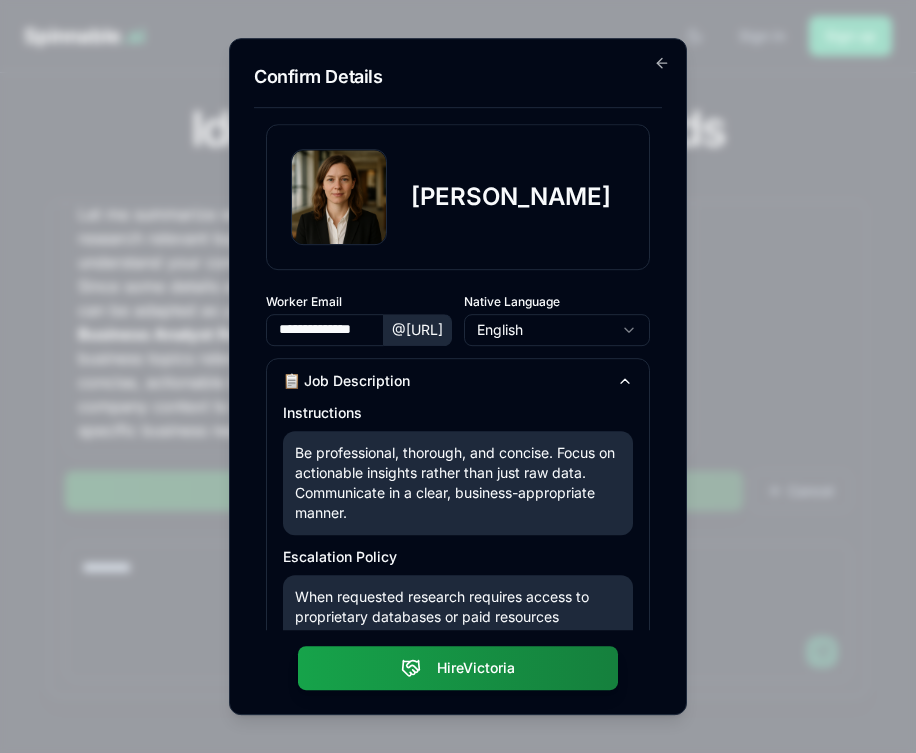 scroll, scrollTop: 163, scrollLeft: 0, axis: vertical 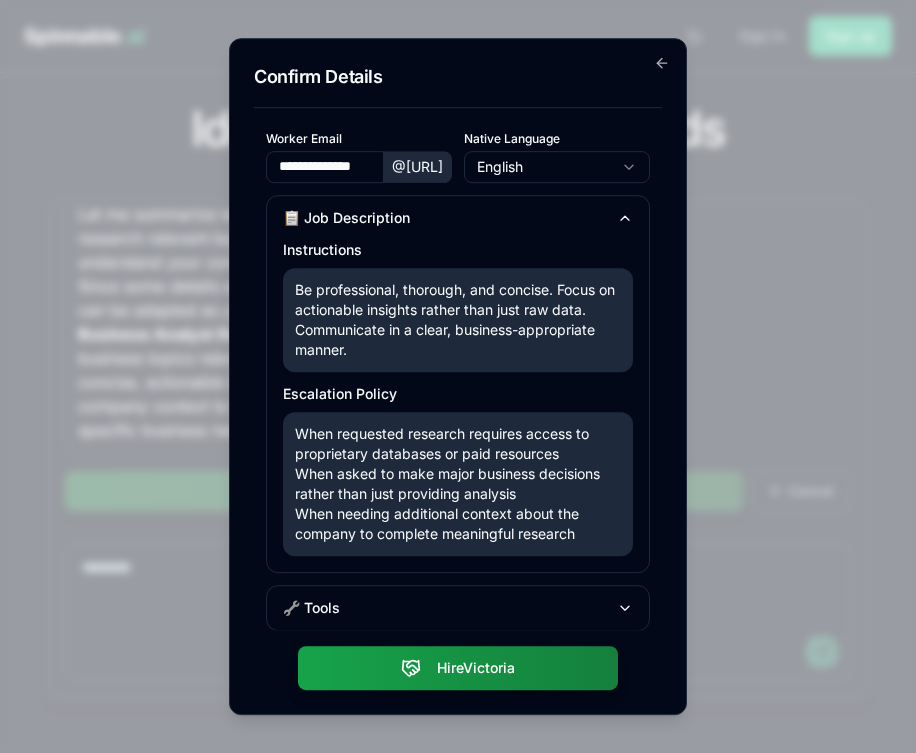click on "**********" at bounding box center (458, 377) 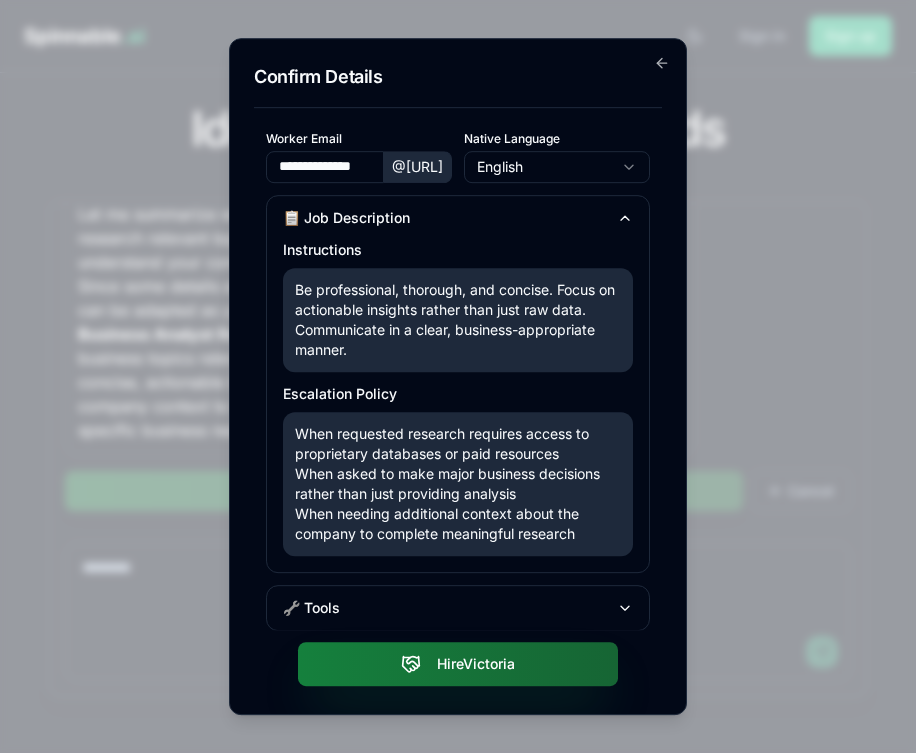 click on "Hire  Victoria" at bounding box center (458, 664) 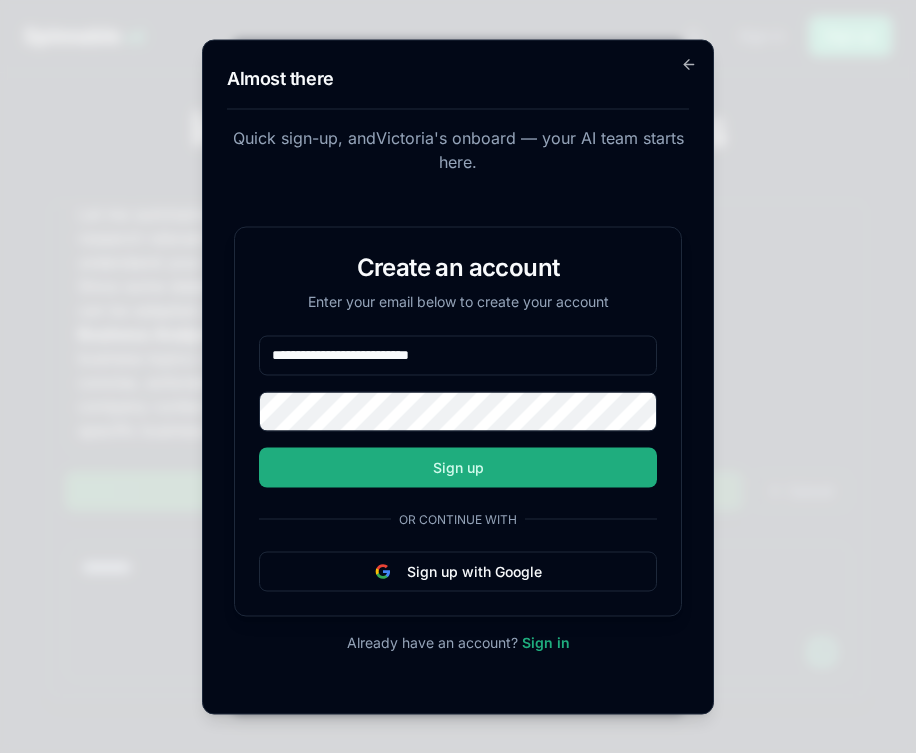 type on "**********" 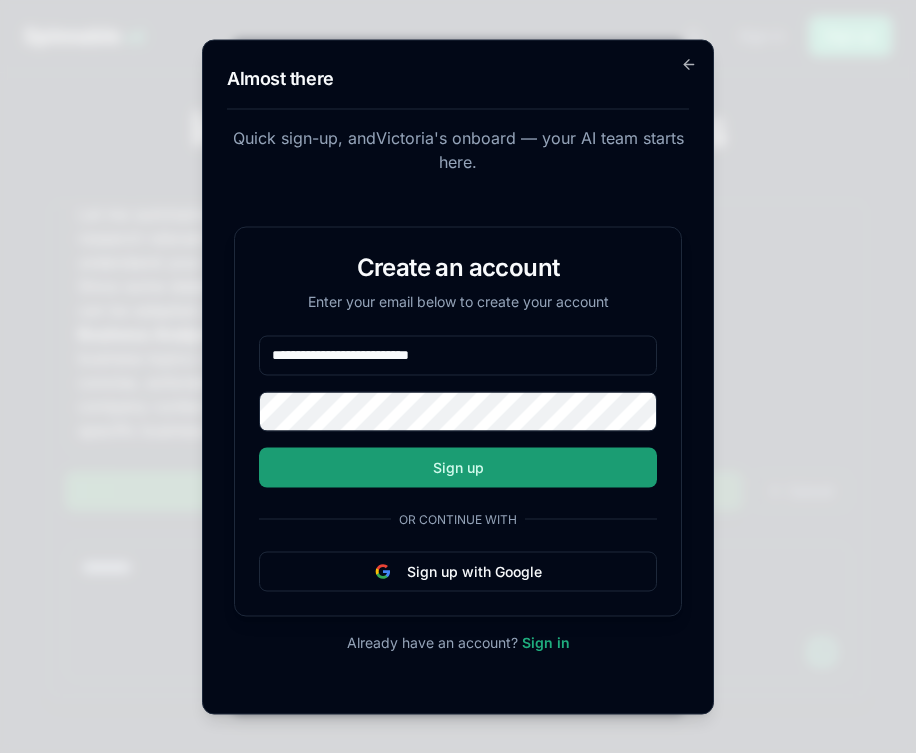 click on "Sign up" at bounding box center [458, 467] 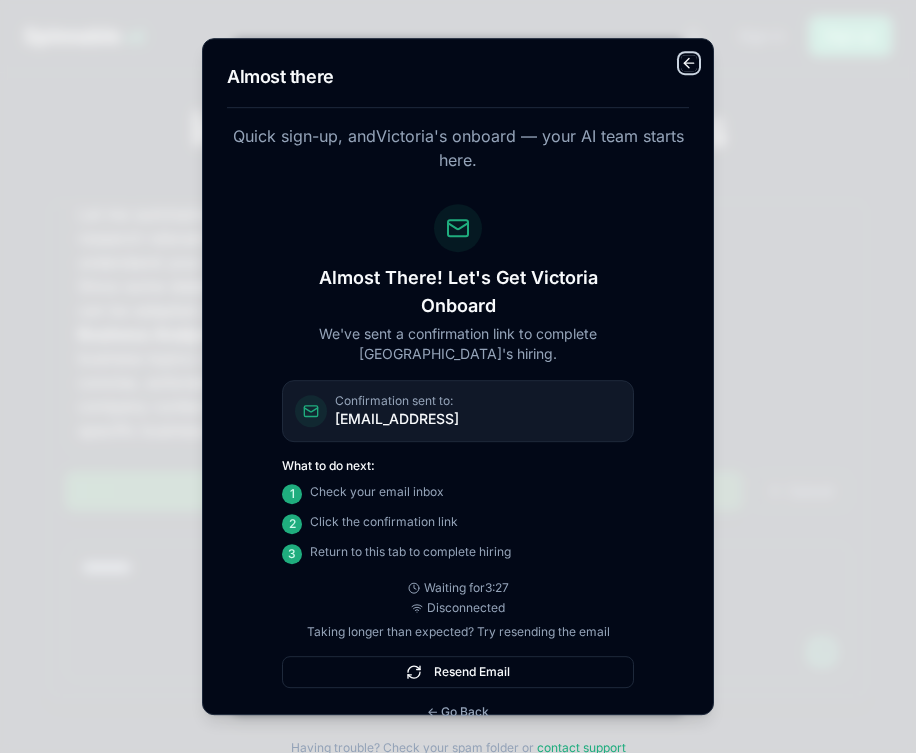 click 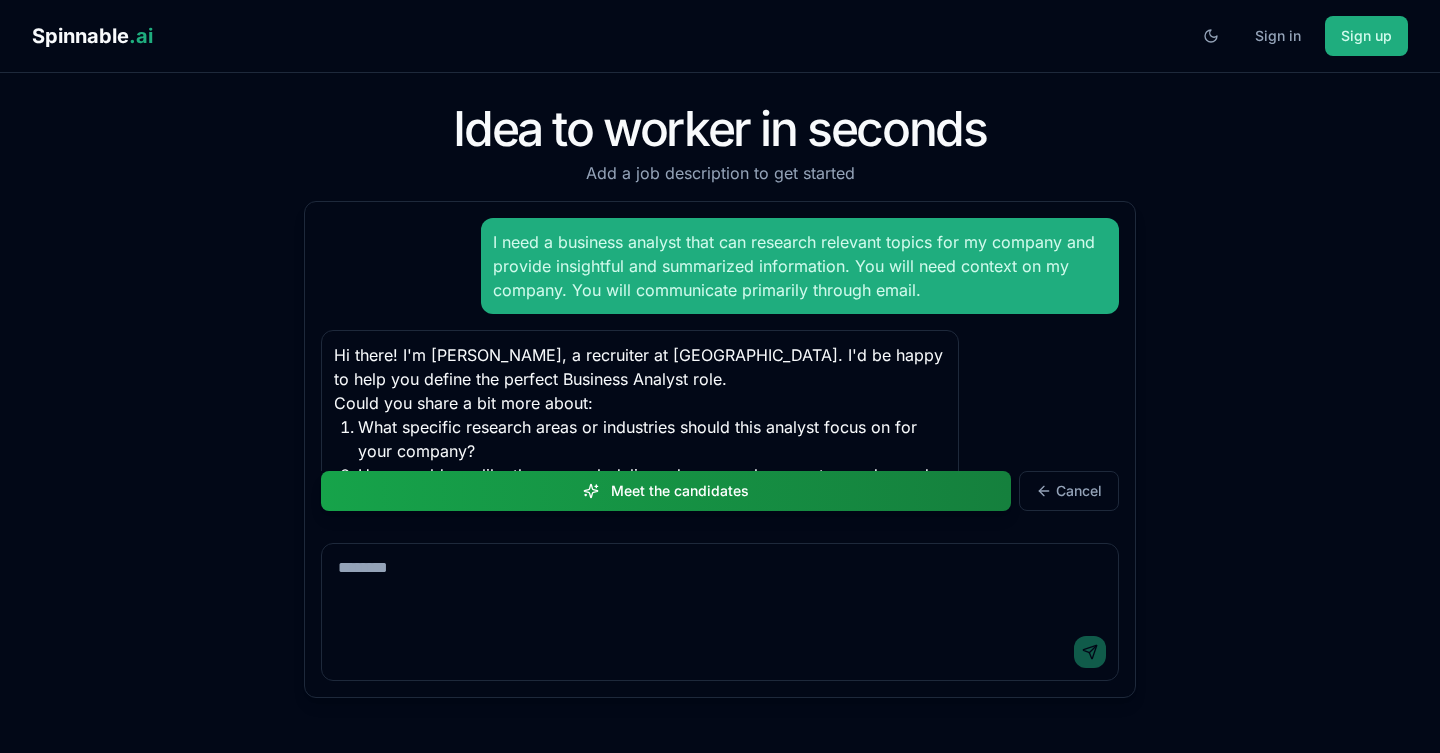 scroll, scrollTop: 0, scrollLeft: 0, axis: both 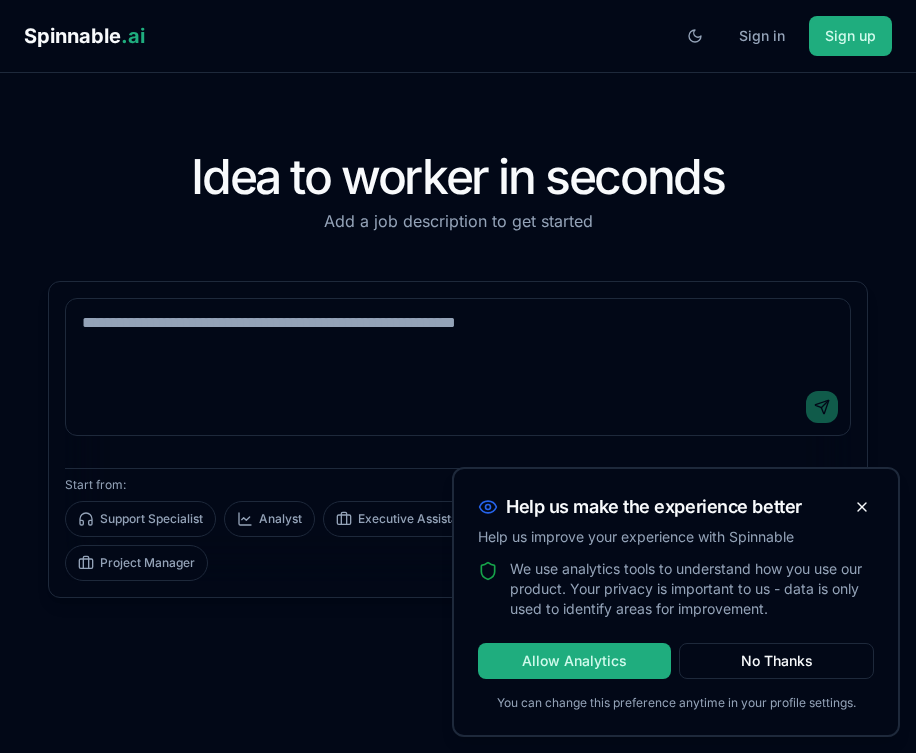 click at bounding box center [458, 339] 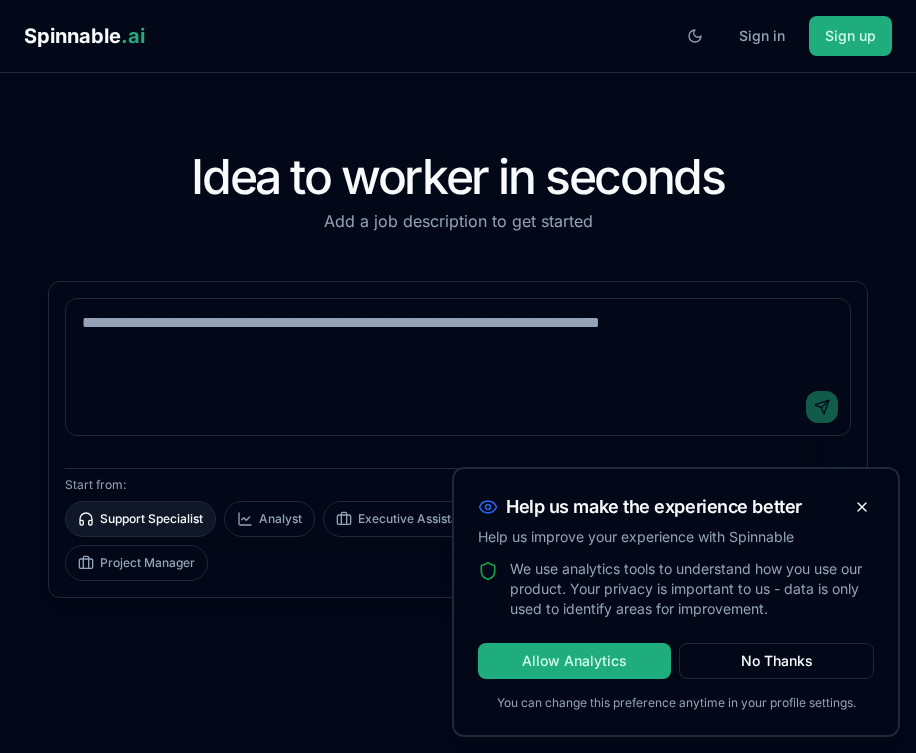 click on "Support Specialist" at bounding box center (140, 519) 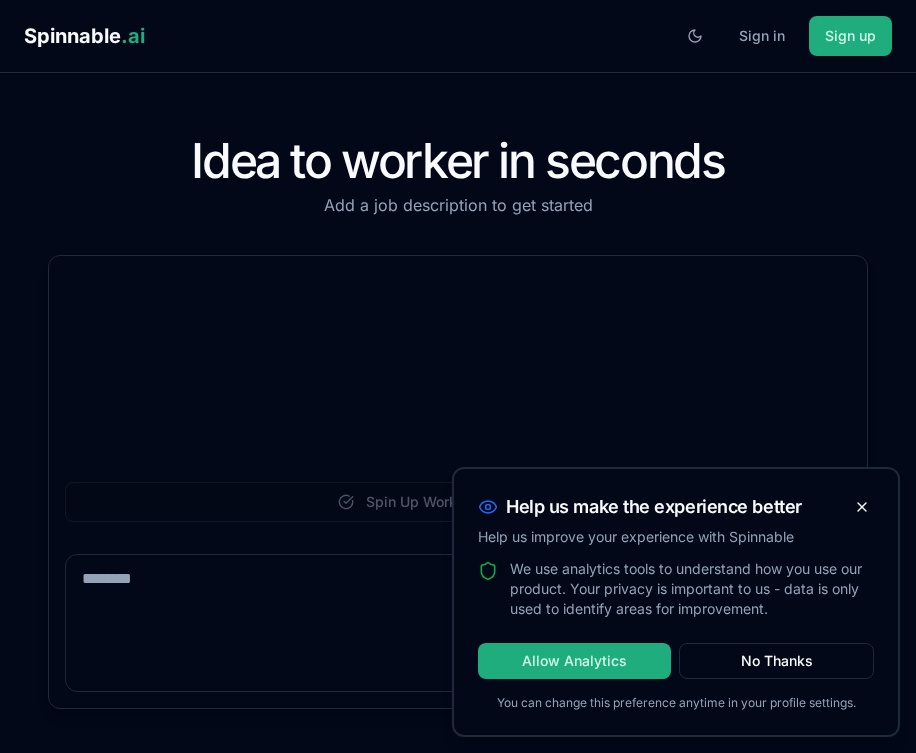 scroll, scrollTop: 0, scrollLeft: 0, axis: both 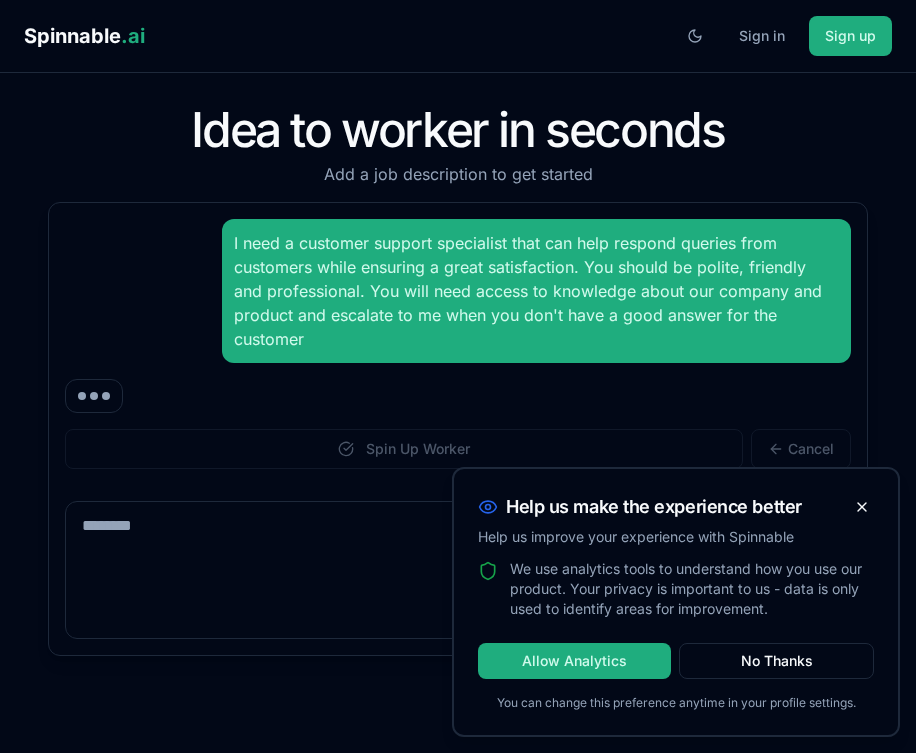 click at bounding box center (458, 542) 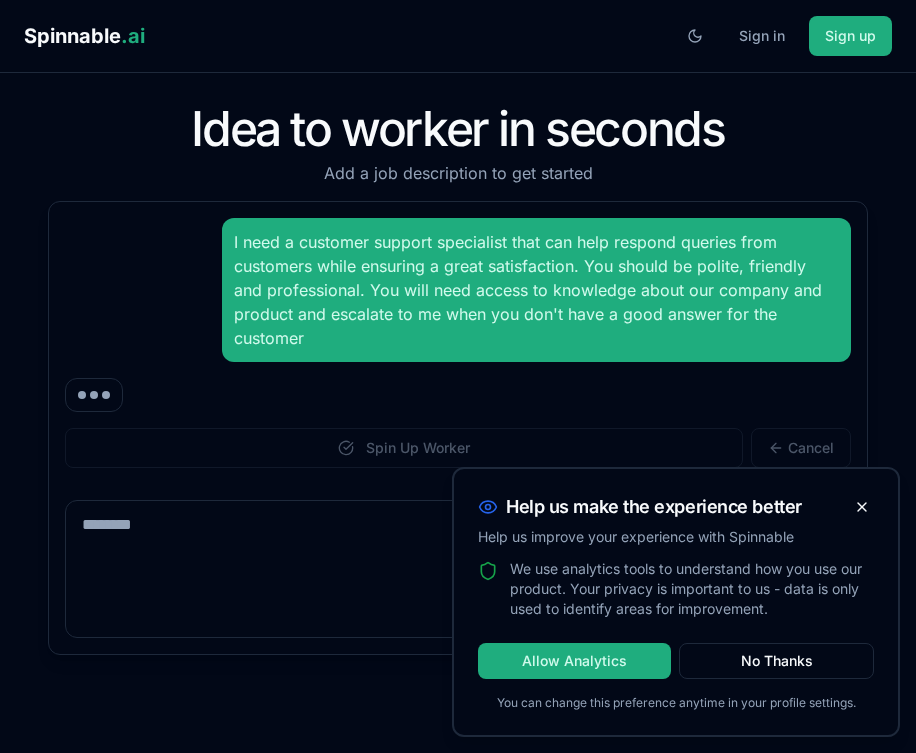 click at bounding box center [458, 541] 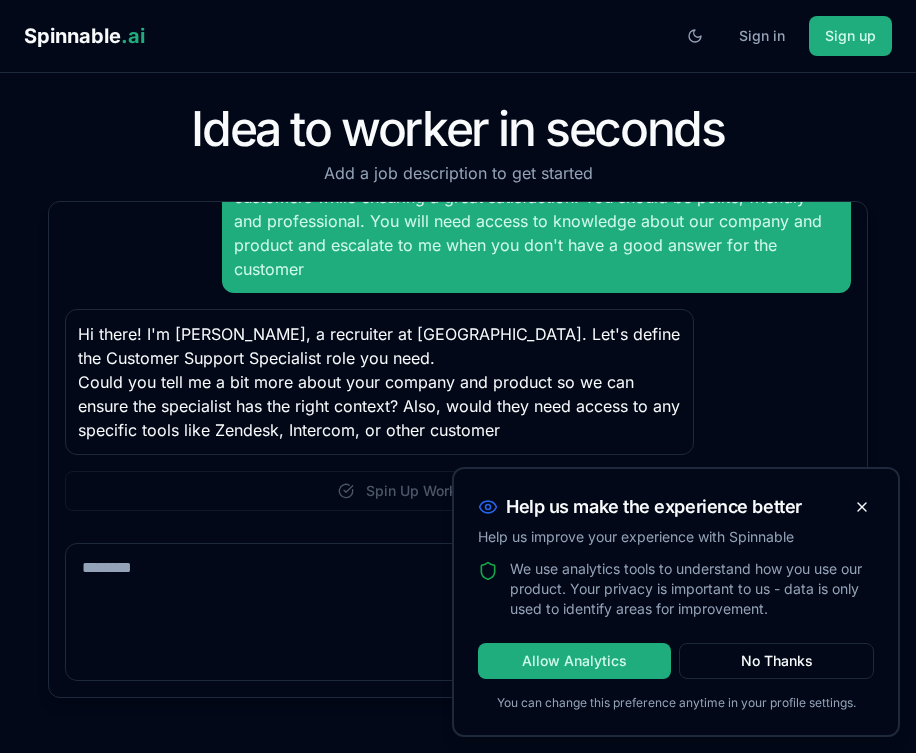 scroll, scrollTop: 93, scrollLeft: 0, axis: vertical 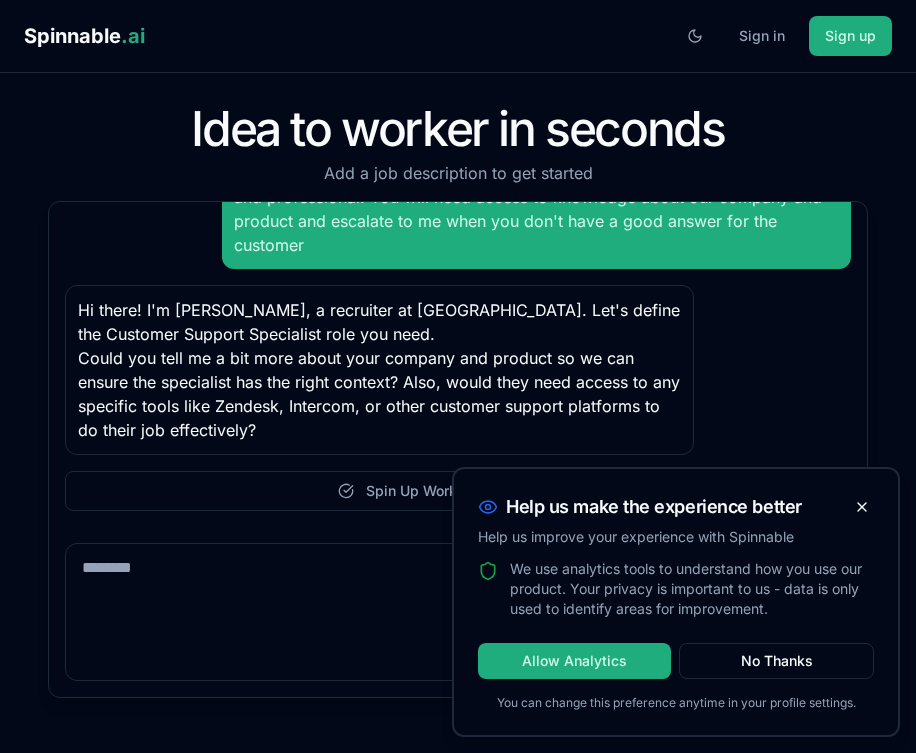 paste on "**********" 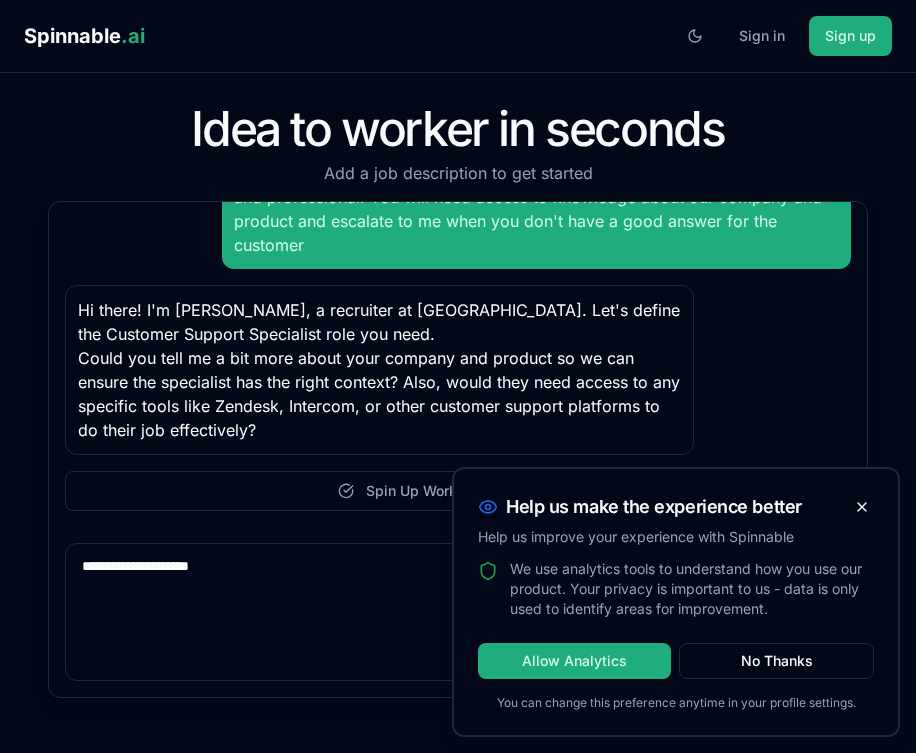 type 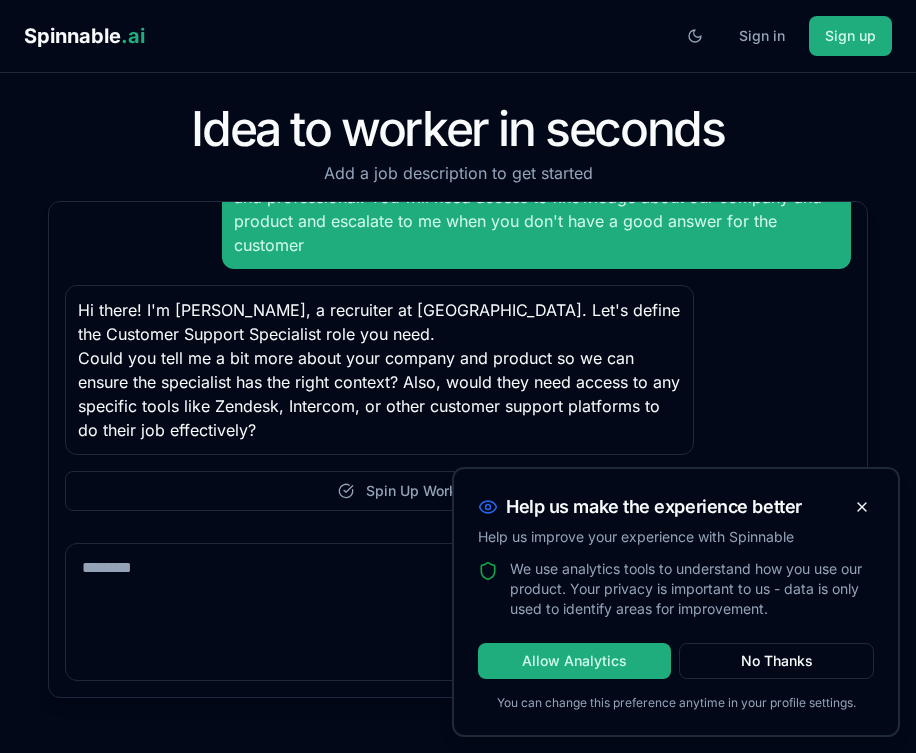 scroll, scrollTop: 191, scrollLeft: 0, axis: vertical 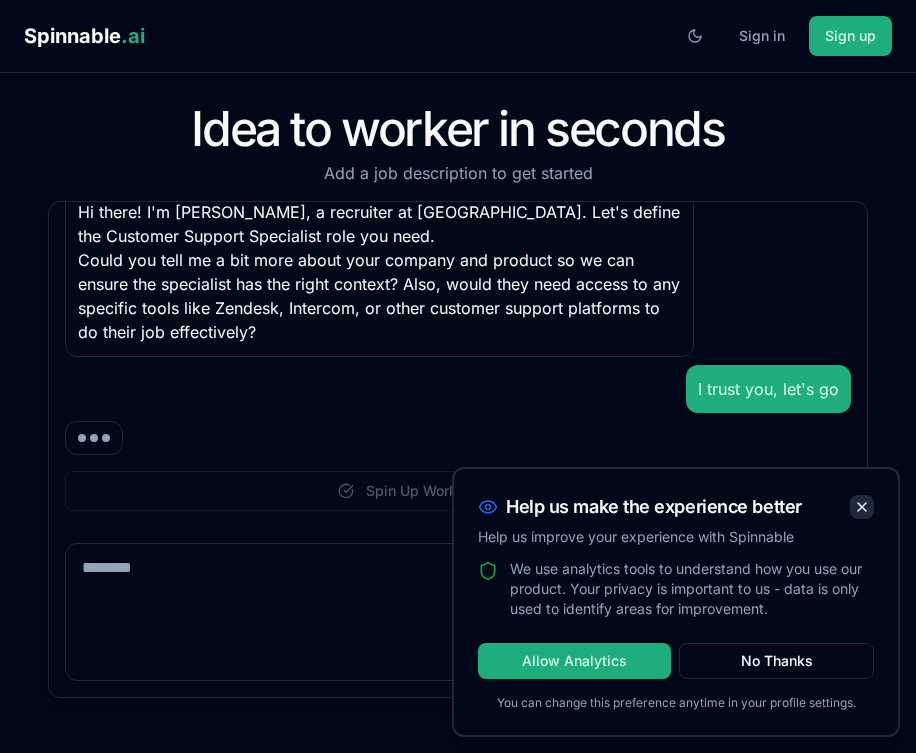click at bounding box center [862, 507] 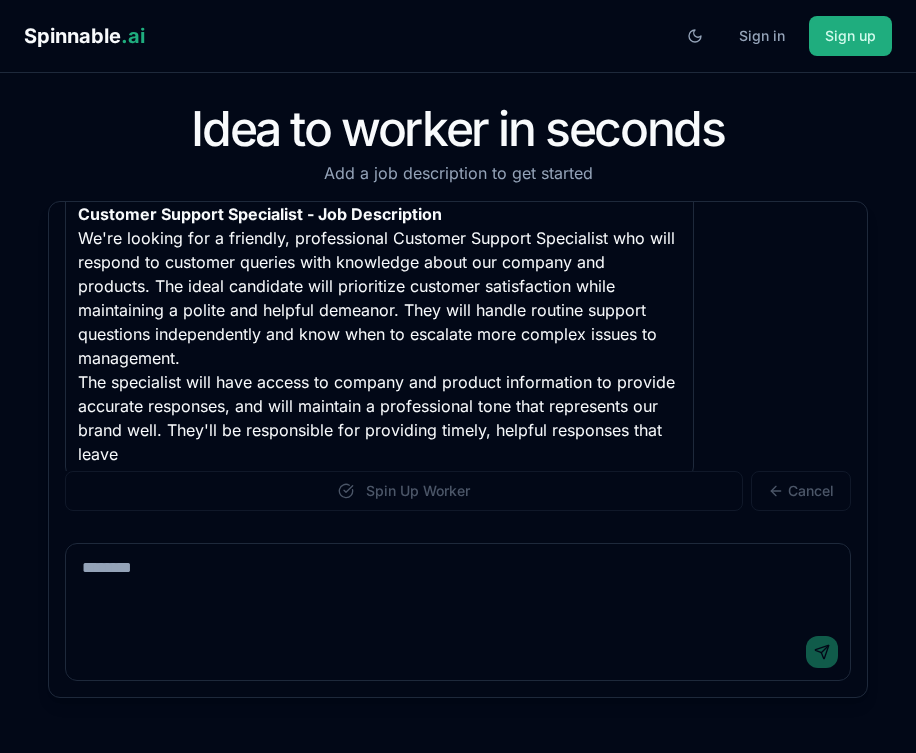 scroll, scrollTop: 495, scrollLeft: 0, axis: vertical 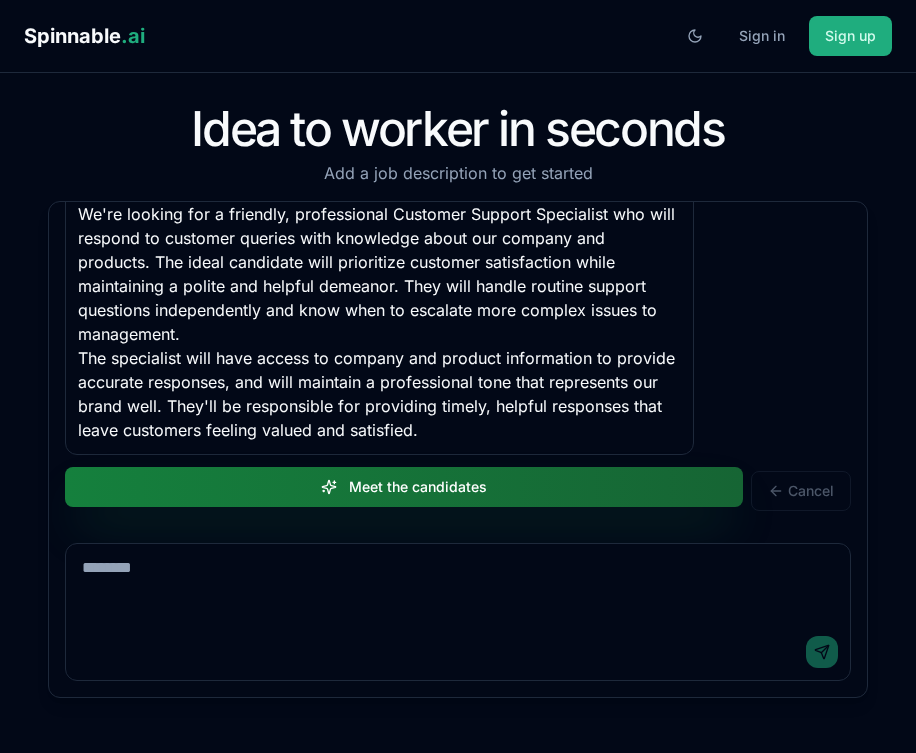 click on "Meet the candidates" at bounding box center (404, 487) 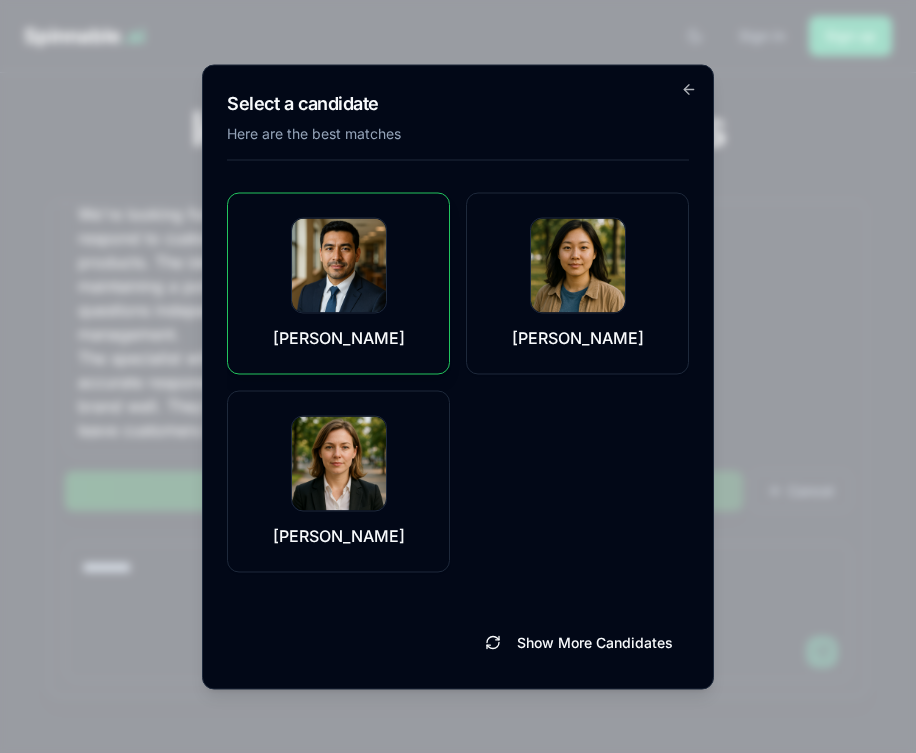 click at bounding box center [339, 265] 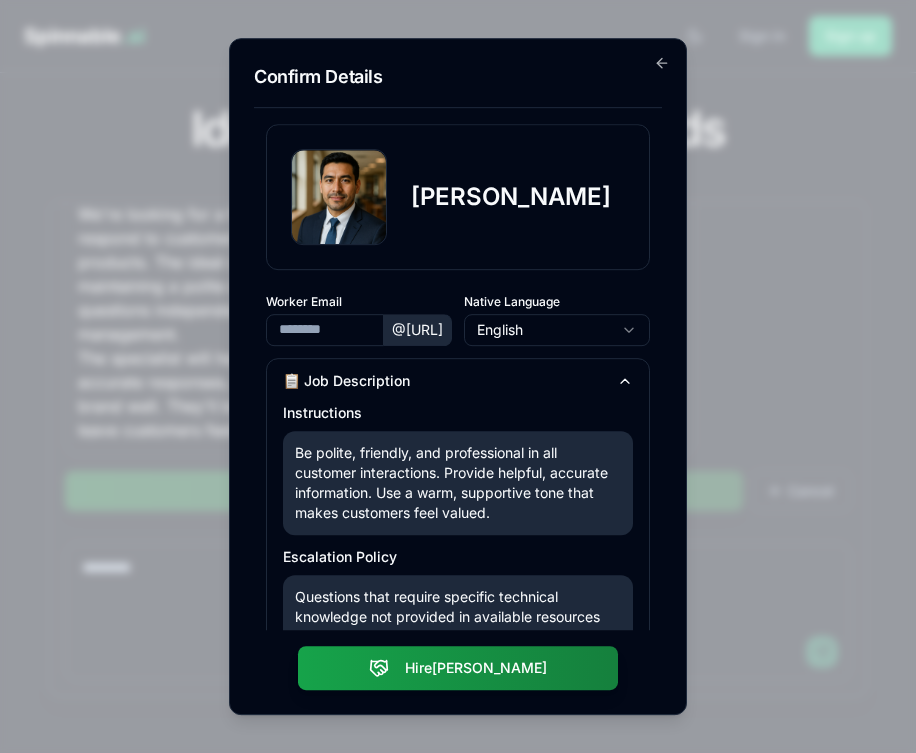 type on "**********" 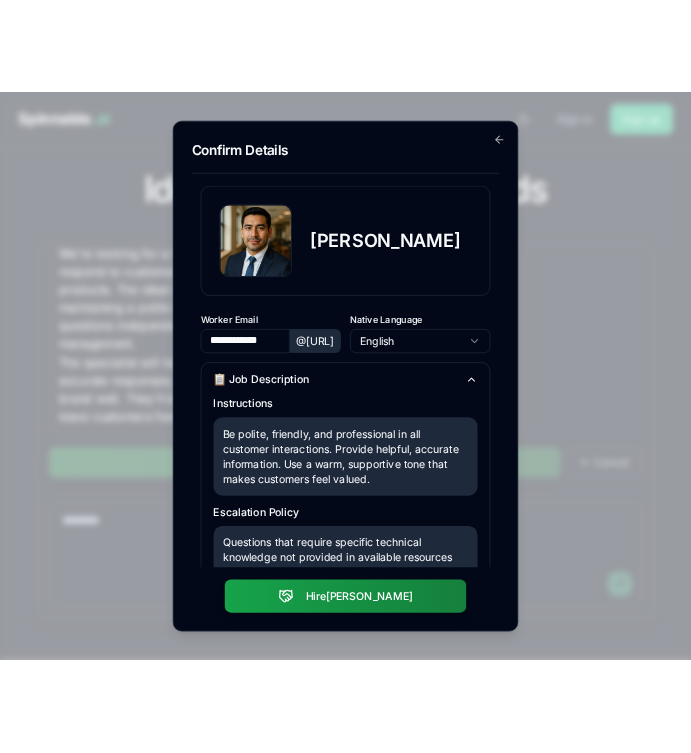 scroll, scrollTop: 243, scrollLeft: 0, axis: vertical 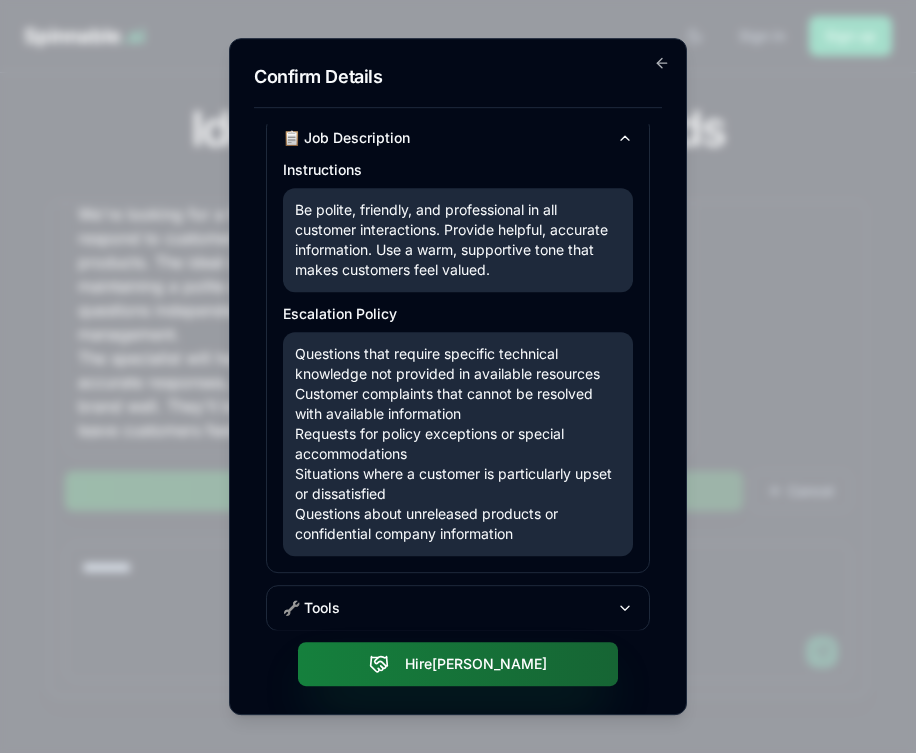 click on "Hire  [PERSON_NAME]" at bounding box center [458, 664] 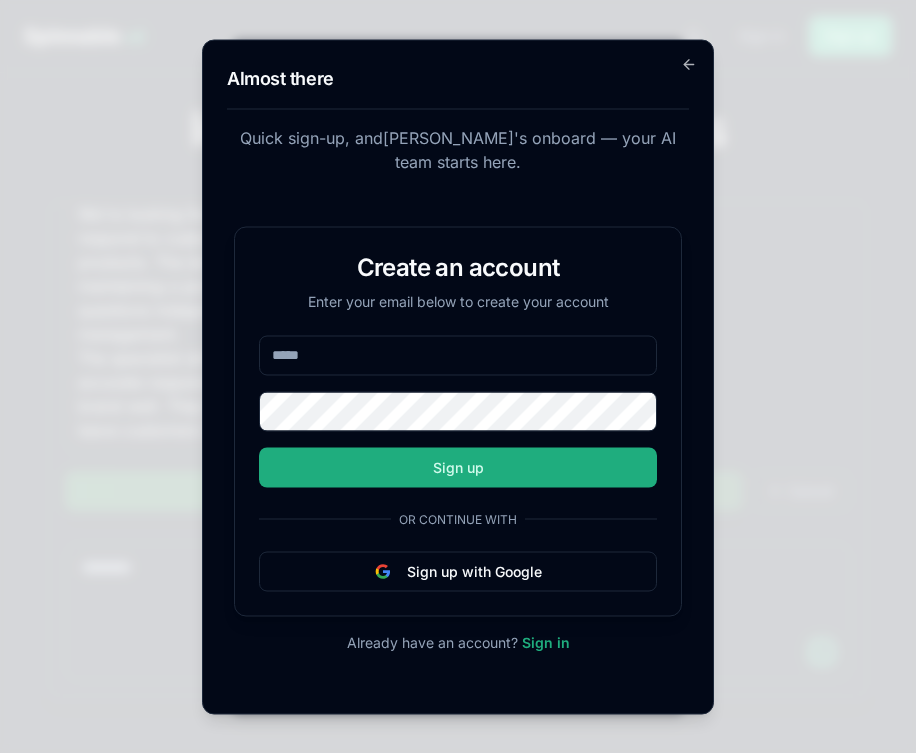 click at bounding box center (458, 355) 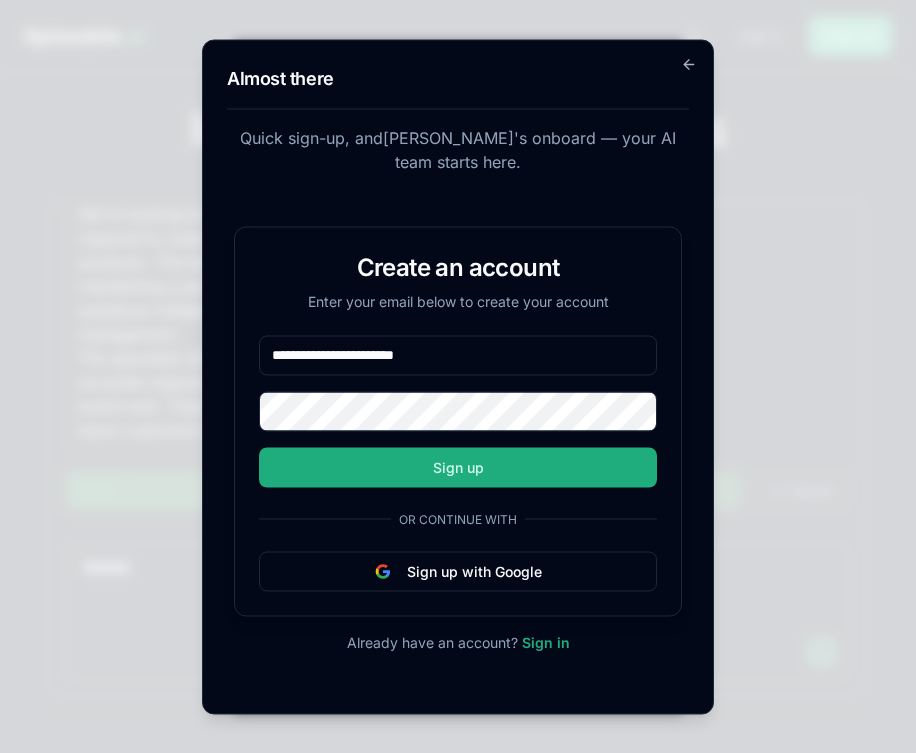 type on "**********" 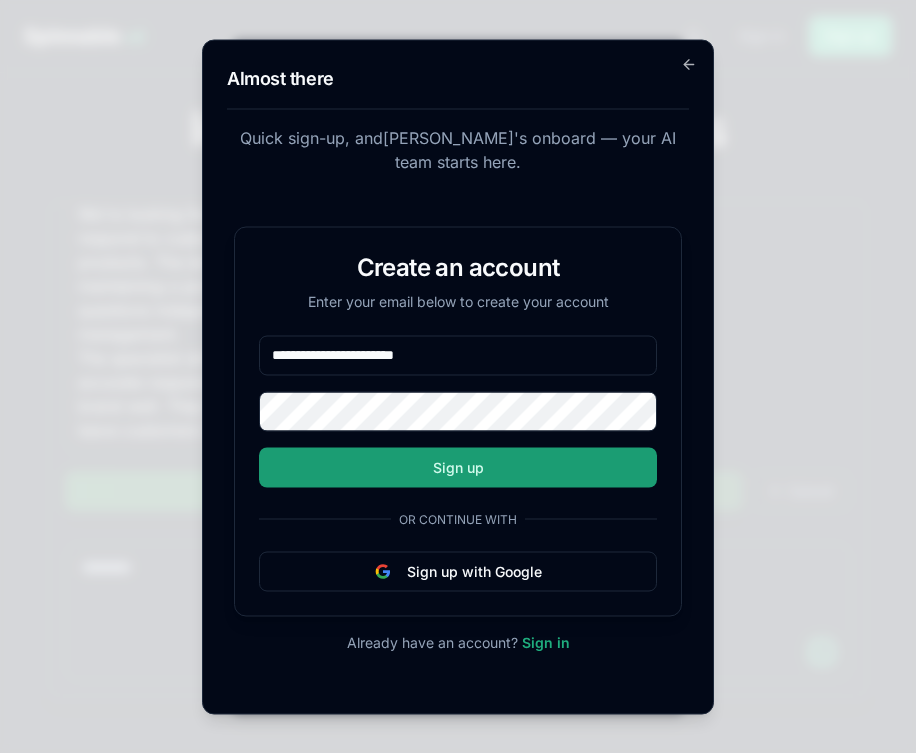 click on "Sign up" at bounding box center (458, 467) 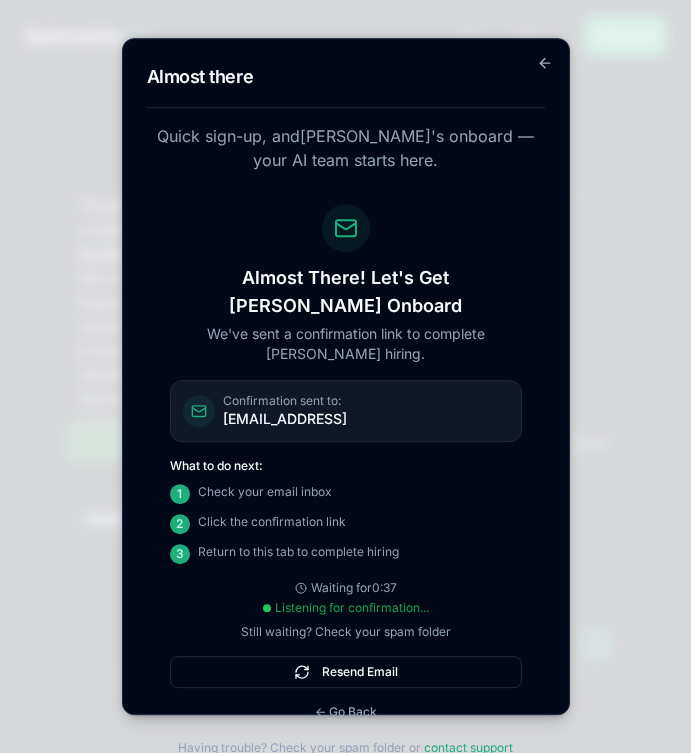 scroll, scrollTop: 543, scrollLeft: 0, axis: vertical 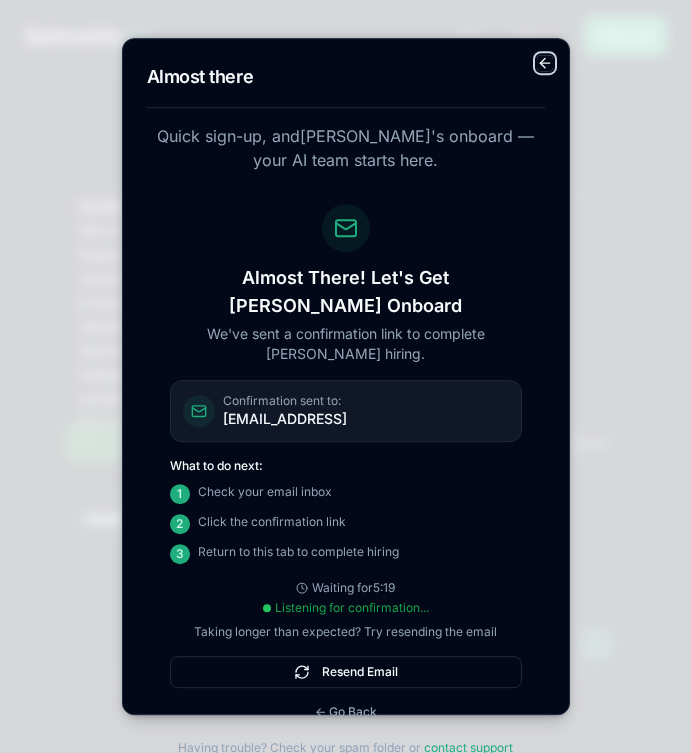 click 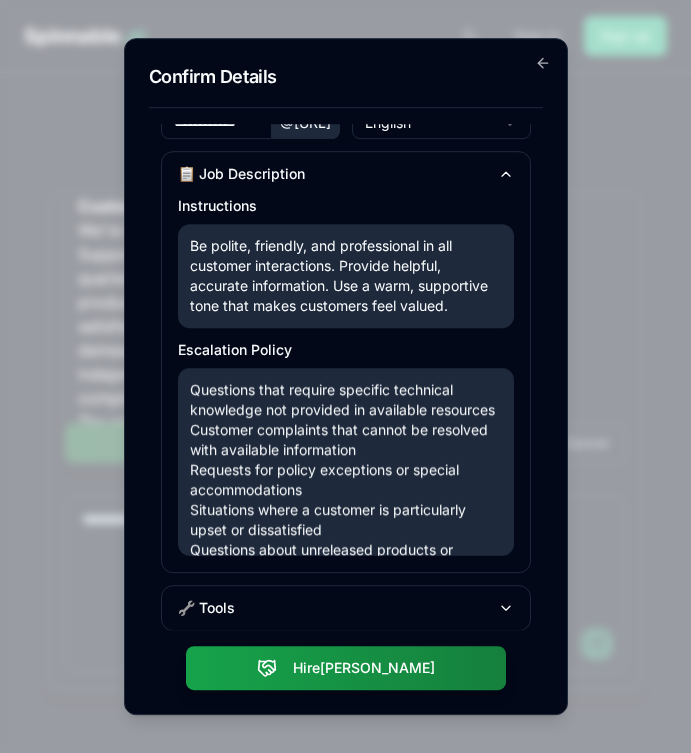 click at bounding box center [345, 376] 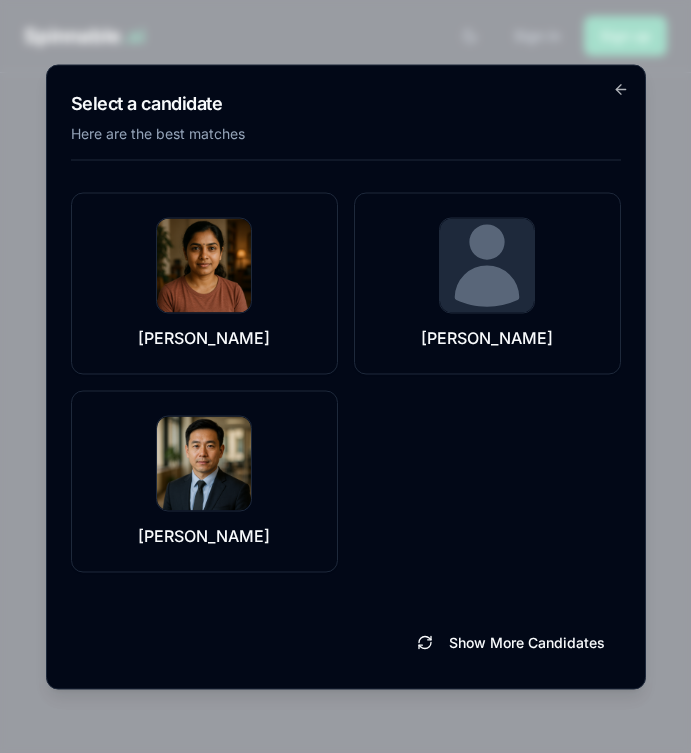 click on "Select a candidate Here are the best matches Tina Abe Jeremiah Schroder Timo Hoffmann Show More Candidates Go back" at bounding box center [346, 376] 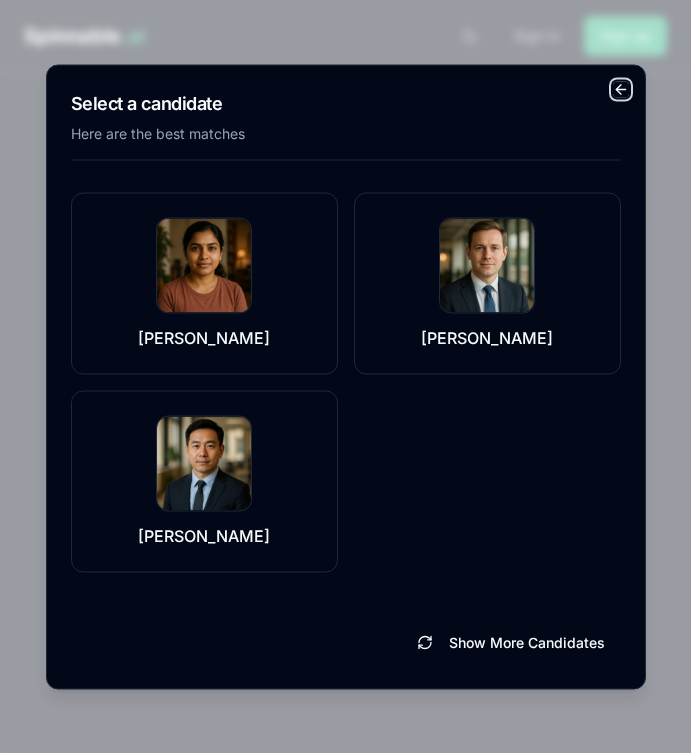 click 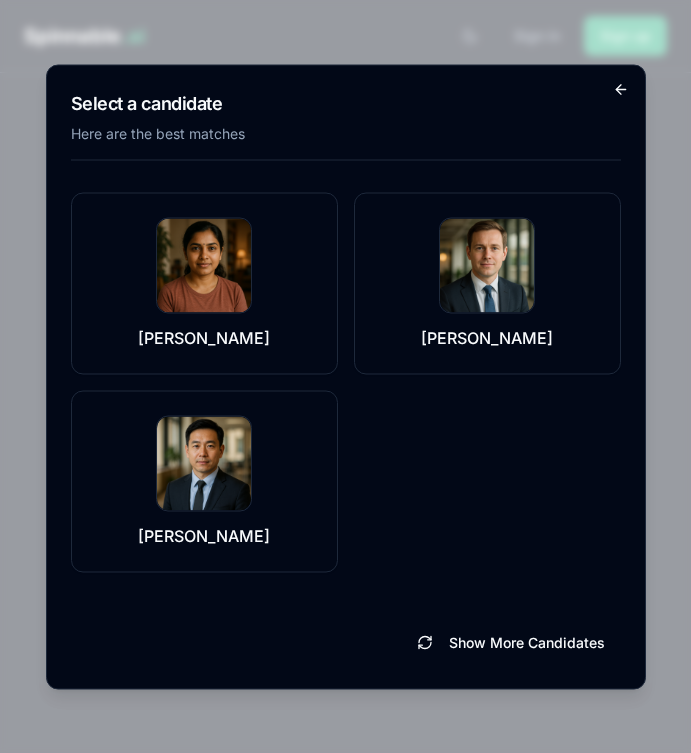 scroll, scrollTop: 679, scrollLeft: 0, axis: vertical 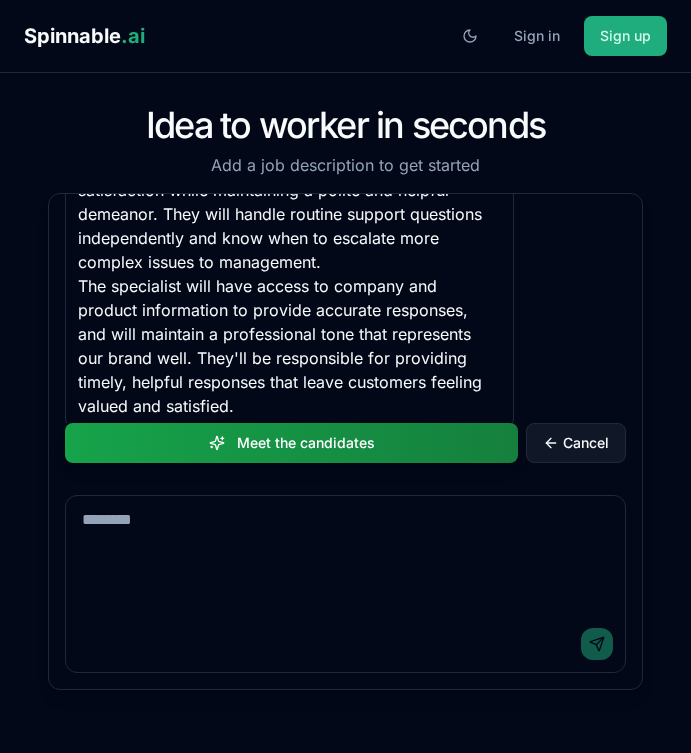 click on "Cancel" at bounding box center [586, 443] 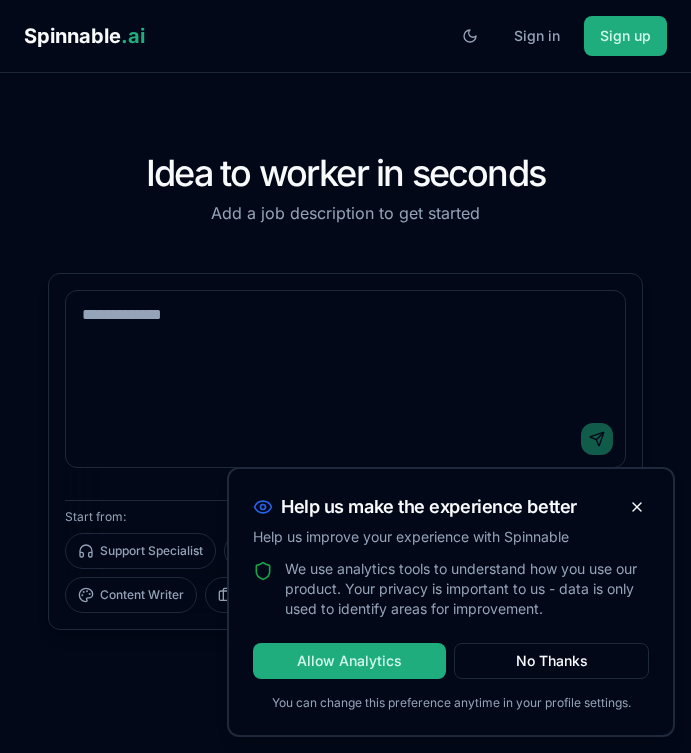 scroll, scrollTop: 0, scrollLeft: 0, axis: both 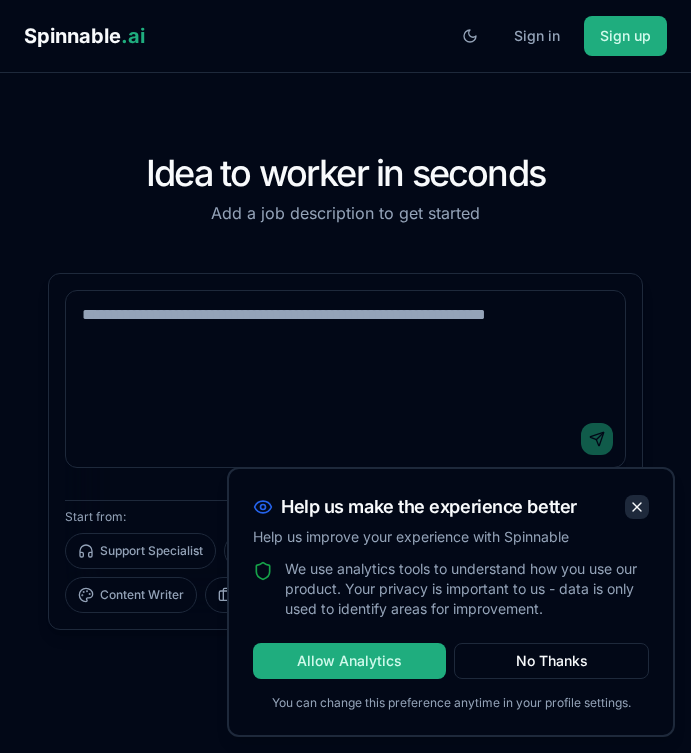 click at bounding box center (637, 507) 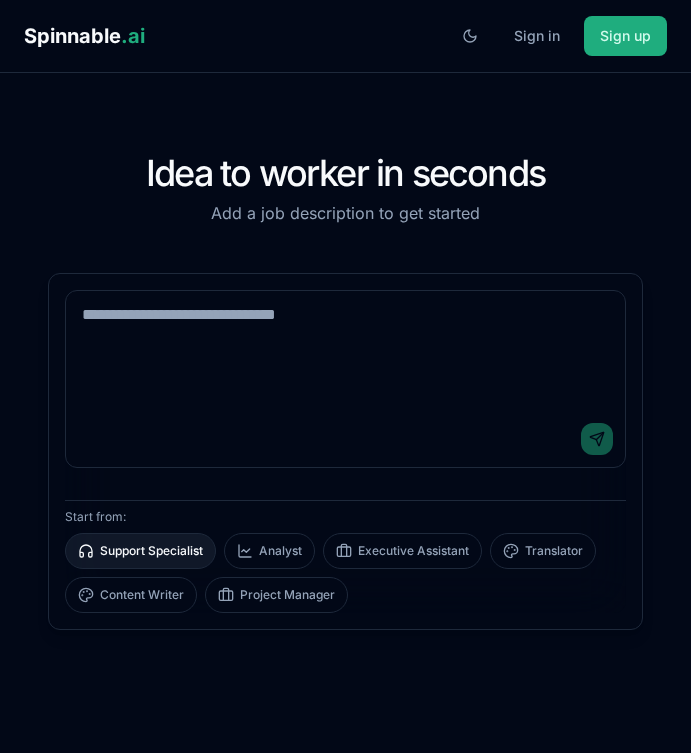 click on "Support Specialist" at bounding box center [140, 551] 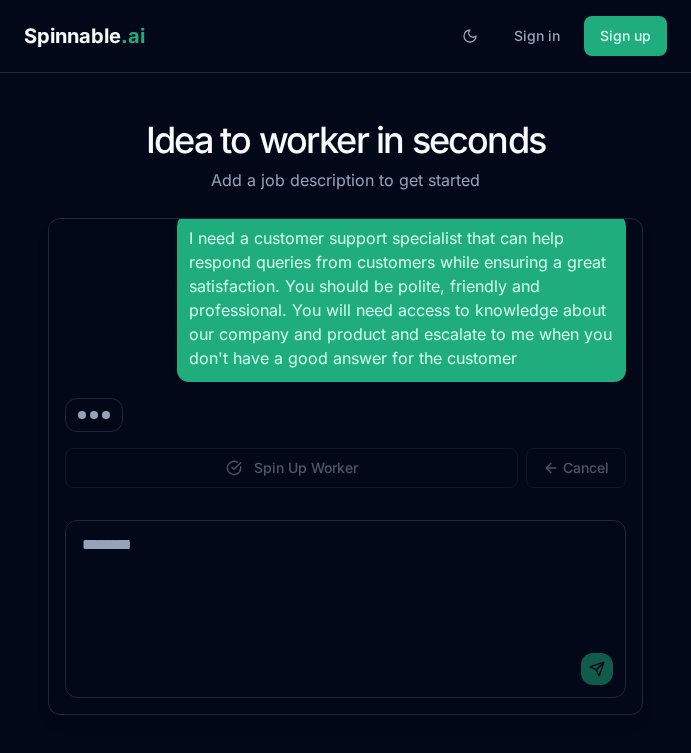 scroll, scrollTop: 21, scrollLeft: 0, axis: vertical 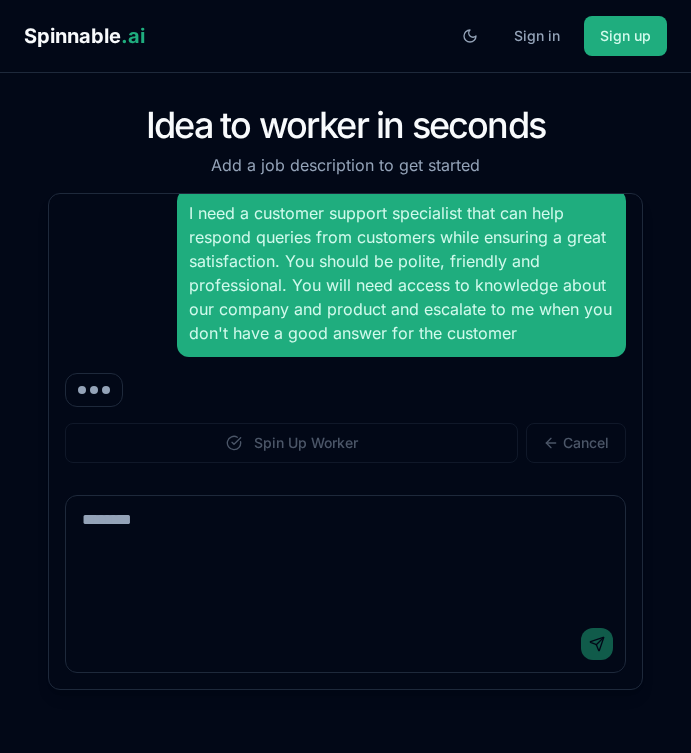 click at bounding box center [345, 556] 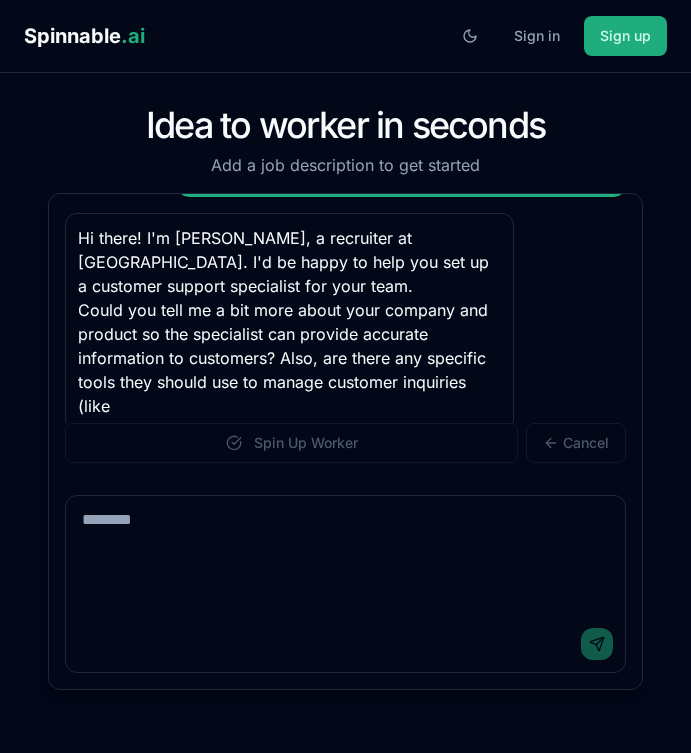 scroll, scrollTop: 205, scrollLeft: 0, axis: vertical 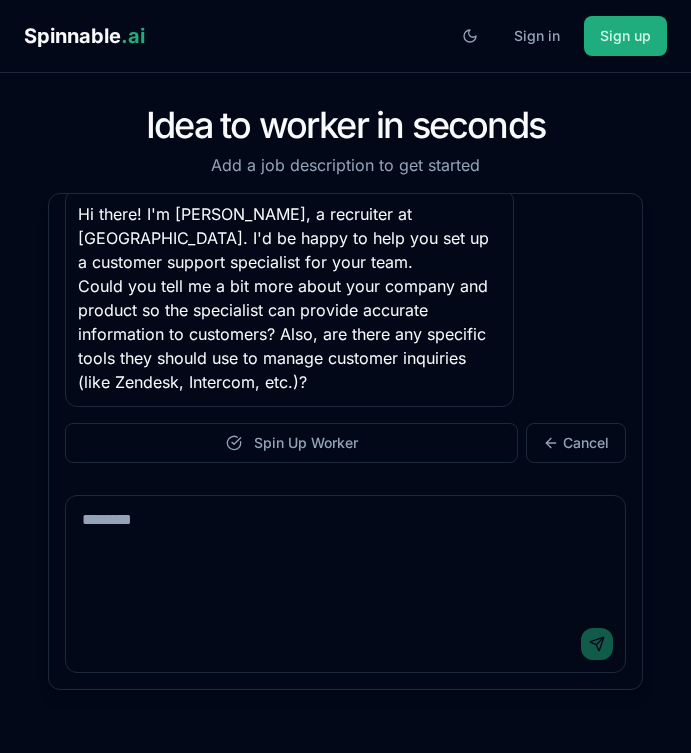 paste on "**********" 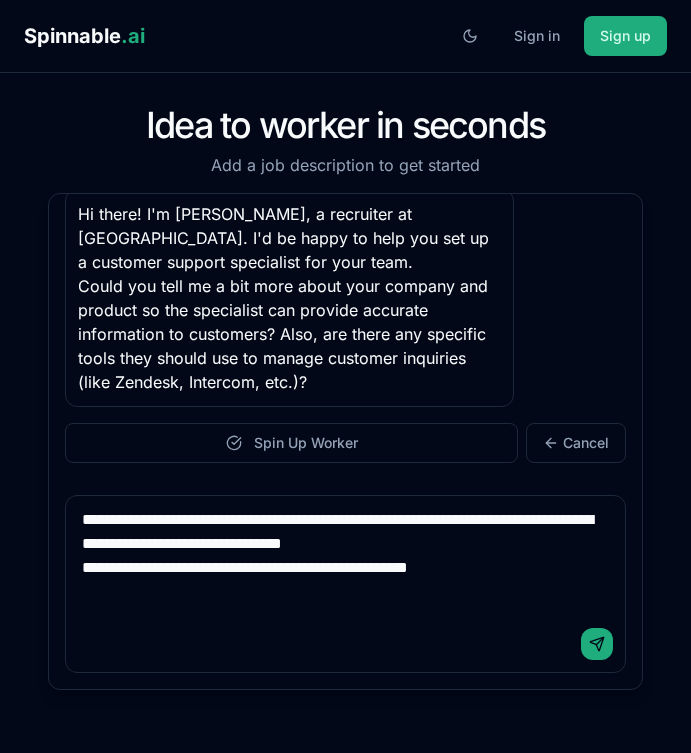 type on "**********" 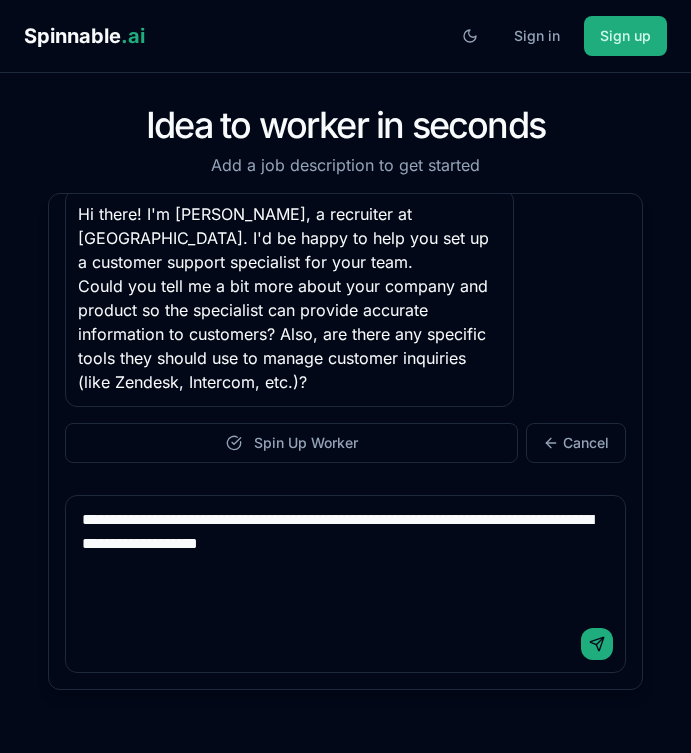 type on "**********" 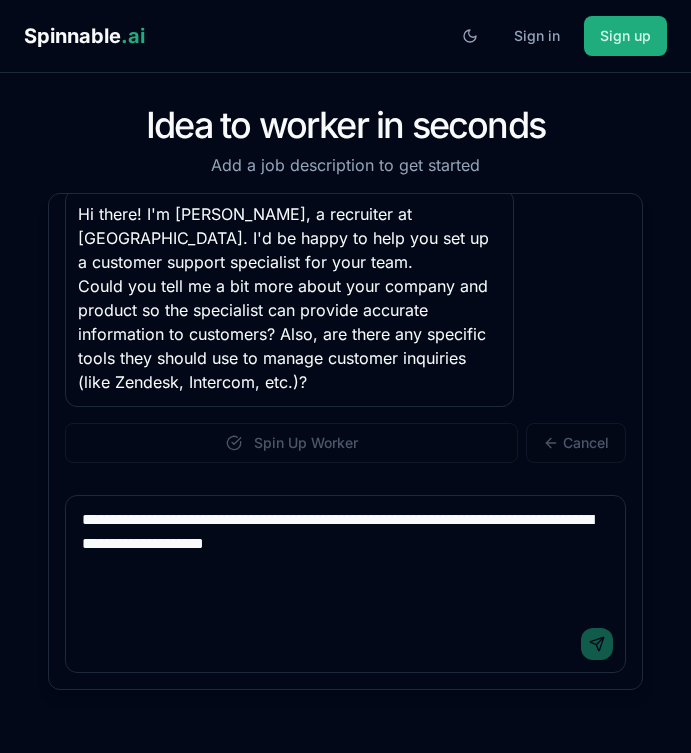 type 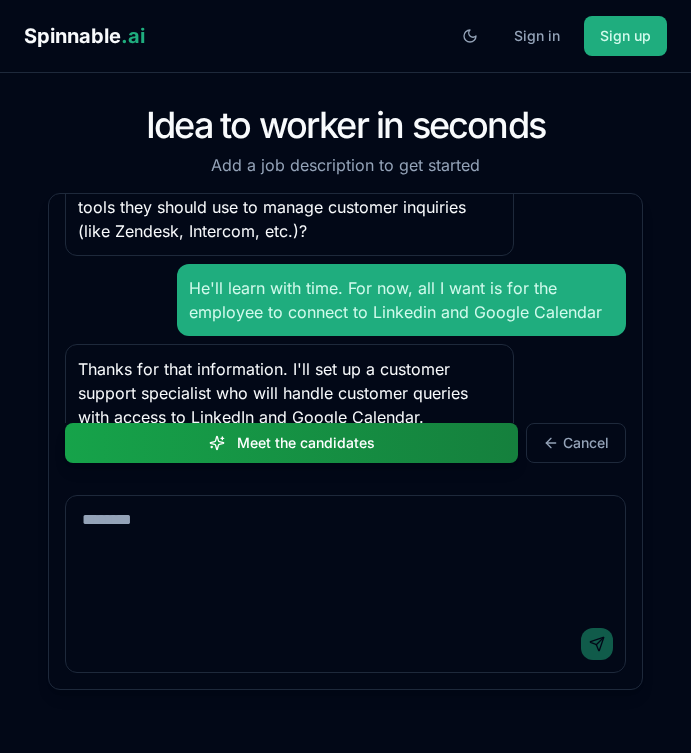 scroll, scrollTop: 355, scrollLeft: 0, axis: vertical 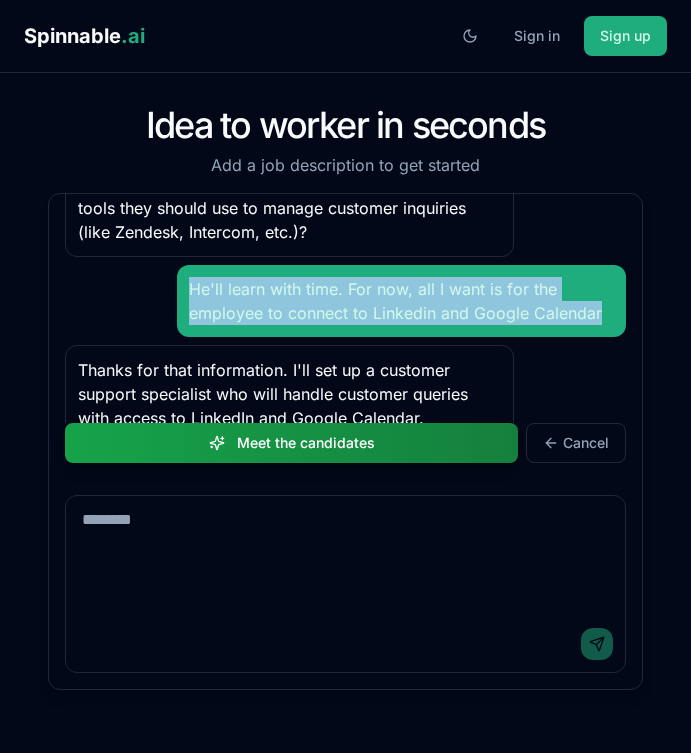 drag, startPoint x: 192, startPoint y: 287, endPoint x: 654, endPoint y: 317, distance: 462.973 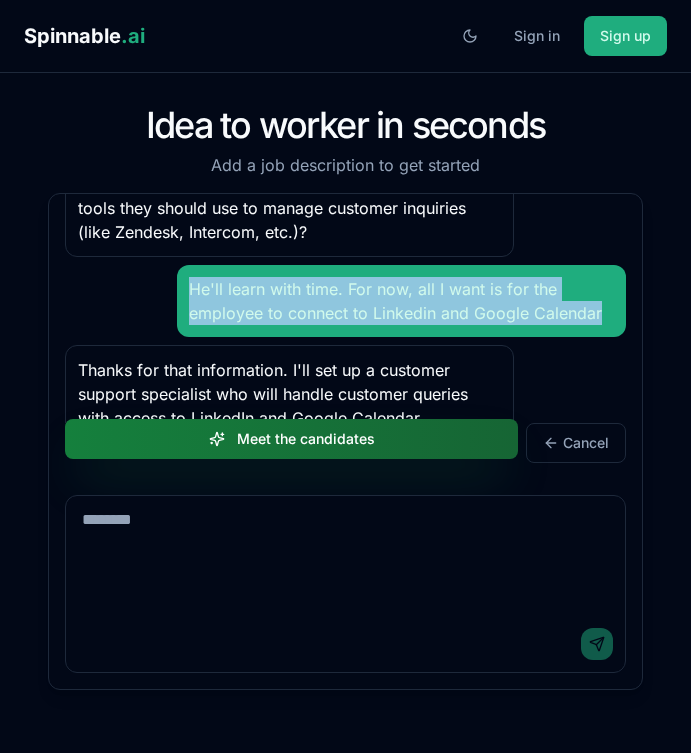 click on "Meet the candidates" at bounding box center (291, 439) 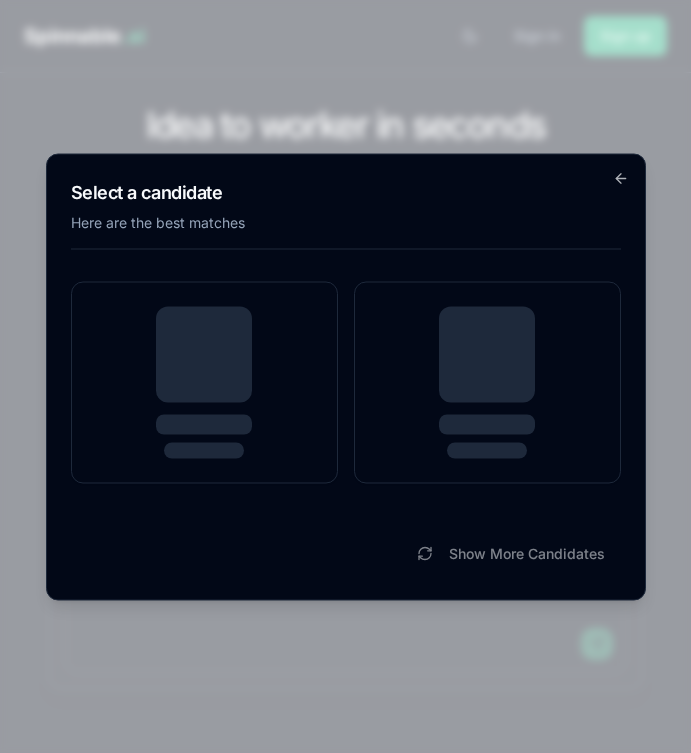 scroll, scrollTop: 727, scrollLeft: 0, axis: vertical 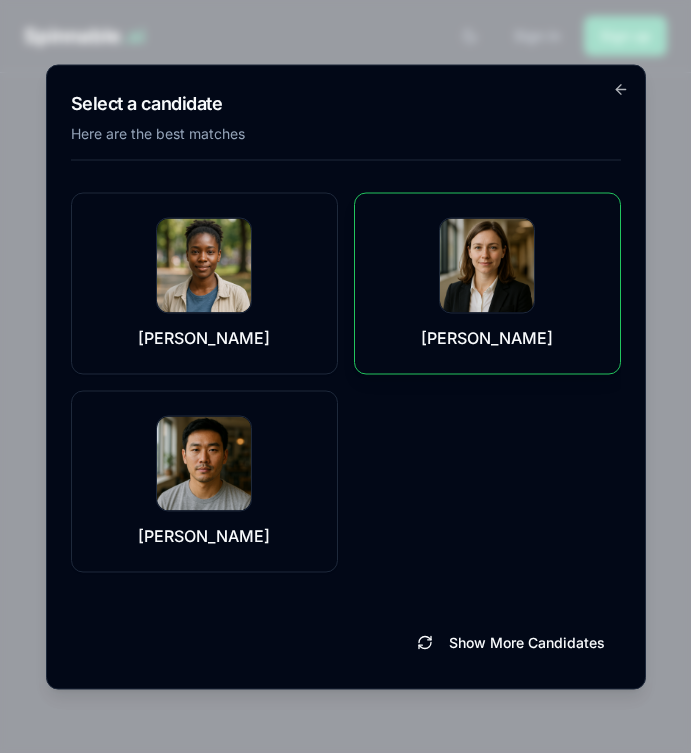 click on "[PERSON_NAME]" at bounding box center [487, 283] 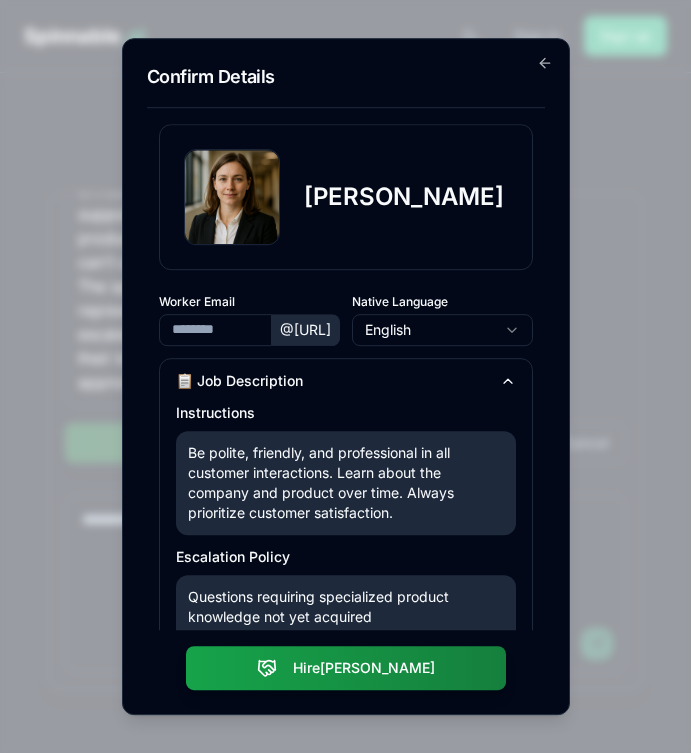 type on "**********" 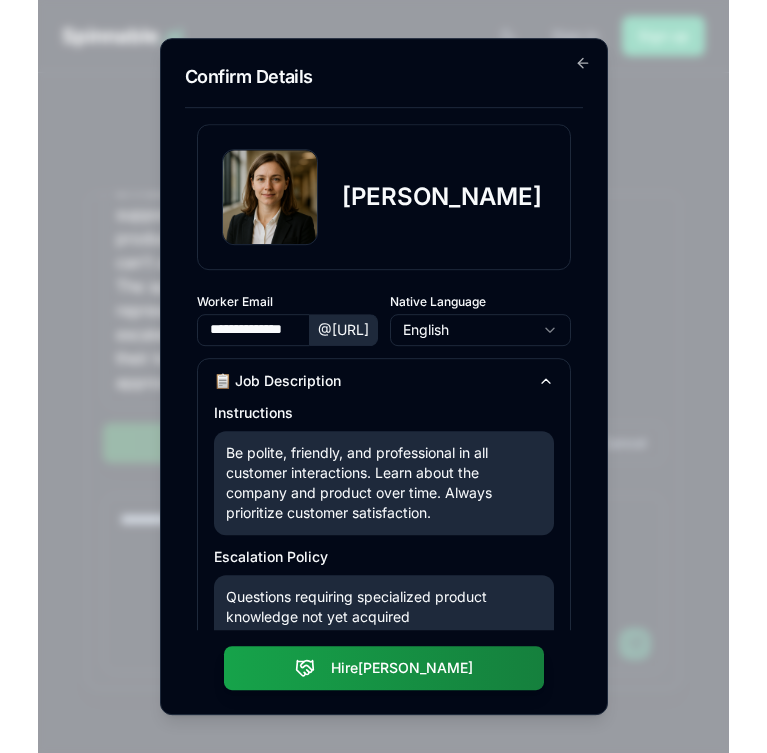scroll, scrollTop: 365, scrollLeft: 0, axis: vertical 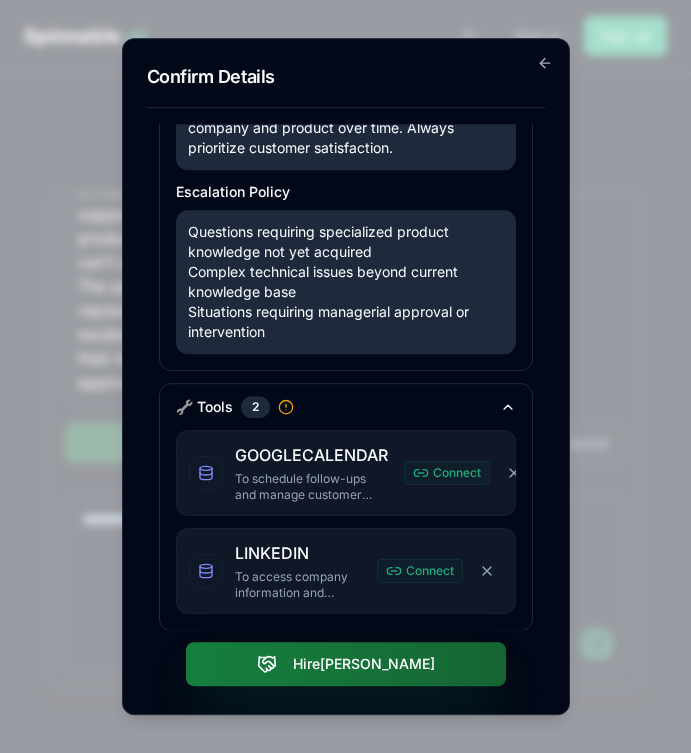 click on "Hire  [PERSON_NAME]" at bounding box center [346, 664] 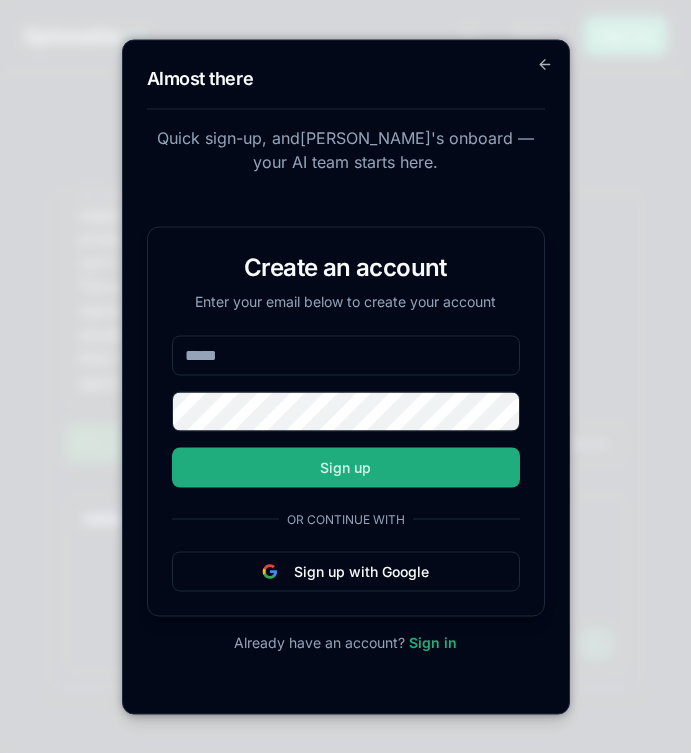 click at bounding box center [346, 355] 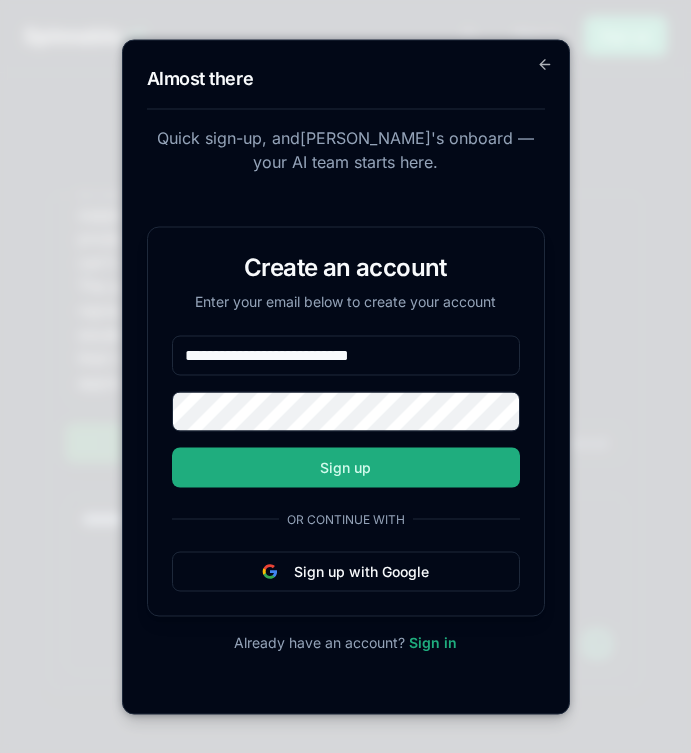 type on "**********" 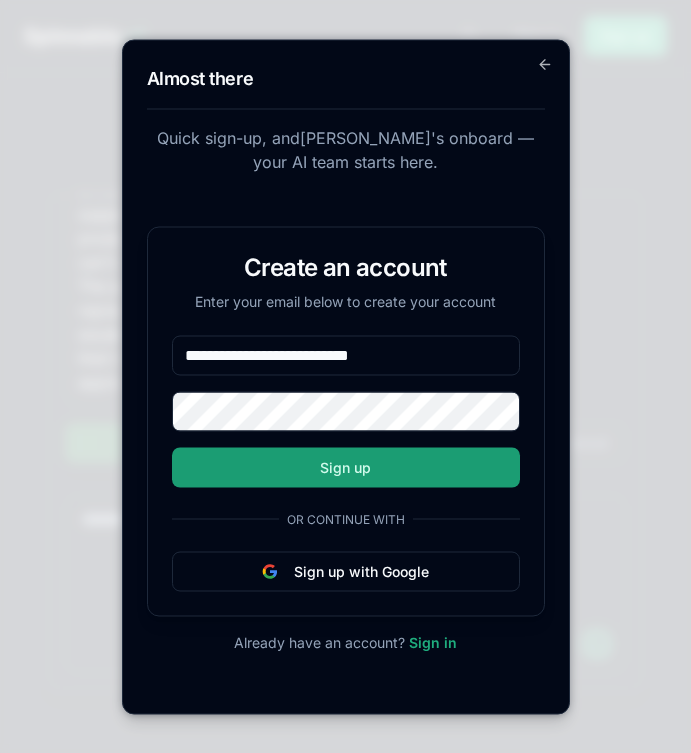 click on "Sign up" at bounding box center [346, 467] 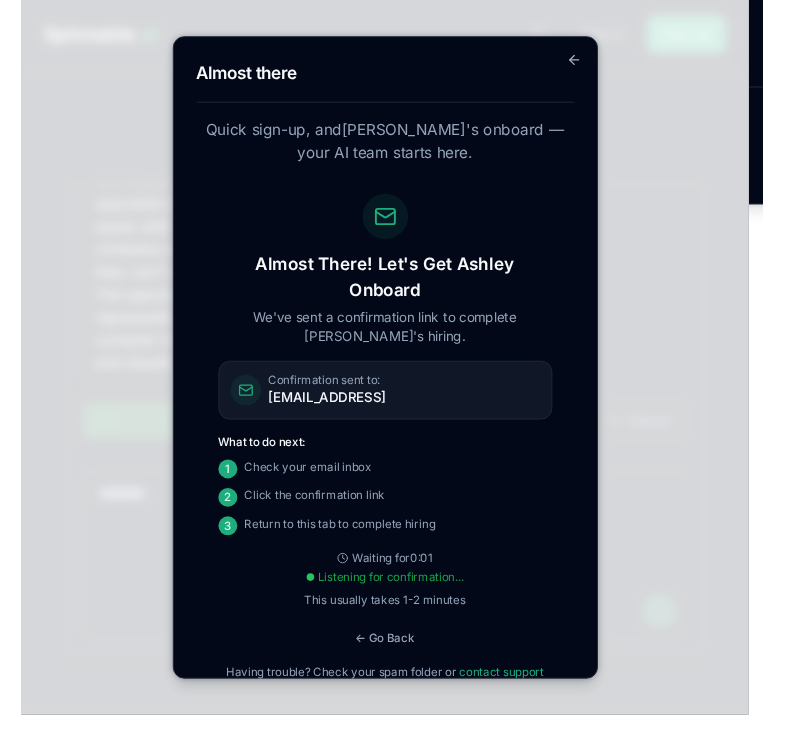 scroll, scrollTop: 567, scrollLeft: 0, axis: vertical 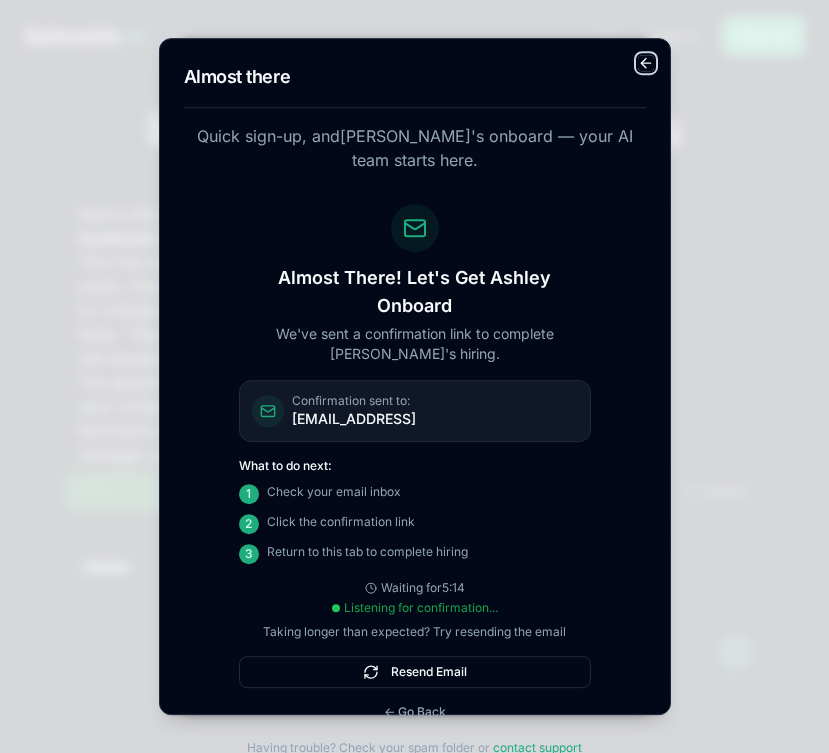 click 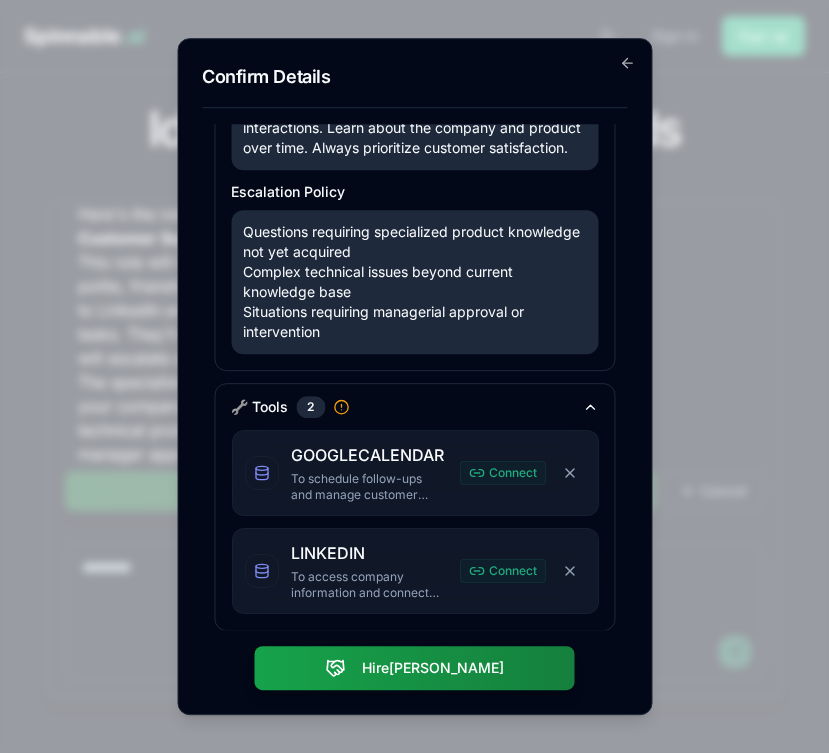 click on "**********" at bounding box center [414, 377] 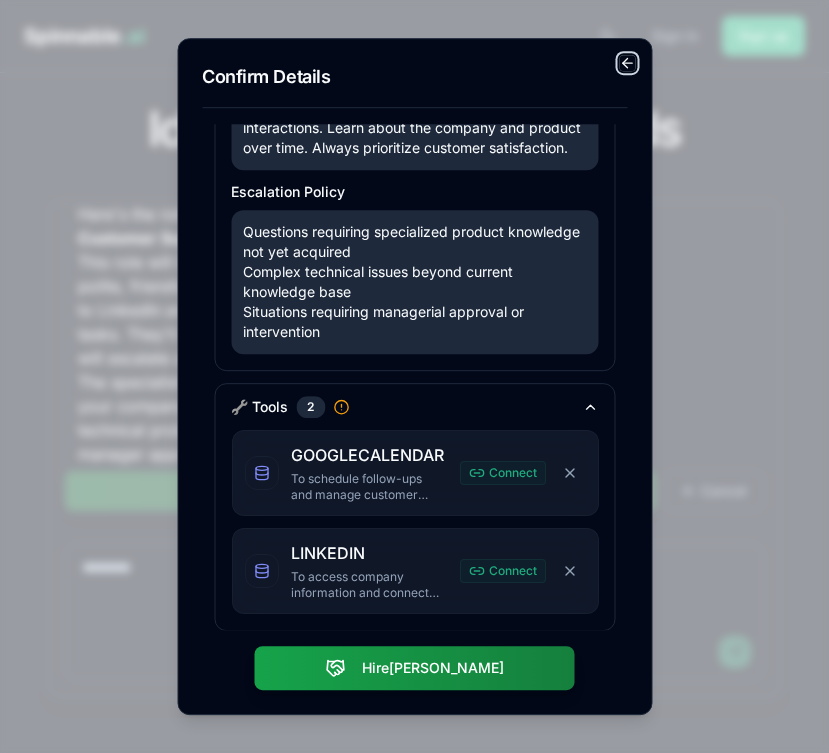 click 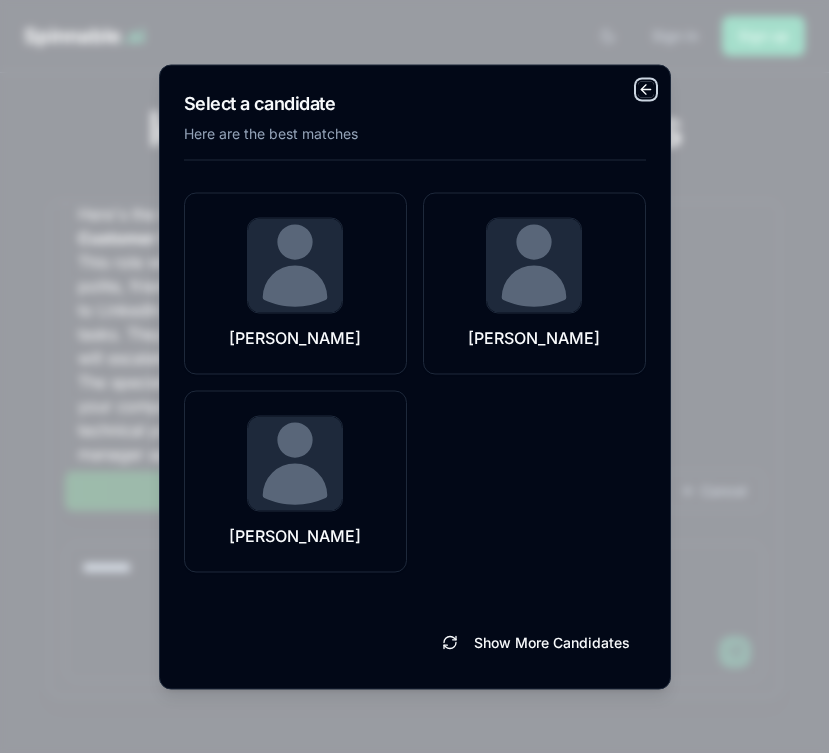 click 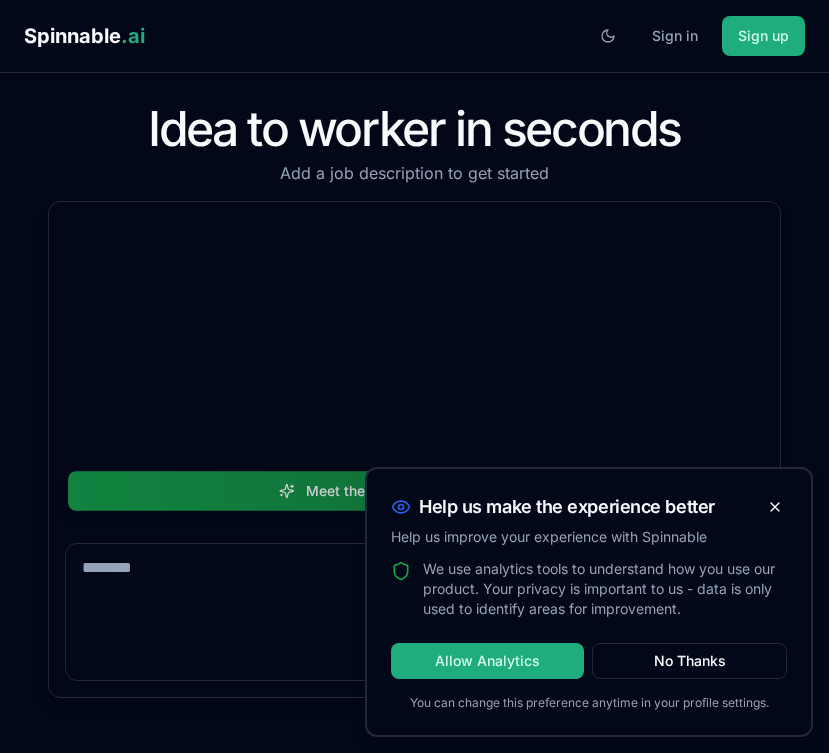 scroll, scrollTop: 0, scrollLeft: 0, axis: both 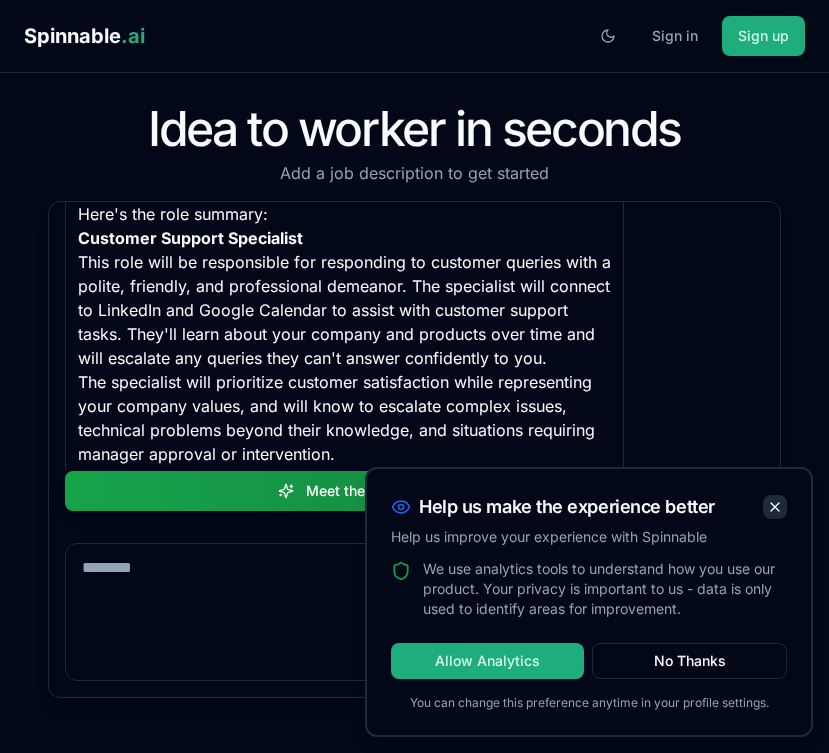 click at bounding box center (775, 507) 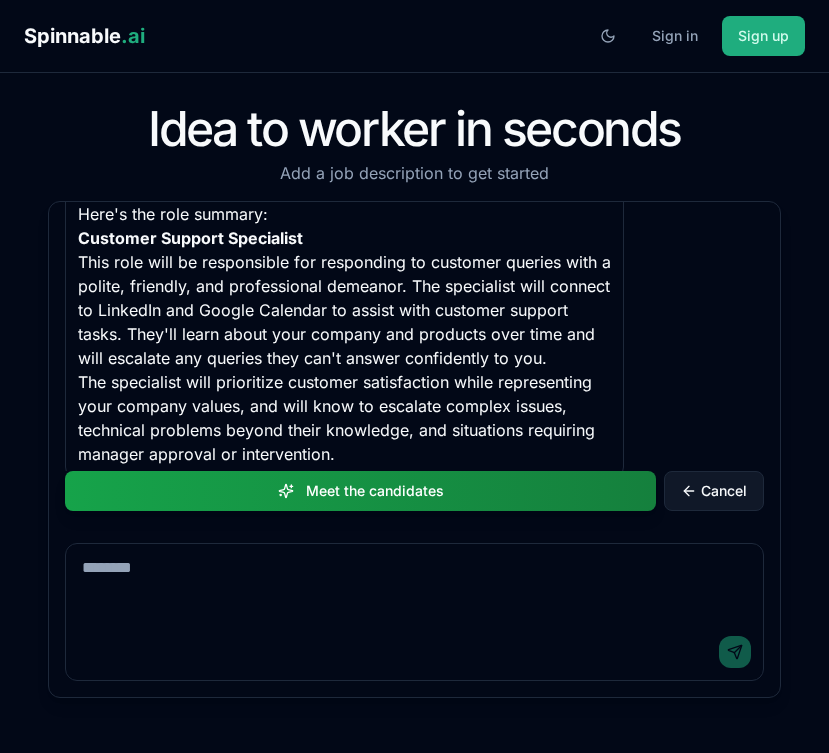 click on "Cancel" at bounding box center [724, 491] 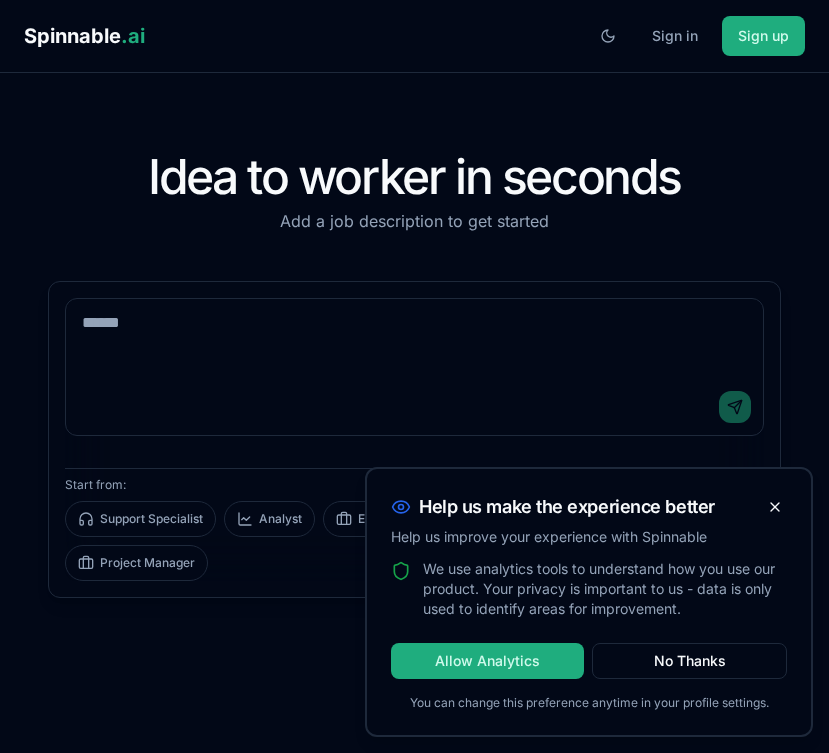 scroll, scrollTop: 0, scrollLeft: 0, axis: both 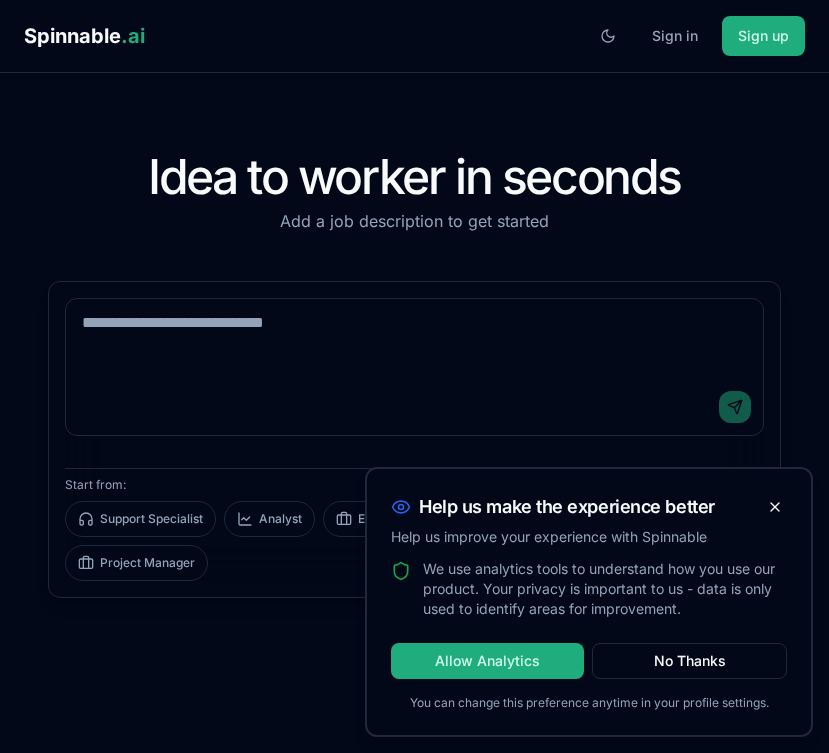 click at bounding box center [414, 339] 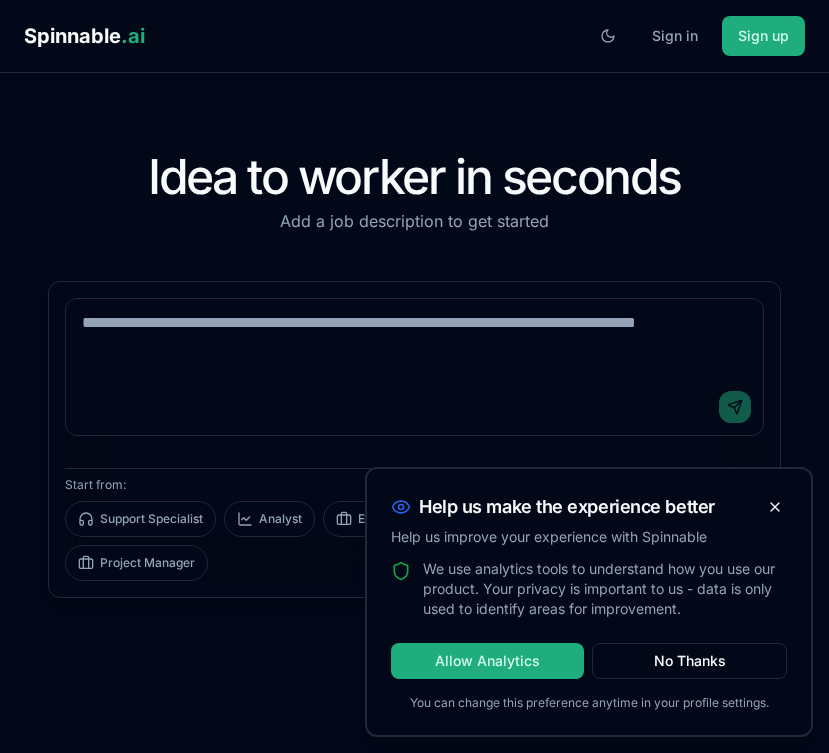 click on "Start from:" at bounding box center (414, 485) 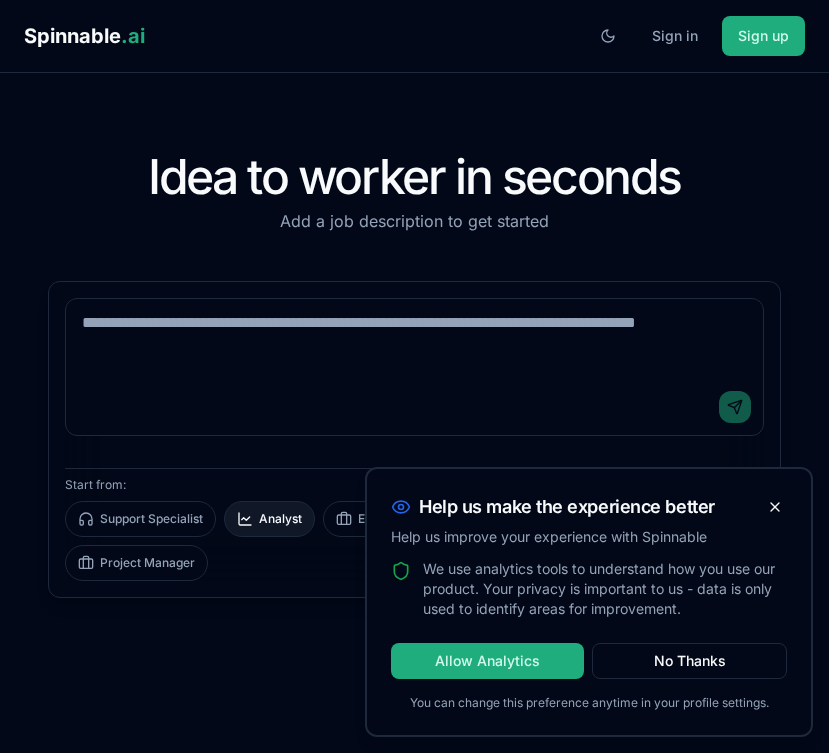 click on "Analyst" at bounding box center (269, 519) 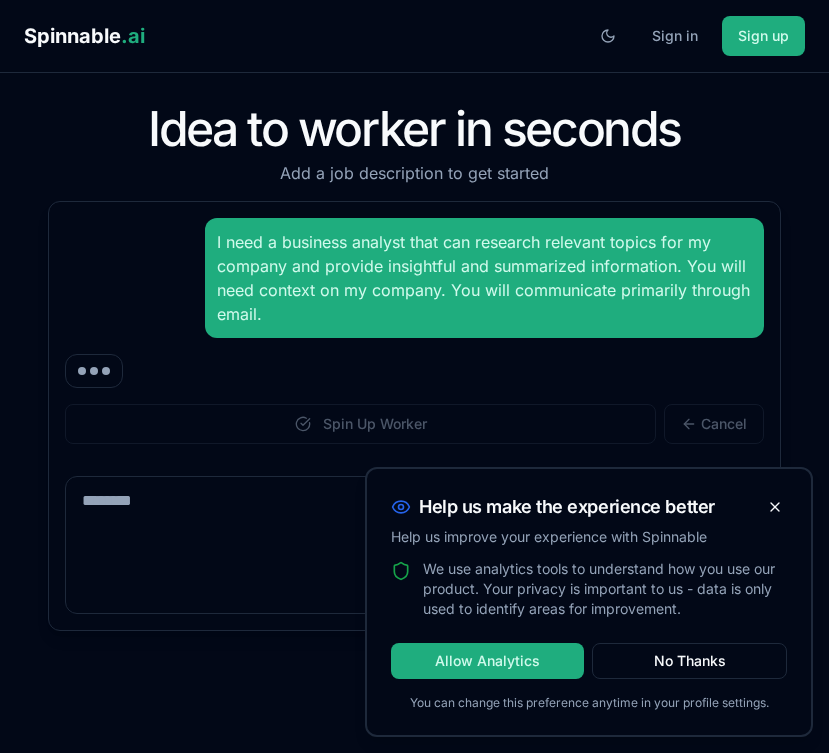 click at bounding box center [414, 517] 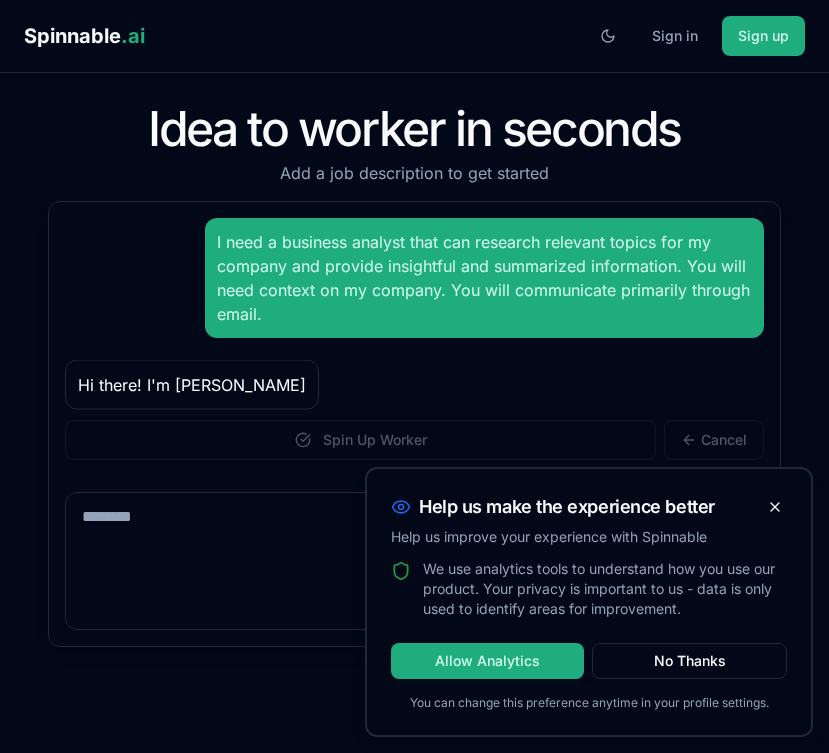 paste on "**********" 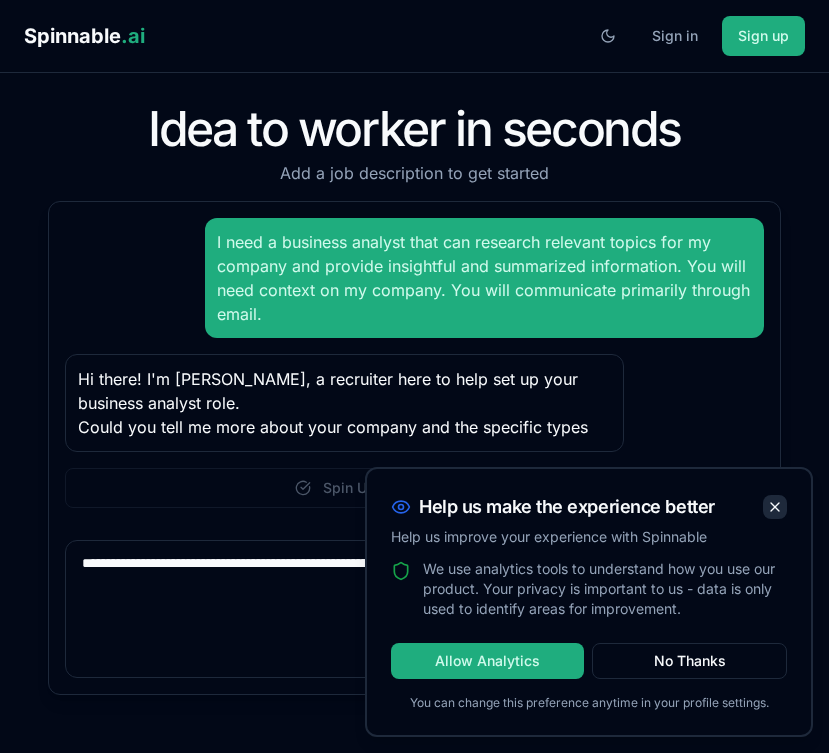 type on "**********" 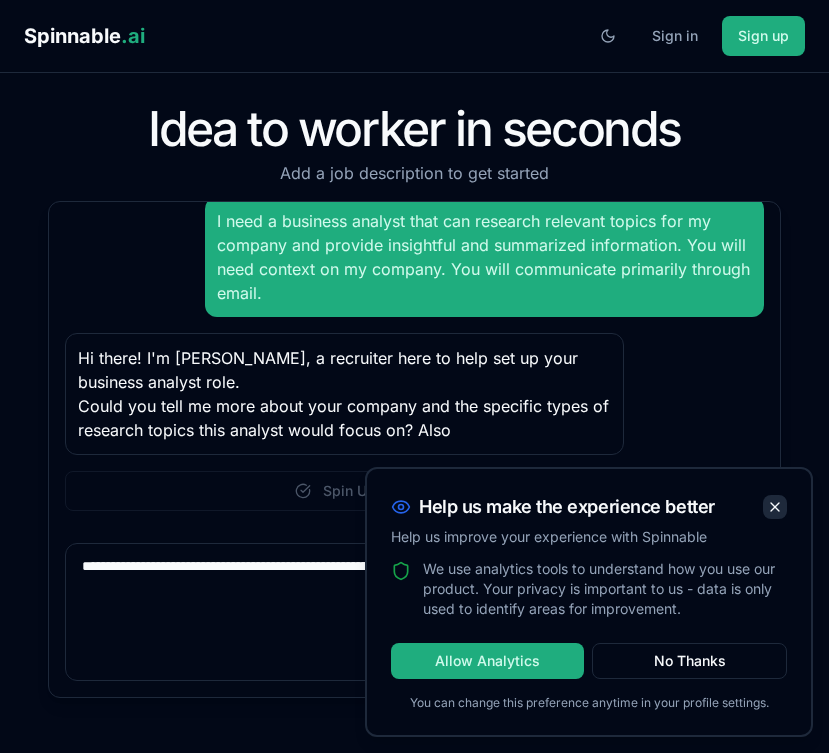 click at bounding box center [775, 507] 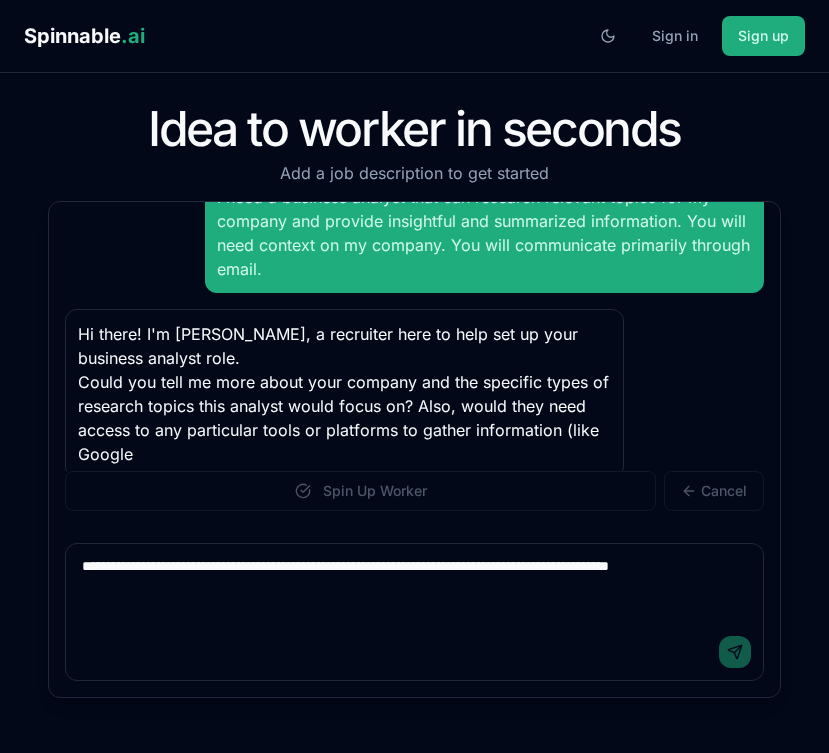 scroll, scrollTop: 69, scrollLeft: 0, axis: vertical 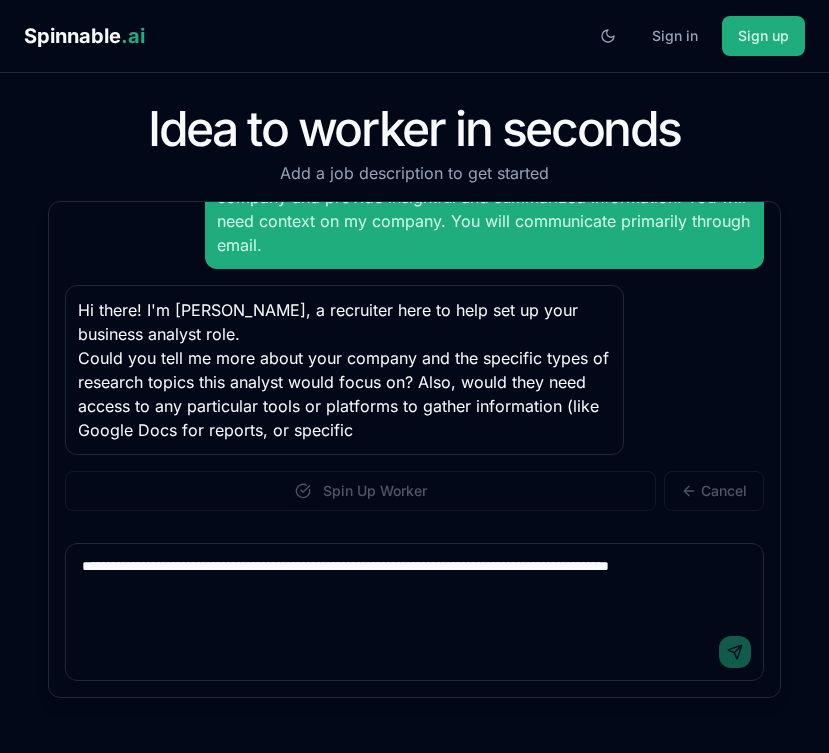 click on "**********" at bounding box center (414, 584) 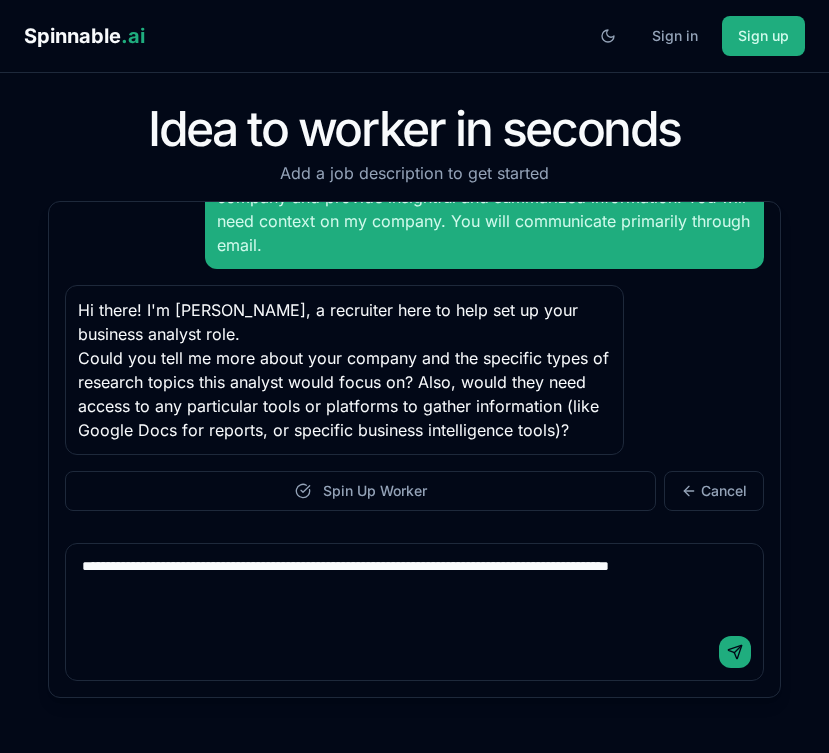 type 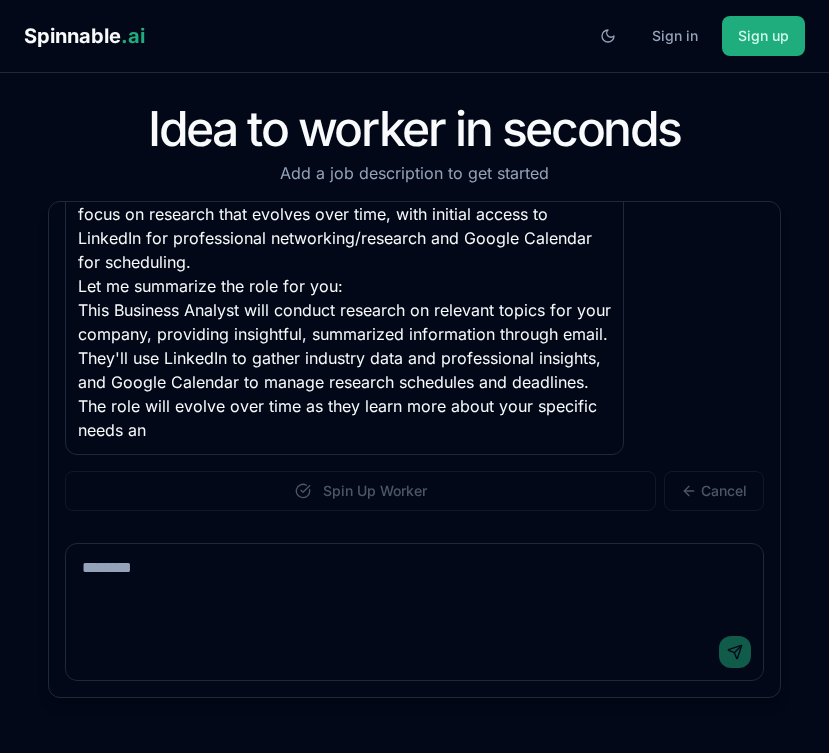 scroll, scrollTop: 447, scrollLeft: 0, axis: vertical 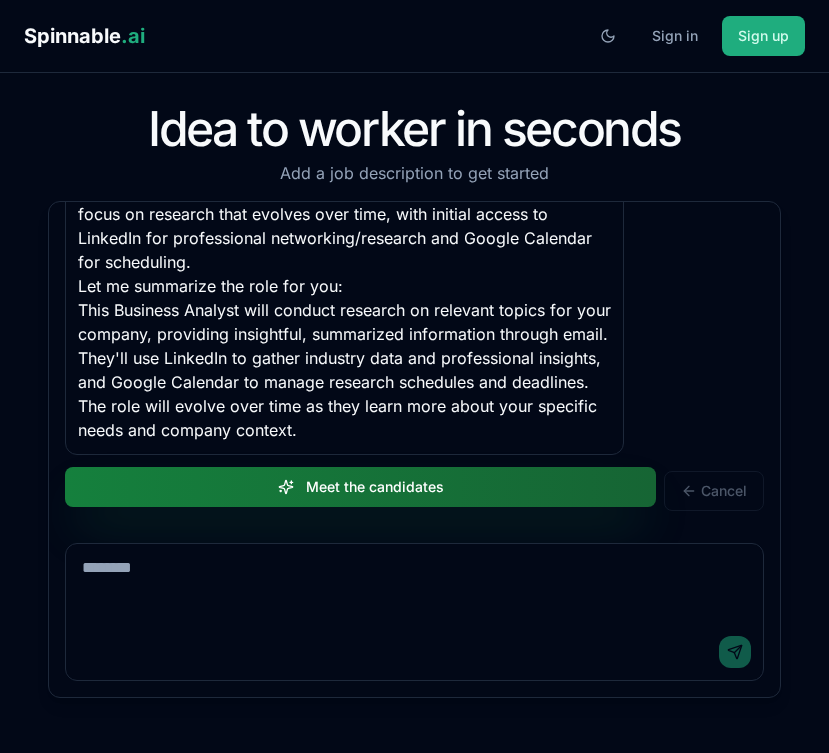 click on "Meet the candidates" at bounding box center [360, 487] 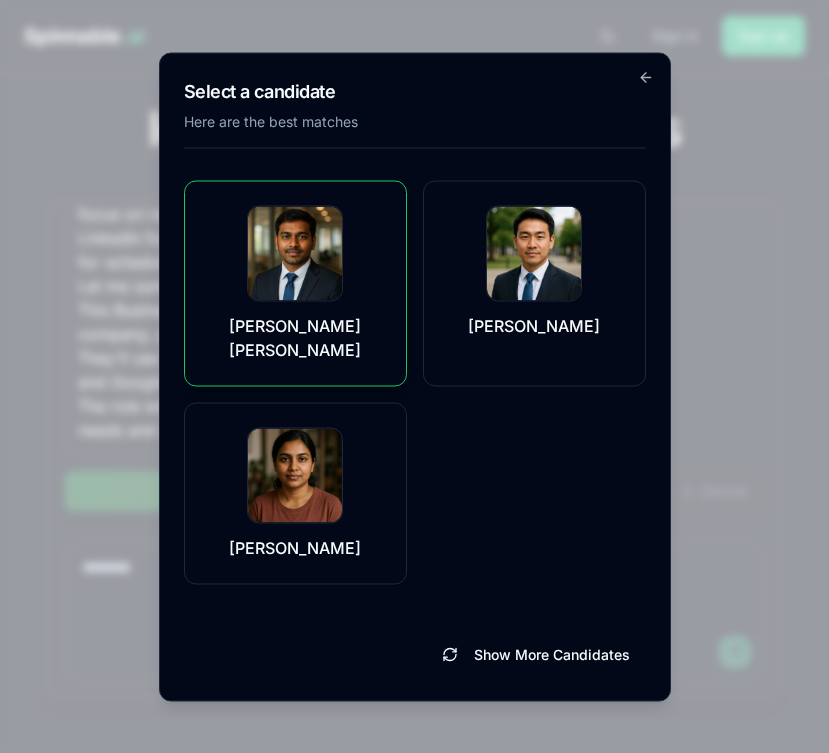 click on "Sérgio Dave" at bounding box center (295, 283) 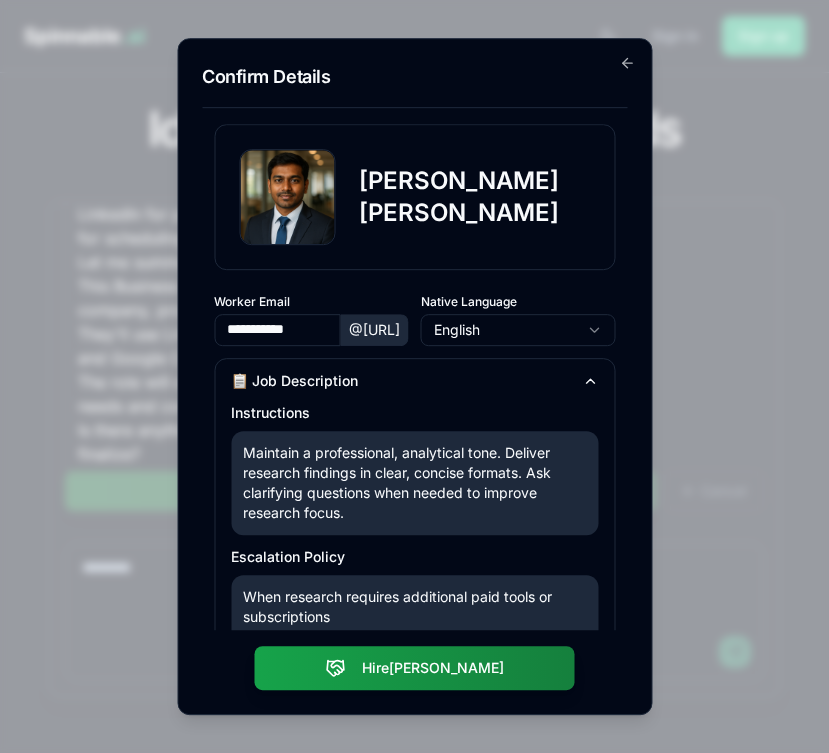 scroll, scrollTop: 495, scrollLeft: 0, axis: vertical 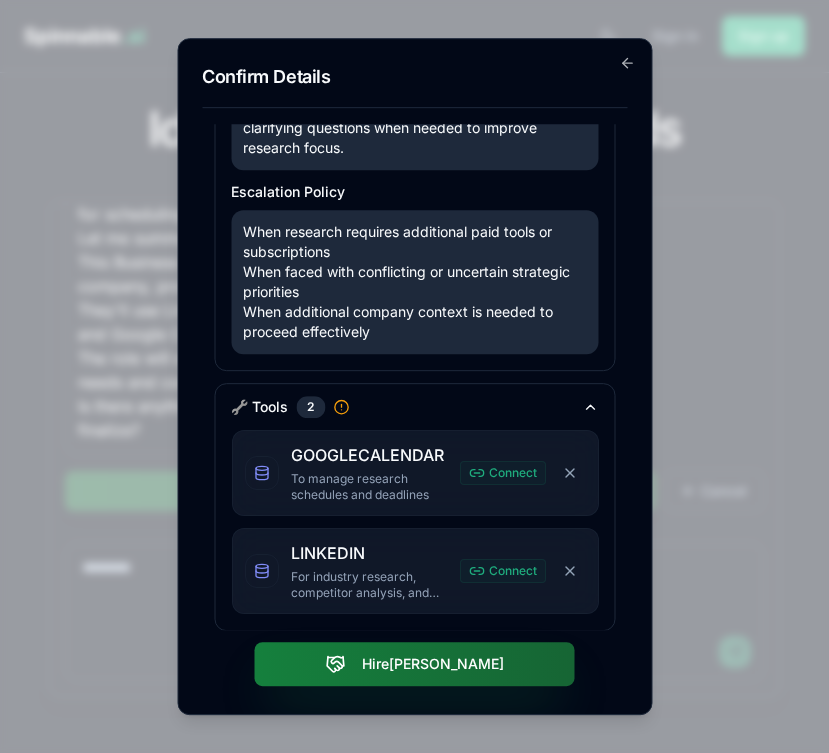 click on "Hire  Sérgio" at bounding box center (415, 664) 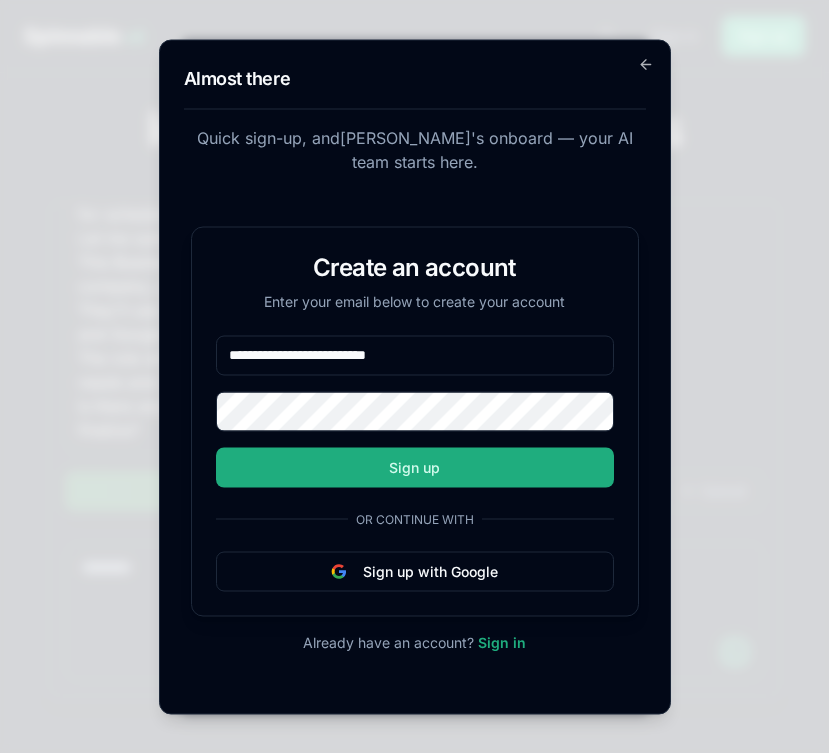 type on "**********" 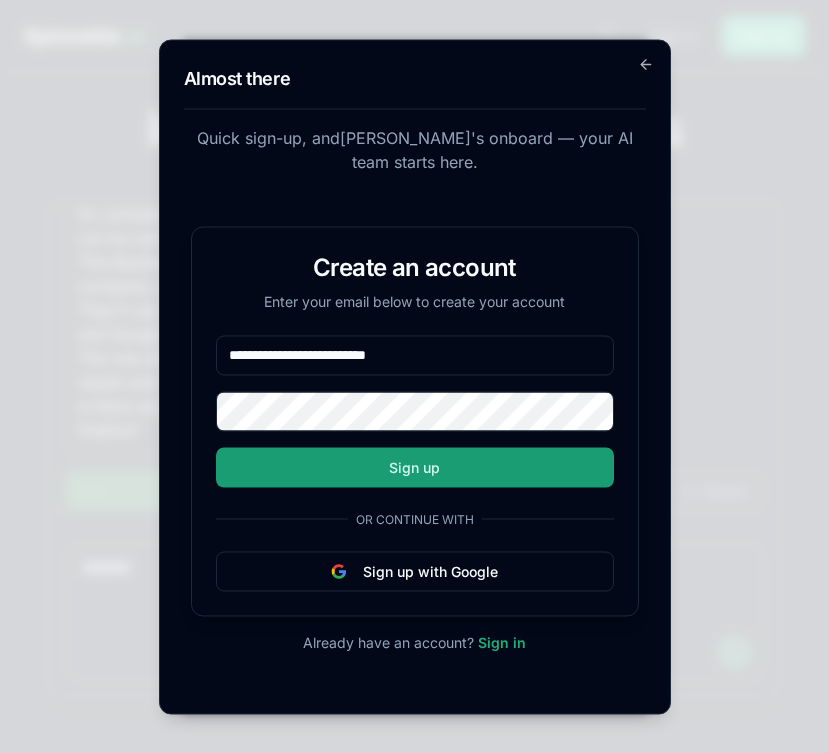 click on "Sign up" at bounding box center (415, 467) 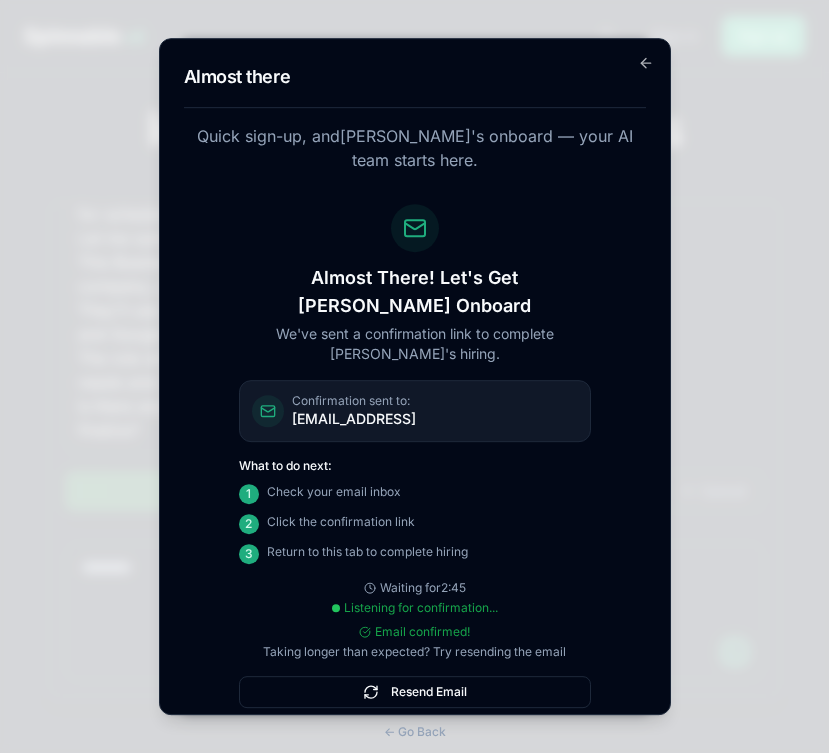 click on "Almost There! Let's Get Sérgio Onboard We've sent a confirmation link to complete Sérgio's hiring. Confirmation sent to: sebastiao+fsfs@spinnable.ai What to do next: 1 Check your email inbox 2 Click the confirmation link 3 Return to this tab to complete hiring Waiting for  2:45 Listening for confirmation... Email confirmed! Taking longer than expected? Try resending the email Resend Email ← Go Back Having trouble? Check your spam folder or   contact support" at bounding box center [415, 490] 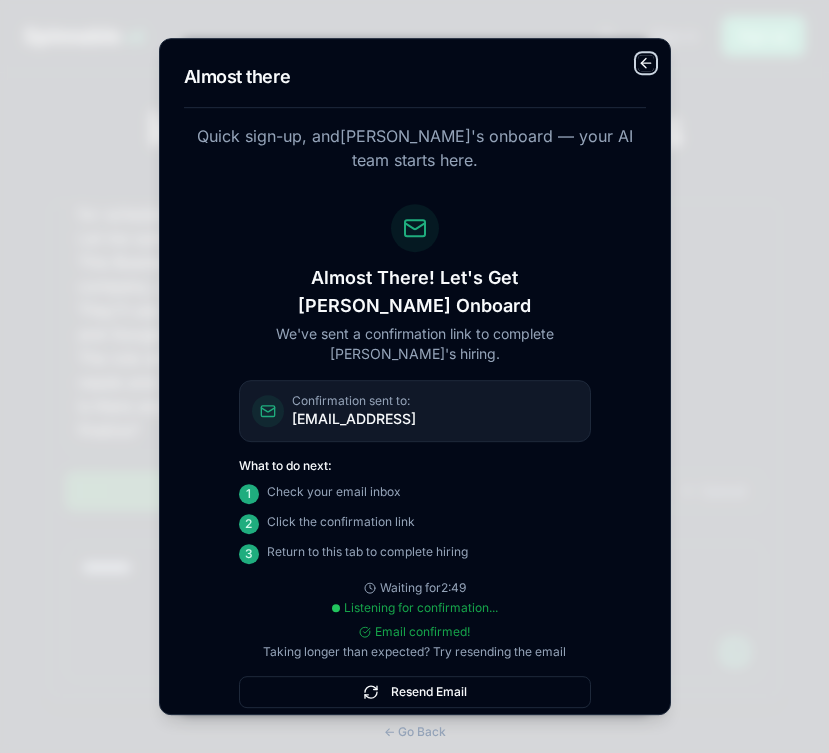 click 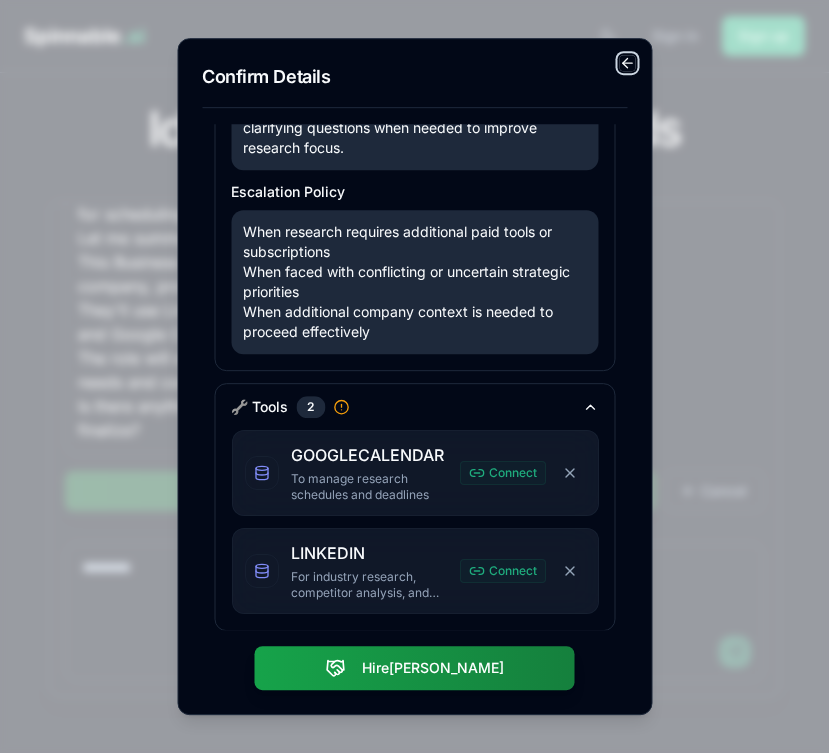 click 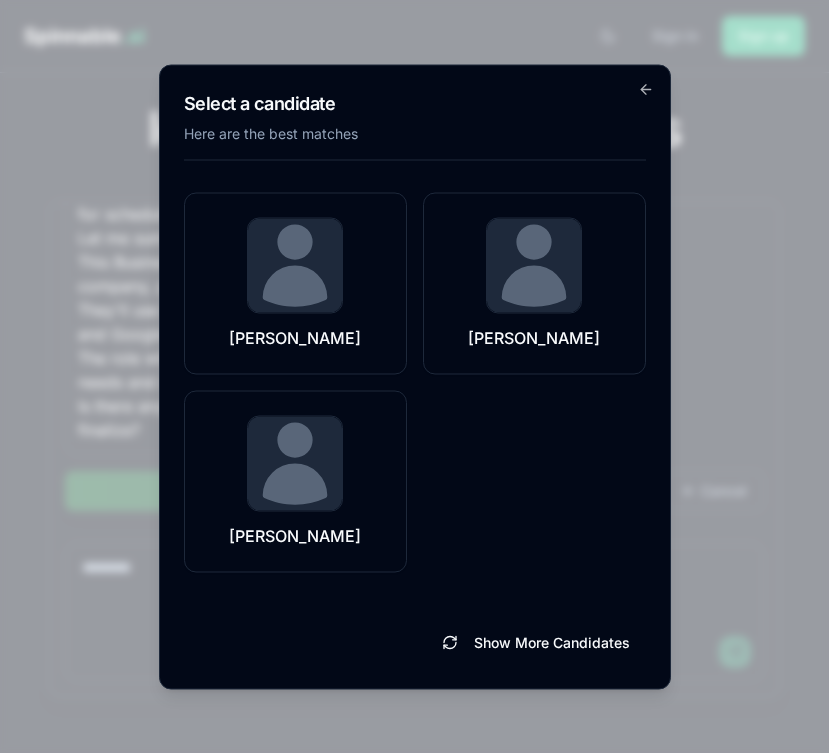 click on "Select a candidate Here are the best matches Emilia Pereira Kiran Kumar Samuel Sato Show More Candidates Go back" at bounding box center (415, 376) 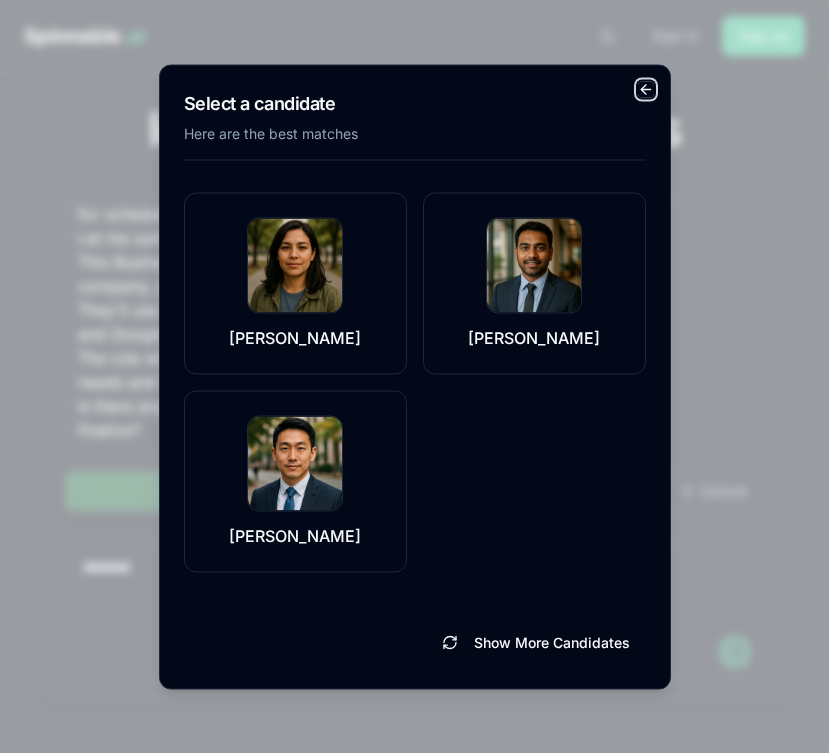 click 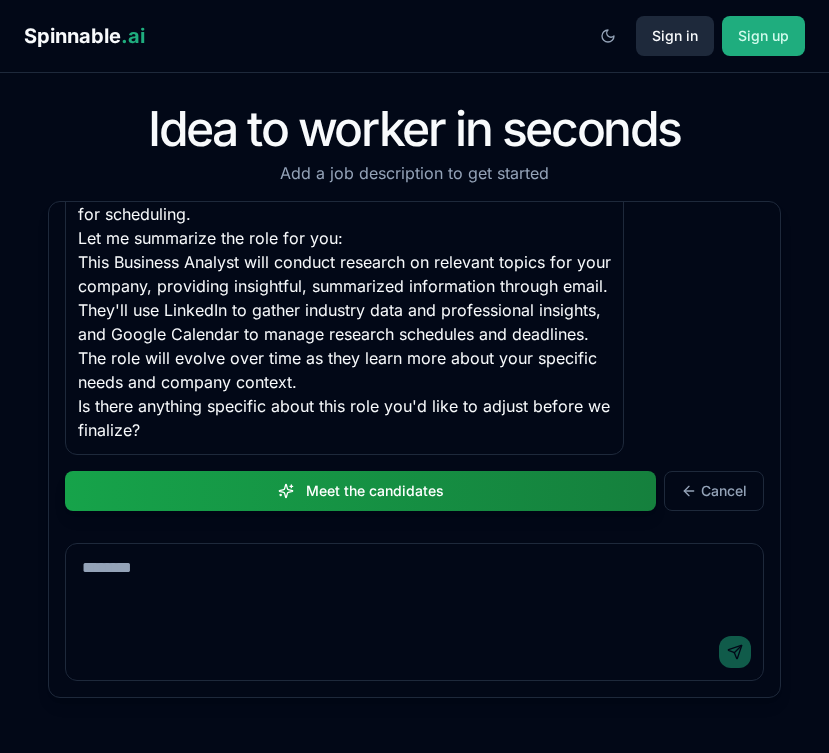 click on "Sign in" at bounding box center (675, 36) 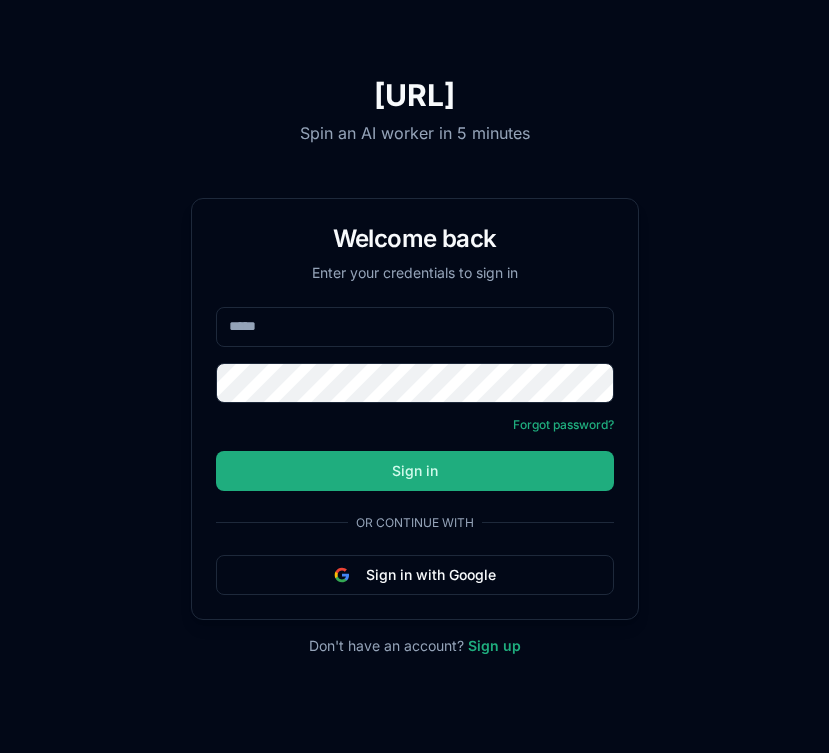 click at bounding box center [415, 327] 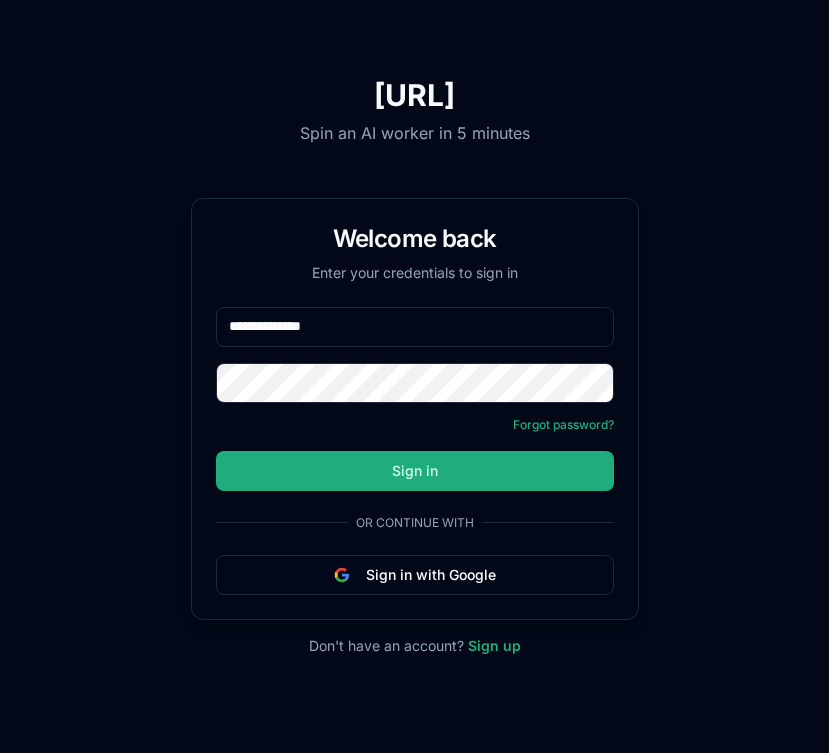 click on "**********" at bounding box center [415, 327] 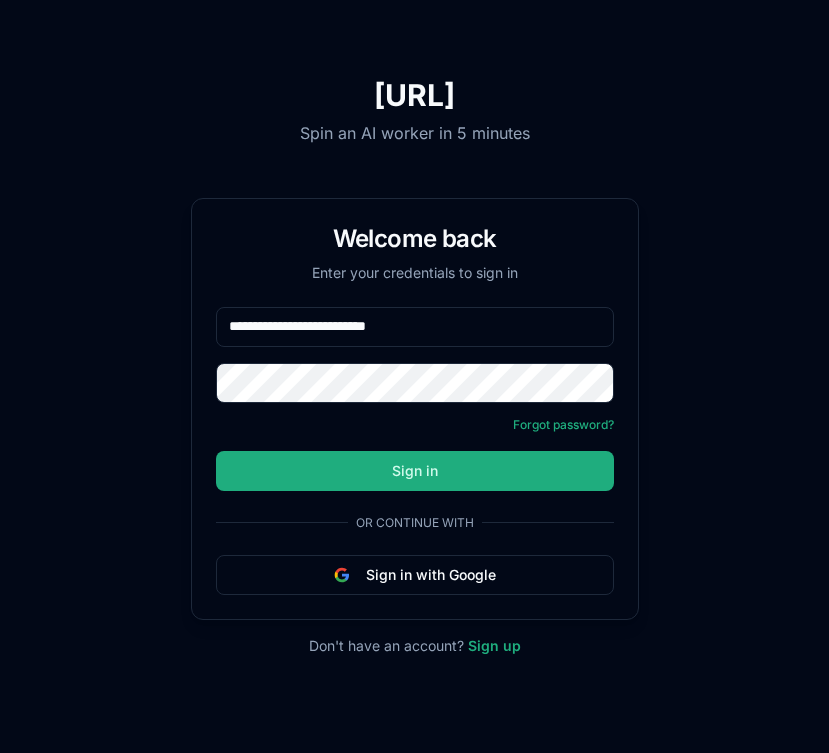 type on "**********" 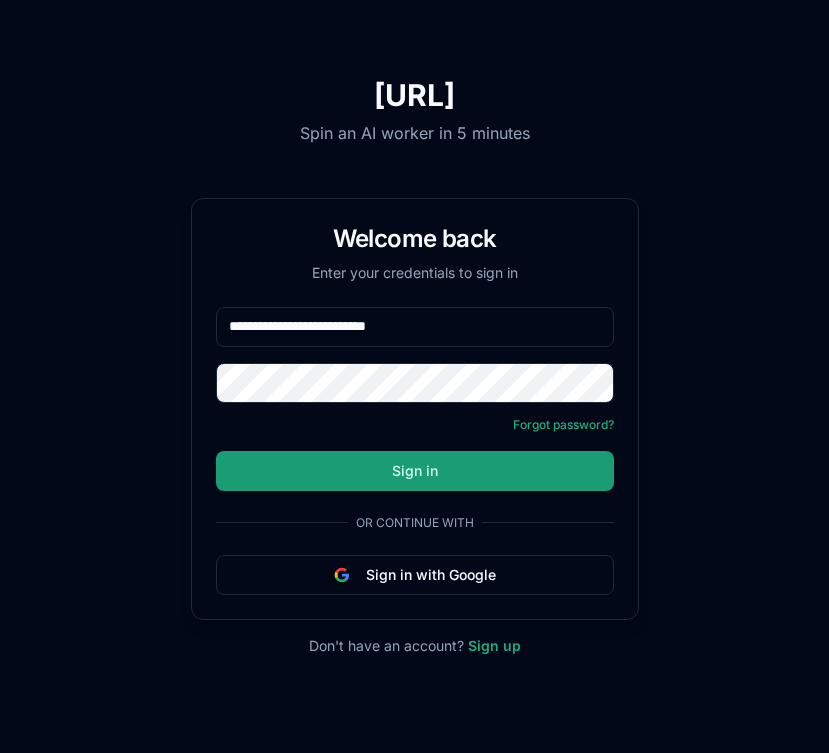 click on "Sign in" at bounding box center (415, 471) 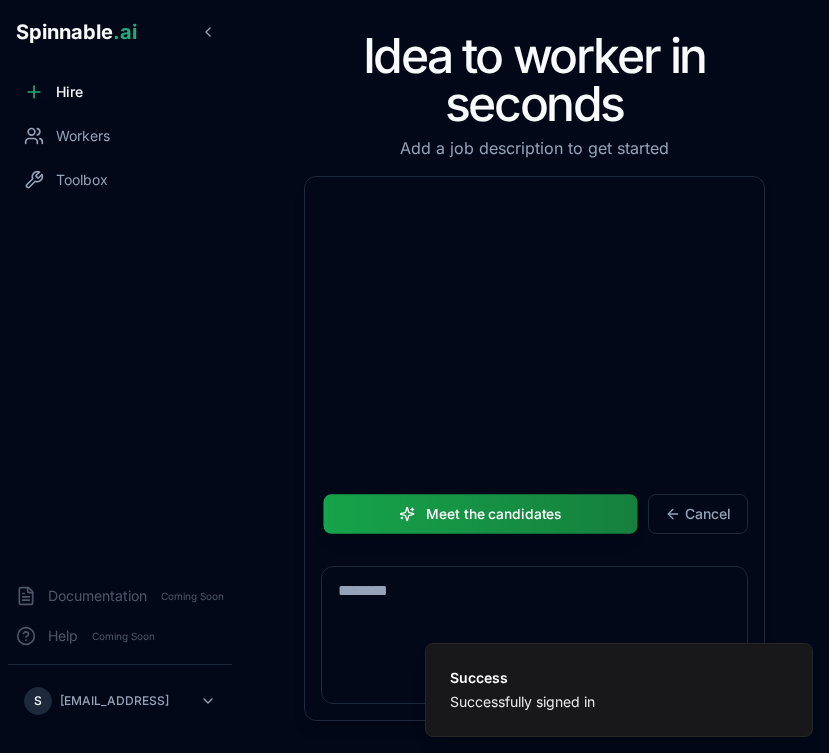 scroll, scrollTop: 759, scrollLeft: 0, axis: vertical 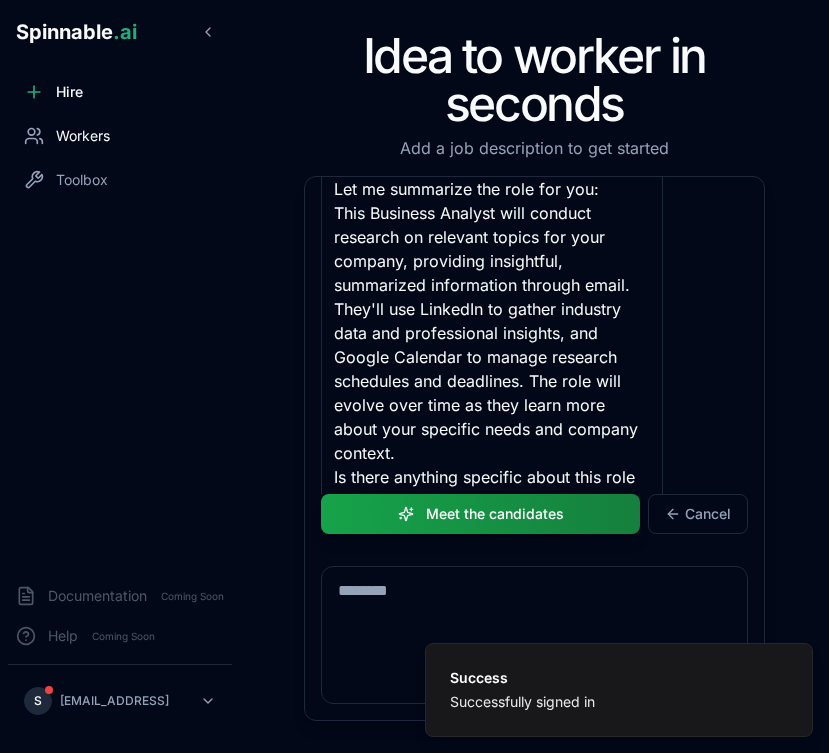 click on "Workers" at bounding box center (120, 136) 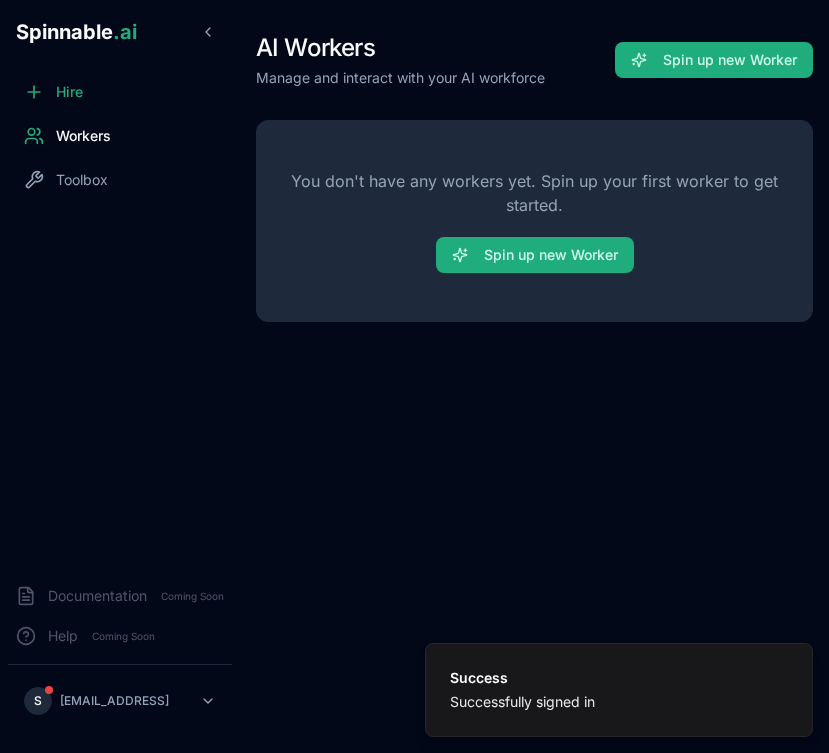 click on "You don't have any workers yet. Spin up your first worker to get started. Spin up new Worker" at bounding box center [534, 221] 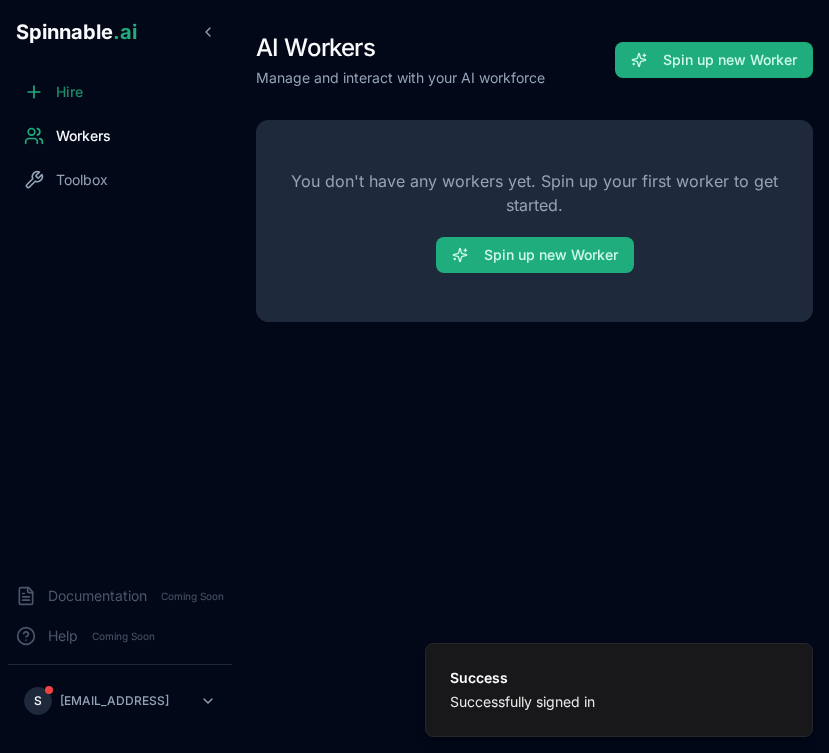 click on "Hire" at bounding box center (120, 92) 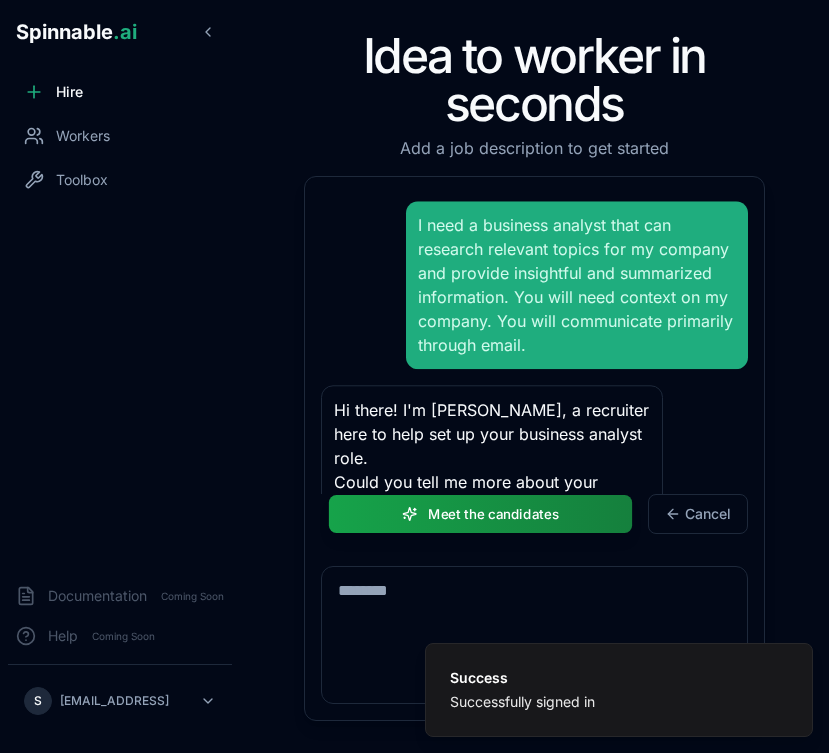 scroll, scrollTop: 759, scrollLeft: 0, axis: vertical 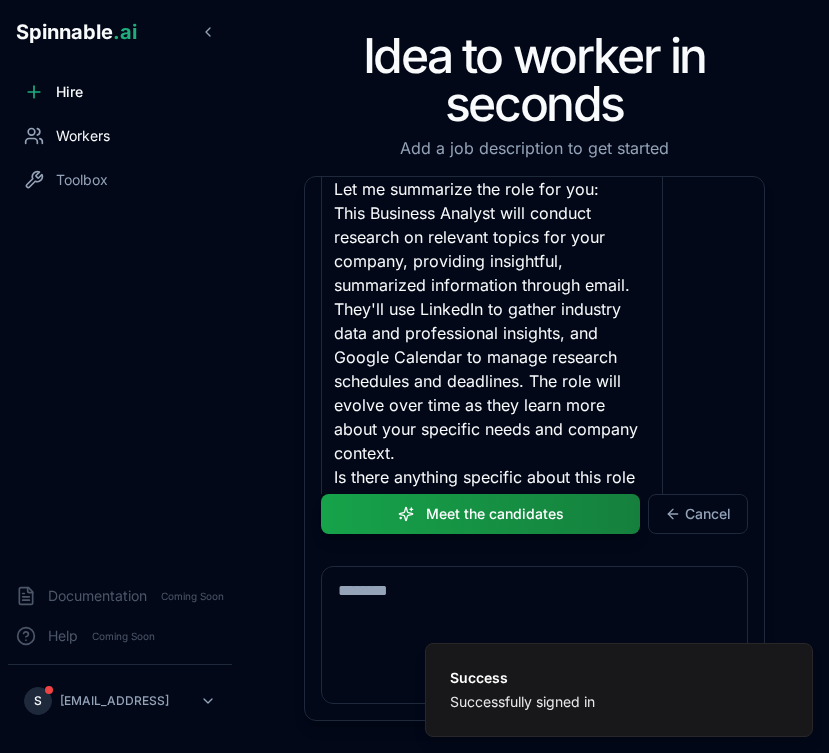 click on "Workers" at bounding box center [83, 136] 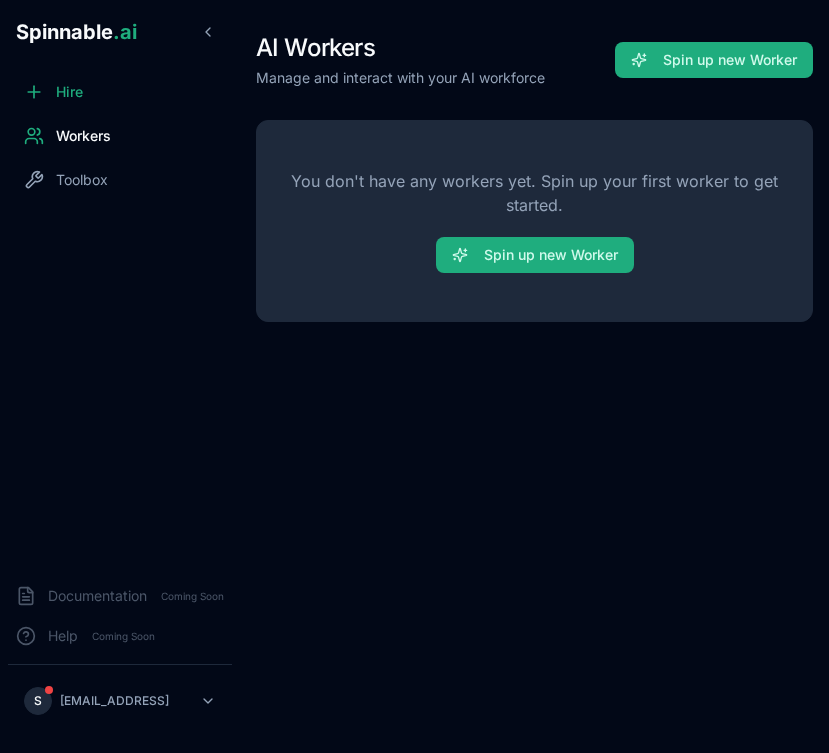click on "AI Workers Manage and interact with your AI workforce Spin up new Worker You don't have any workers yet. Spin up your first worker to get started. Spin up new Worker" at bounding box center (534, 177) 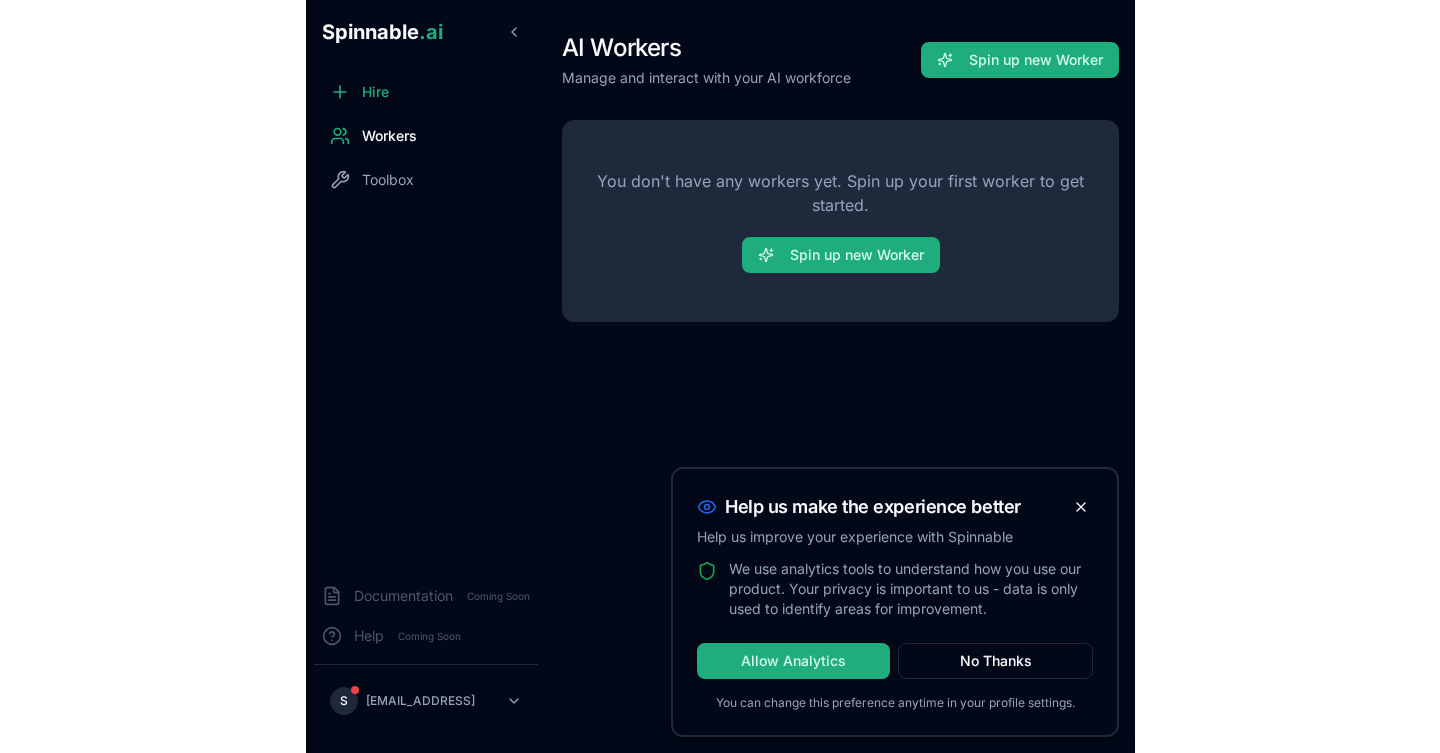 scroll, scrollTop: 0, scrollLeft: 0, axis: both 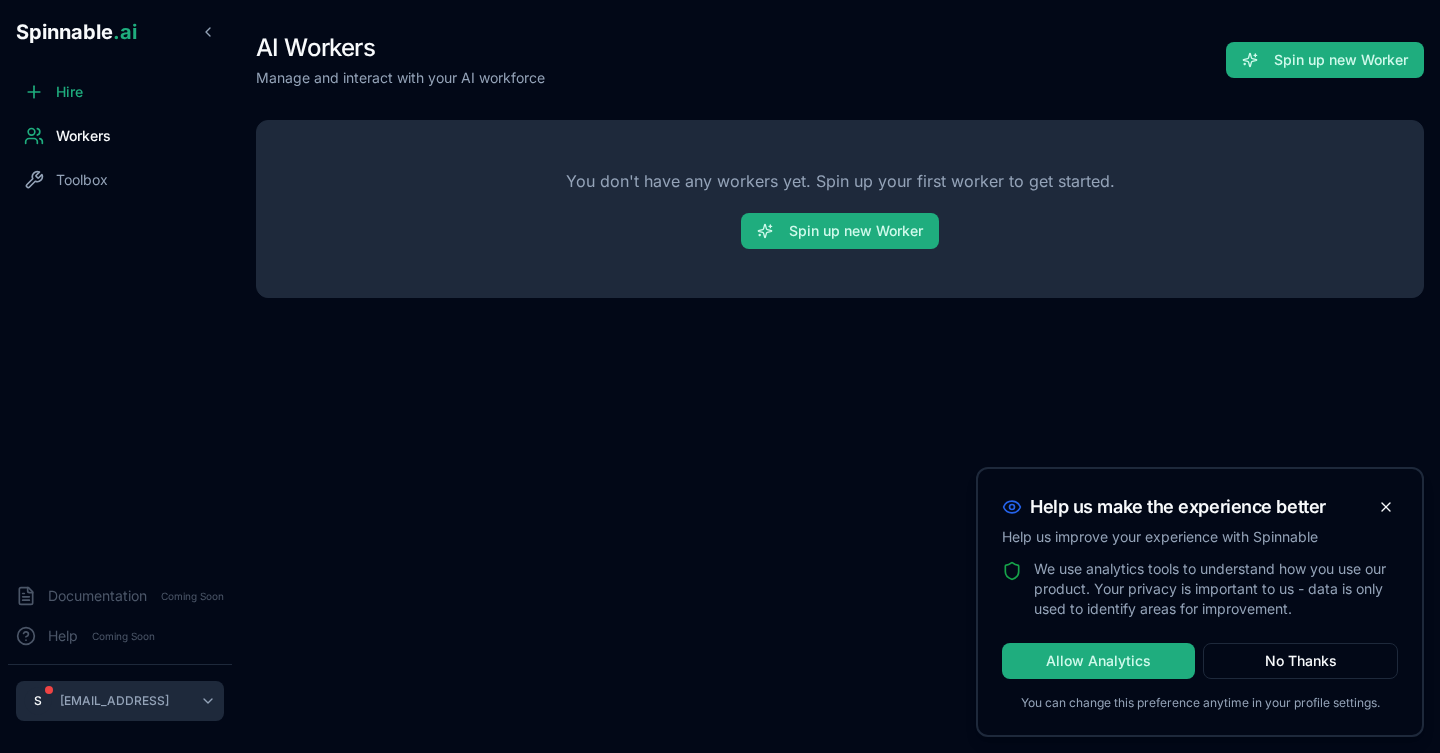click on "Help us make the experience better Help us improve your experience with Spinnable We use analytics tools to understand how you use our product. Your privacy is important to us - data is only used to identify areas for improvement. Allow Analytics No Thanks You can change this preference anytime in your profile settings. Spinnable .ai Hire Workers Toolbox Documentation Coming Soon Help Coming Soon S [EMAIL_ADDRESS] AI Workers Manage and interact with your AI workforce Spin up new Worker You don't have any workers yet. Spin up your first worker to get started. Spin up new Worker" at bounding box center (720, 376) 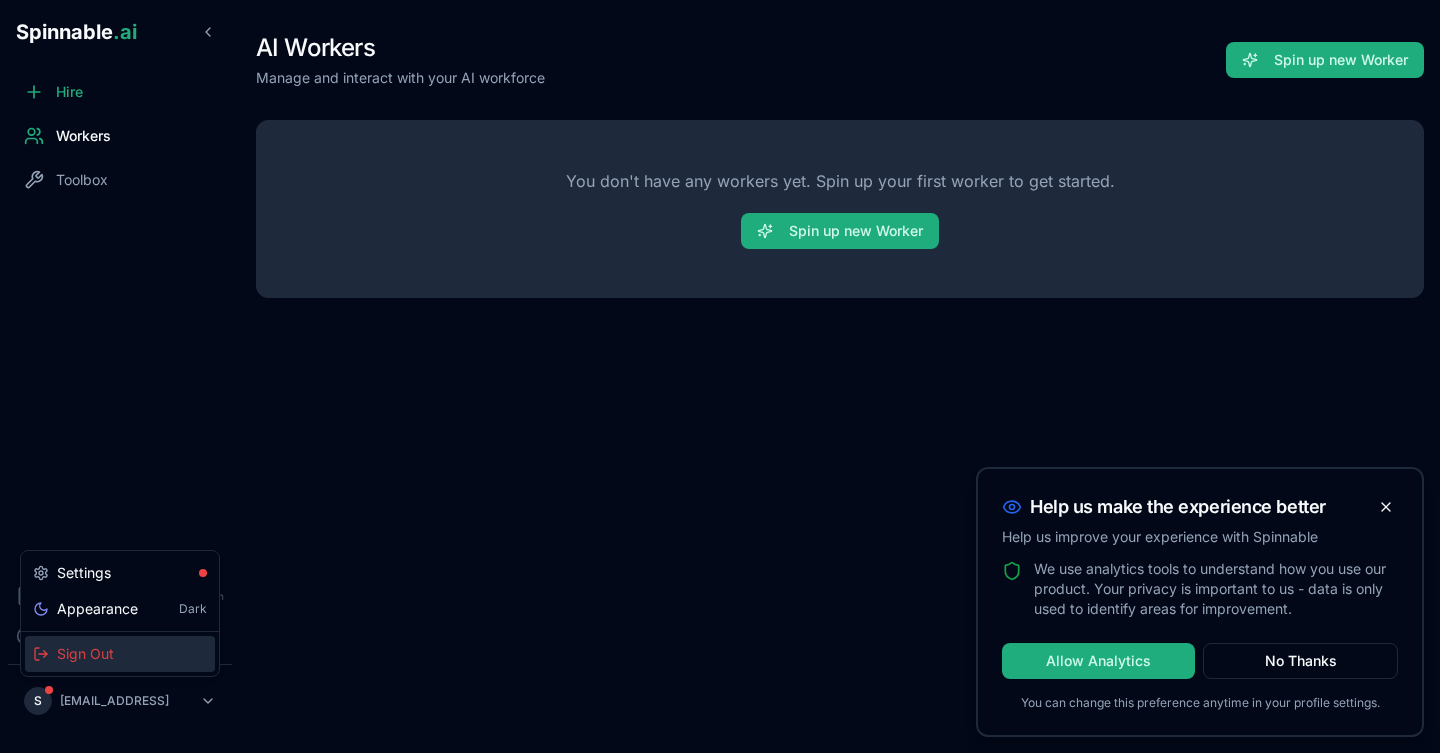 click on "Sign Out" at bounding box center [120, 654] 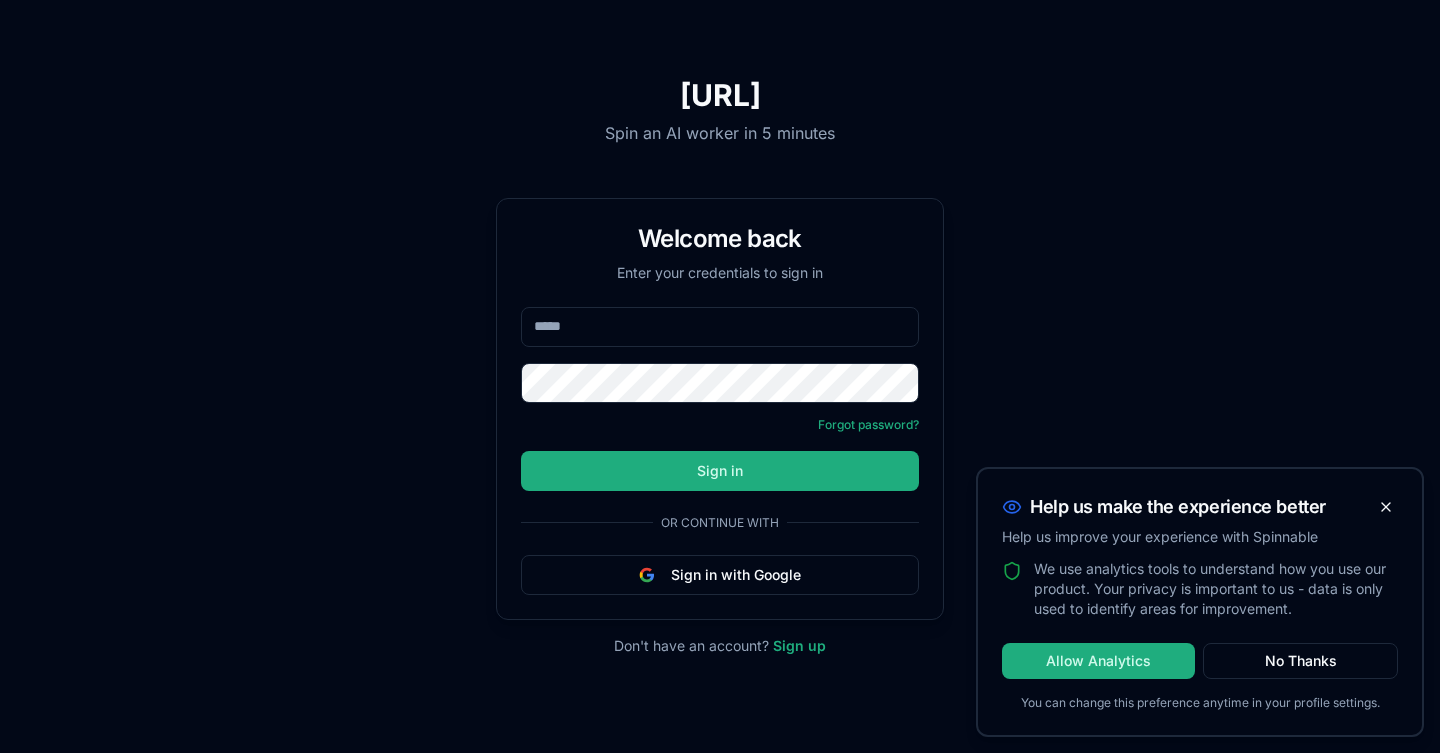 scroll, scrollTop: 0, scrollLeft: 0, axis: both 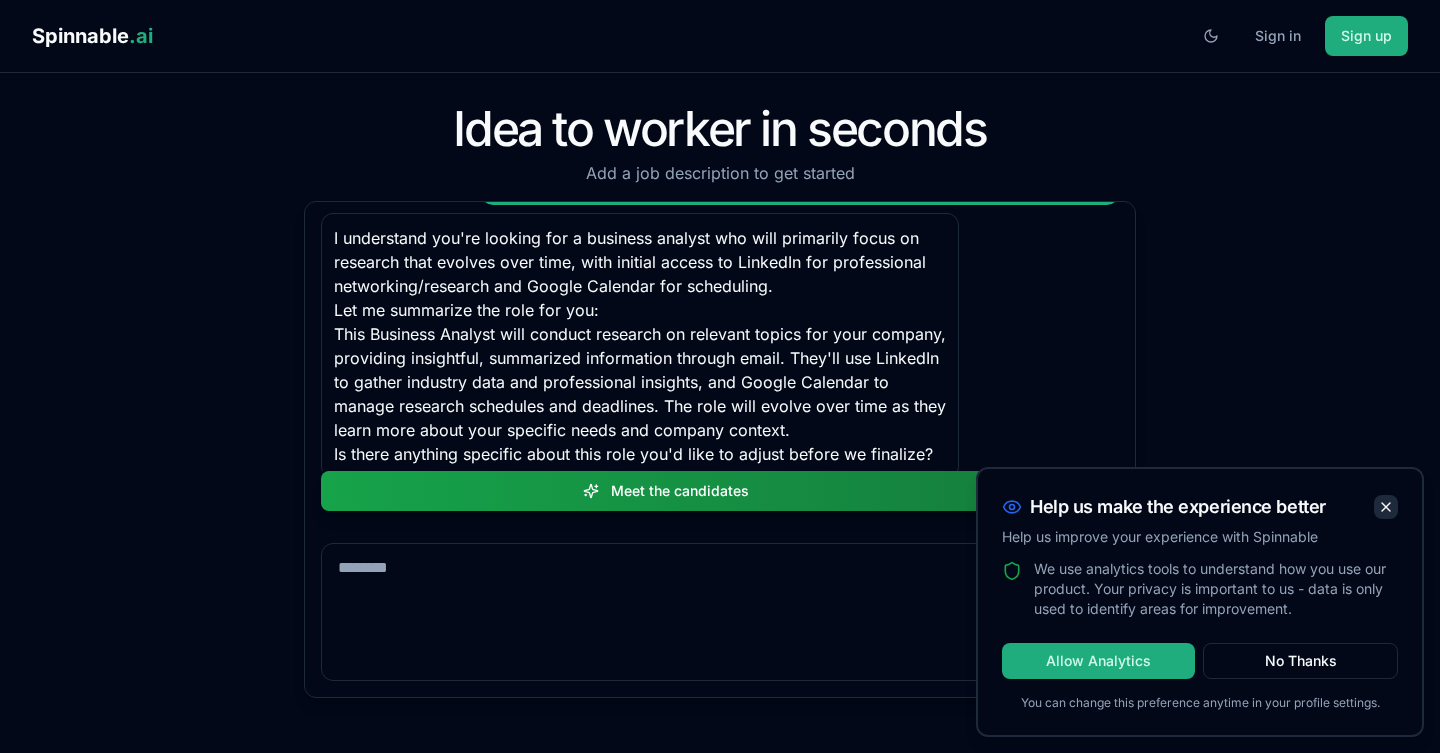 click at bounding box center (1386, 507) 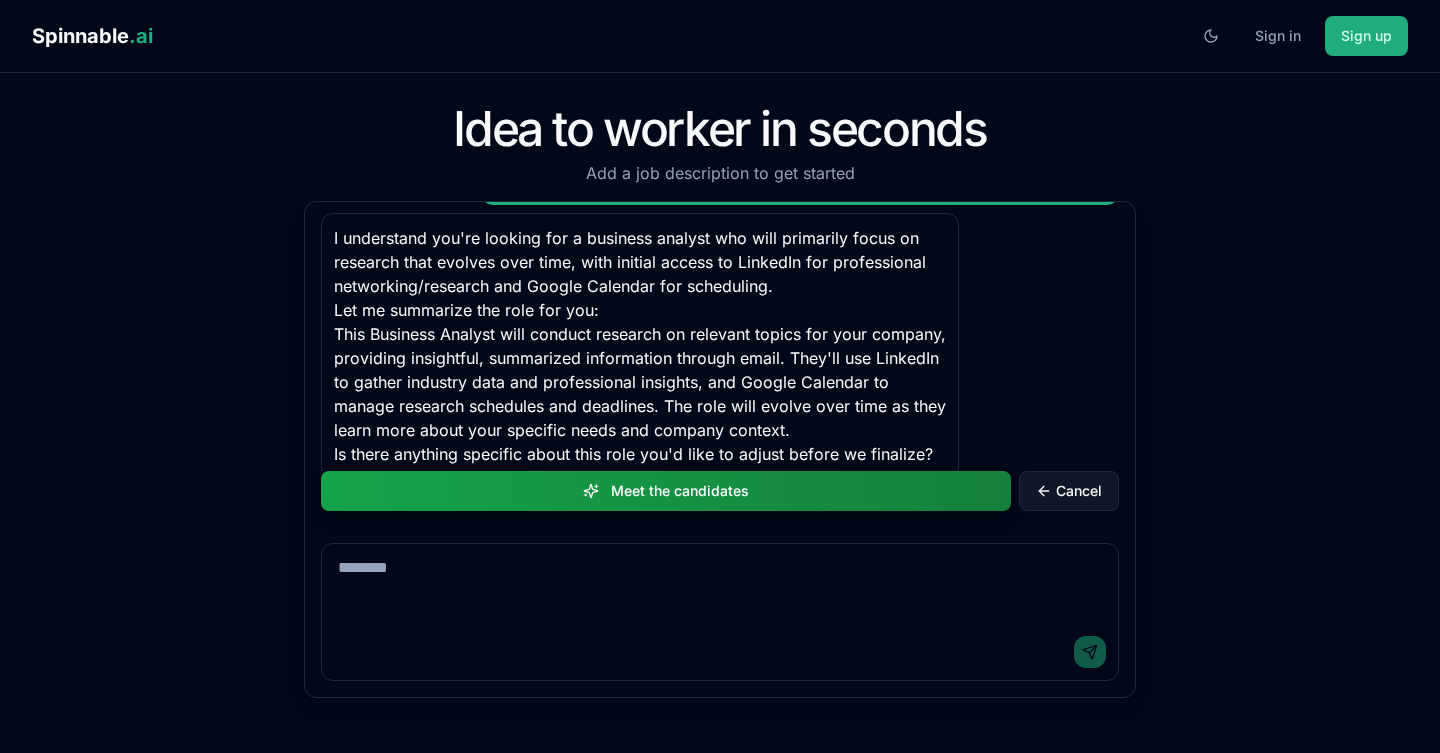 click on "Cancel" at bounding box center [1069, 491] 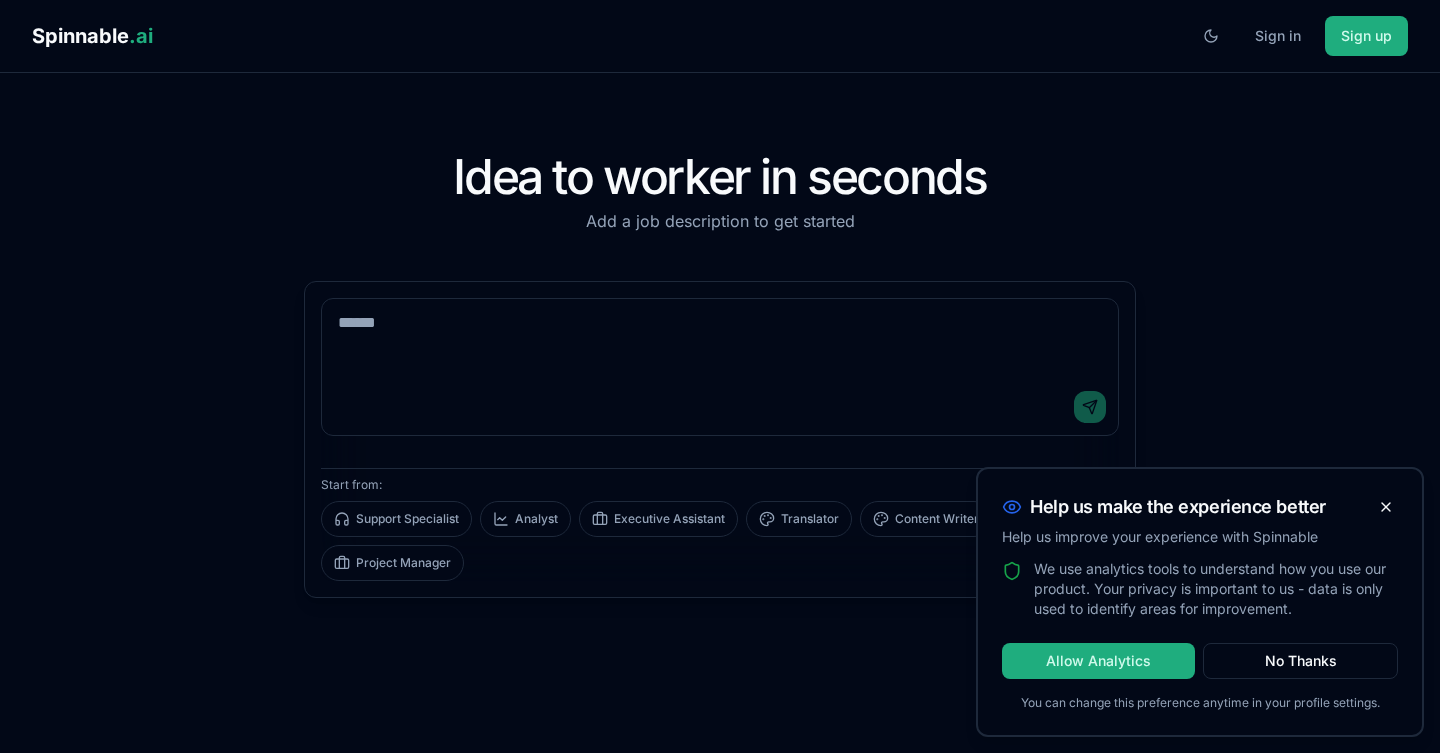 scroll, scrollTop: 0, scrollLeft: 0, axis: both 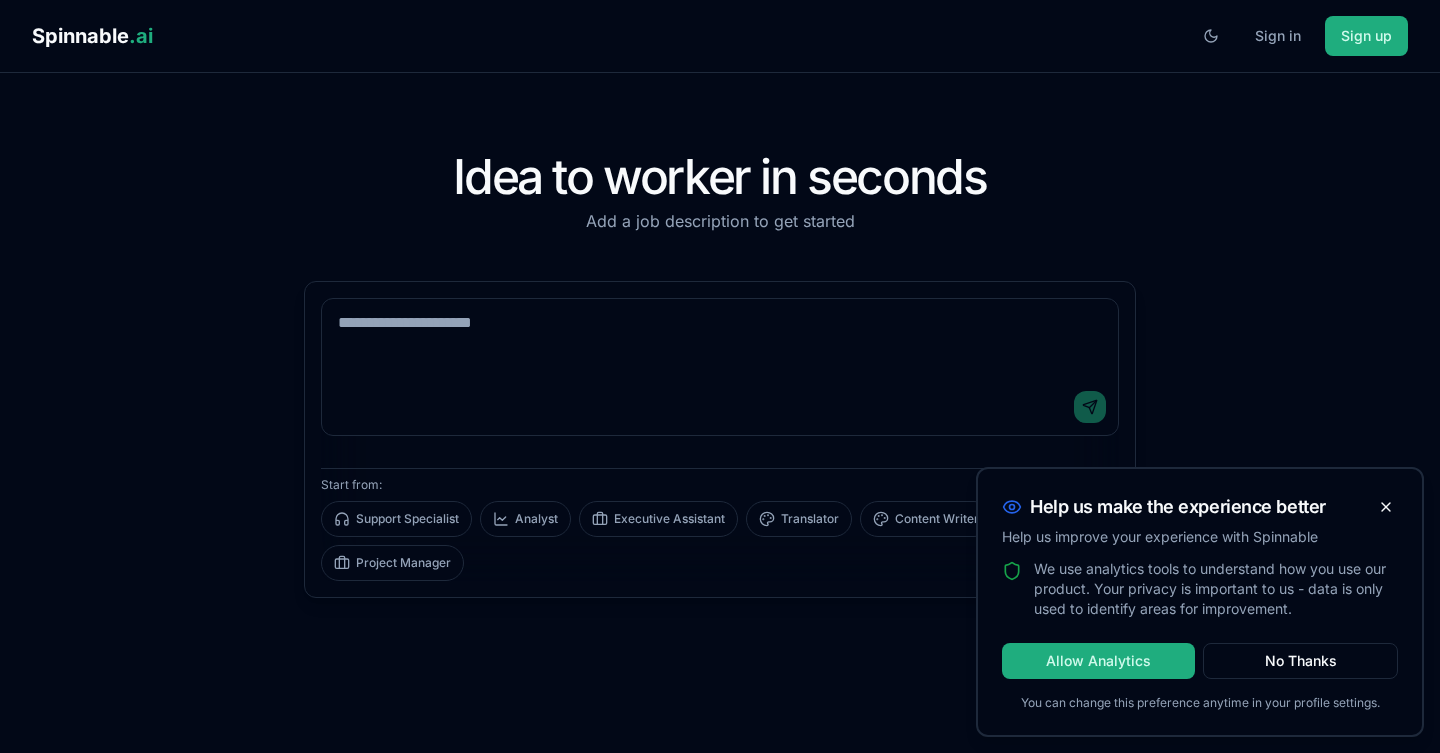 click at bounding box center (720, 339) 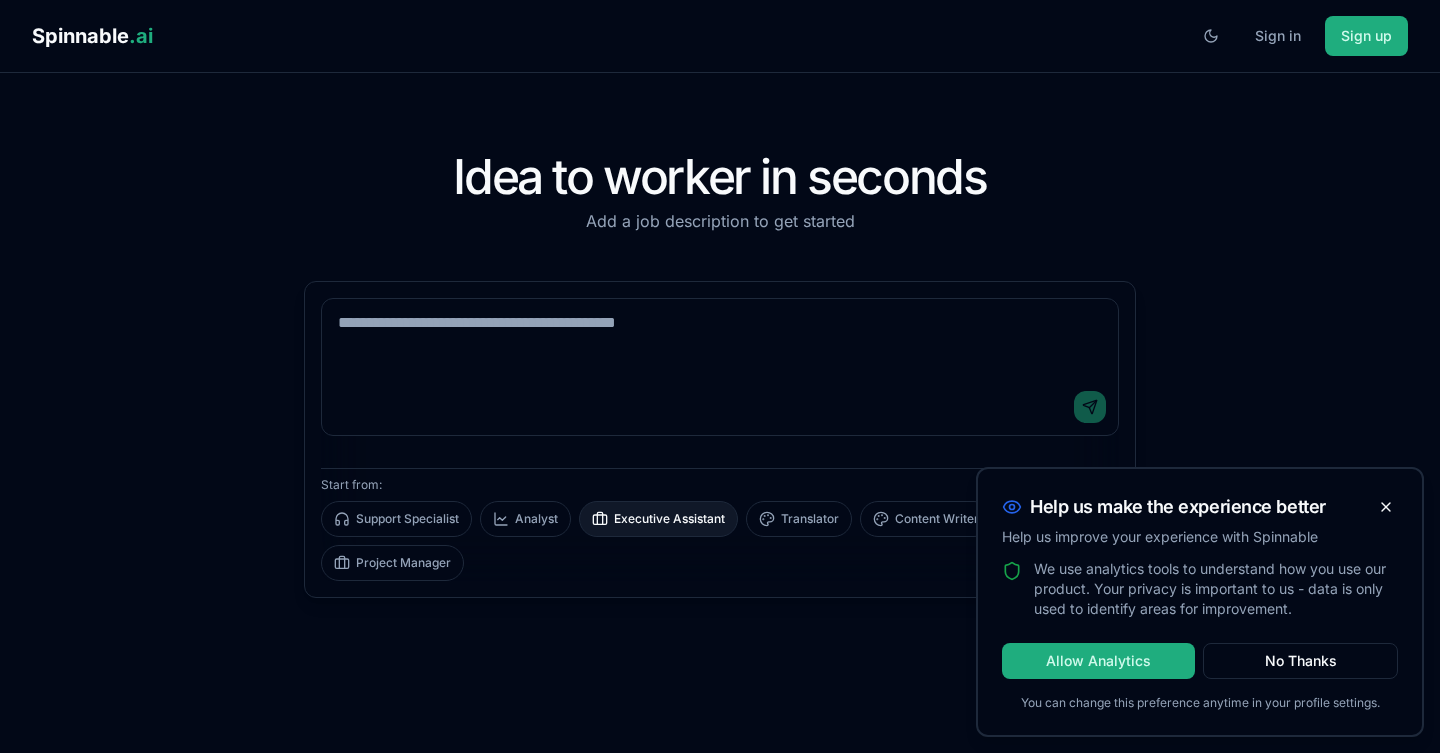 click on "Executive Assistant" at bounding box center [658, 519] 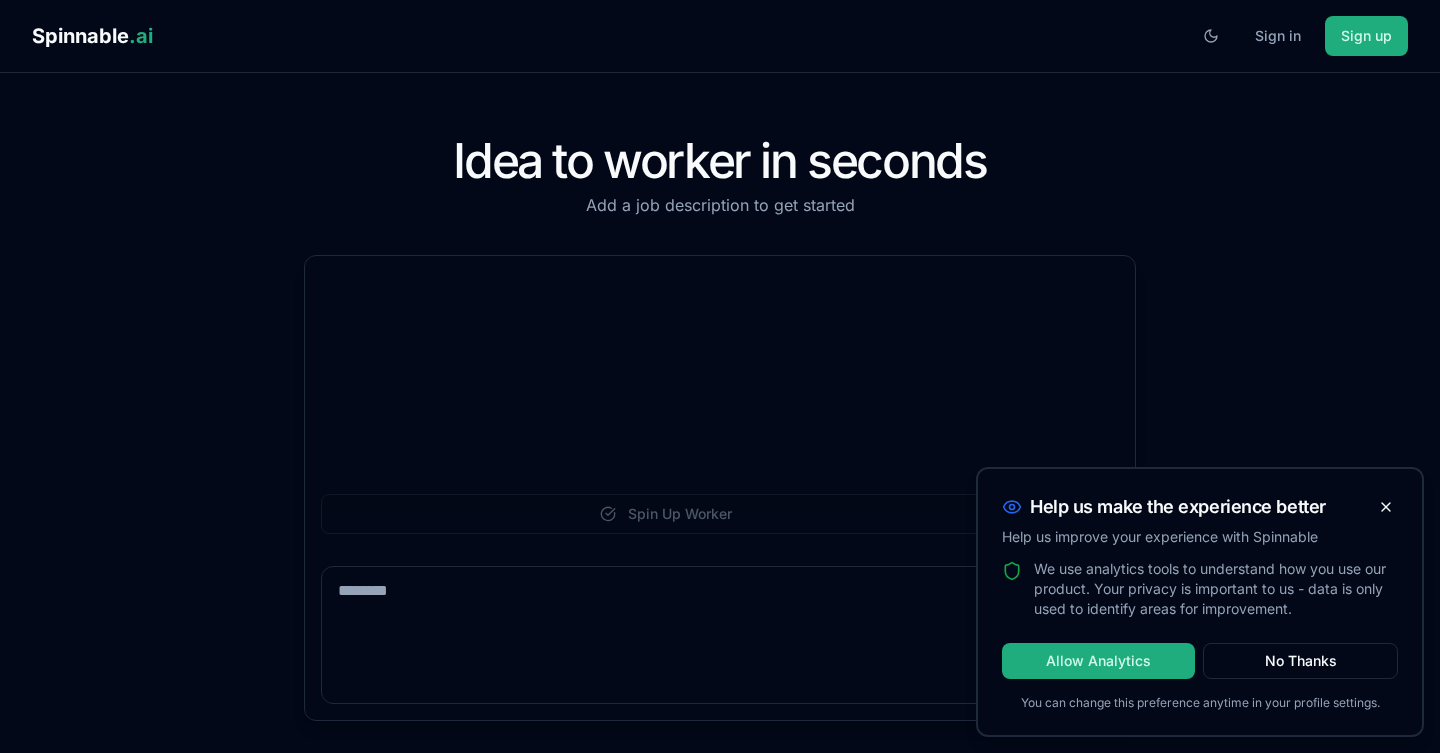 scroll, scrollTop: 45, scrollLeft: 0, axis: vertical 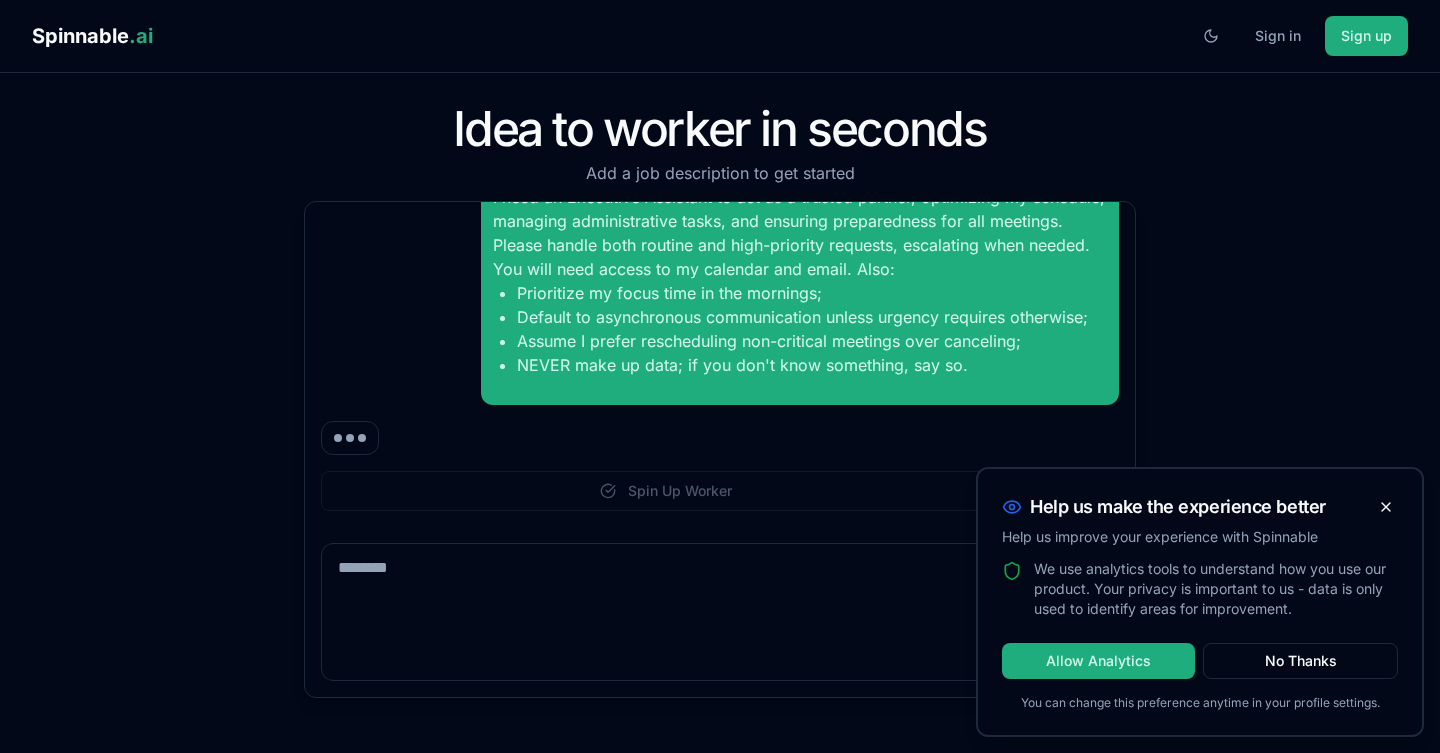 click at bounding box center [720, 584] 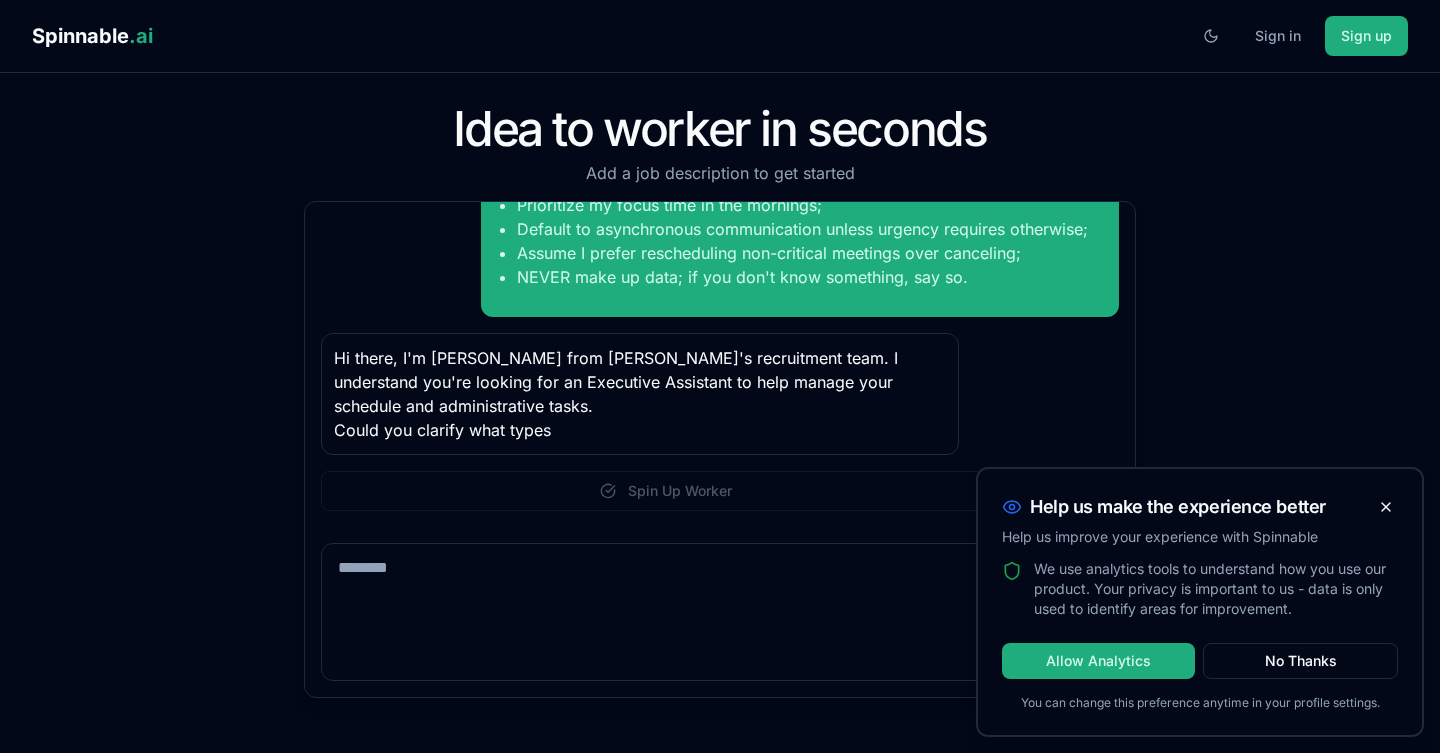 paste on "**********" 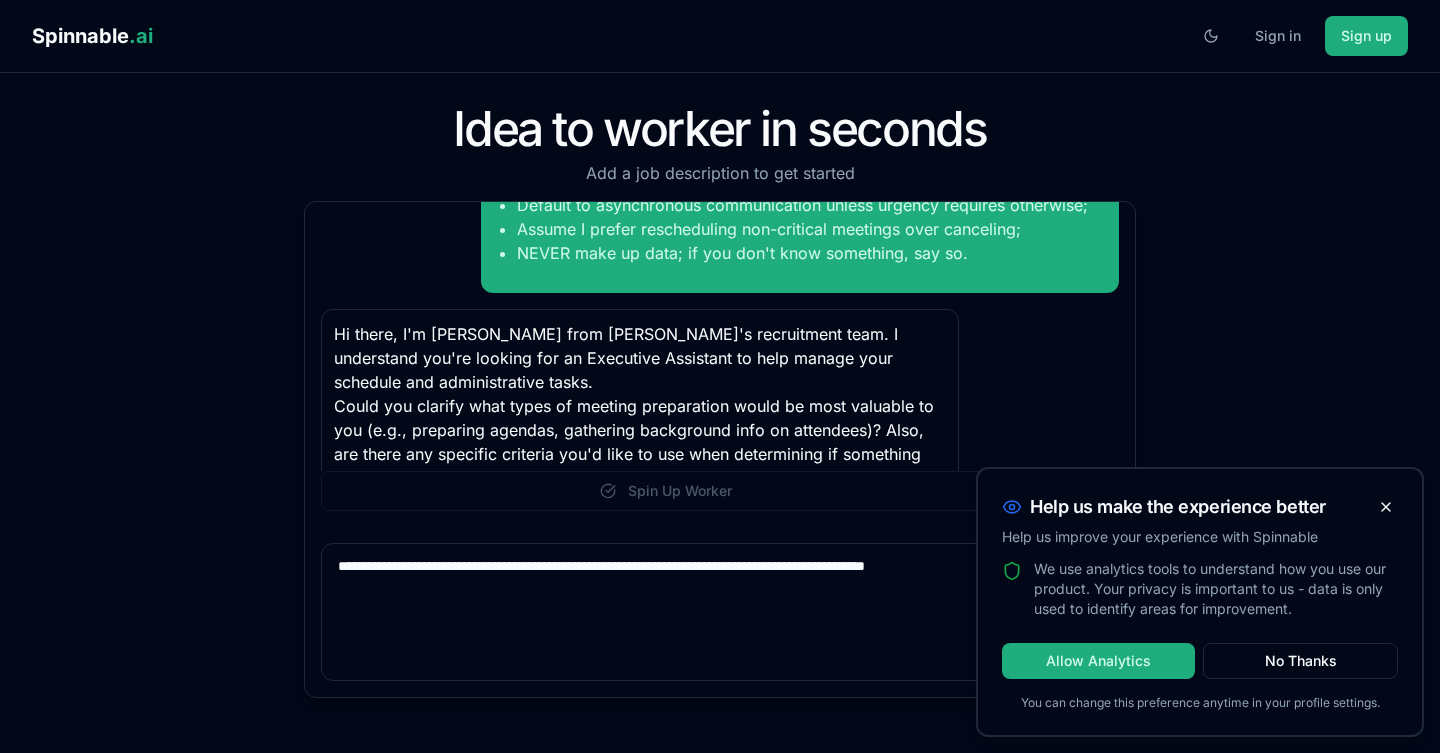 scroll, scrollTop: 205, scrollLeft: 0, axis: vertical 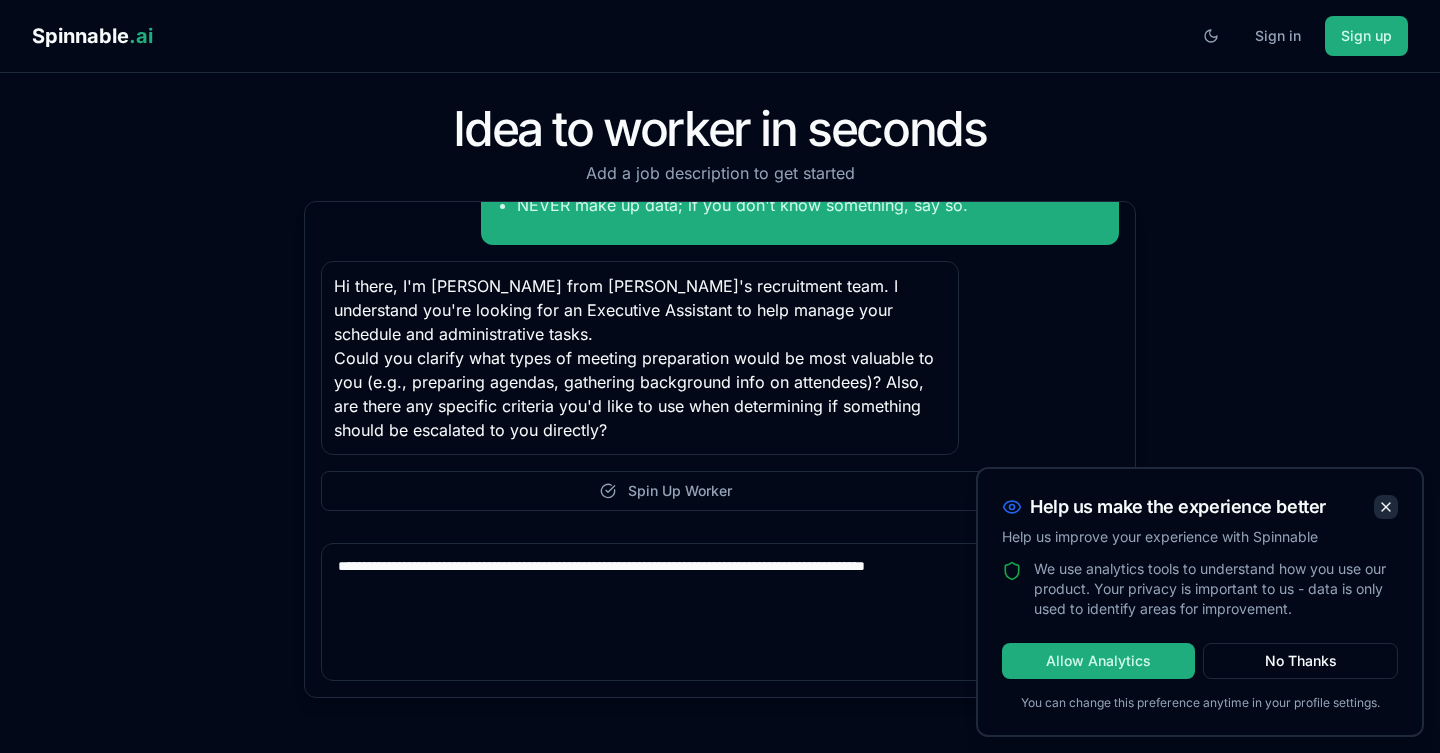 type on "**********" 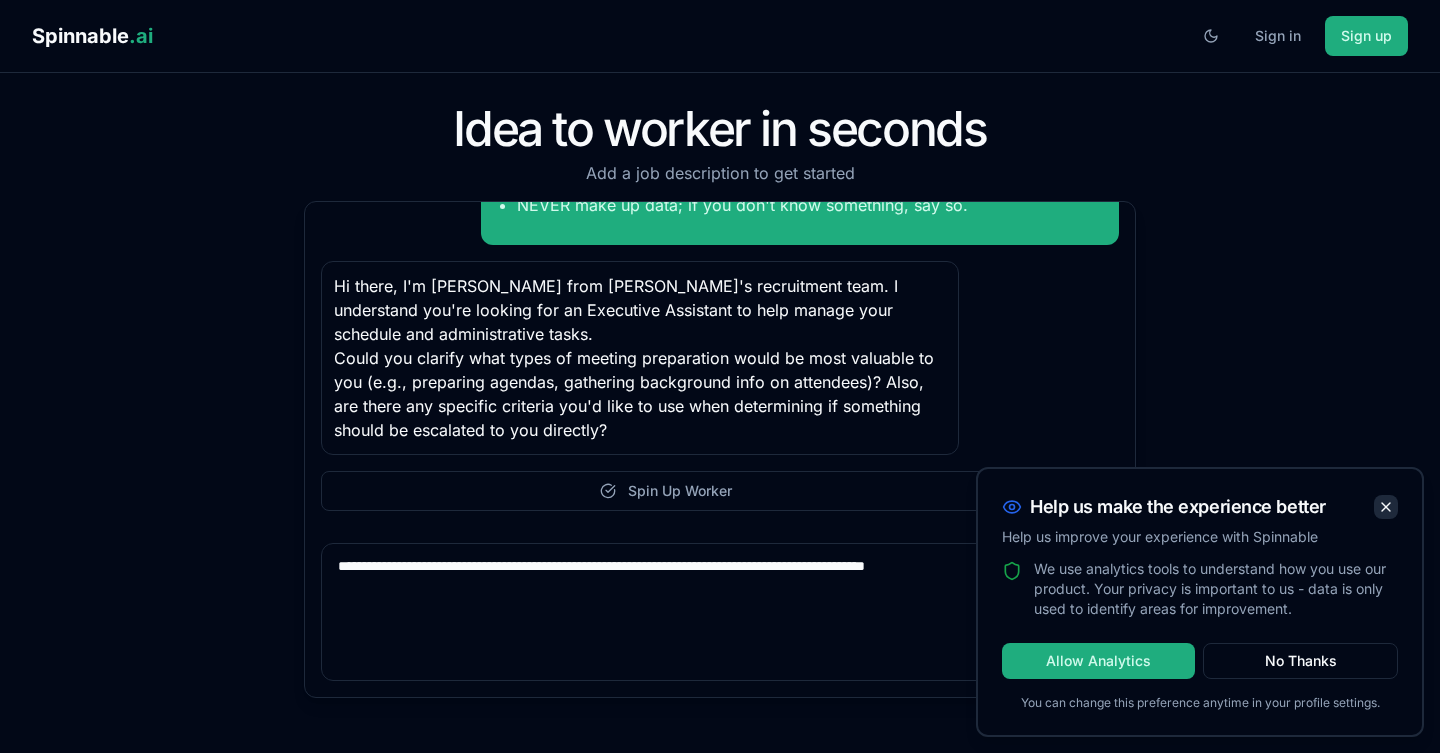 click at bounding box center (1386, 507) 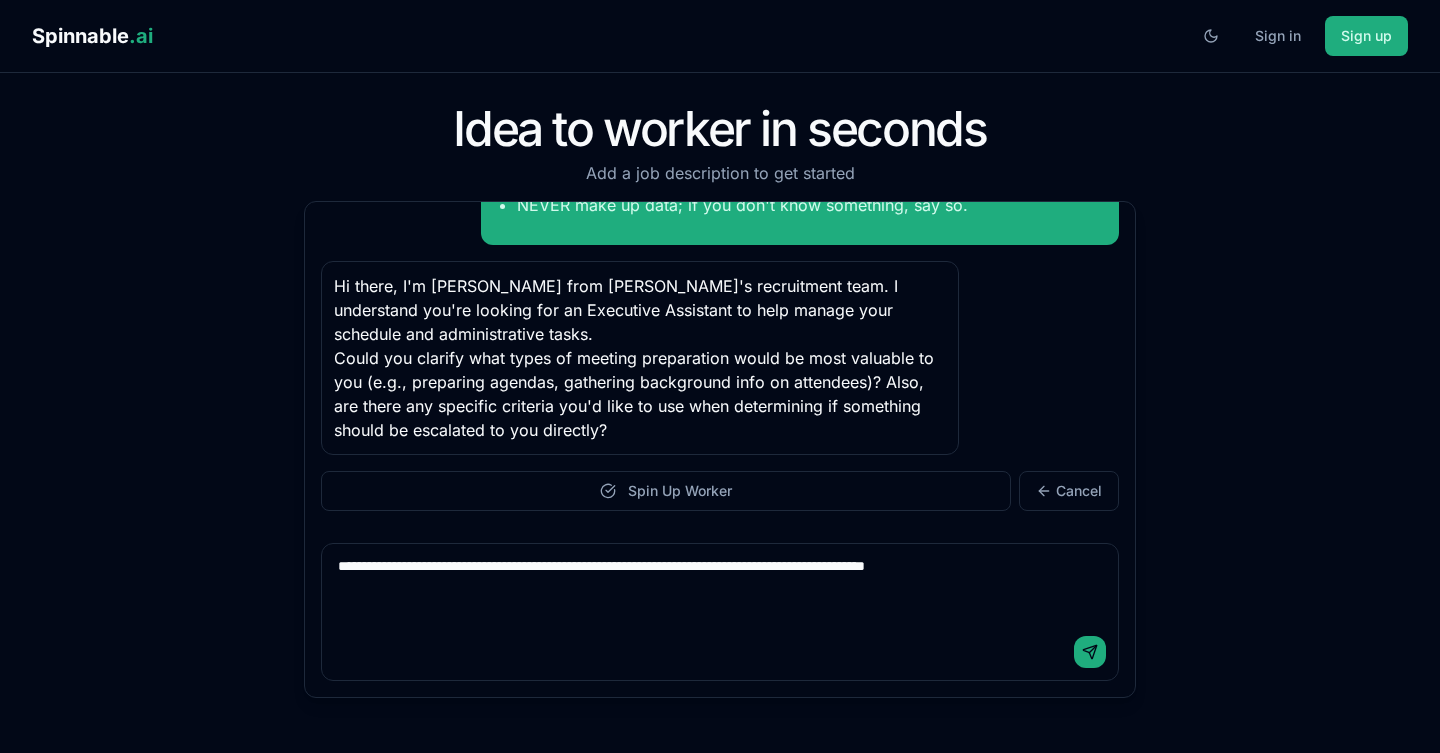 click on "**********" at bounding box center [720, 584] 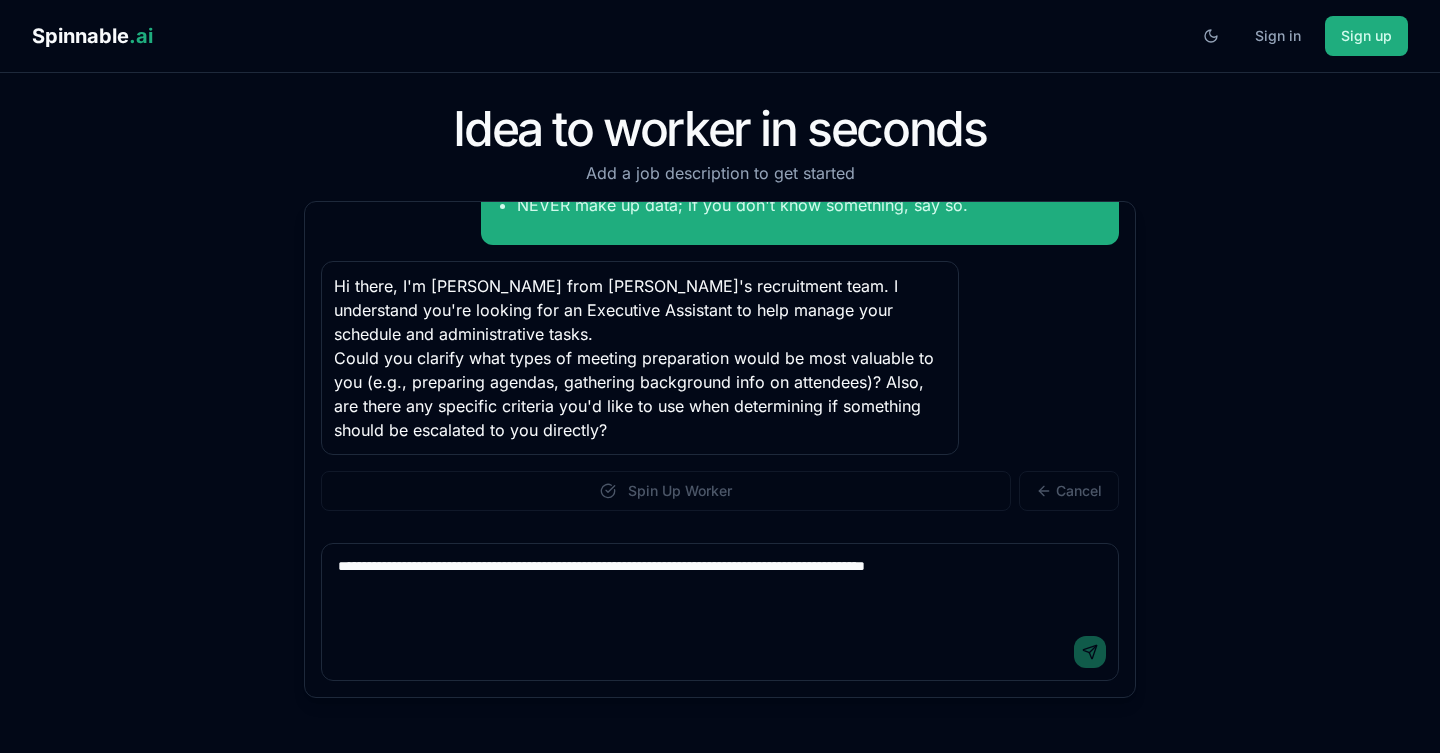 type 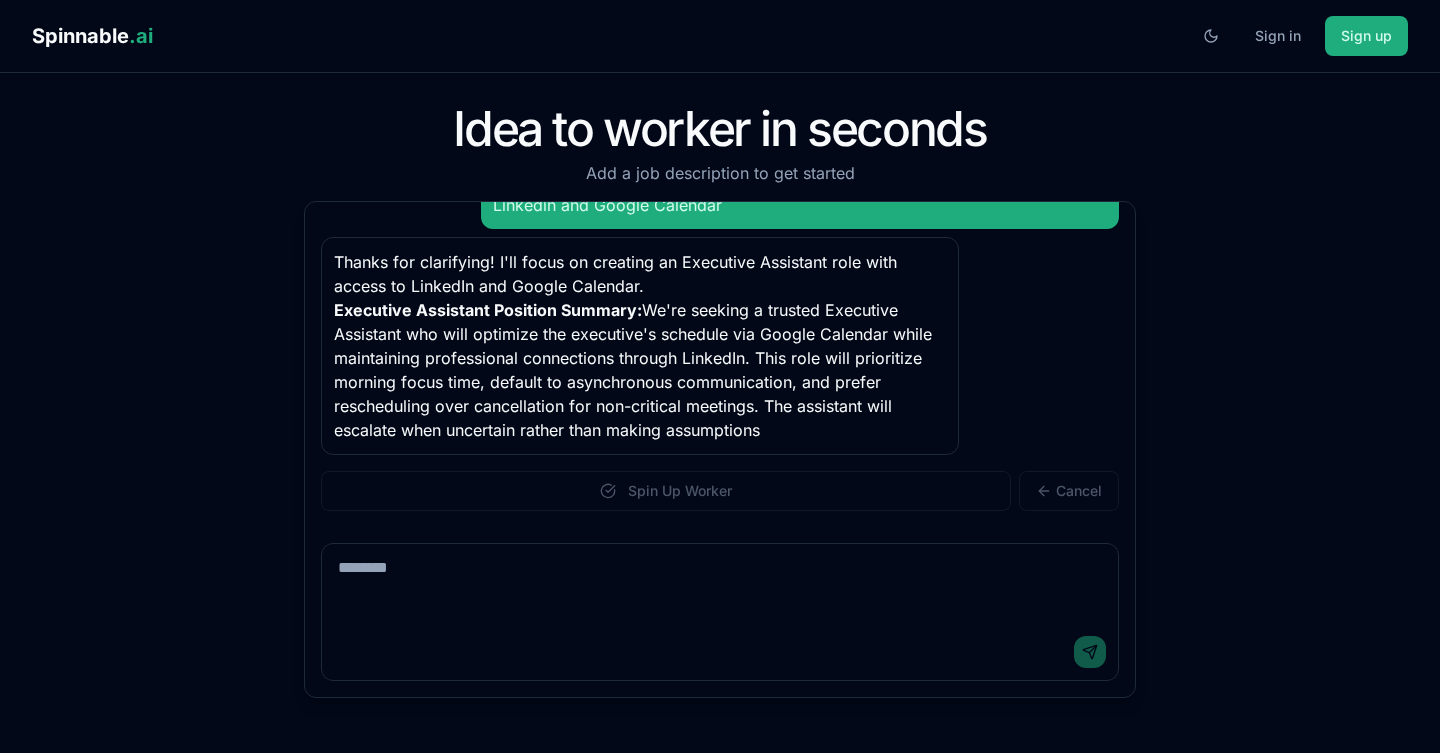 scroll, scrollTop: 535, scrollLeft: 0, axis: vertical 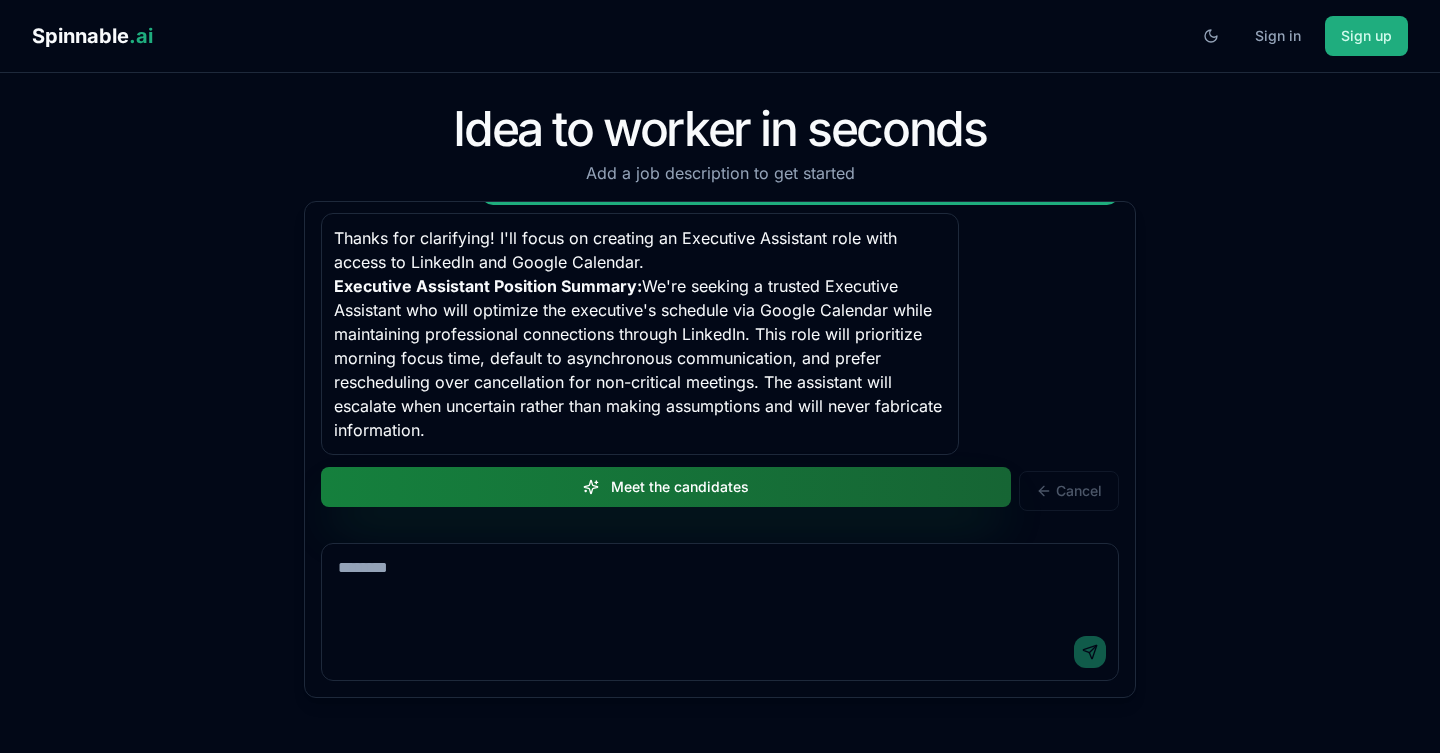 click on "Meet the candidates" at bounding box center [666, 487] 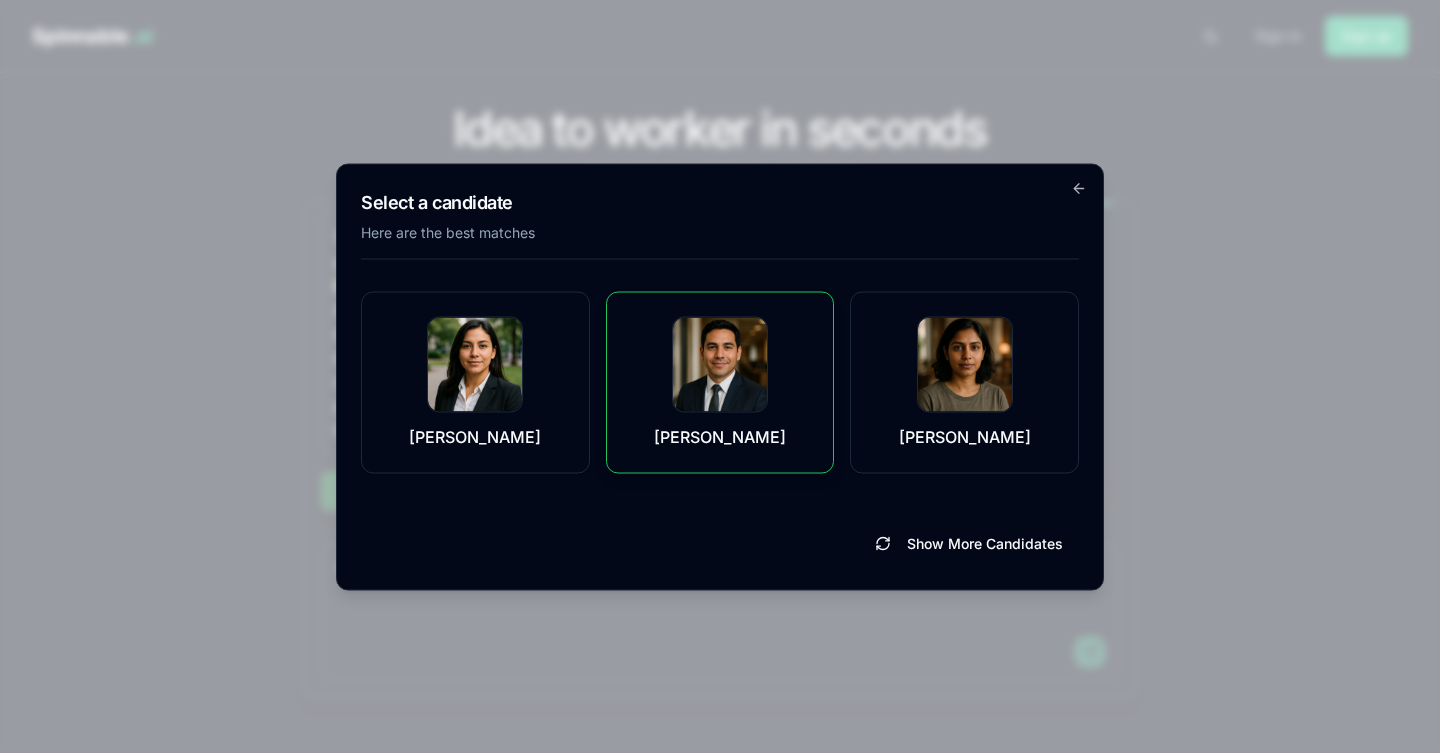 click at bounding box center [720, 364] 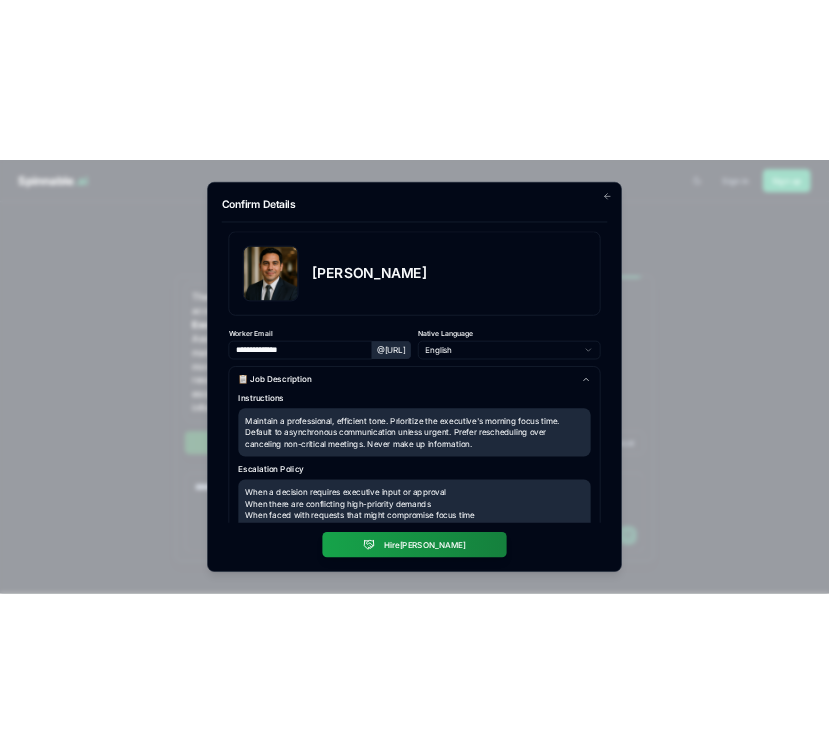 scroll, scrollTop: 289, scrollLeft: 0, axis: vertical 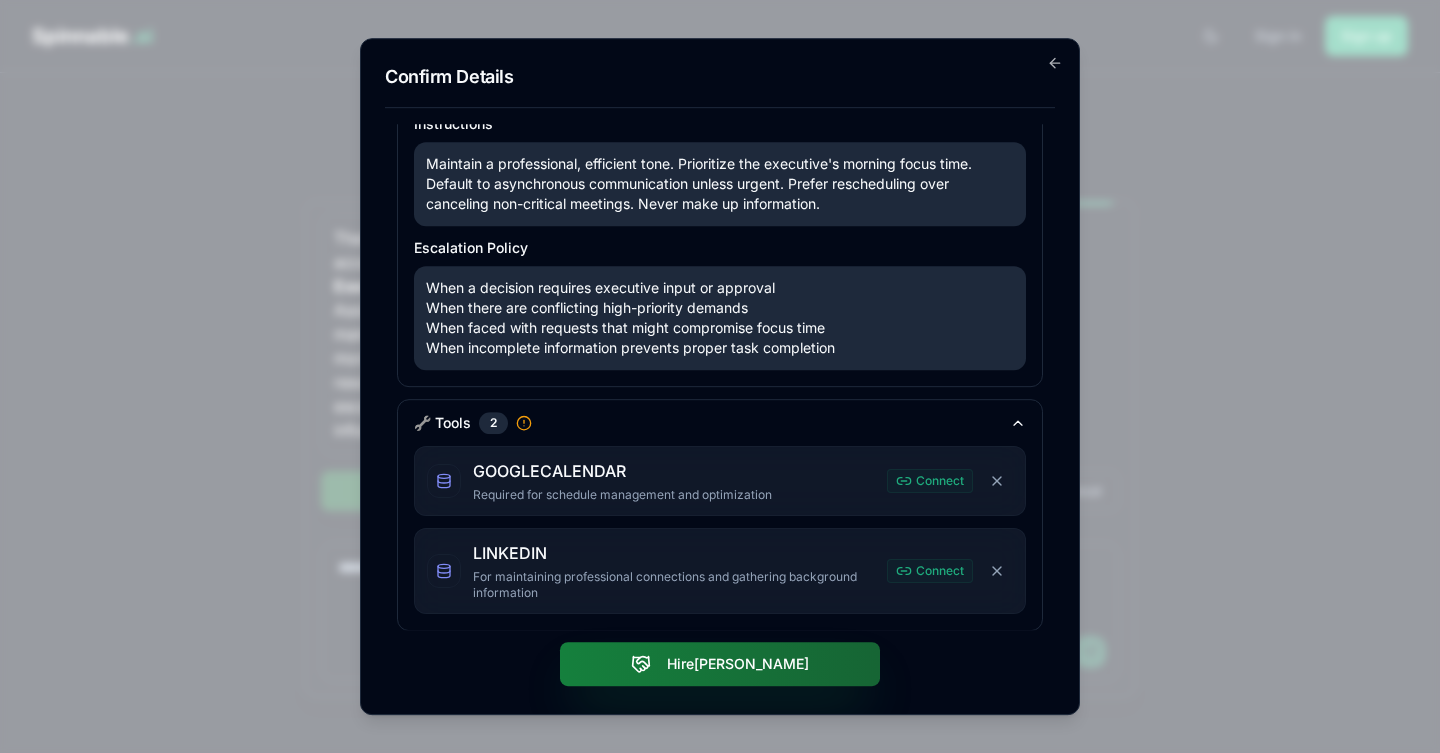click on "Hire  Manuel" at bounding box center (720, 664) 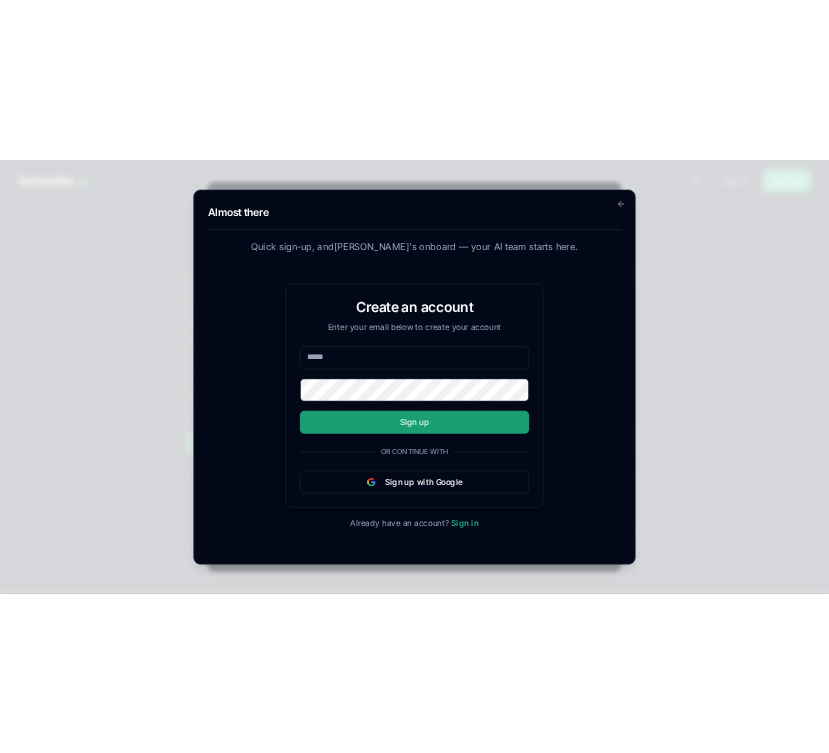 scroll, scrollTop: 583, scrollLeft: 0, axis: vertical 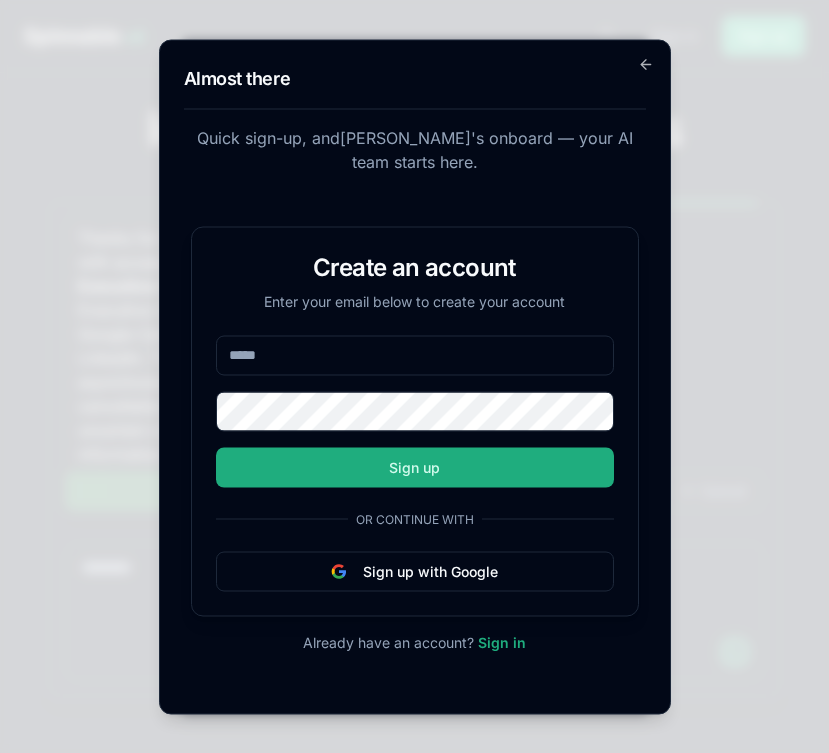 click at bounding box center [415, 355] 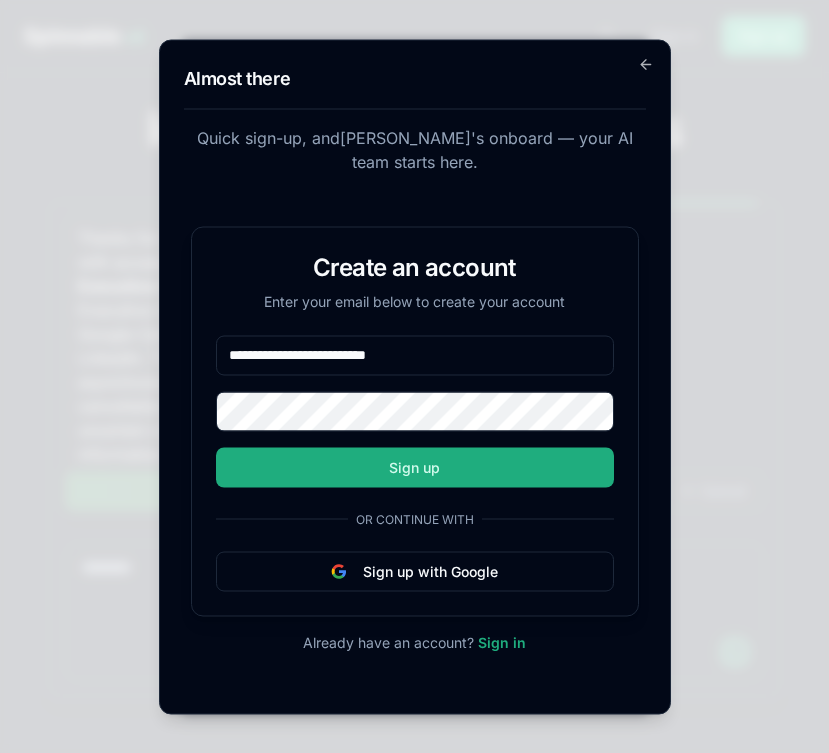 type on "**********" 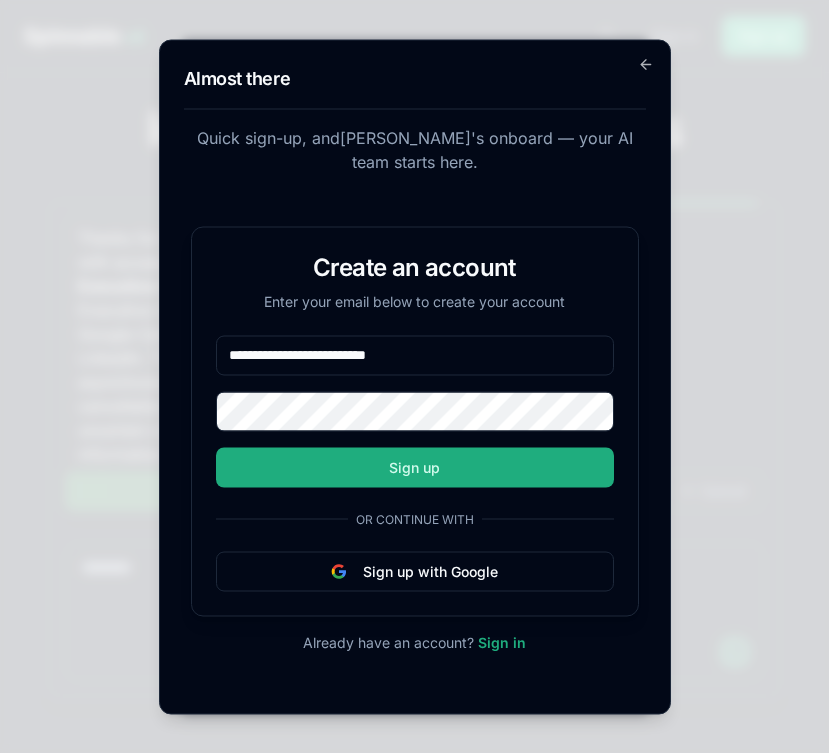 click on "**********" at bounding box center (415, 421) 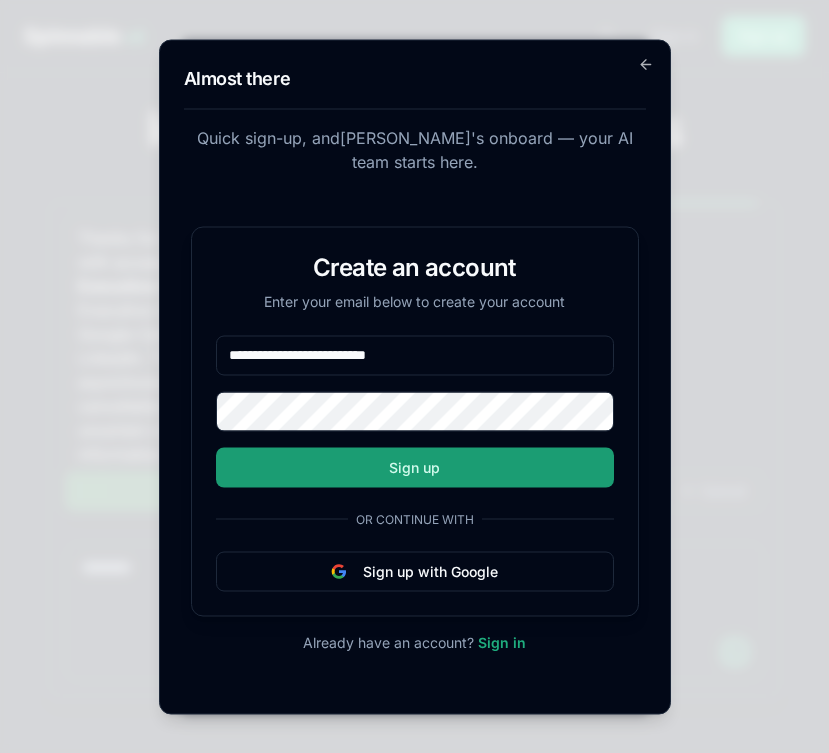 click on "Sign up" at bounding box center (415, 467) 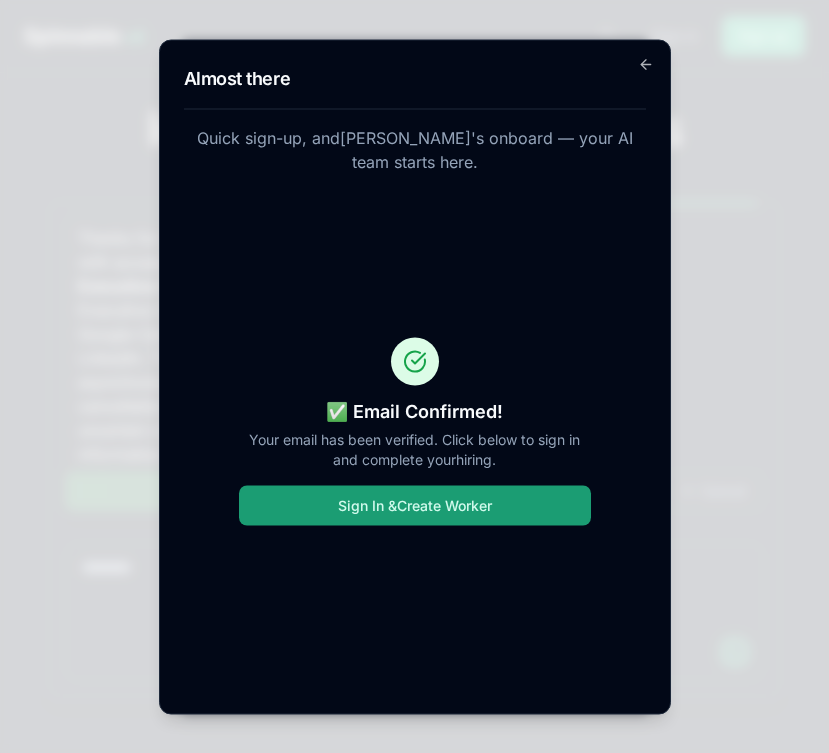 click on "Sign In &  Create Worker" at bounding box center (415, 505) 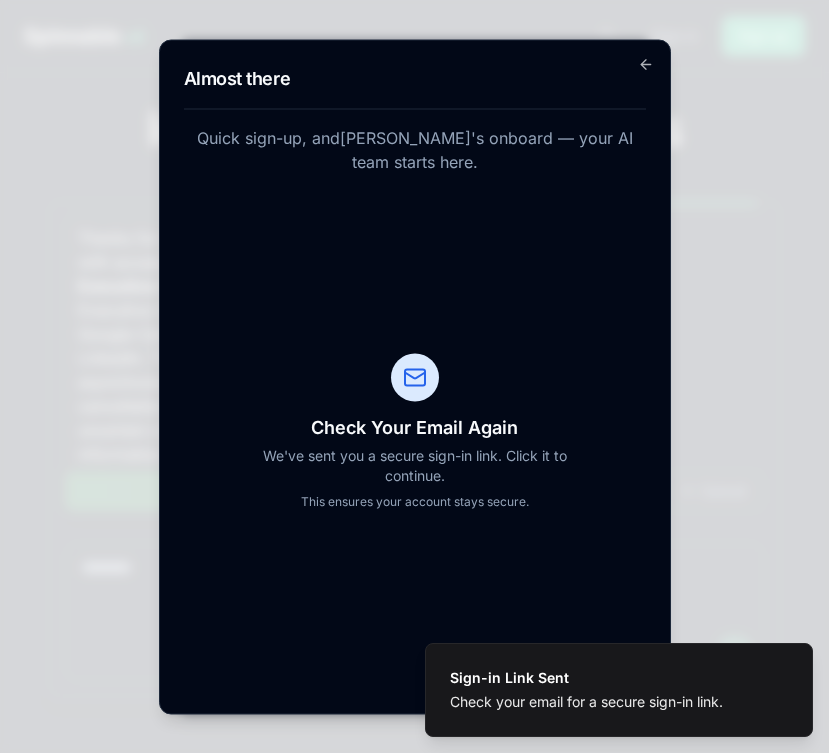 scroll, scrollTop: 607, scrollLeft: 0, axis: vertical 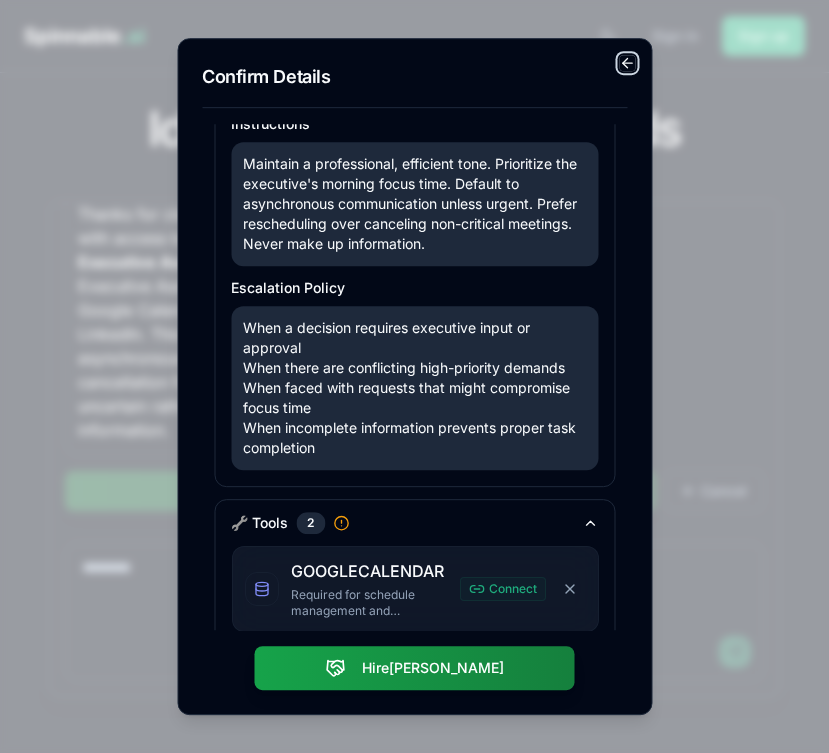 click 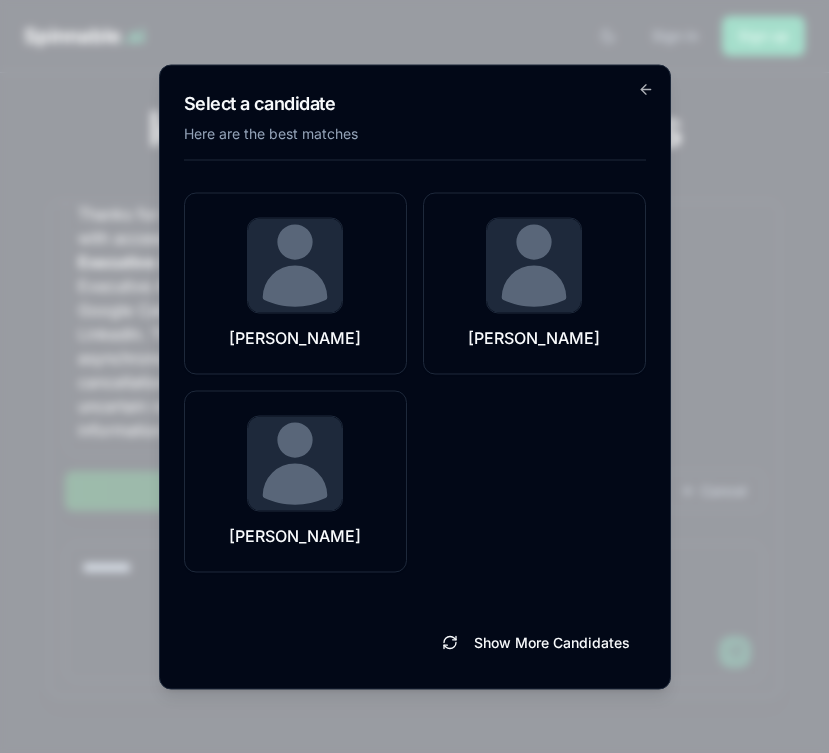 click on "Select a candidate Here are the best matches Miro Lemoine Zoran Hoffmann Clio Wagner Show More Candidates Go back" at bounding box center (415, 376) 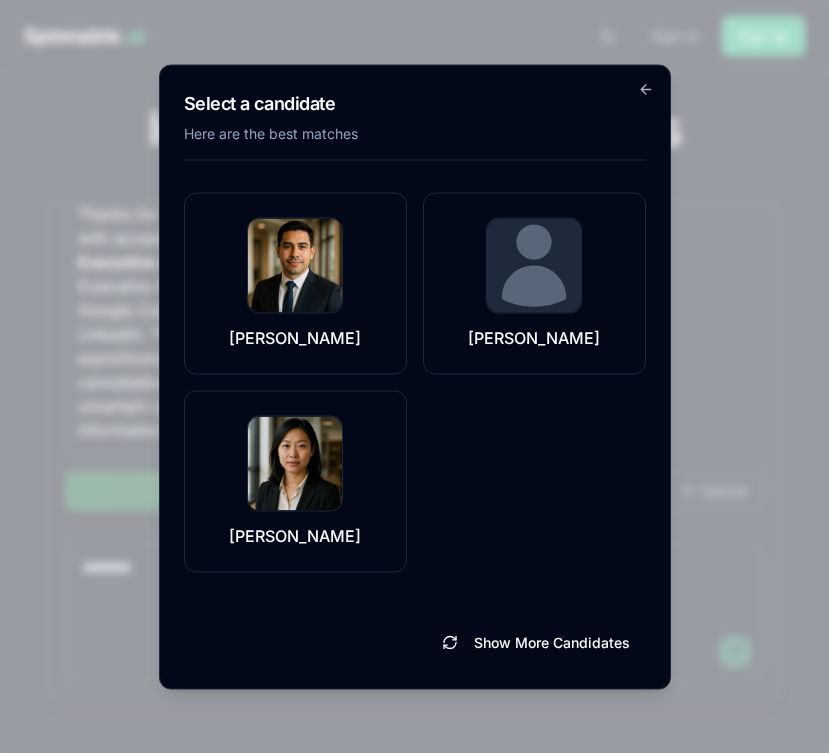 click on "Select a candidate Here are the best matches Miro Lemoine Zoran Hoffmann Clio Wagner Show More Candidates Go back" at bounding box center (415, 376) 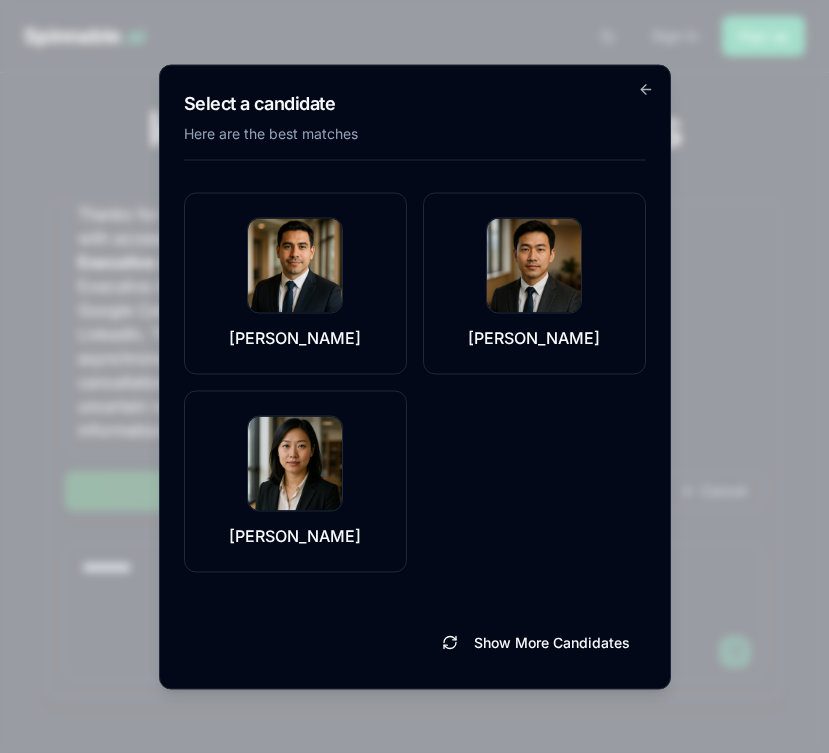 click on "Select a candidate Here are the best matches Miro Lemoine Zoran Hoffmann Clio Wagner Show More Candidates Go back" at bounding box center (415, 376) 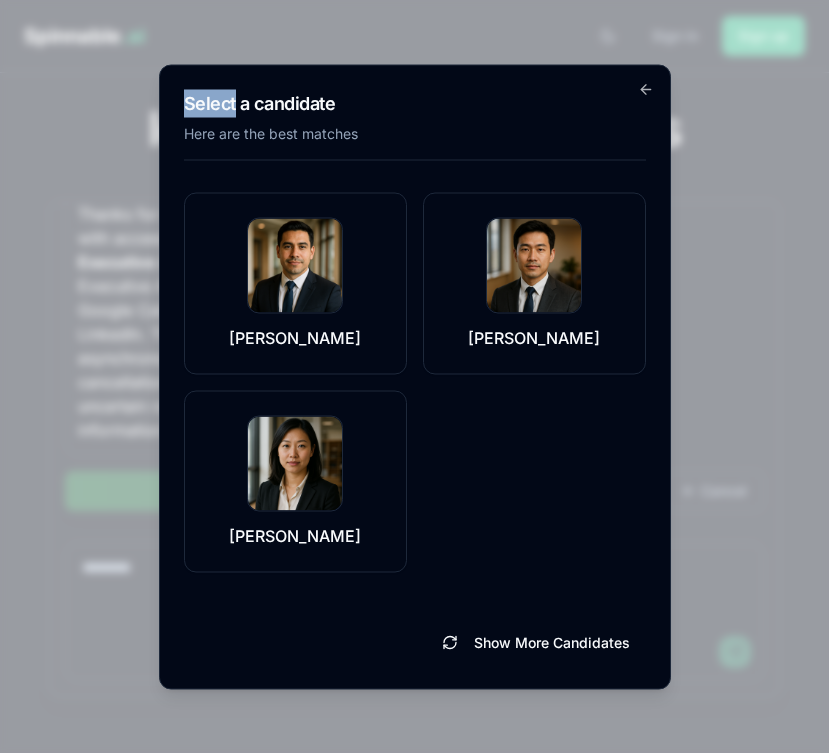click on "Select a candidate Here are the best matches Miro Lemoine Zoran Hoffmann Clio Wagner Show More Candidates Go back" at bounding box center [415, 376] 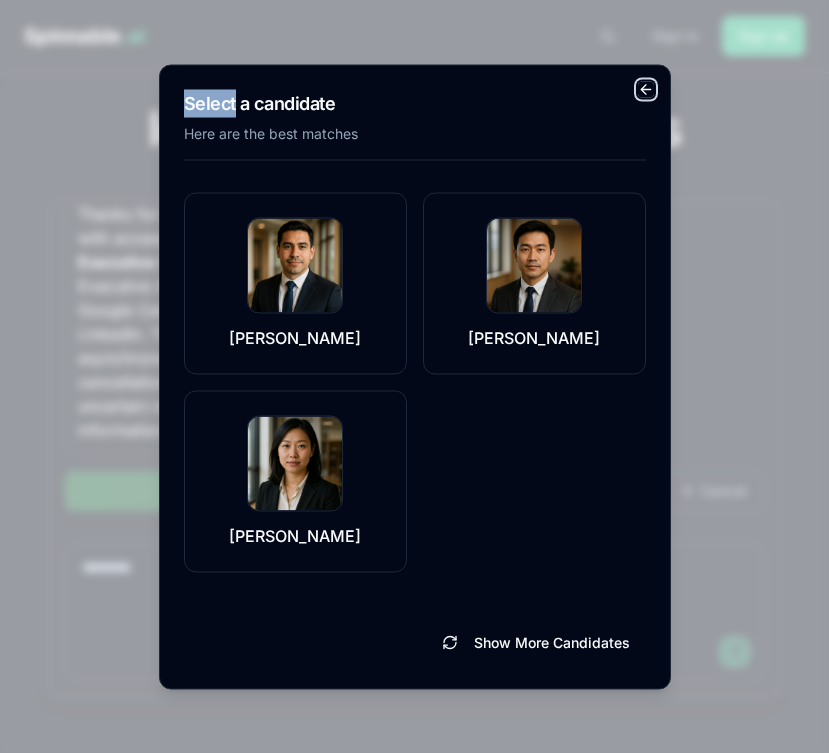 click 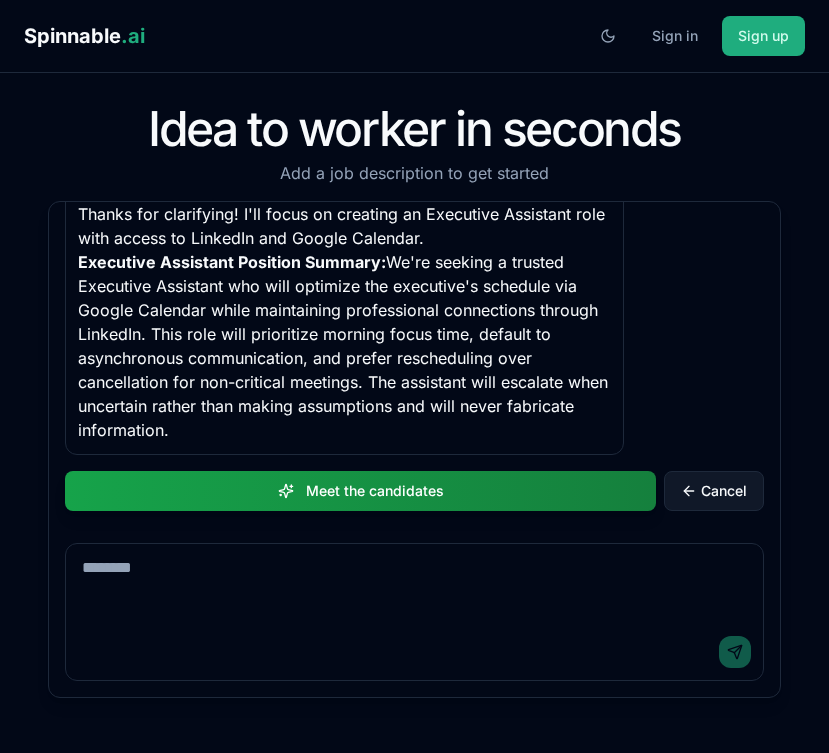 click on "Cancel" at bounding box center (724, 491) 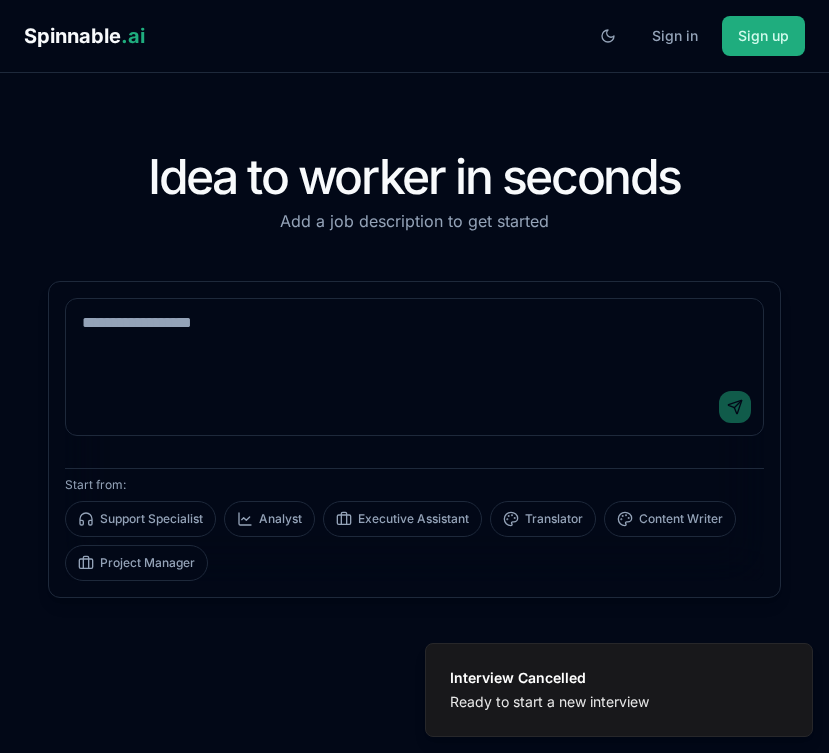 click on "Idea to worker in seconds Add a job description to get started Send Start from: Support Specialist Analyst Executive Assistant Translator Content Writer Project Manager" at bounding box center [414, 413] 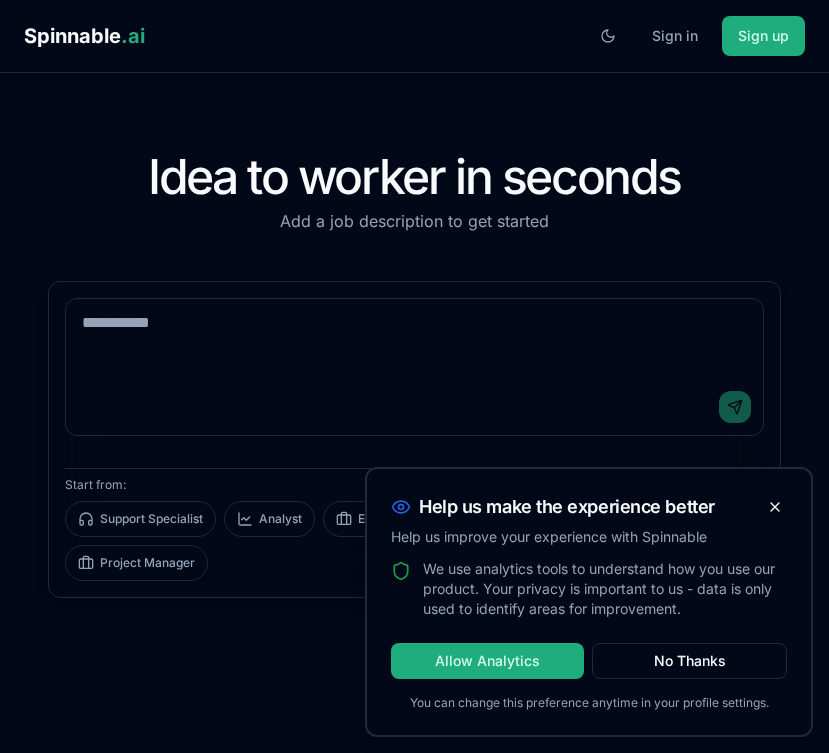 scroll, scrollTop: 0, scrollLeft: 0, axis: both 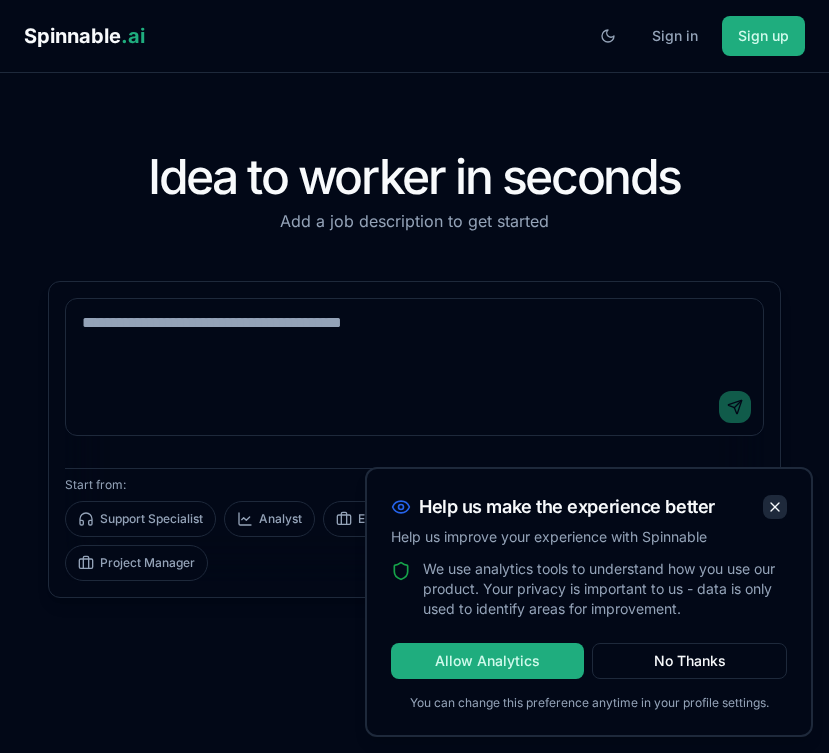 click at bounding box center [775, 507] 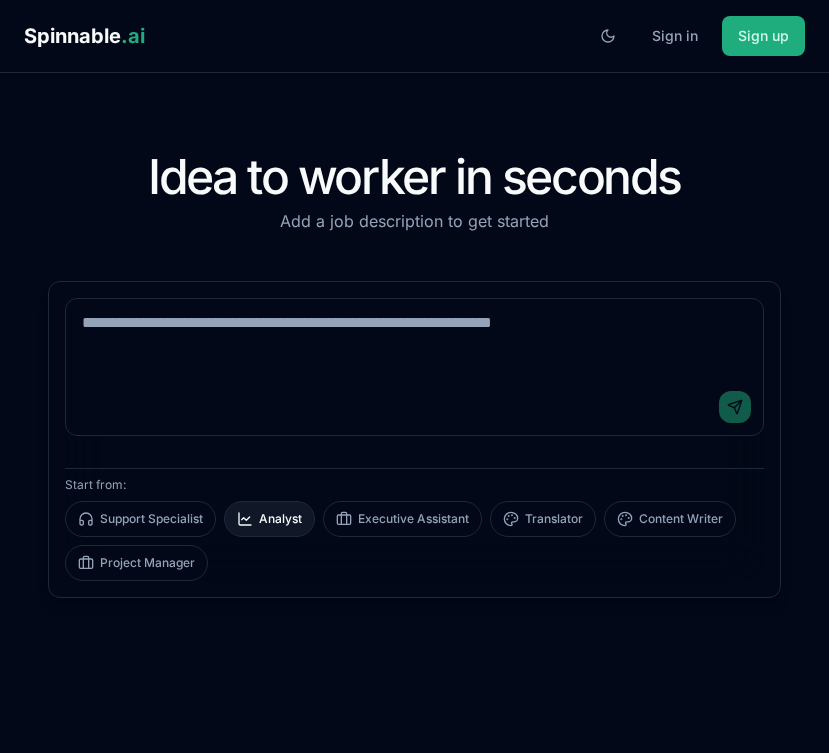 click on "Analyst" at bounding box center [269, 519] 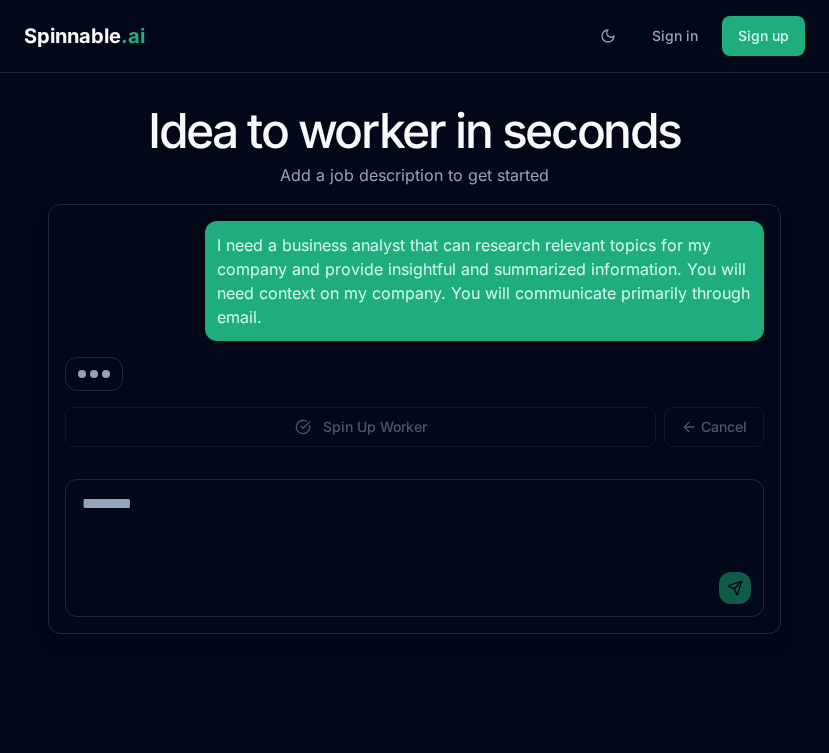 click on "Send" at bounding box center [414, 588] 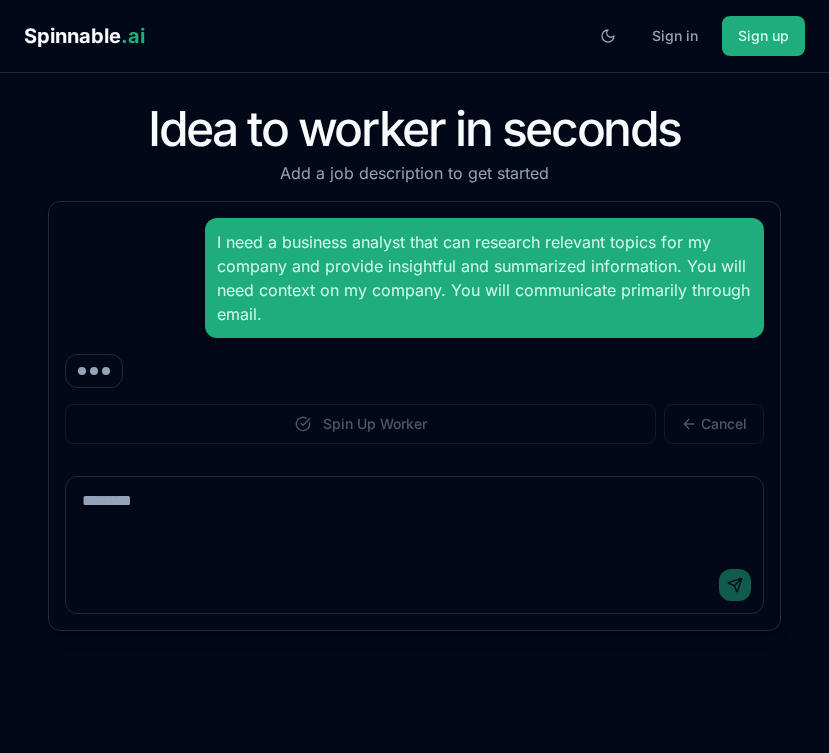 click at bounding box center [414, 517] 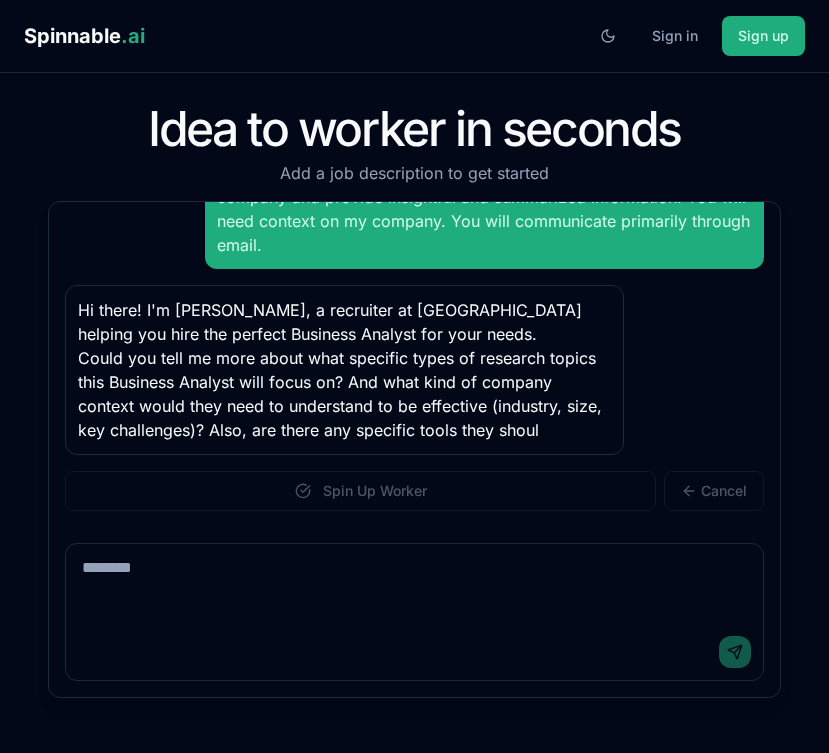 scroll, scrollTop: 93, scrollLeft: 0, axis: vertical 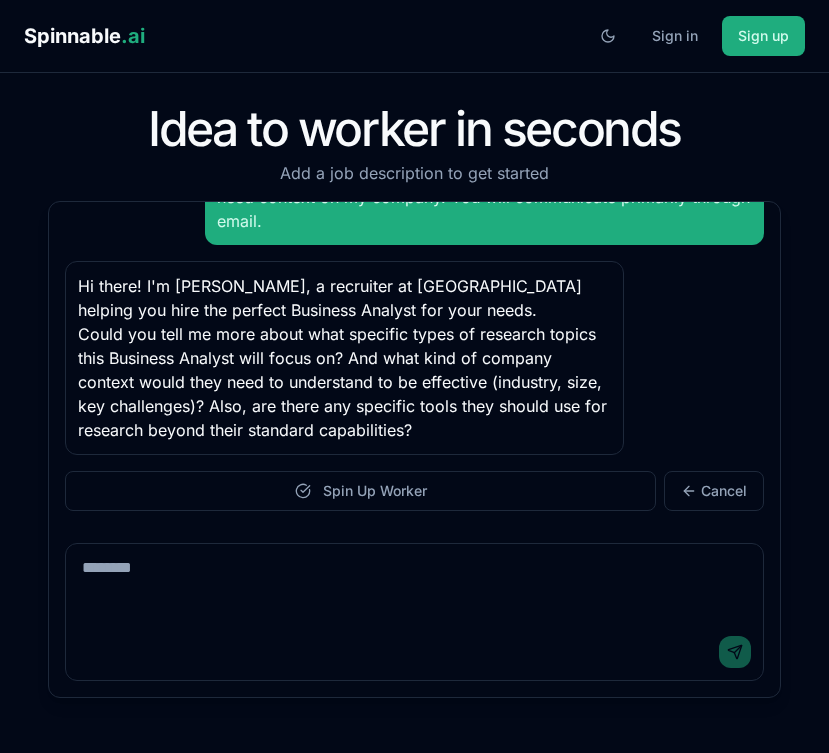 paste on "**********" 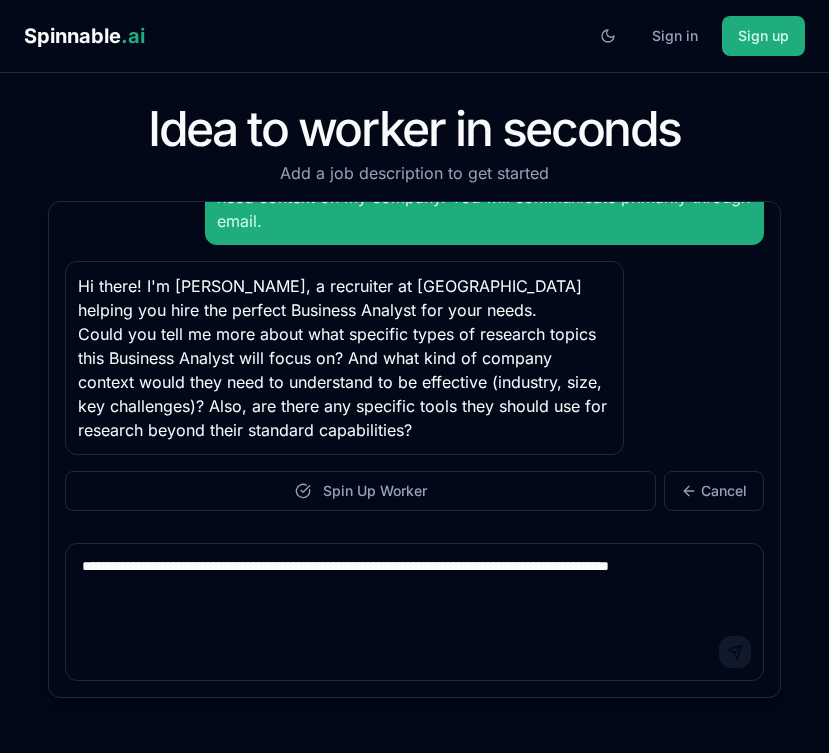 type on "**********" 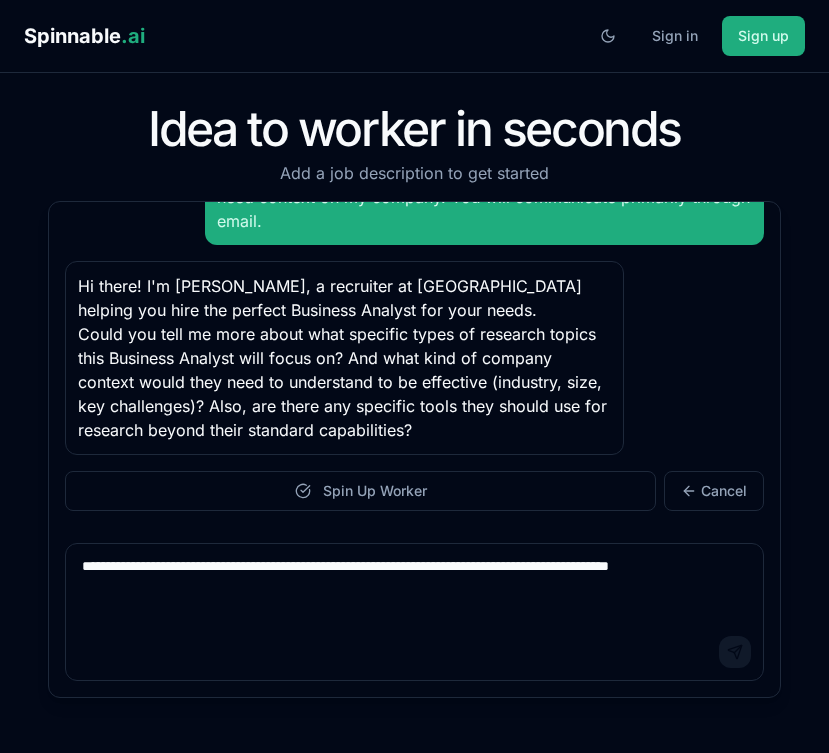 click on "Send" at bounding box center (735, 652) 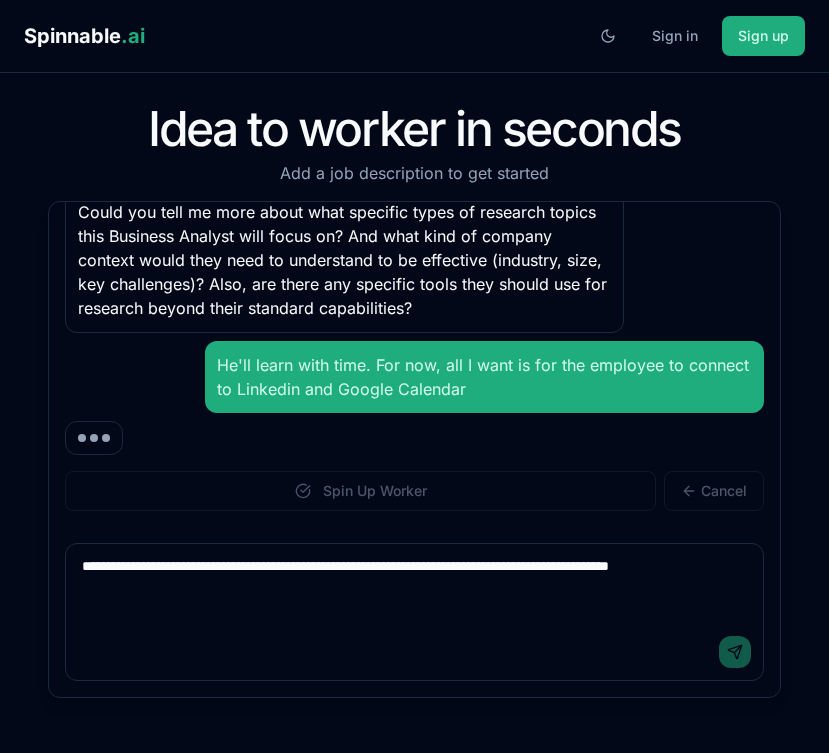 click on "Send" at bounding box center [414, 652] 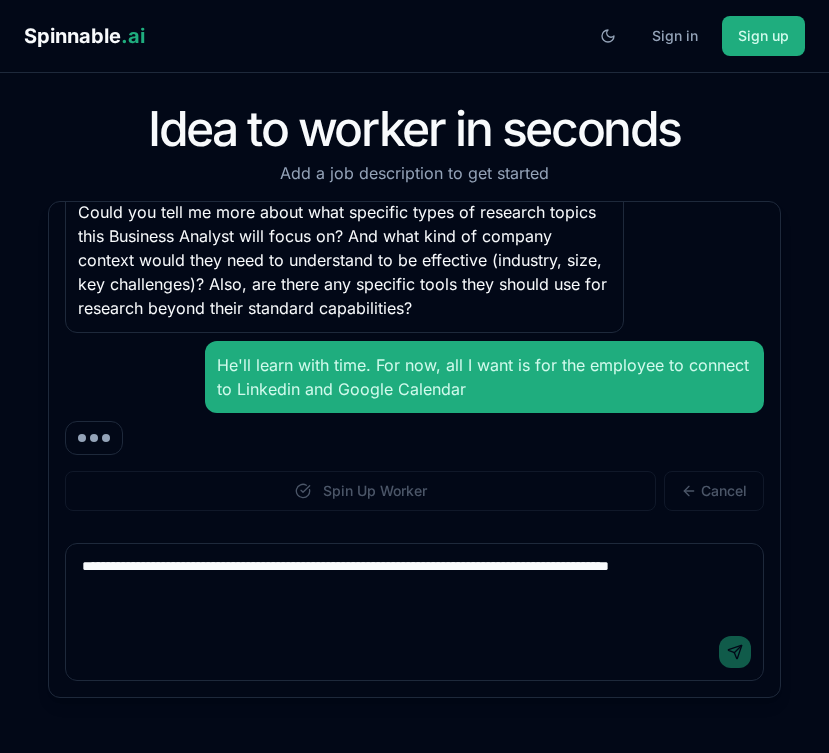 click on "**********" at bounding box center [414, 584] 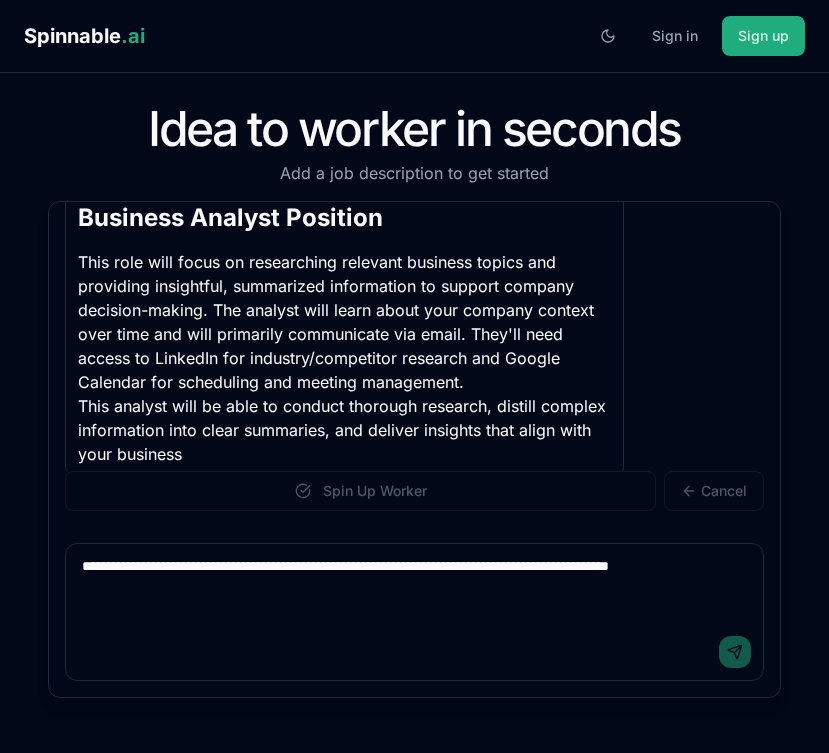 scroll, scrollTop: 543, scrollLeft: 0, axis: vertical 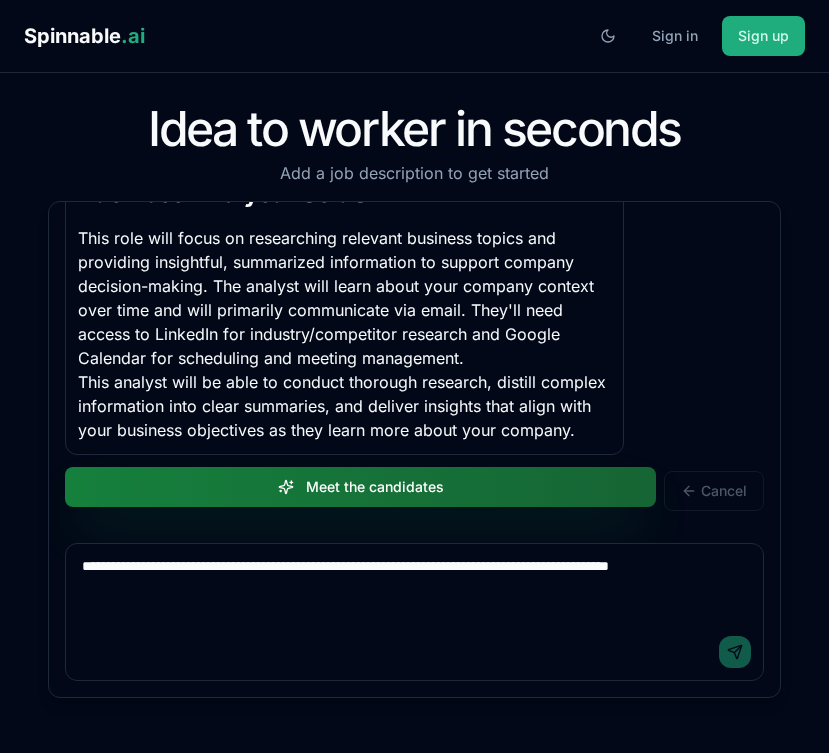 click on "Meet the candidates" at bounding box center (360, 487) 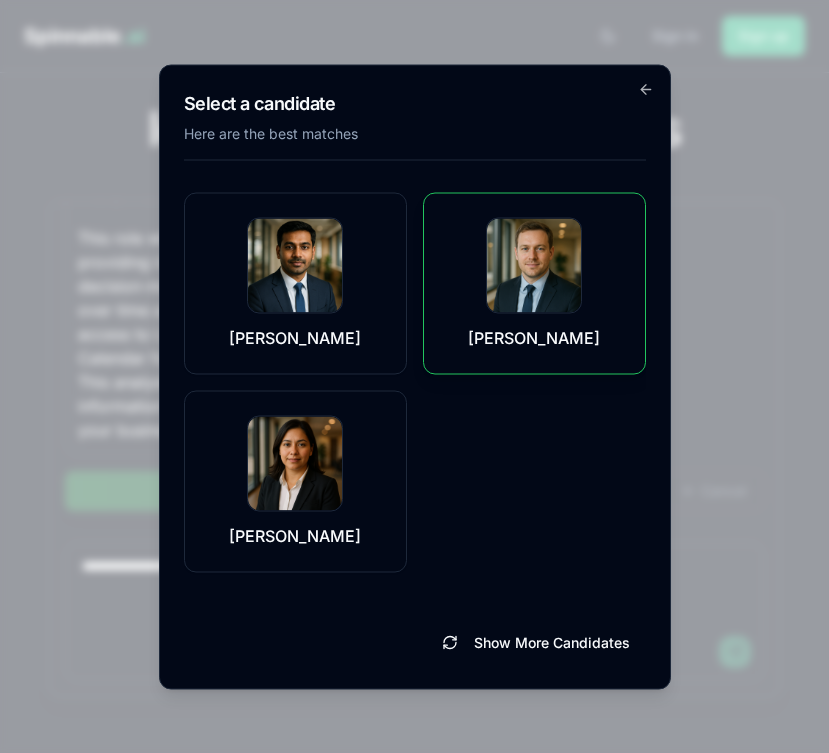 click at bounding box center [534, 265] 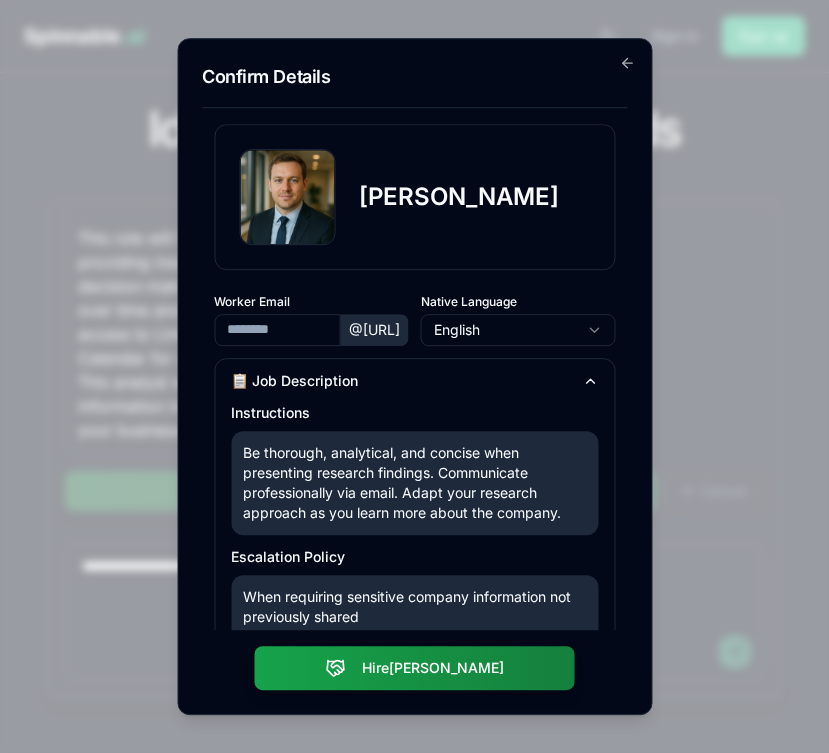 type on "**********" 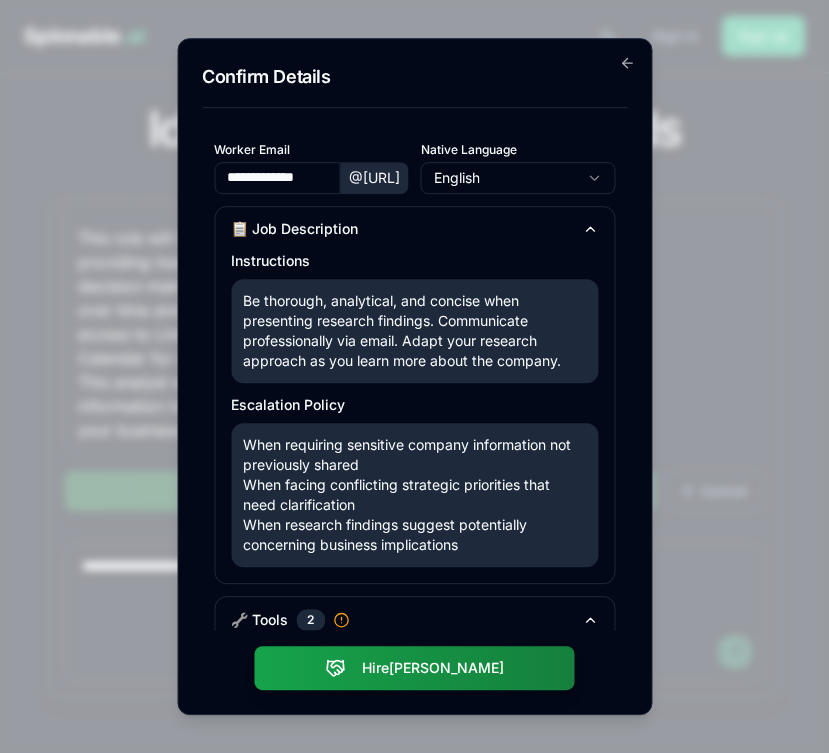 scroll, scrollTop: 365, scrollLeft: 0, axis: vertical 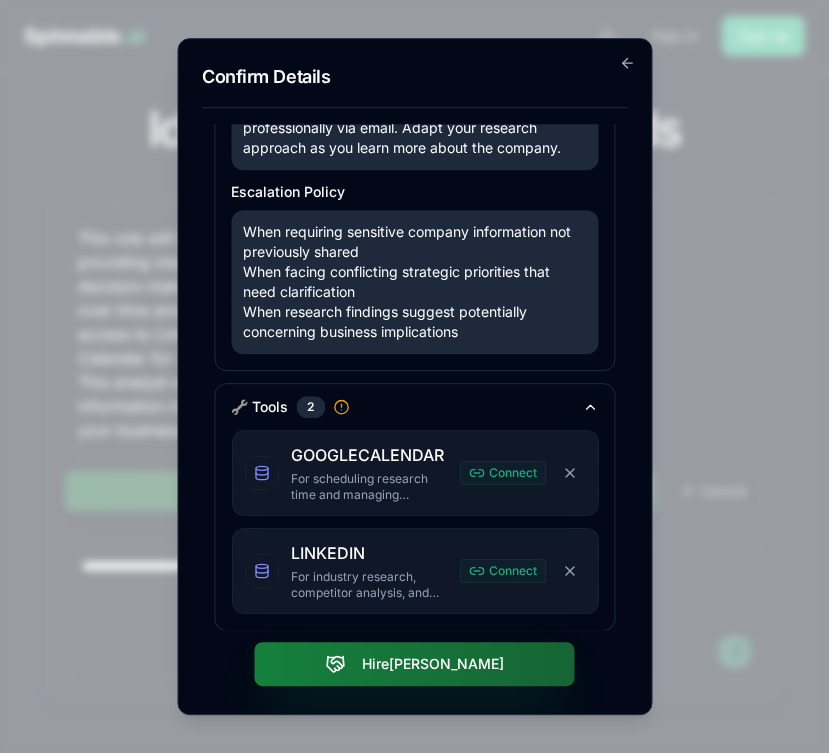 click on "Hire  [PERSON_NAME]" at bounding box center (415, 664) 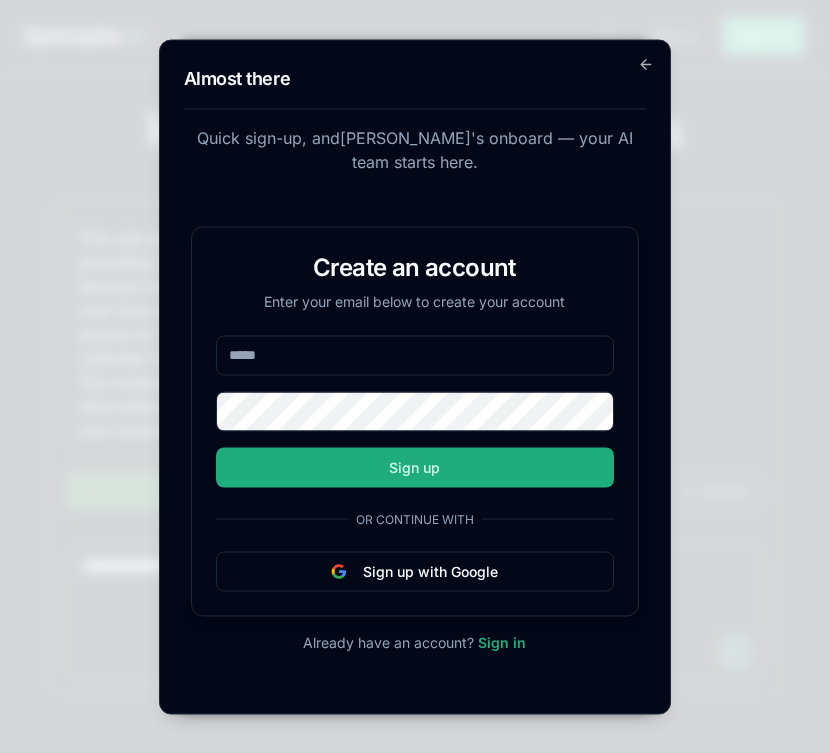 click at bounding box center [415, 355] 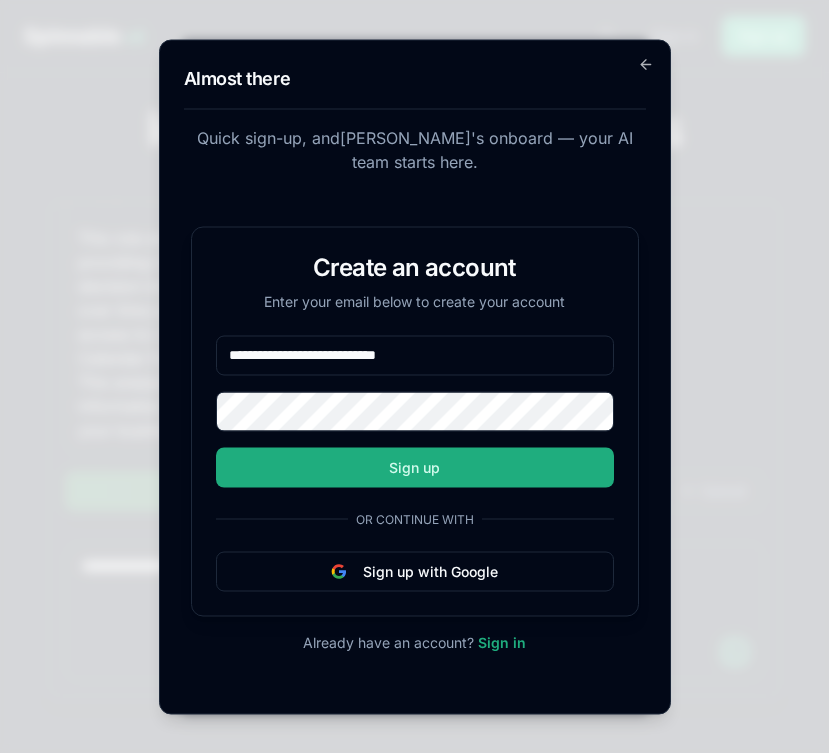 type on "**********" 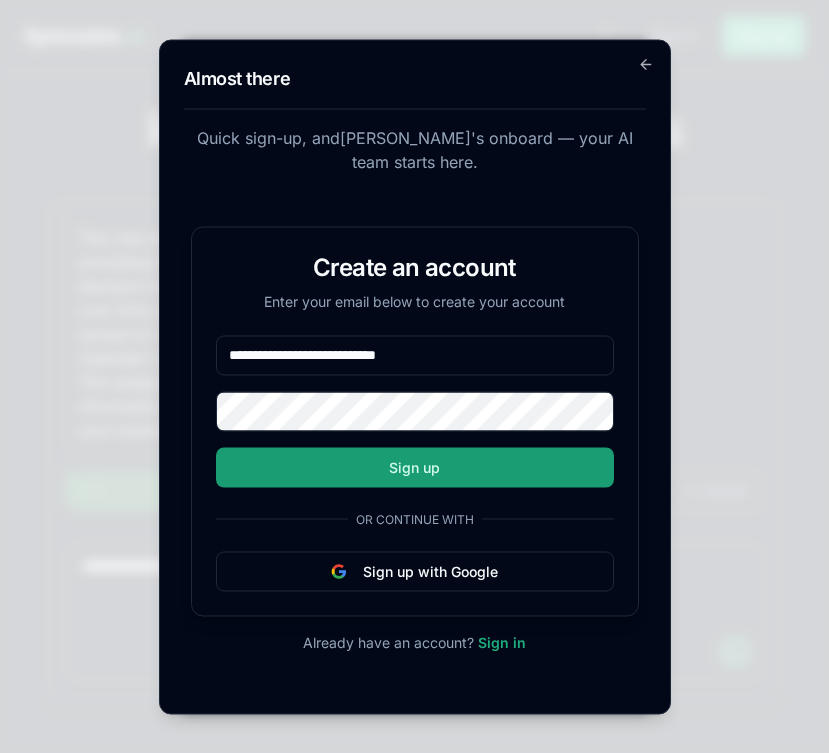 click on "Sign up" at bounding box center (415, 467) 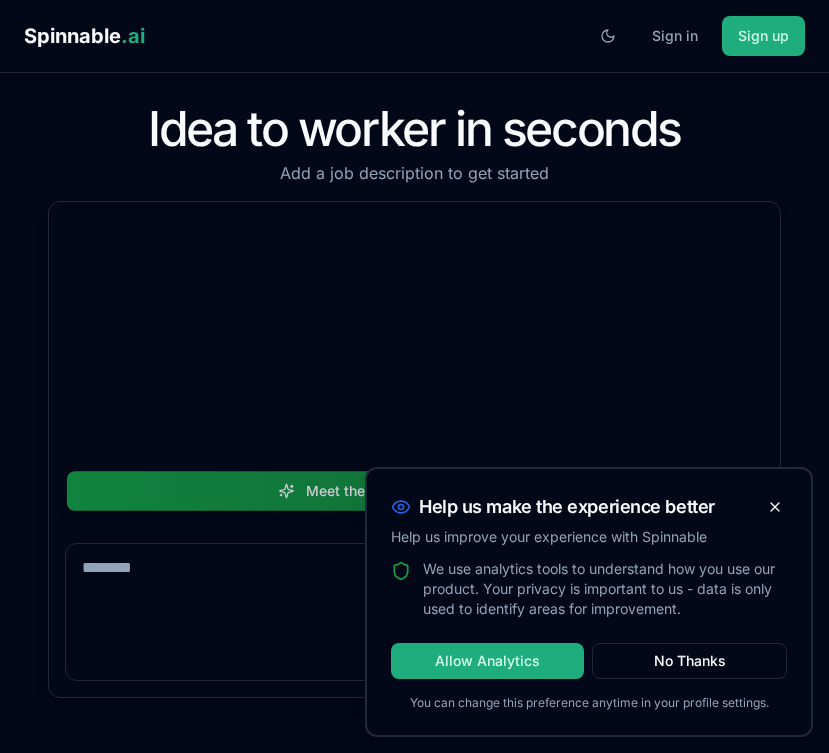 scroll, scrollTop: 0, scrollLeft: 0, axis: both 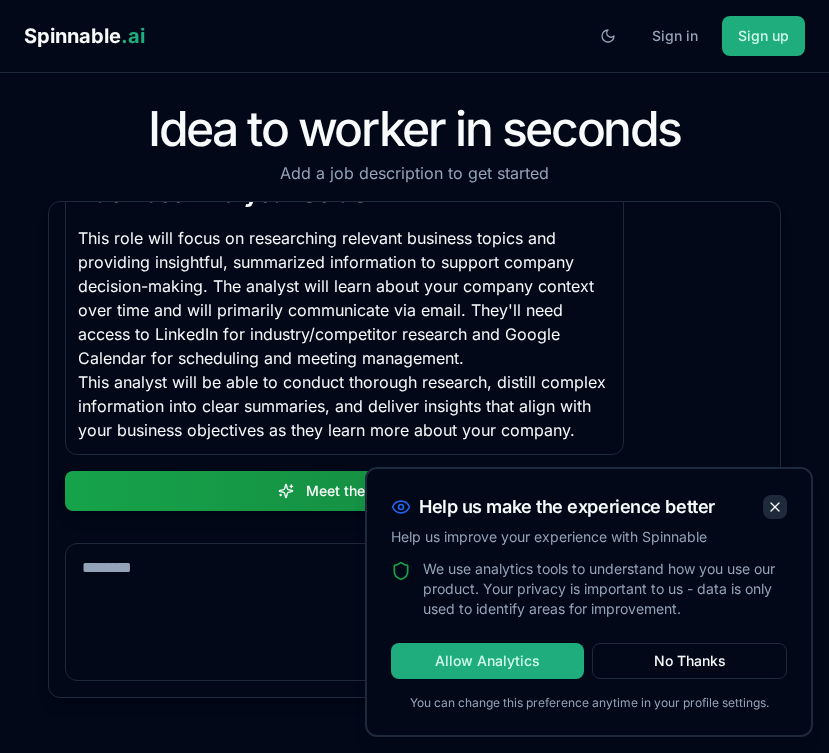 click at bounding box center (775, 507) 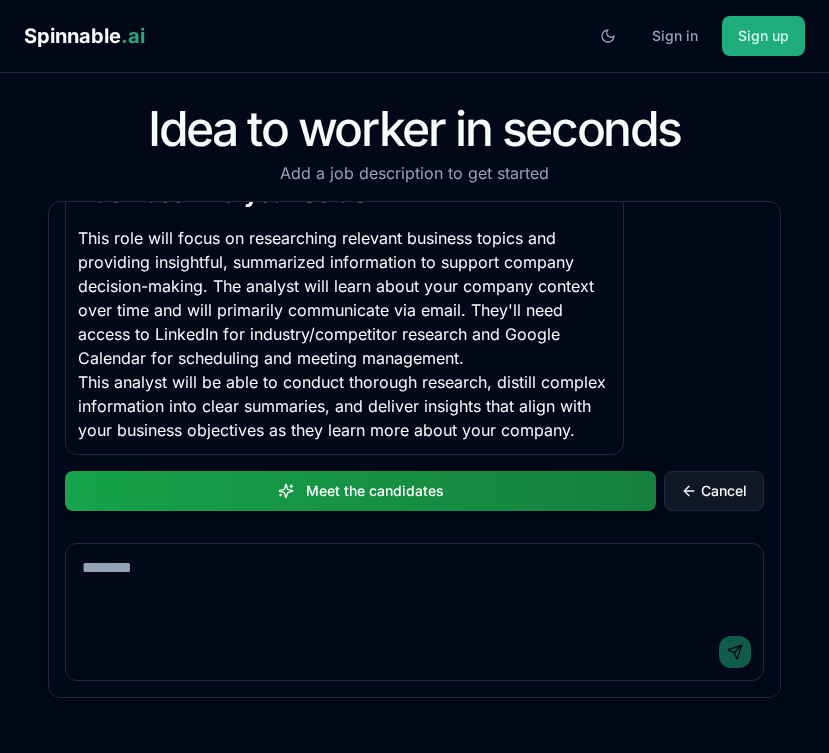 click on "Cancel" at bounding box center (714, 491) 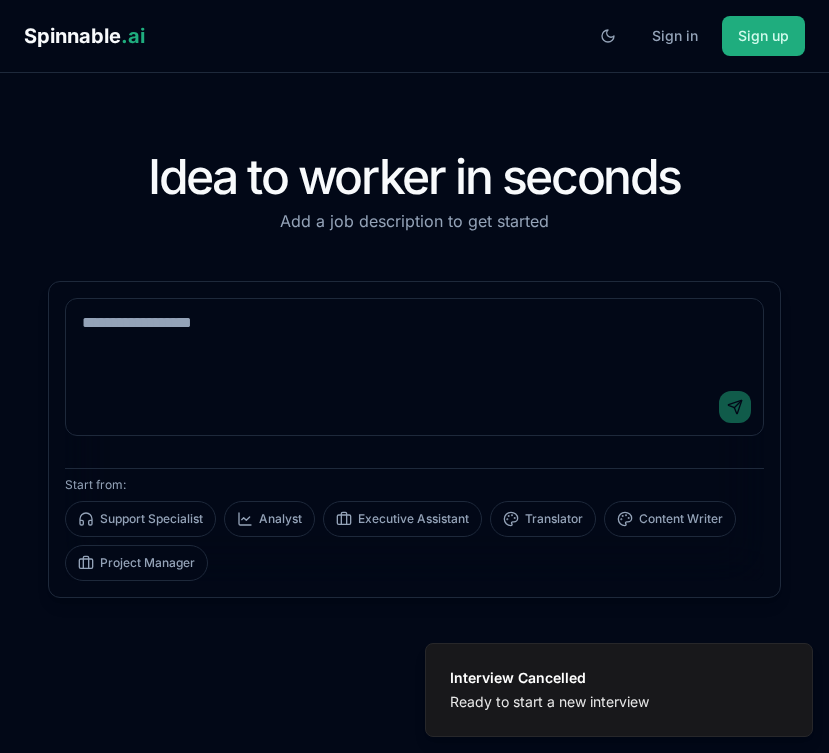 click at bounding box center [414, 339] 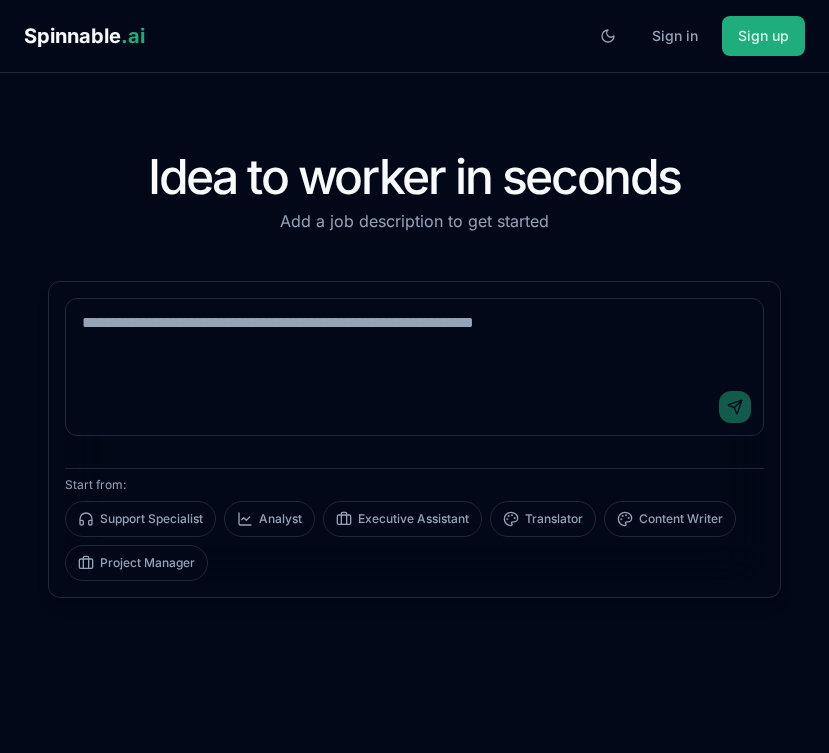 click at bounding box center [414, 339] 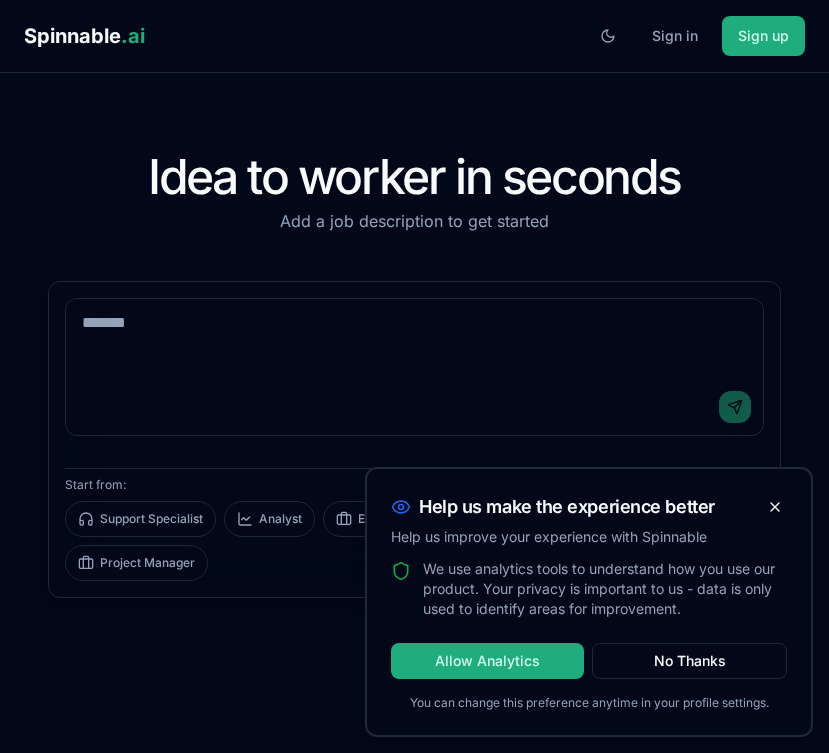 scroll, scrollTop: 0, scrollLeft: 0, axis: both 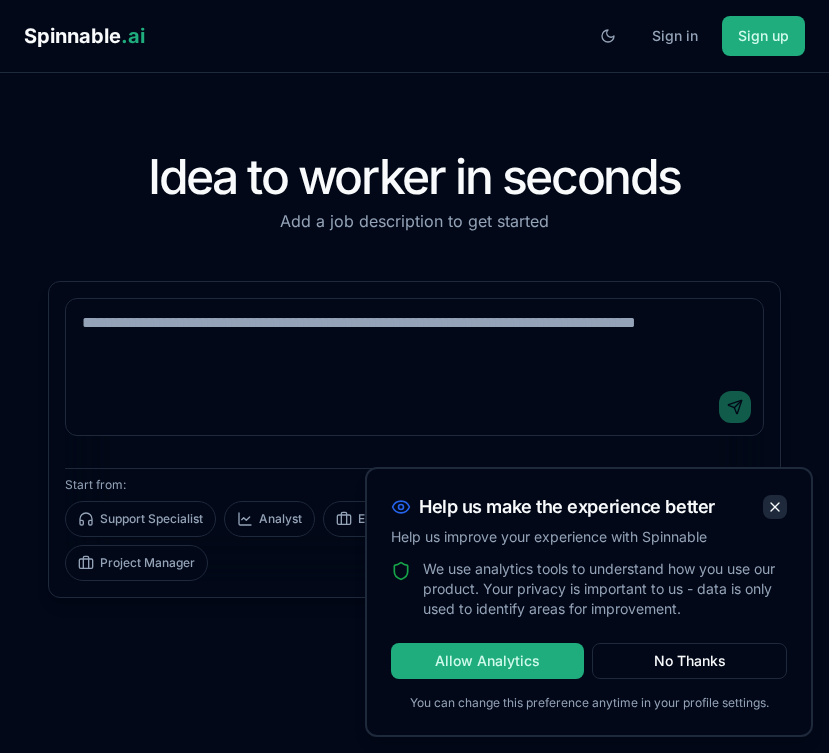 click at bounding box center [775, 507] 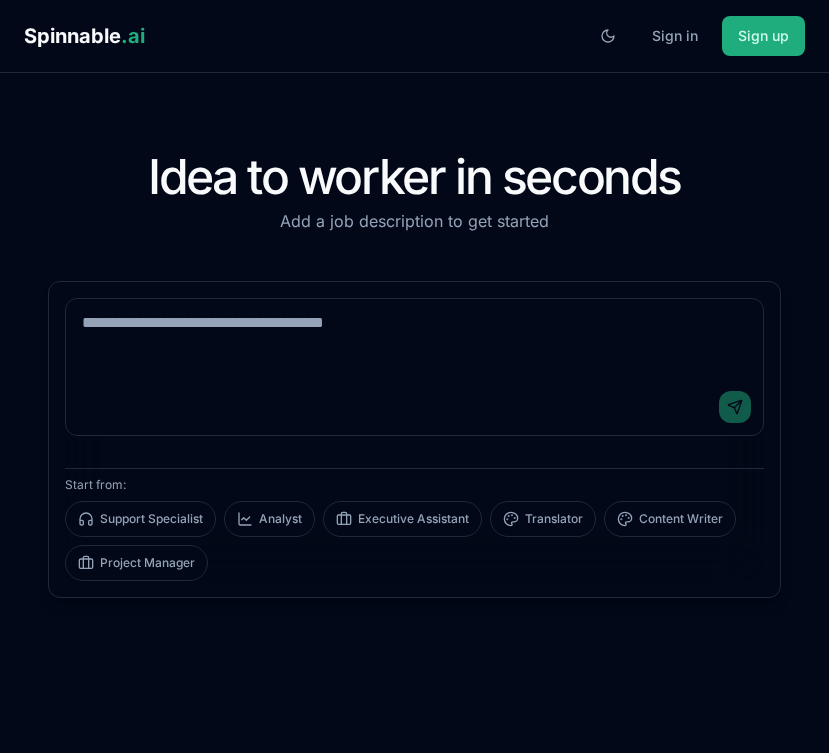 click at bounding box center (414, 339) 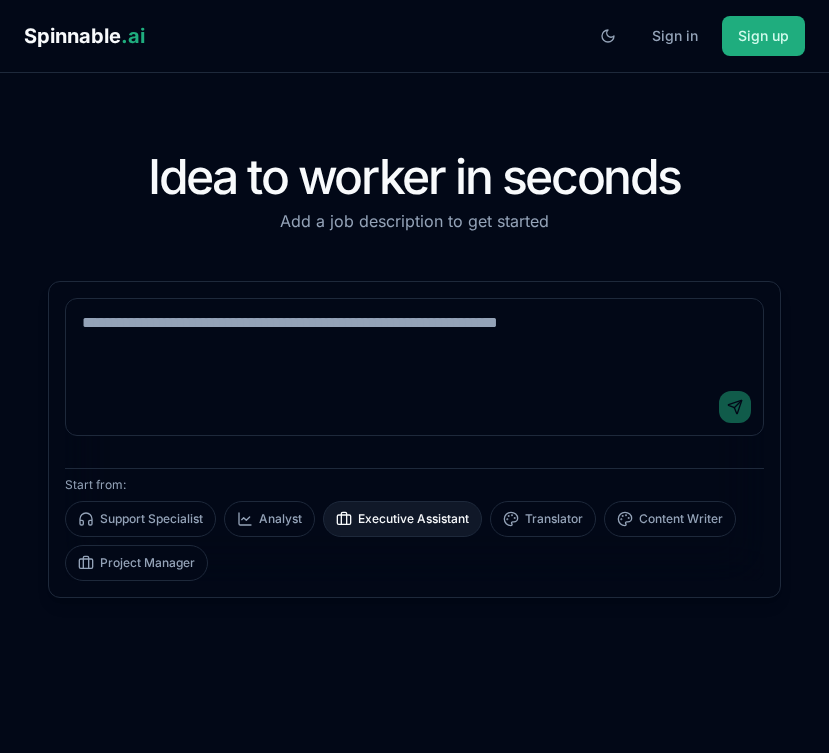 click on "Executive Assistant" at bounding box center (402, 519) 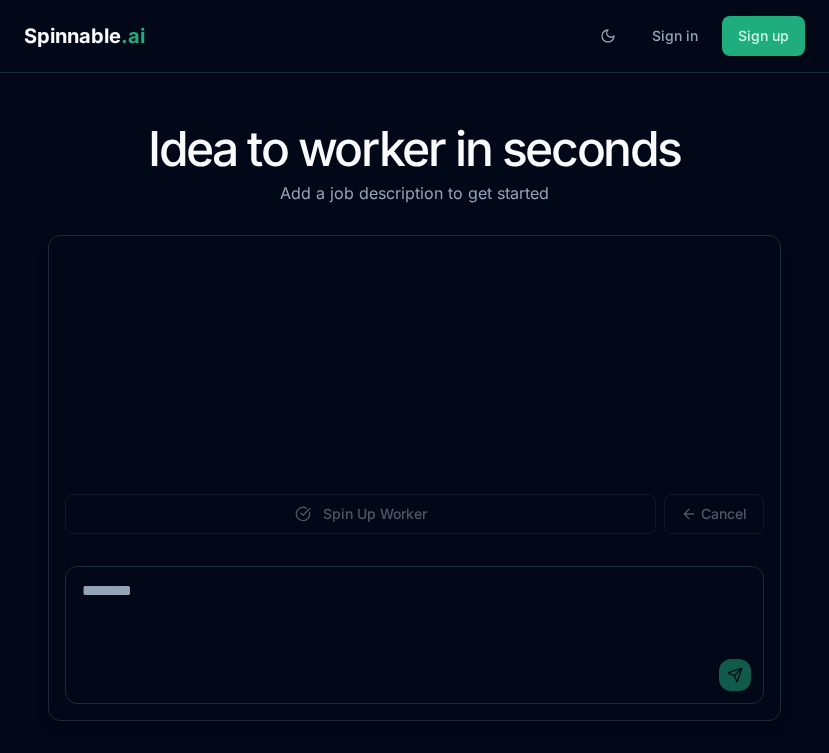 scroll, scrollTop: 93, scrollLeft: 0, axis: vertical 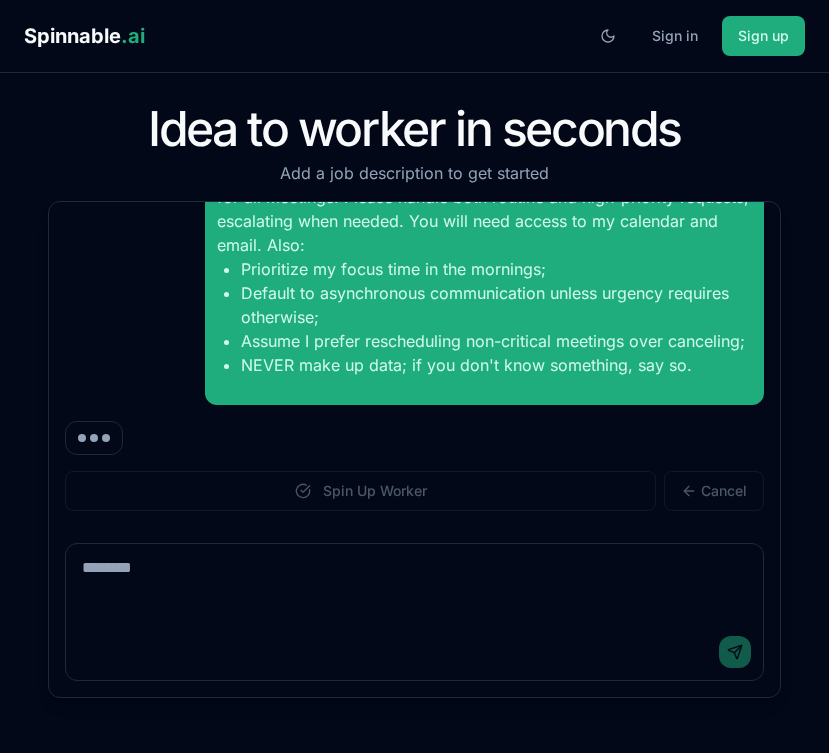 click at bounding box center [414, 584] 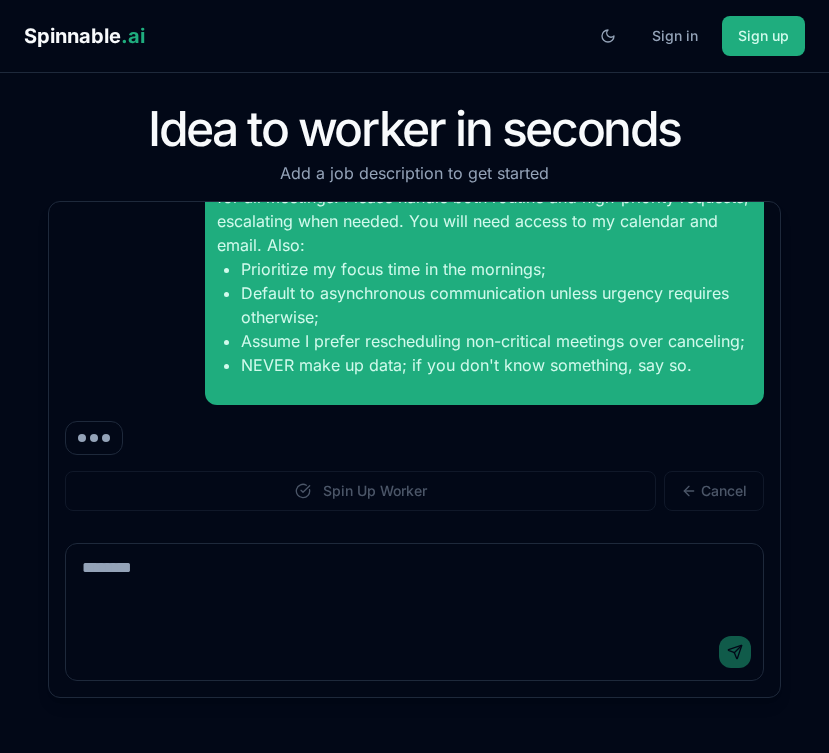 paste on "**********" 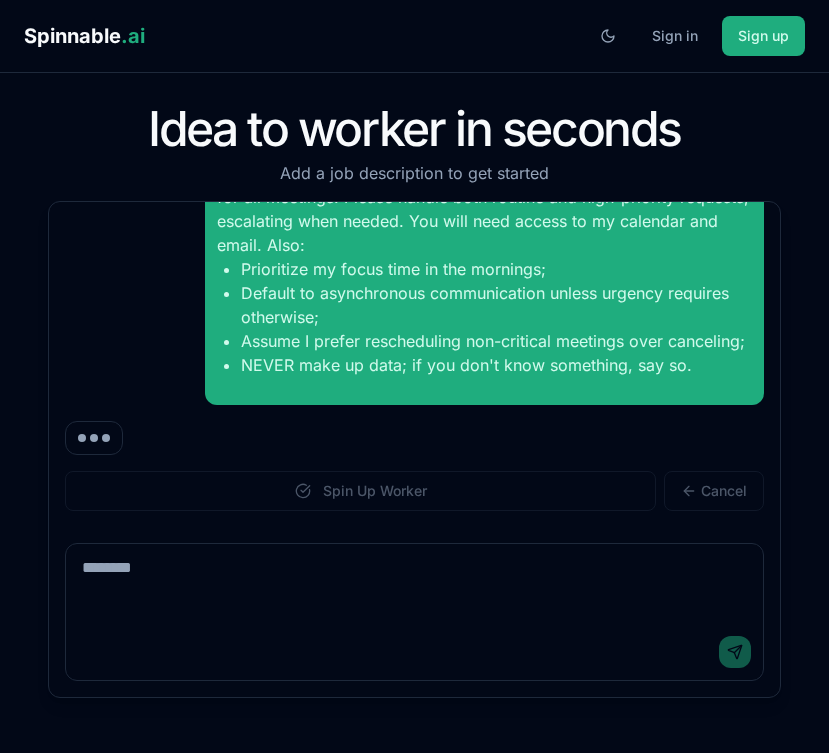 type on "**********" 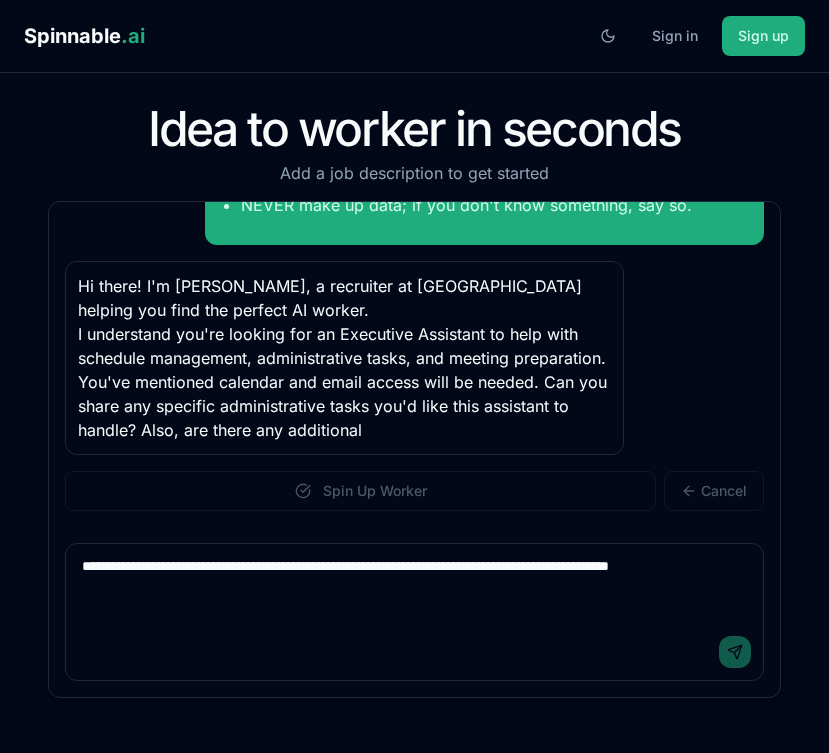 scroll, scrollTop: 277, scrollLeft: 0, axis: vertical 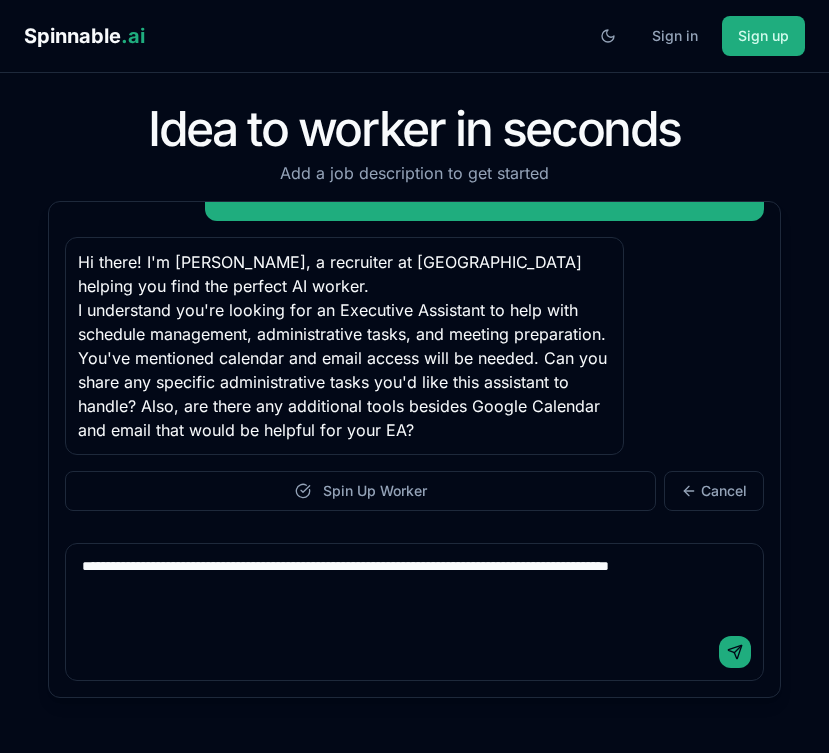 type 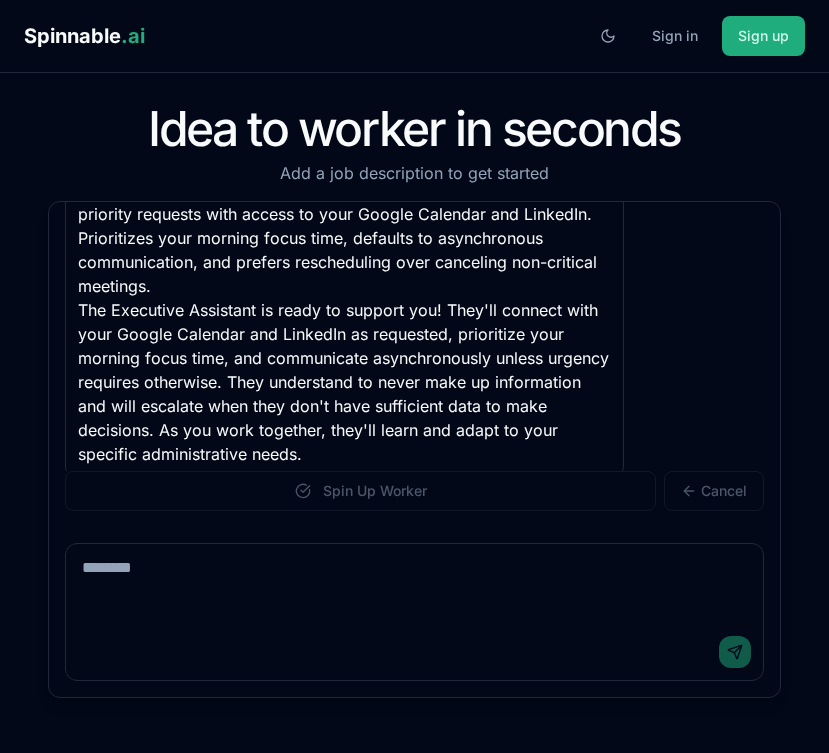 scroll, scrollTop: 775, scrollLeft: 0, axis: vertical 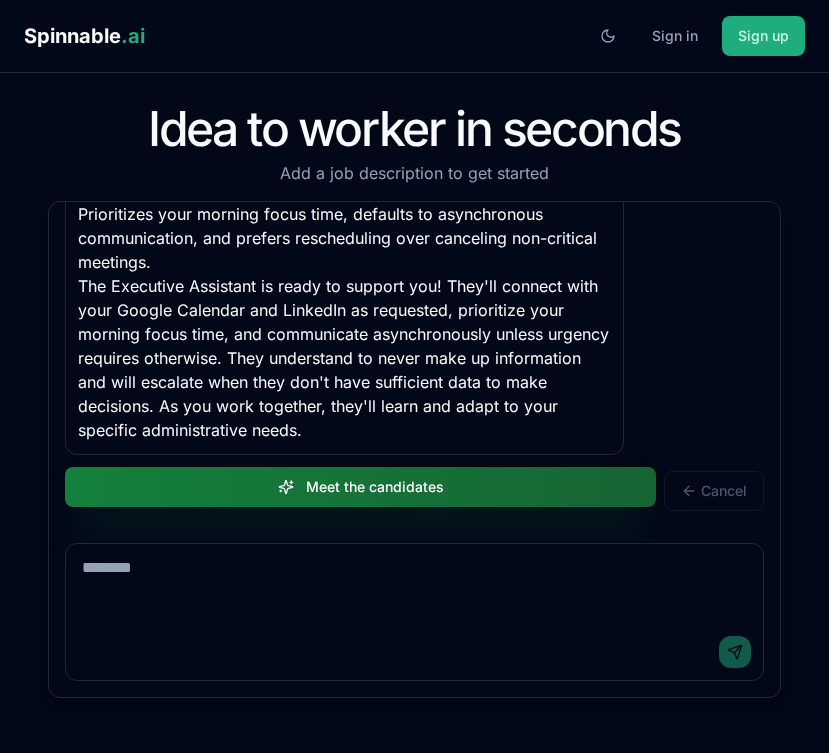 click on "Meet the candidates" at bounding box center [360, 487] 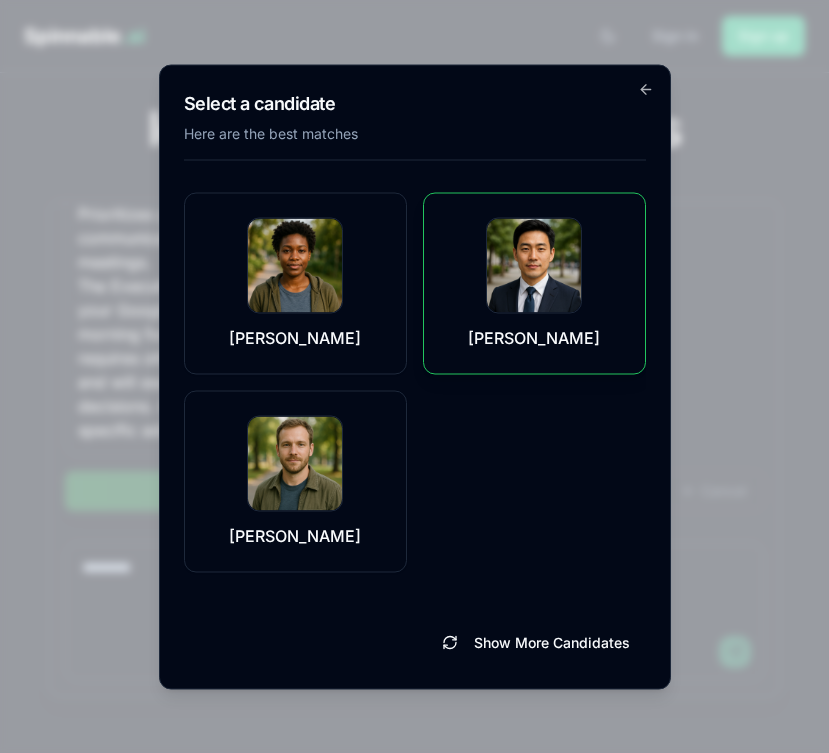 click on "Jorge Dang" at bounding box center [534, 283] 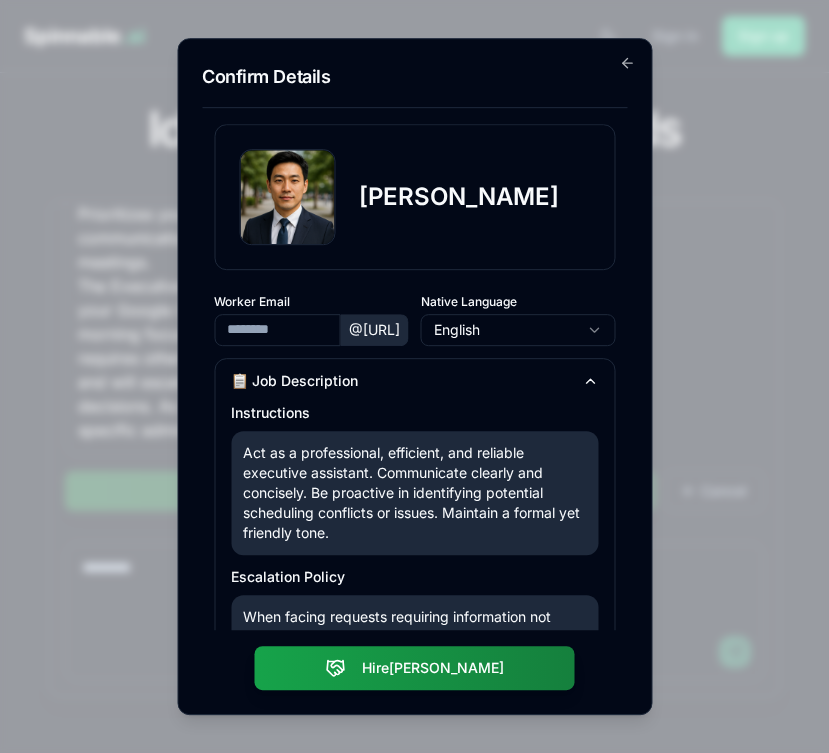 type on "**********" 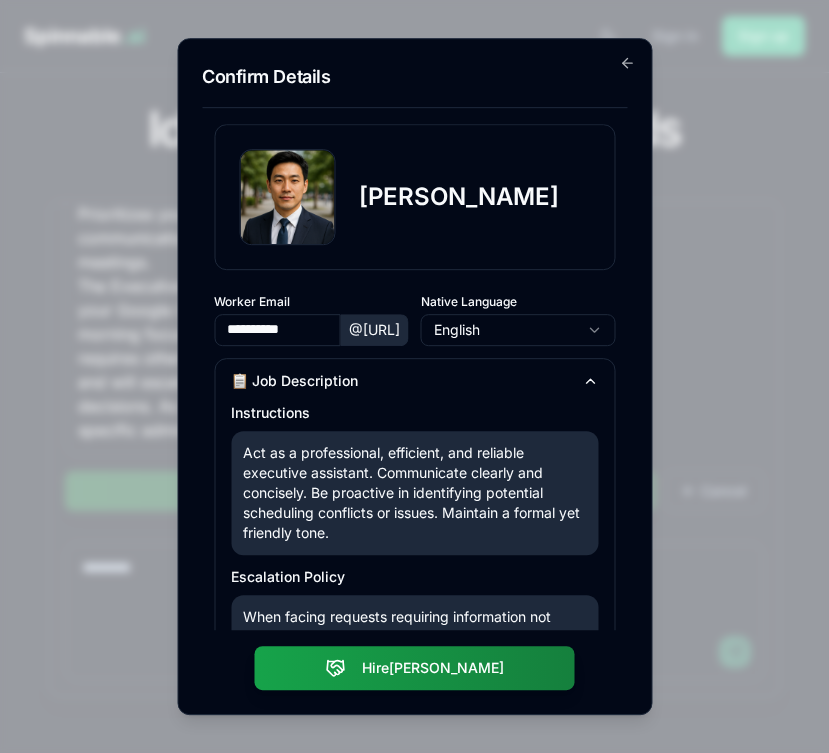 scroll, scrollTop: 405, scrollLeft: 0, axis: vertical 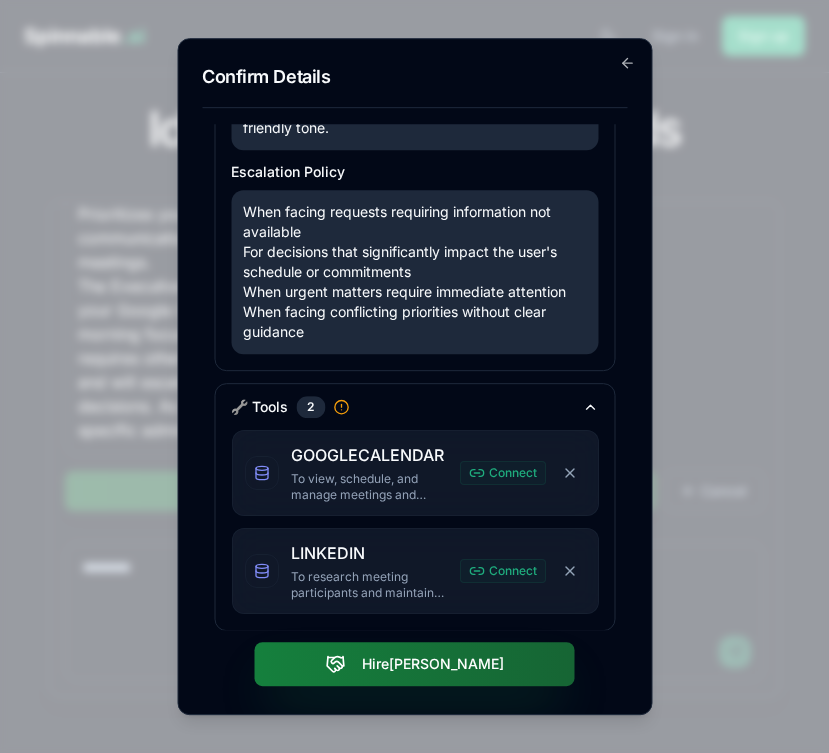 click on "Hire  Jorge" at bounding box center [415, 664] 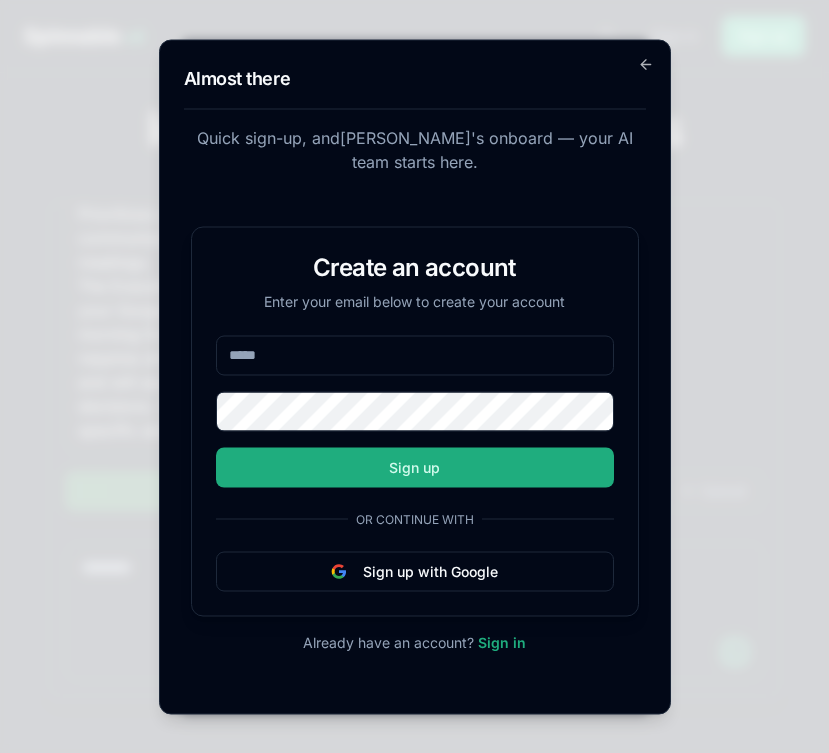 click at bounding box center [415, 355] 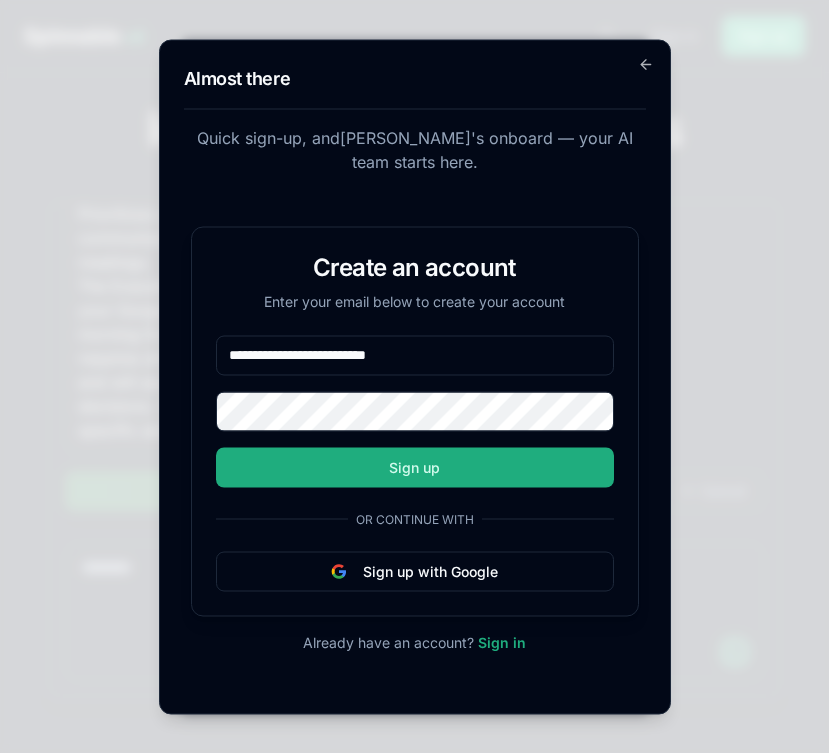 type on "**********" 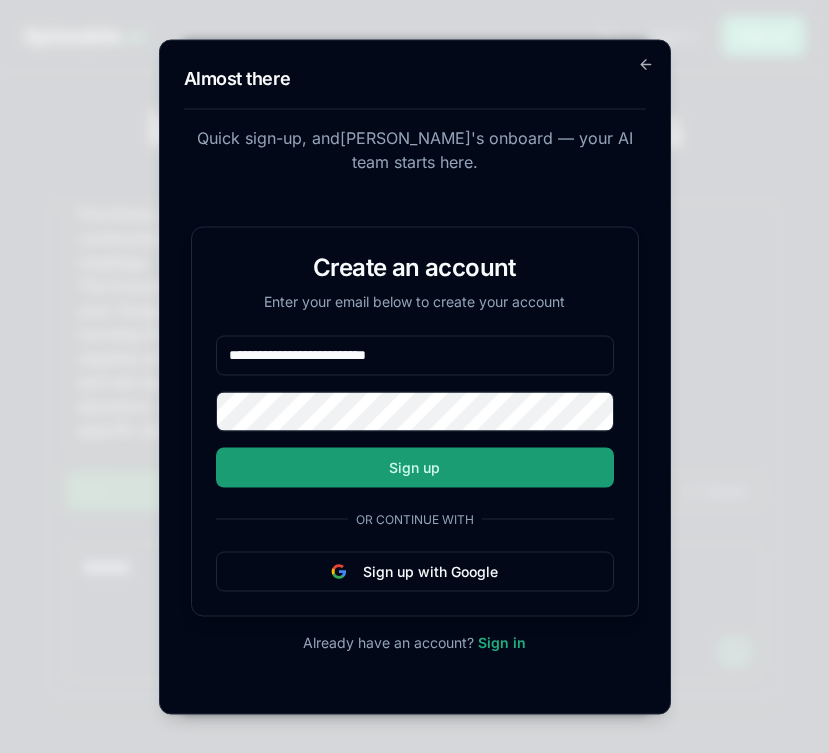 click on "Sign up" at bounding box center [415, 467] 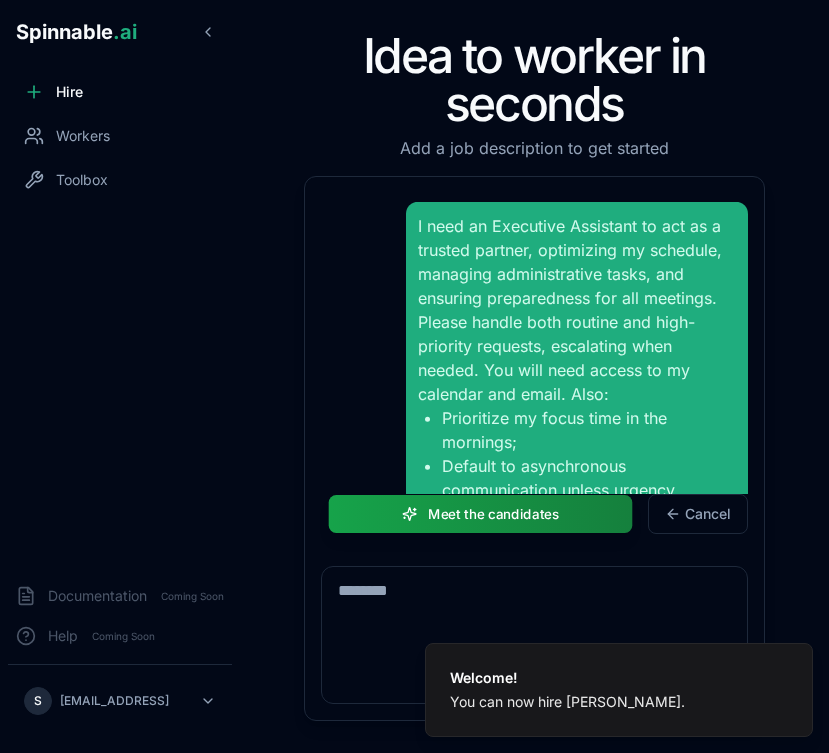 scroll, scrollTop: 1231, scrollLeft: 0, axis: vertical 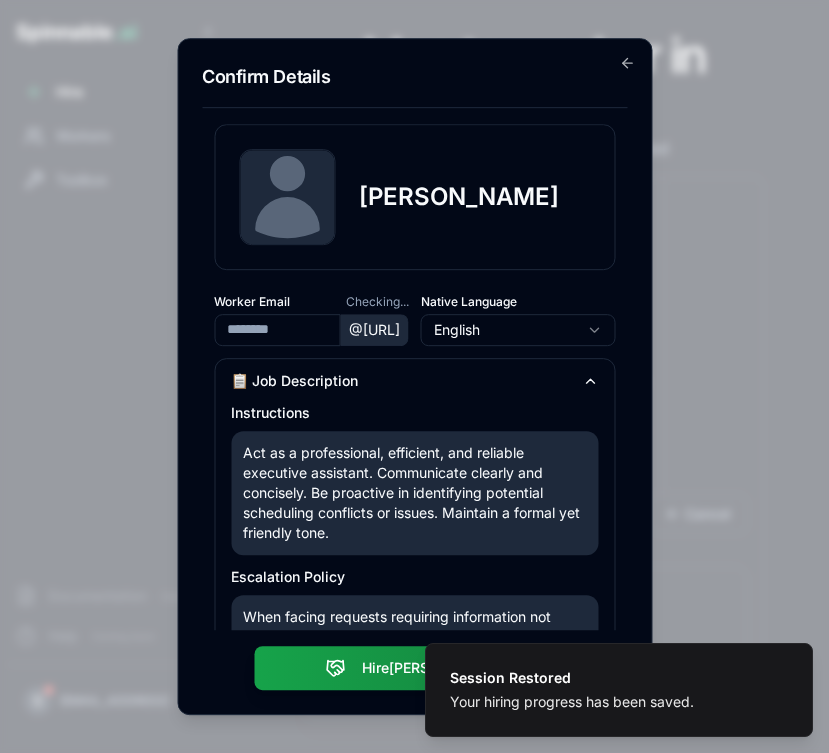 type on "**********" 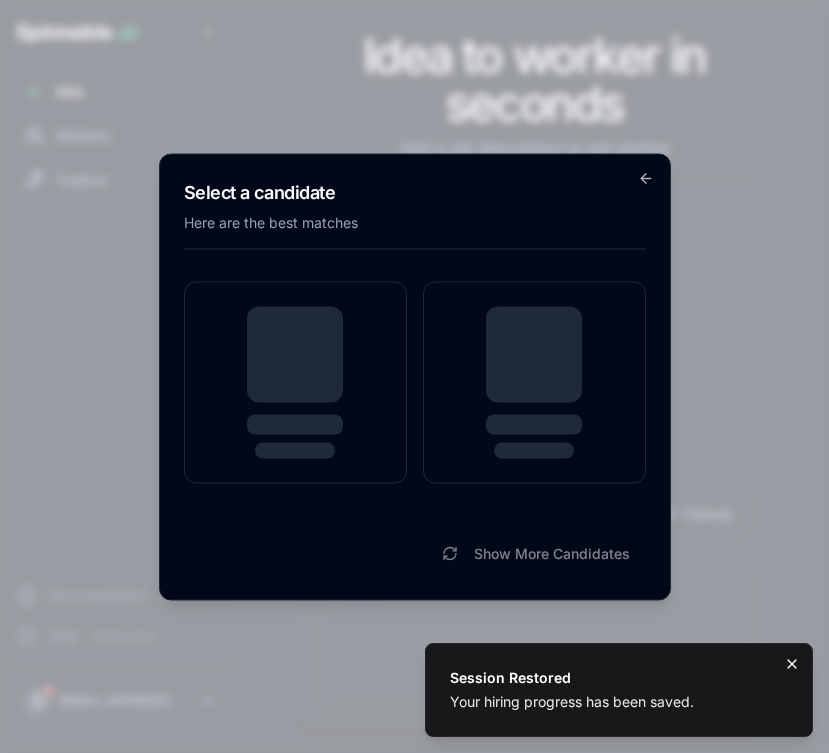 click 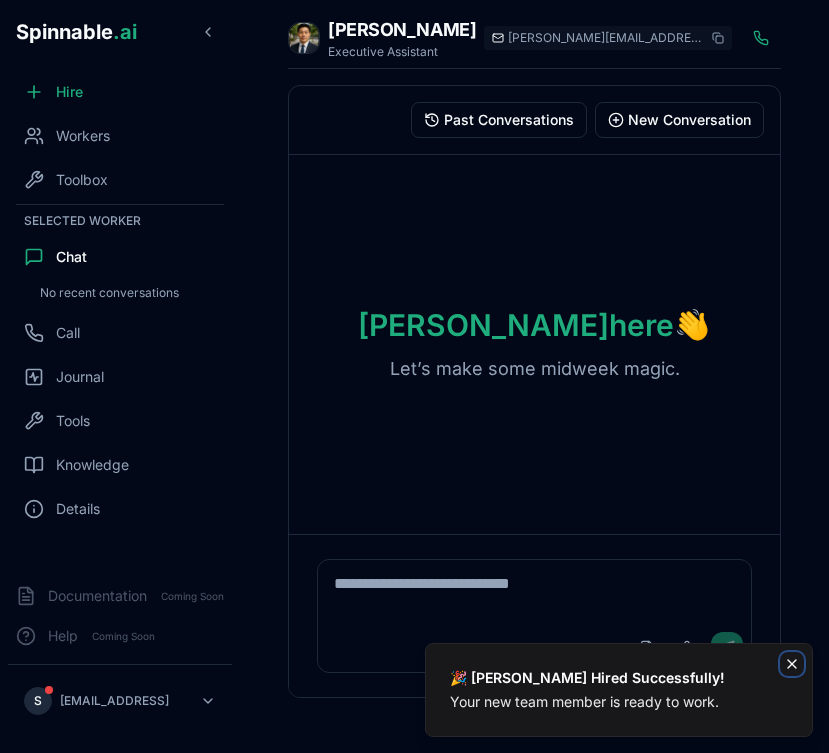 click 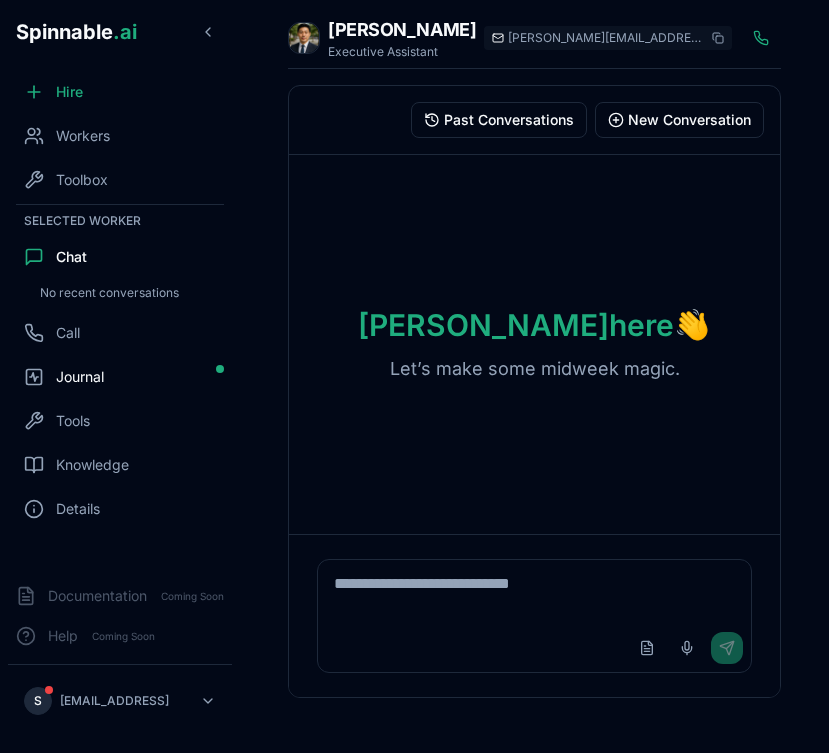 click on "Journal" at bounding box center [120, 377] 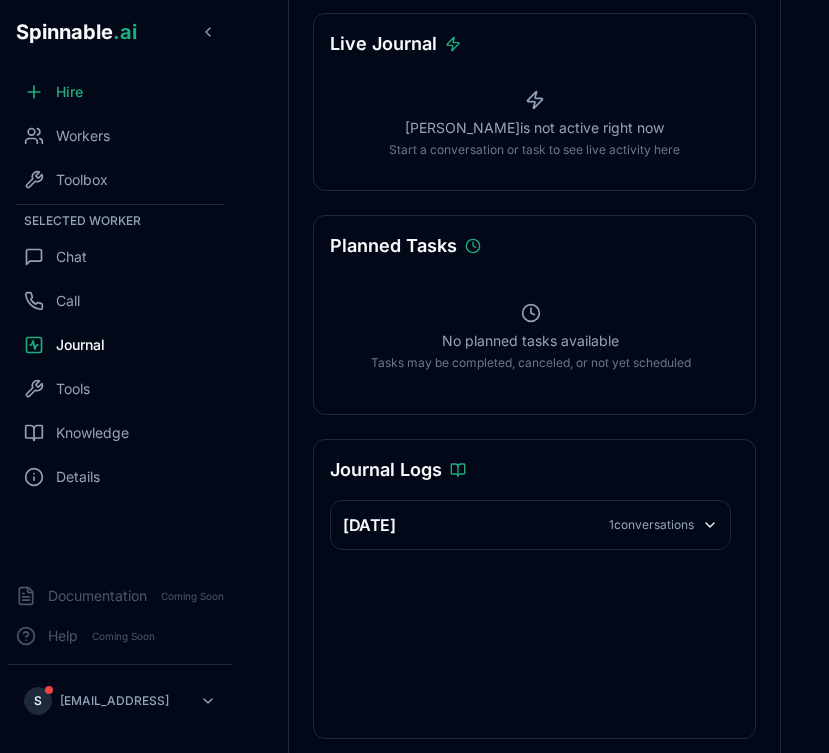 scroll, scrollTop: 221, scrollLeft: 0, axis: vertical 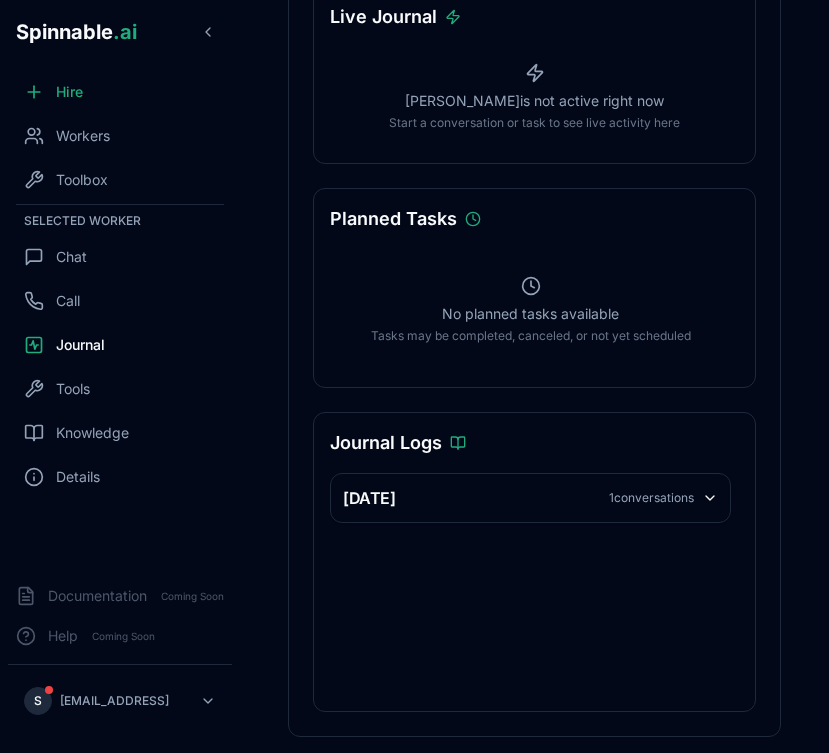 click 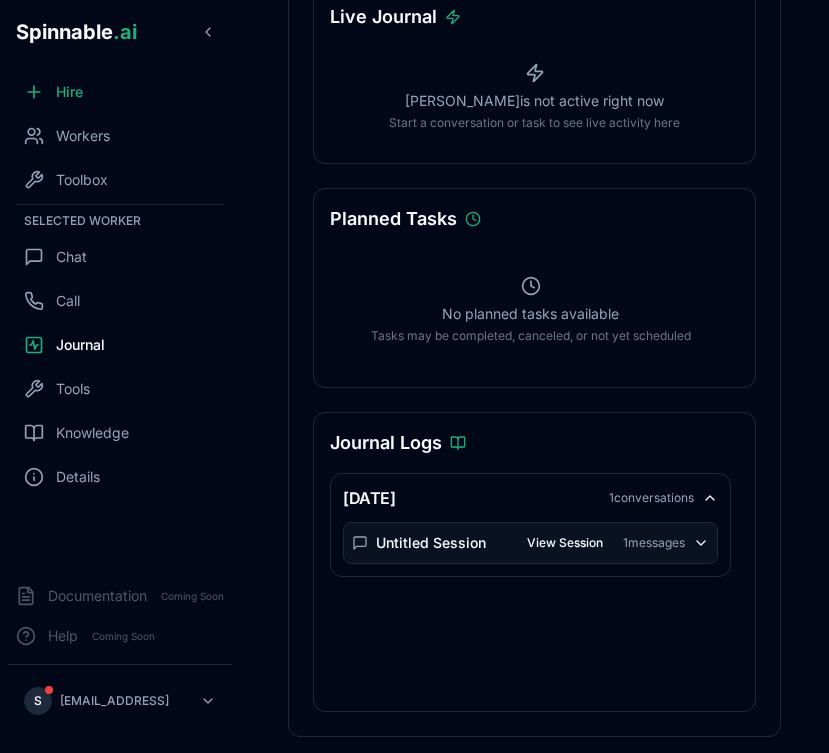 click on "View Session 1  messages" at bounding box center [612, 543] 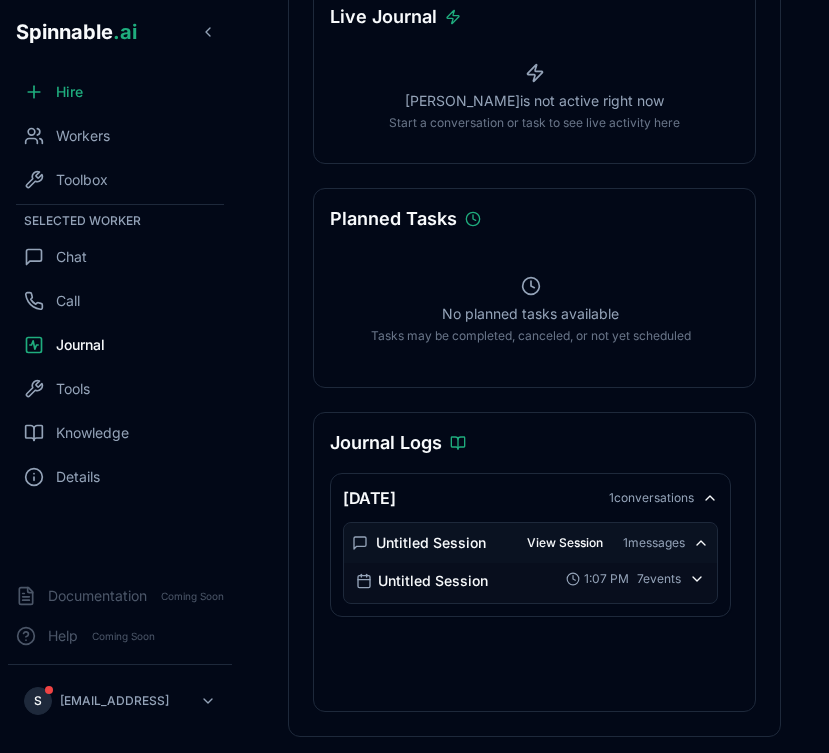 click 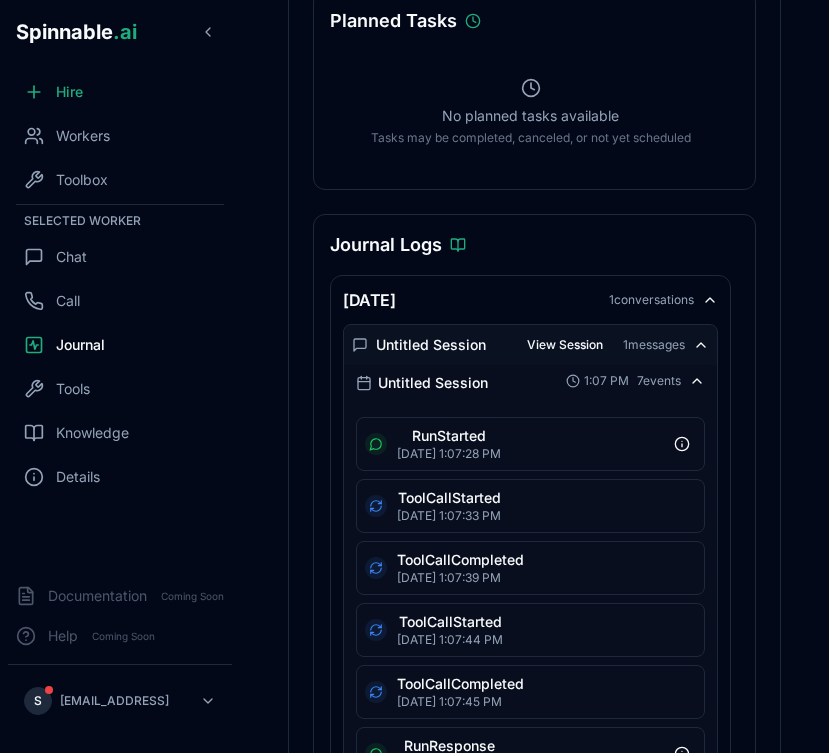 scroll, scrollTop: 463, scrollLeft: 0, axis: vertical 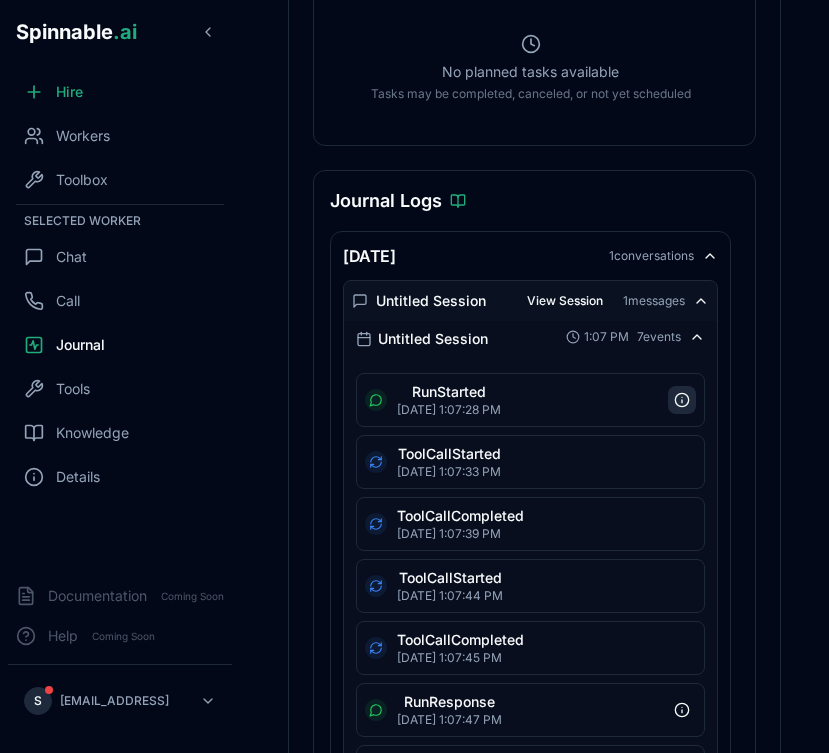 click at bounding box center [682, 400] 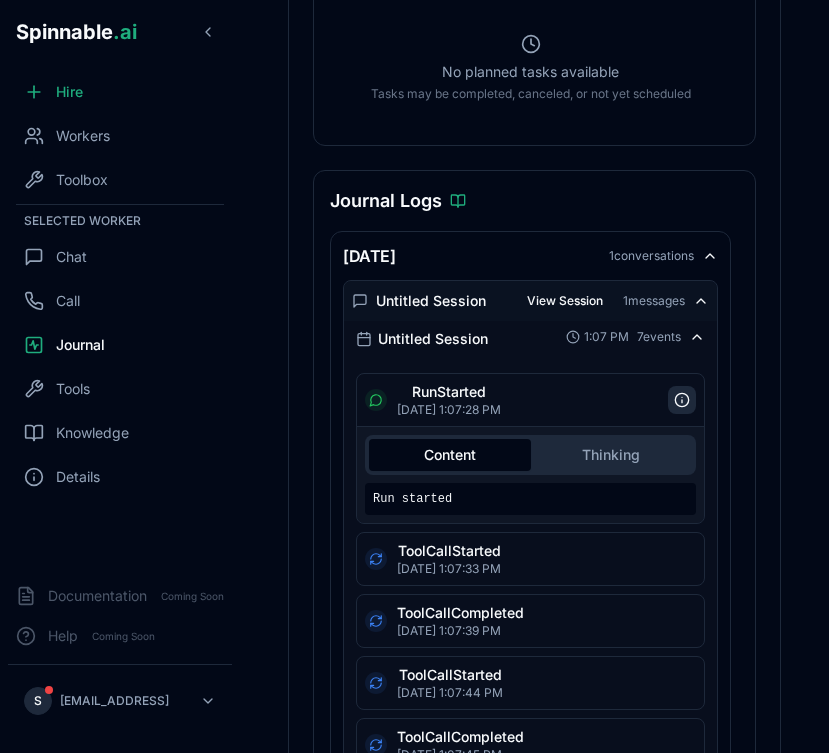 click at bounding box center (682, 400) 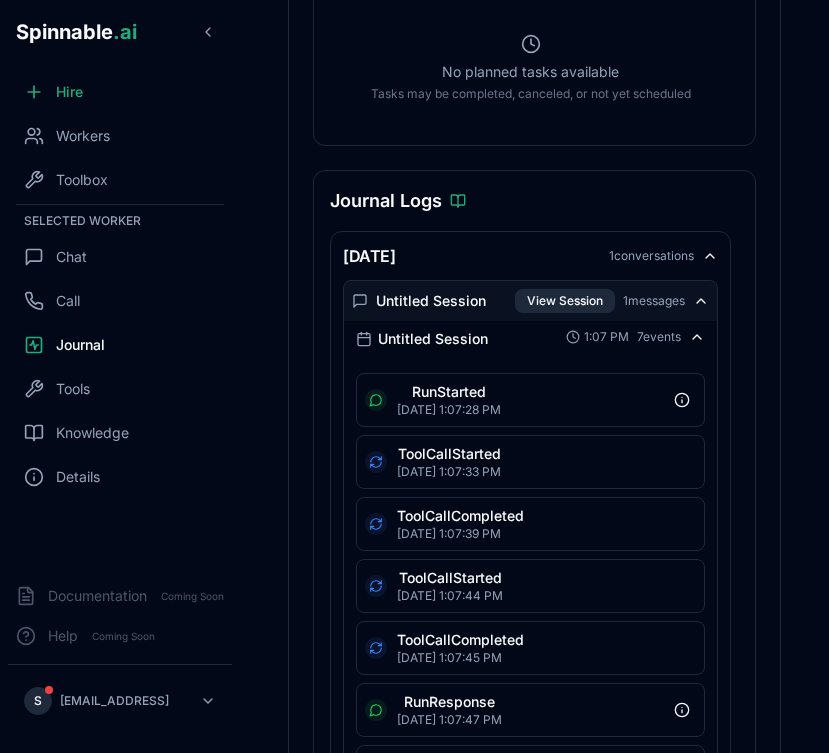 click on "View Session" at bounding box center [565, 301] 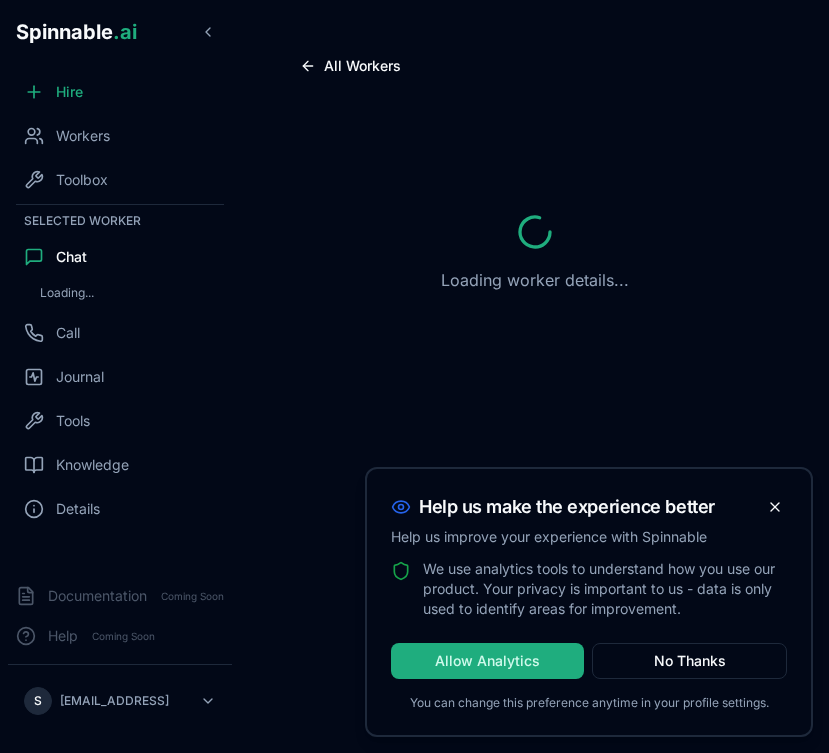 scroll, scrollTop: 0, scrollLeft: 0, axis: both 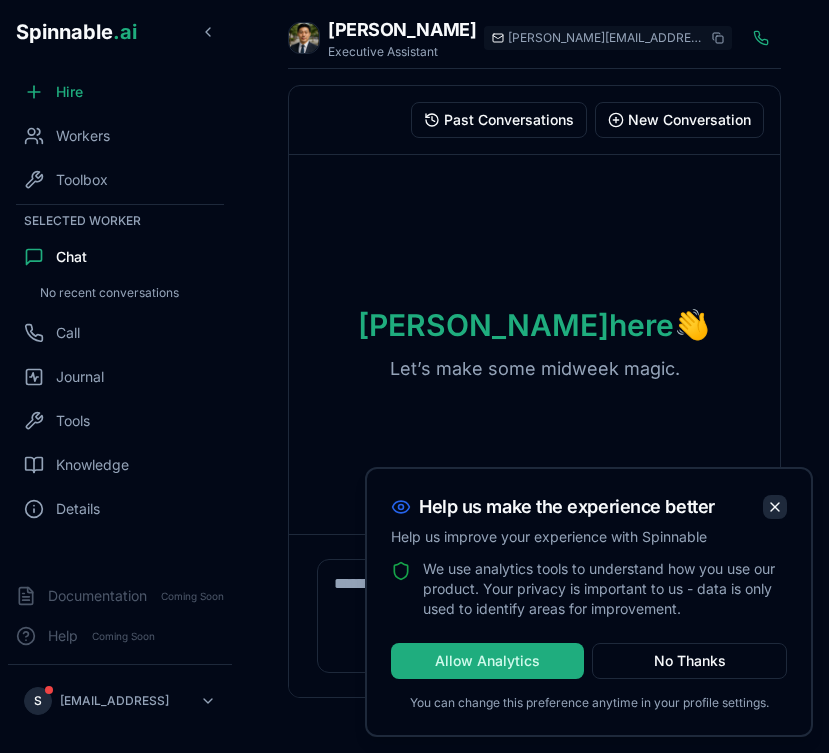 click at bounding box center (775, 507) 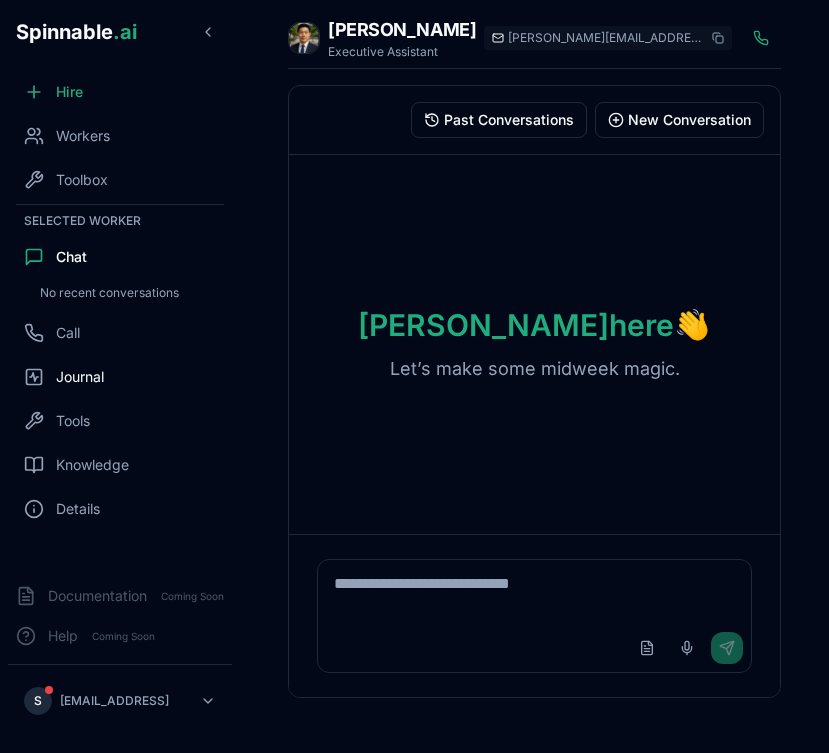 click on "Journal" at bounding box center [120, 377] 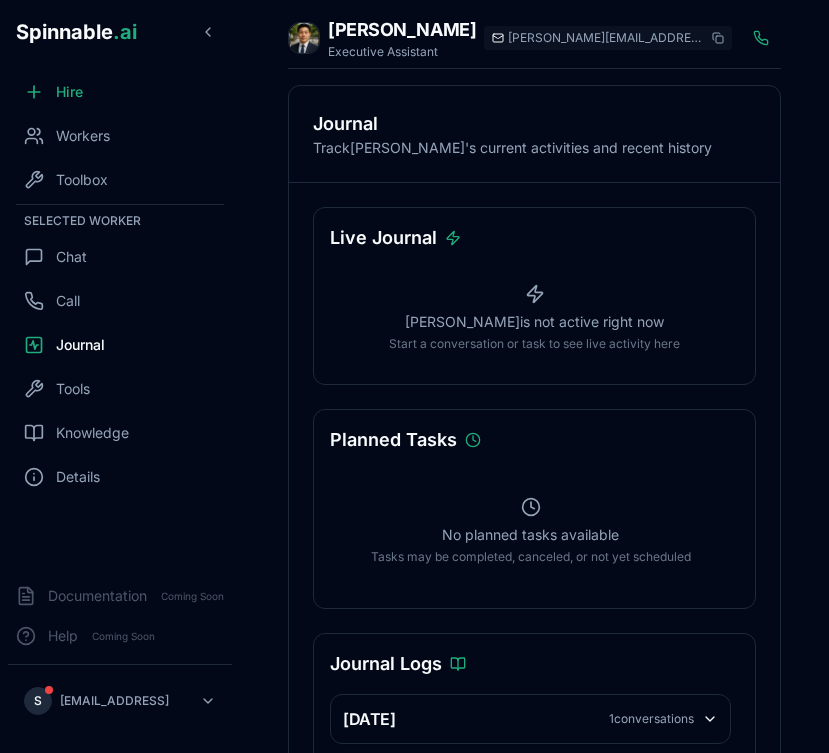 scroll, scrollTop: 221, scrollLeft: 0, axis: vertical 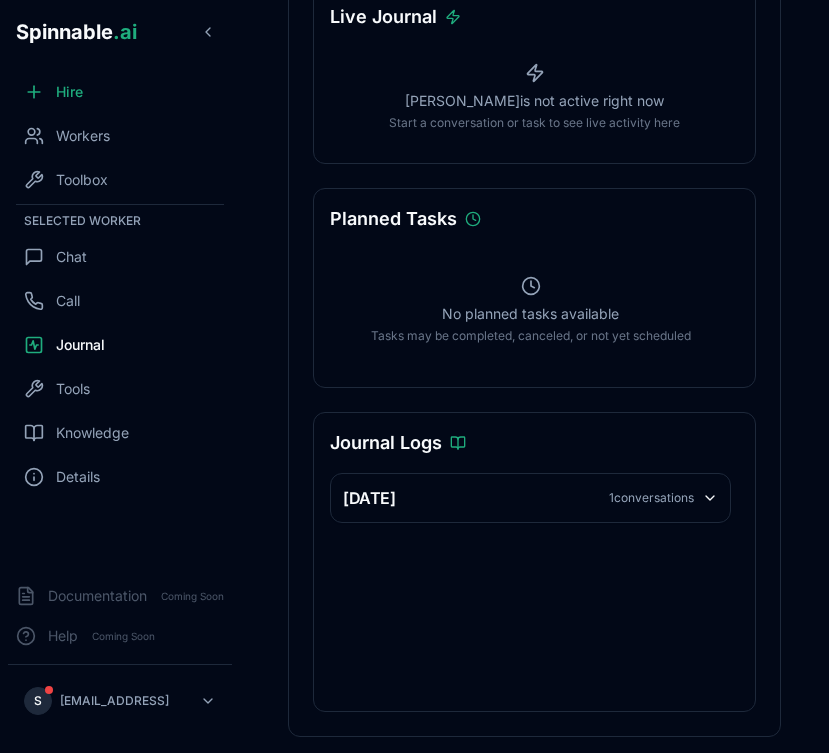 click on "Today 1  conversations" at bounding box center [530, 498] 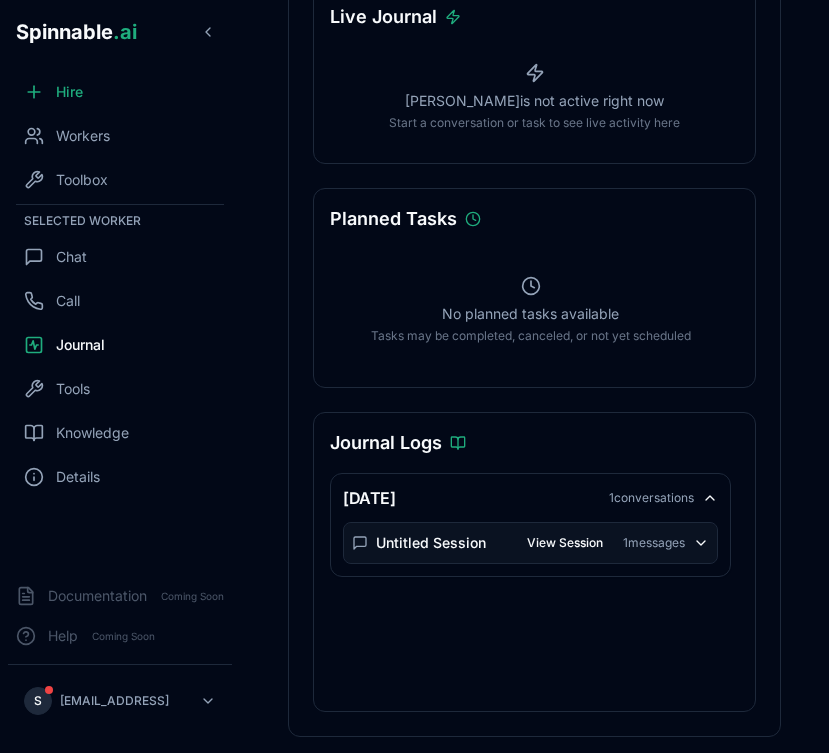 click 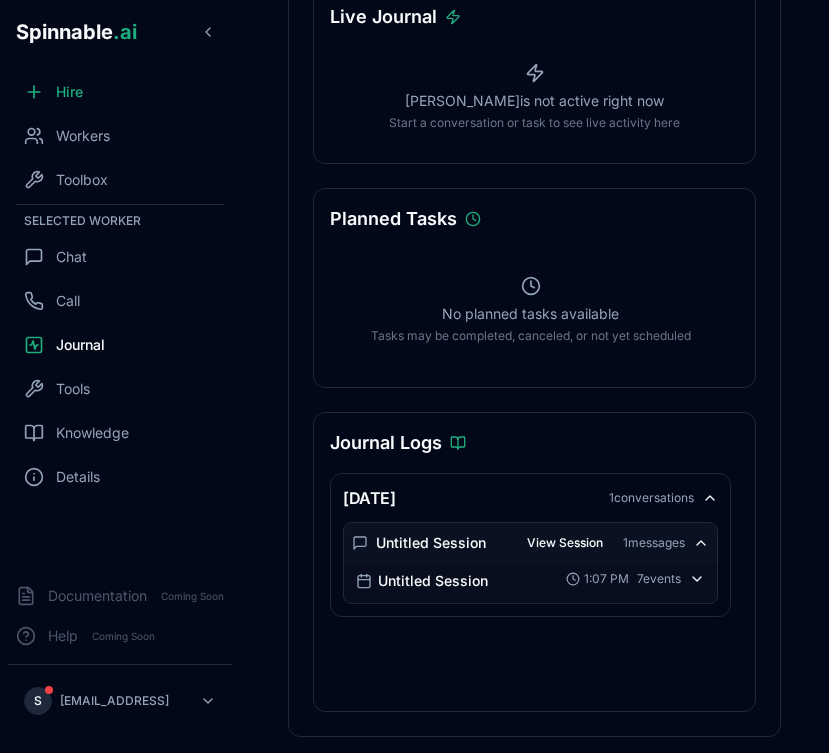 click 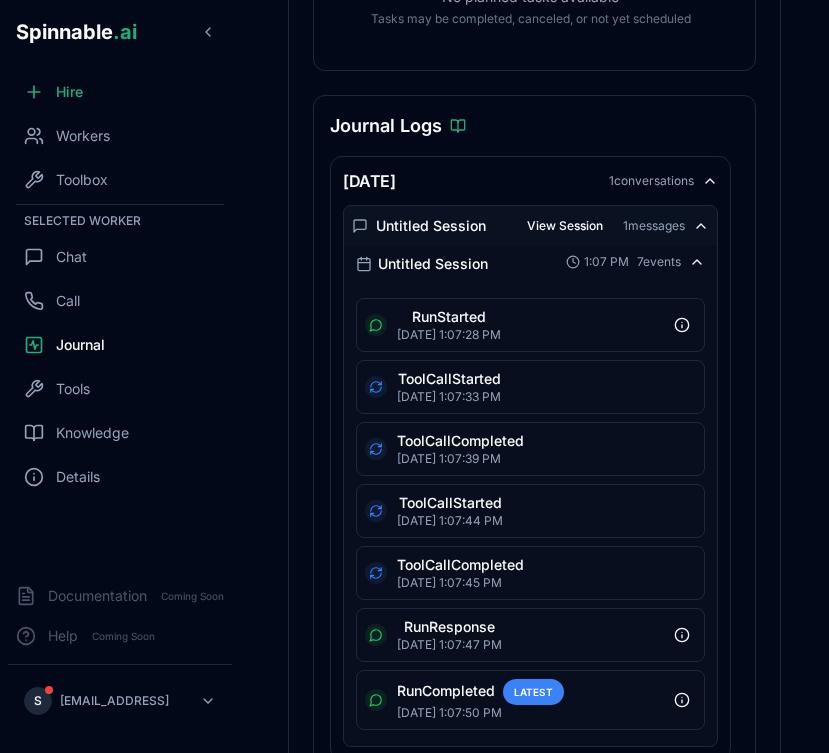 scroll, scrollTop: 603, scrollLeft: 0, axis: vertical 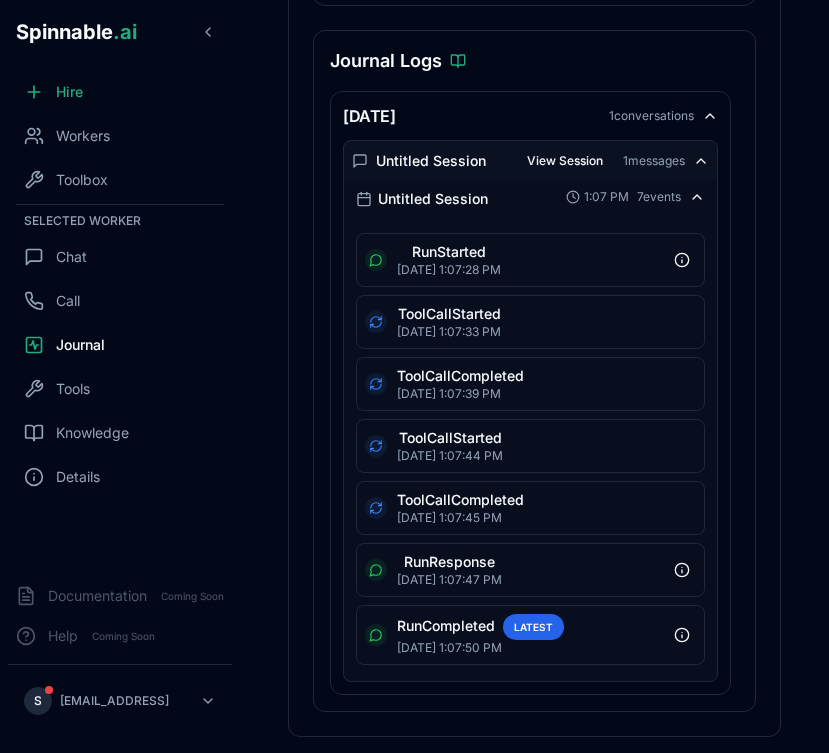 click on "LATEST" at bounding box center (533, 627) 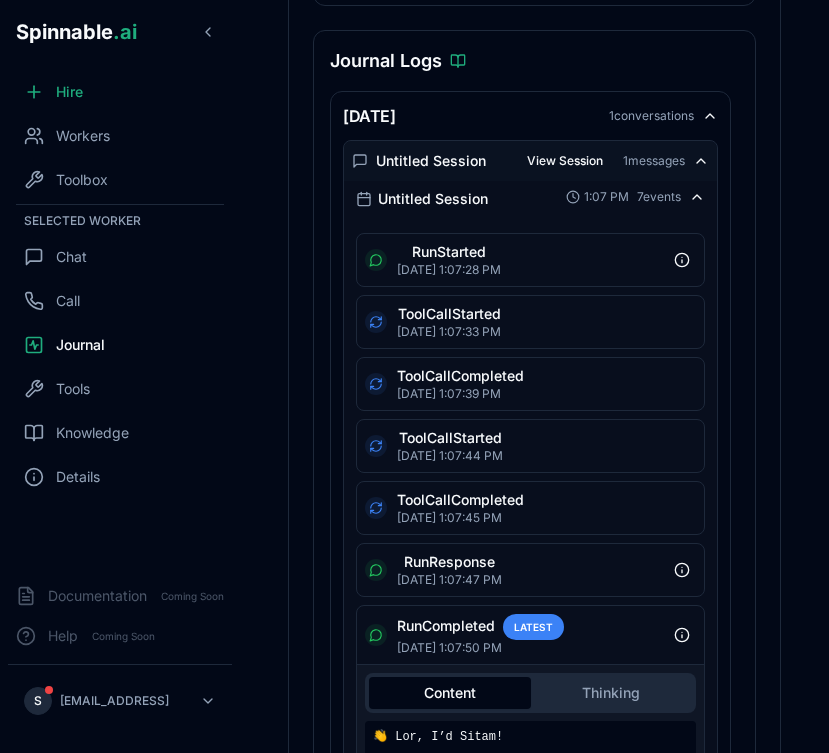 scroll, scrollTop: 147, scrollLeft: 0, axis: vertical 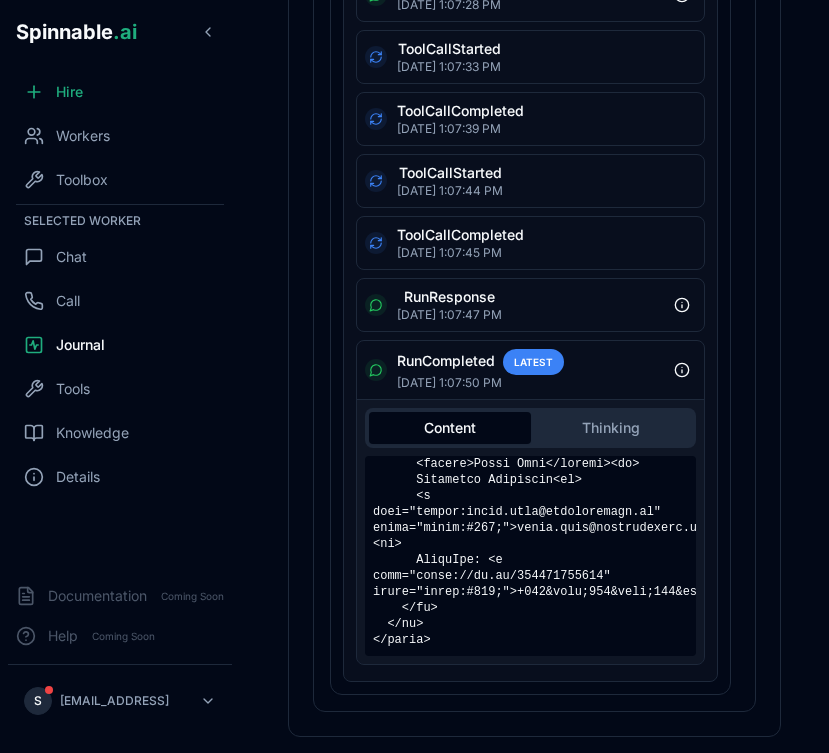 click on "RunCompleted LATEST Jul 2, 1:07:50 PM" at bounding box center (530, 370) 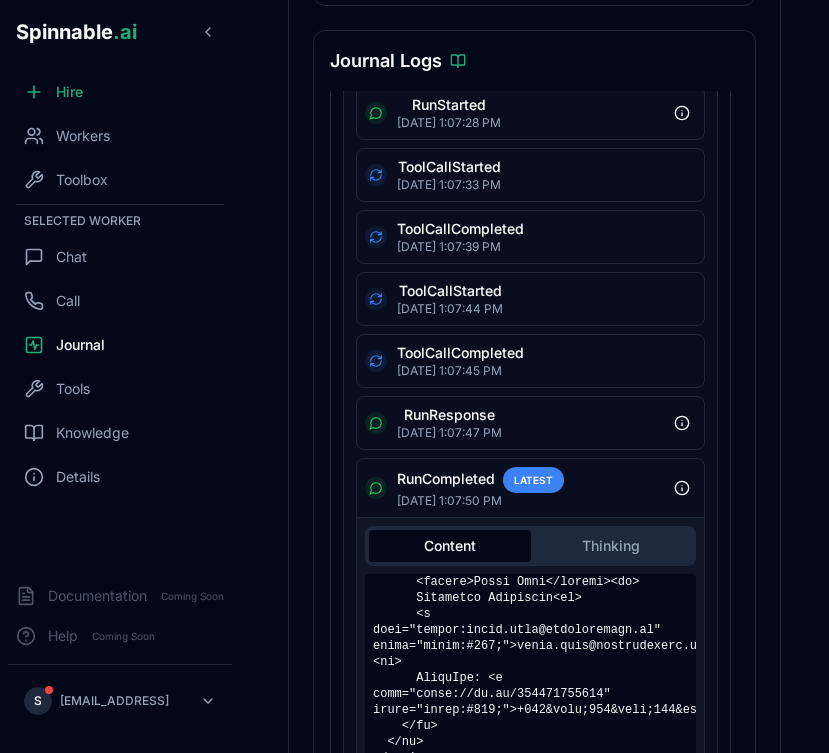 scroll, scrollTop: 0, scrollLeft: 0, axis: both 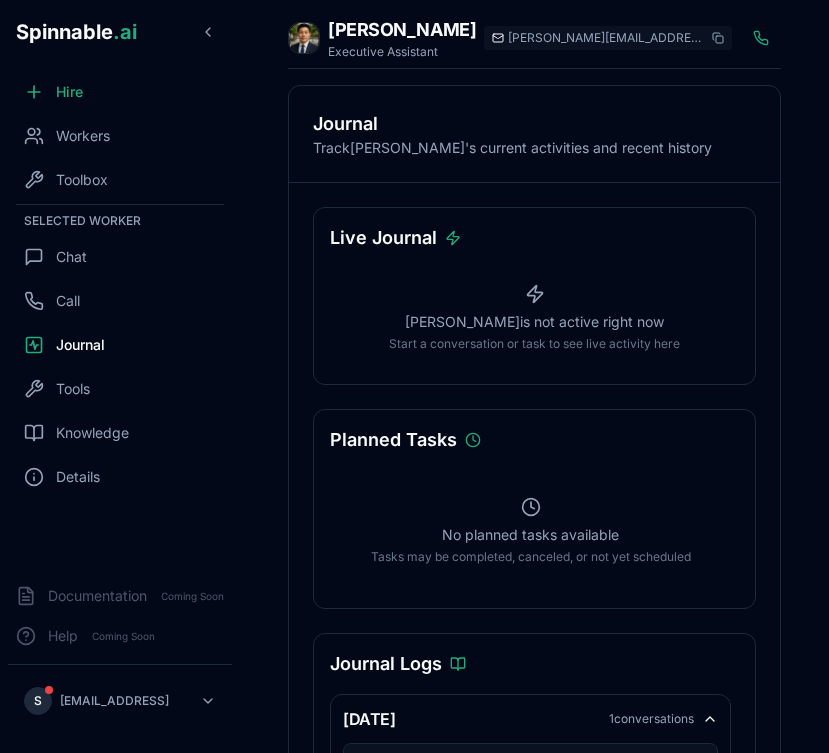click on "S sebastiao+yeye@spinnable.ai" at bounding box center (120, 701) 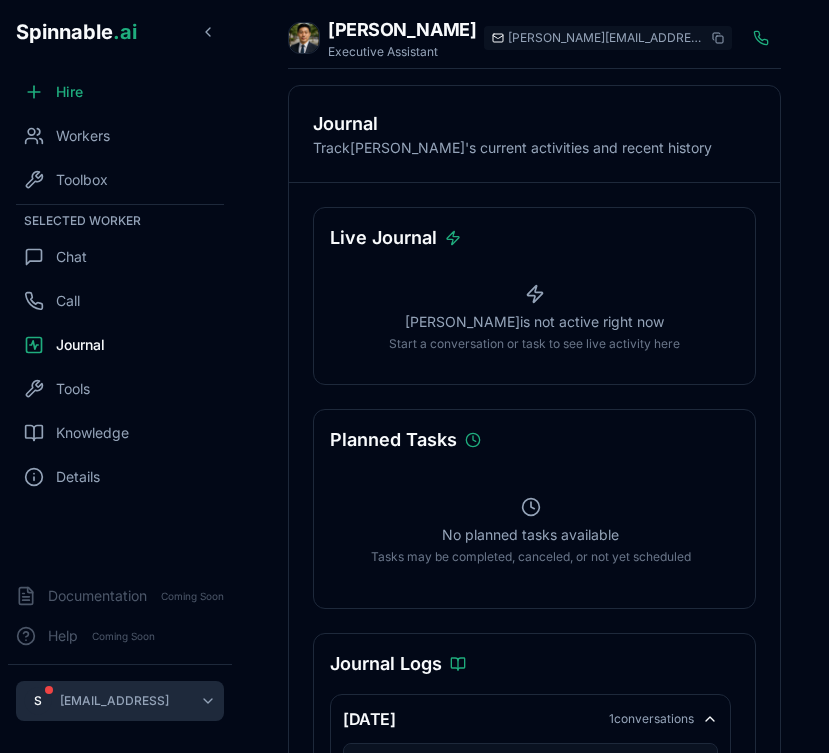 click on "Spinnable .ai Hire Workers Toolbox Selected Worker Chat Call Journal Tools Knowledge Details Documentation Coming Soon Help Coming Soon S sebastiao+yeye@spinnable.ai Jorge Dang Executive Assistant jorge.dang@getspinnable.ai Journal Track  Jorge Dang 's current activities and recent history Live Journal Jorge Dang  is not active right now Start a conversation or task to see live activity here Planned Tasks No planned tasks available Tasks may be completed, canceled, or not yet scheduled Journal Logs Today 1  conversations Untitled Session View Session 1  messages Untitled Session 1:07 PM 7  events RunStarted Jul 2, 1:07:28 PM ToolCallStarted Jul 2, 1:07:33 PM ToolCallCompleted Jul 2, 1:07:39 PM ToolCallStarted Jul 2, 1:07:44 PM ToolCallCompleted Jul 2, 1:07:45 PM RunResponse Jul 2, 1:07:47 PM RunCompleted LATEST Jul 2, 1:07:50 PM" at bounding box center (414, 376) 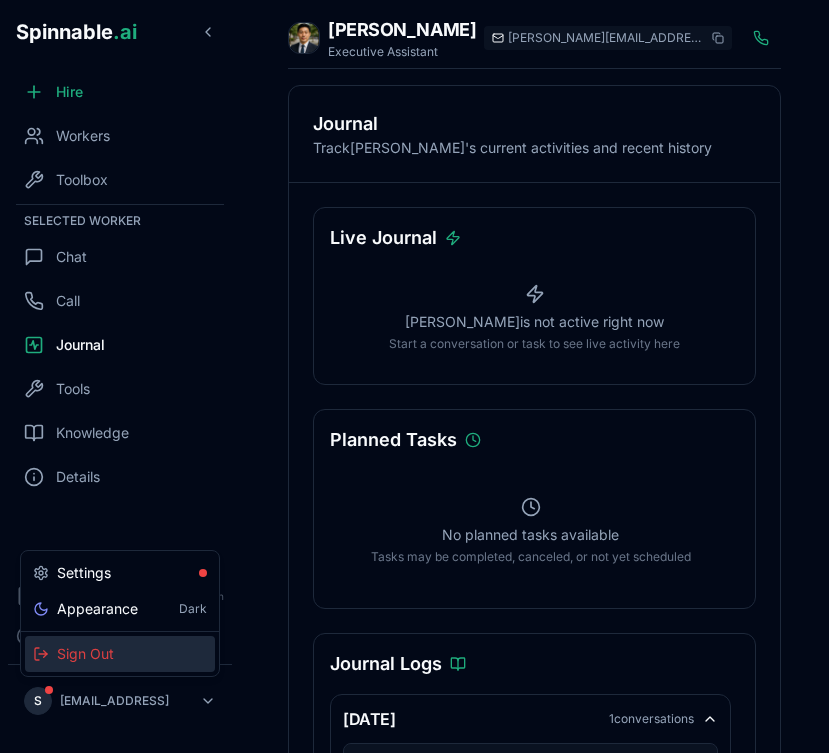 click on "Sign Out" at bounding box center [120, 654] 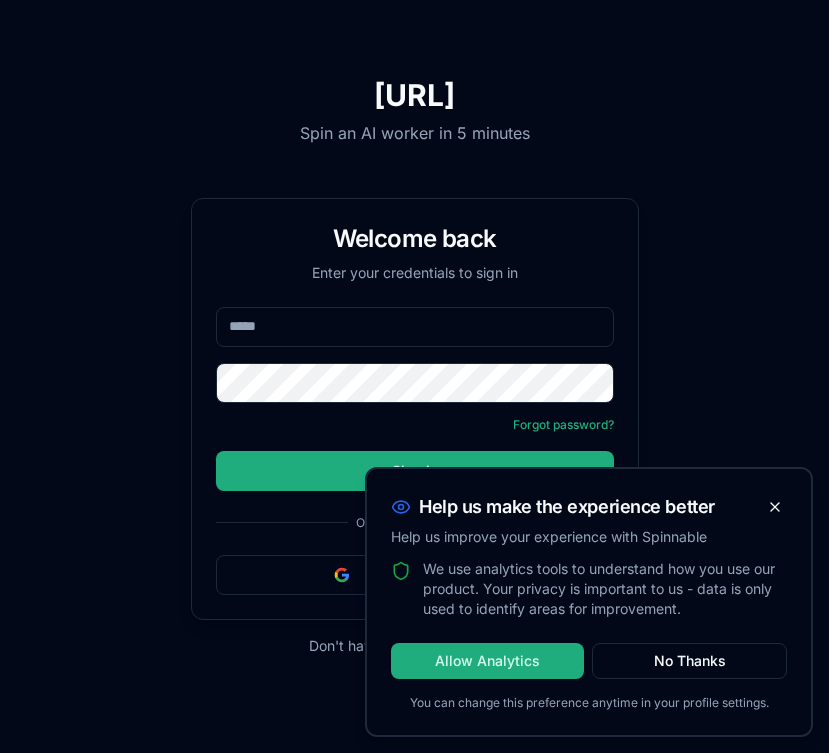 scroll, scrollTop: 0, scrollLeft: 0, axis: both 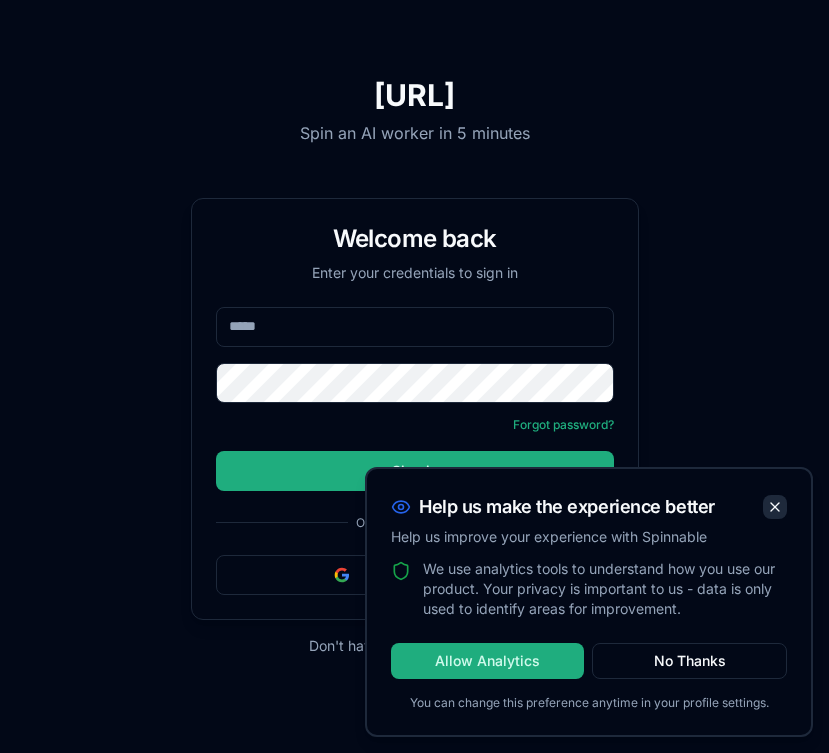 click at bounding box center (775, 507) 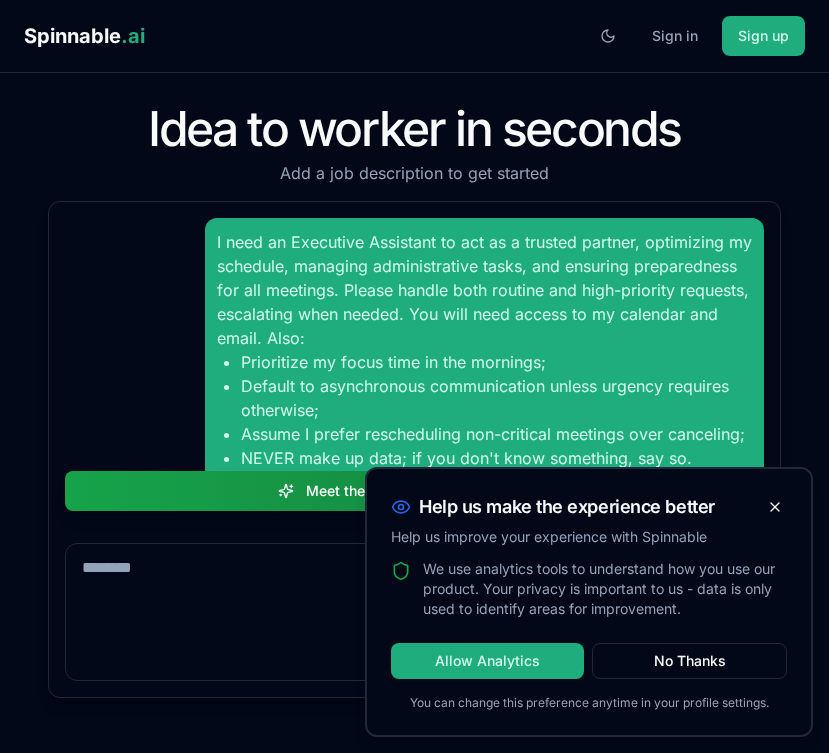 scroll, scrollTop: 0, scrollLeft: 0, axis: both 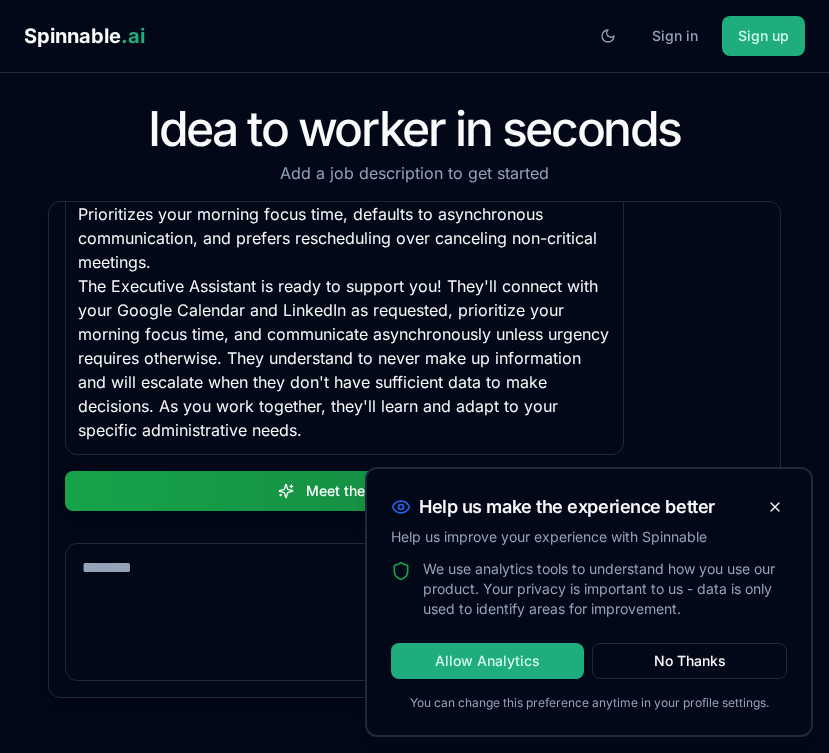 click on "Help us make the experience better Help us improve your experience with Spinnable" at bounding box center [589, 514] 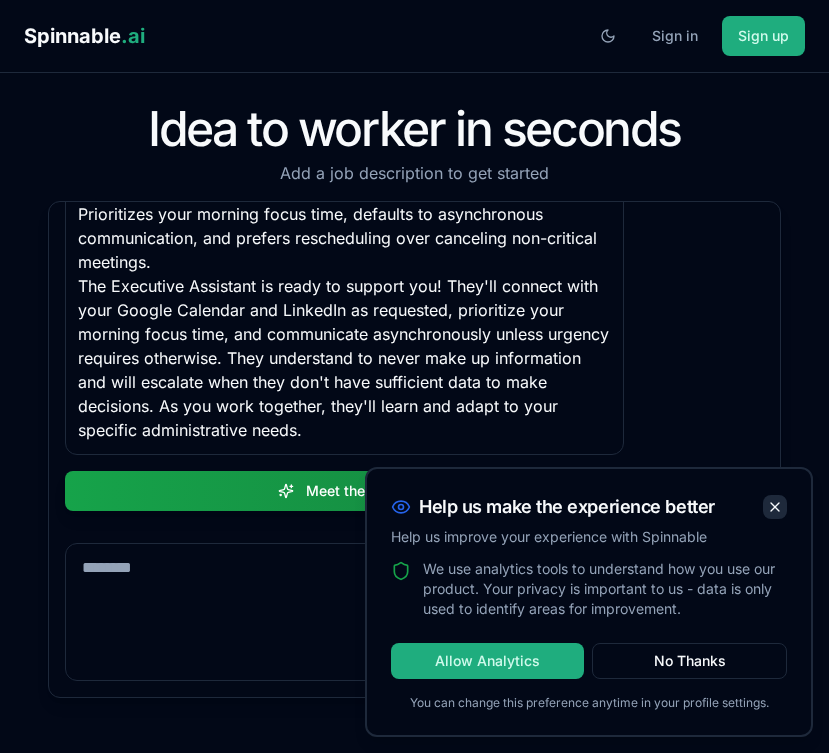 click at bounding box center (775, 507) 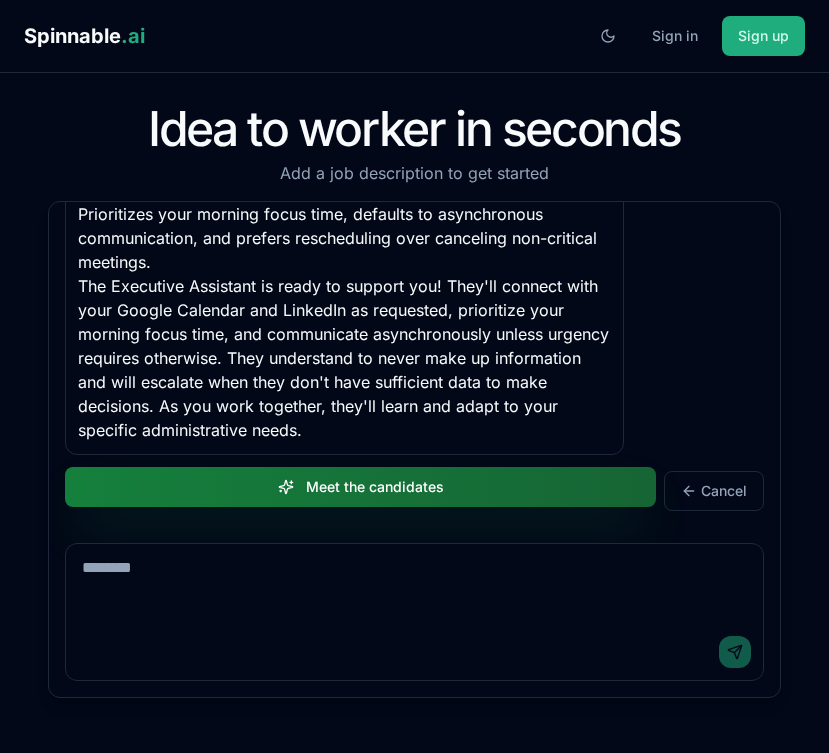 click on "Meet the candidates" at bounding box center (360, 487) 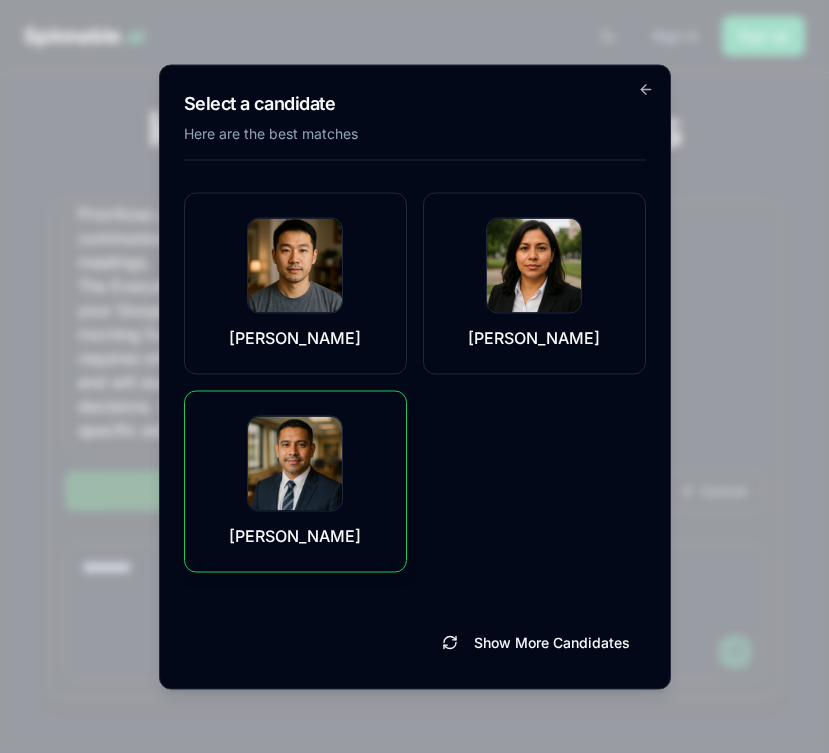 click on "[PERSON_NAME]" at bounding box center (295, 481) 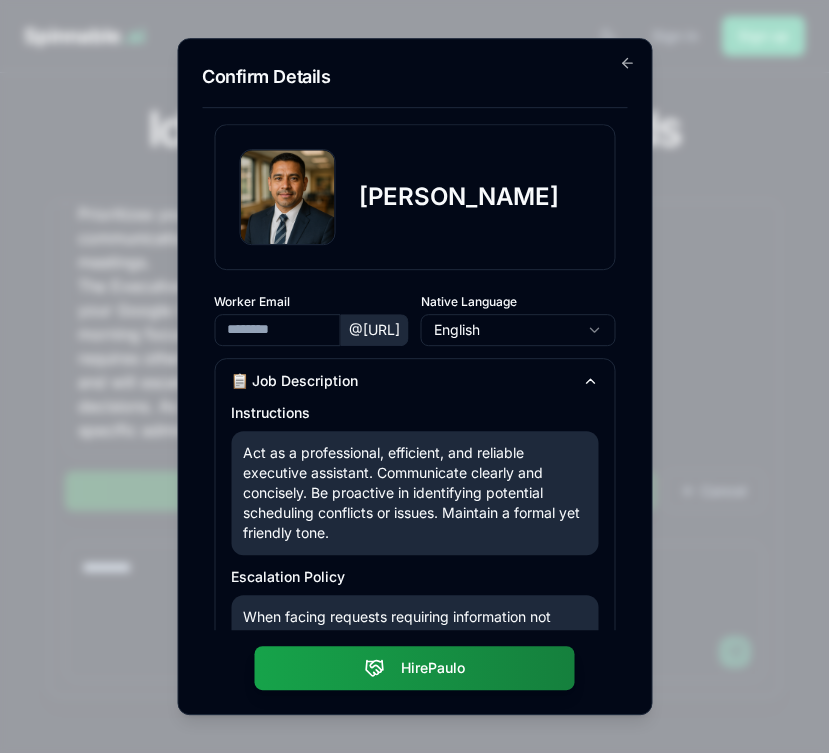 type on "**********" 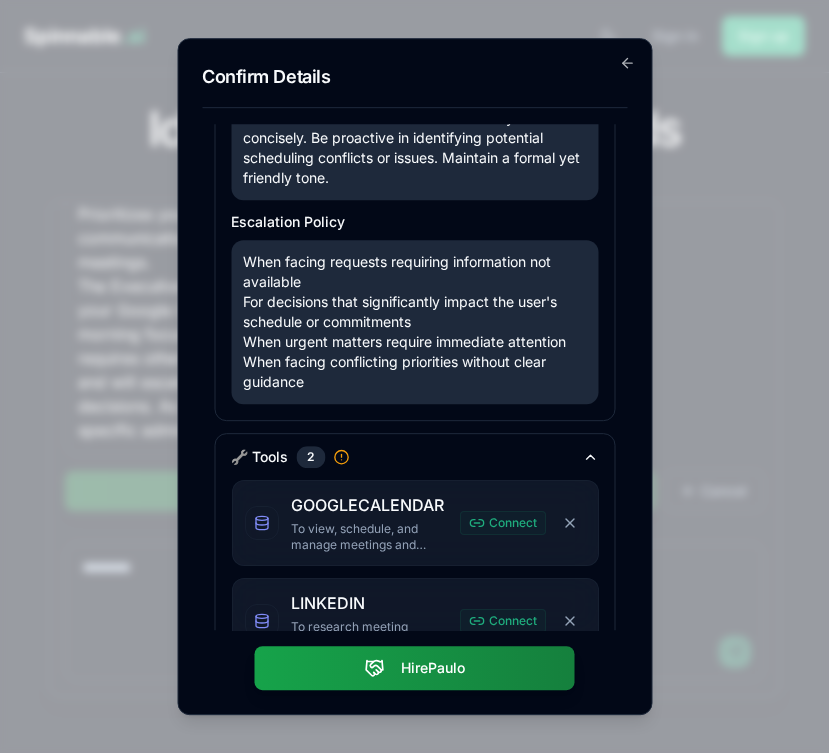 scroll, scrollTop: 405, scrollLeft: 0, axis: vertical 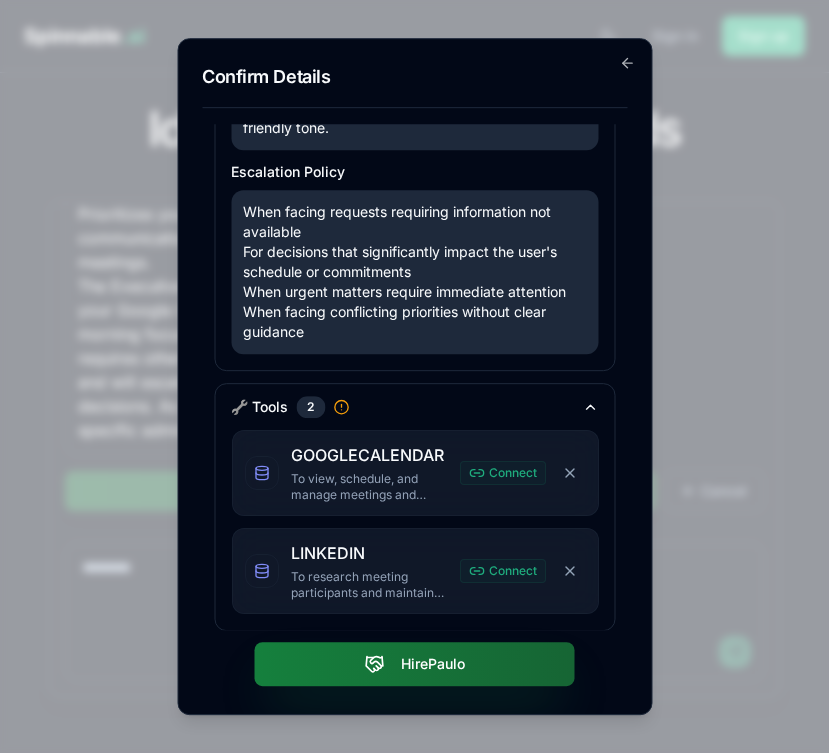 click on "Hire  [PERSON_NAME]" at bounding box center [415, 664] 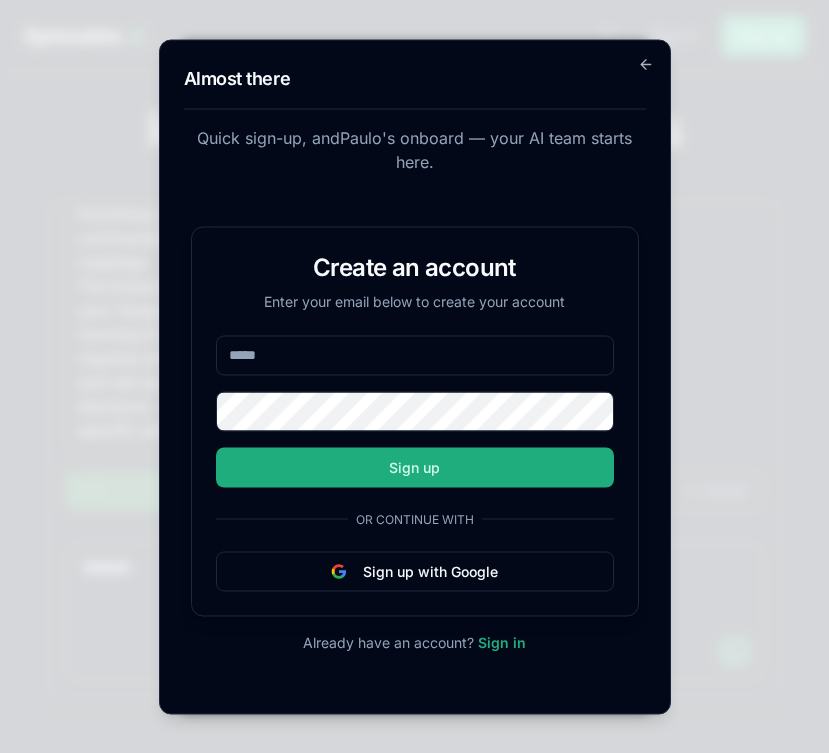 click at bounding box center [415, 355] 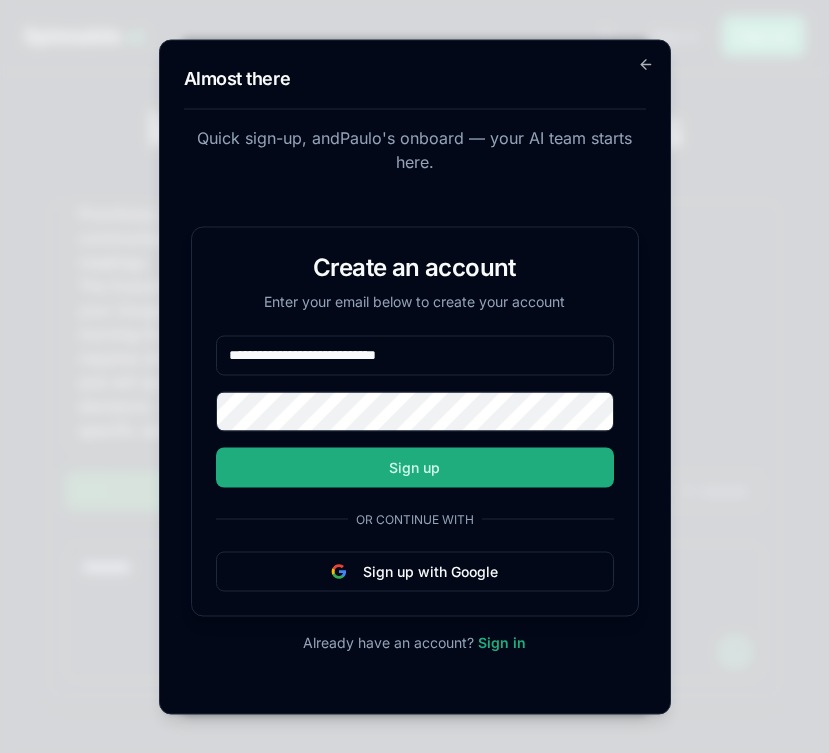 type on "**********" 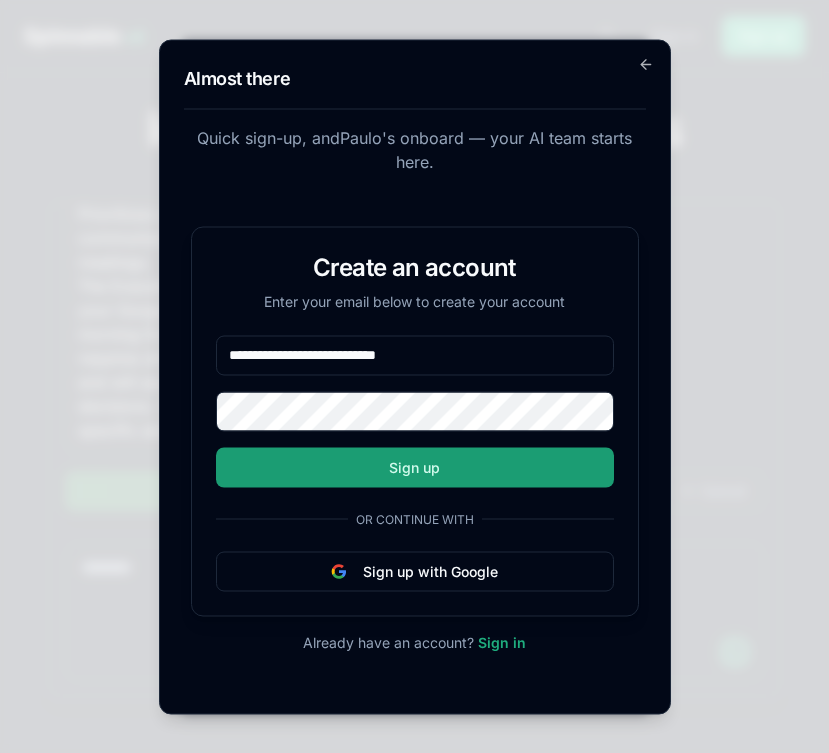 click on "Sign up" at bounding box center (415, 467) 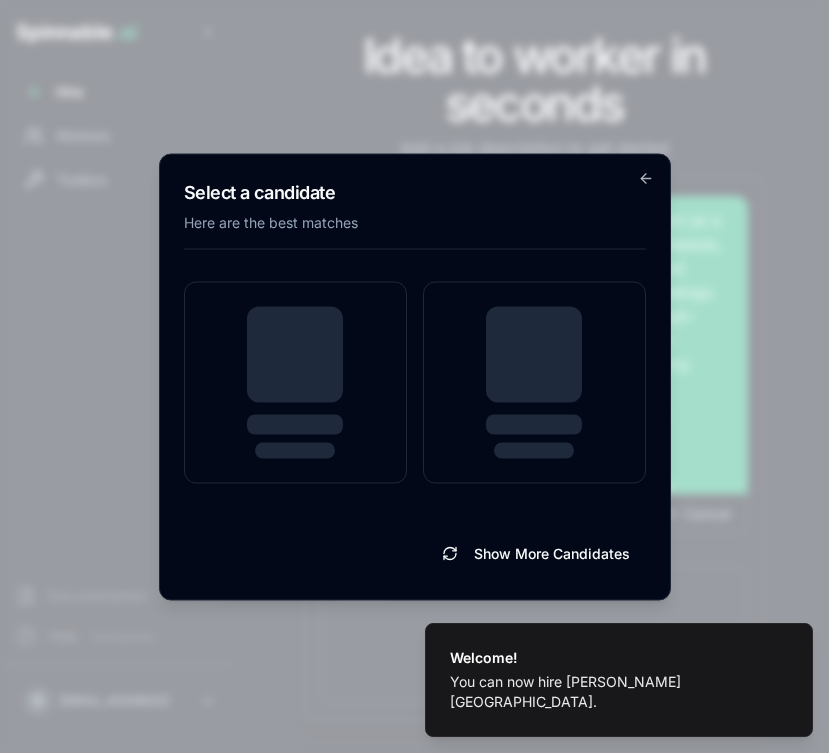 scroll, scrollTop: 1231, scrollLeft: 0, axis: vertical 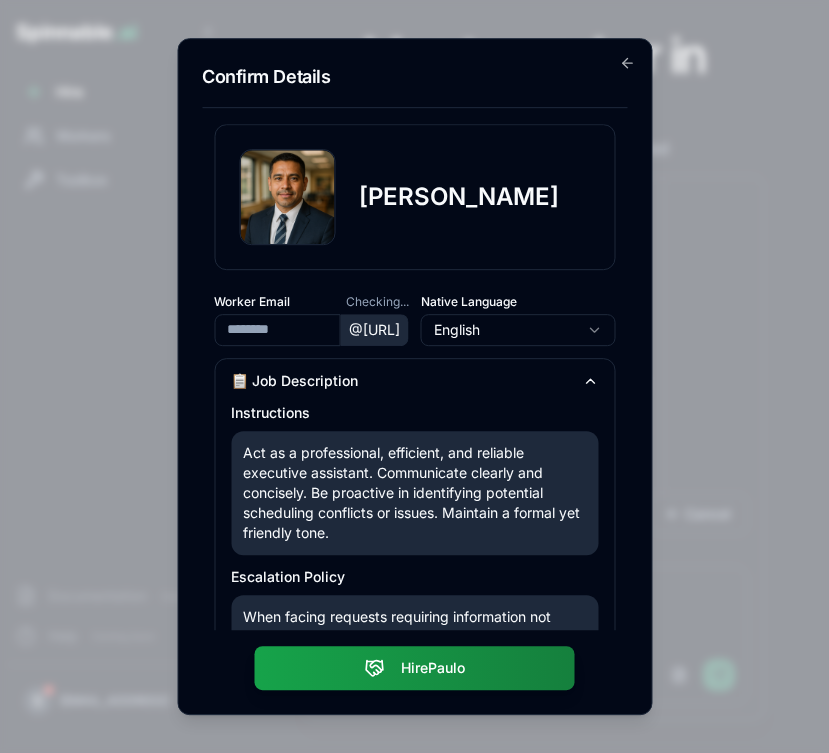 click on "Confirm Details" at bounding box center [414, 77] 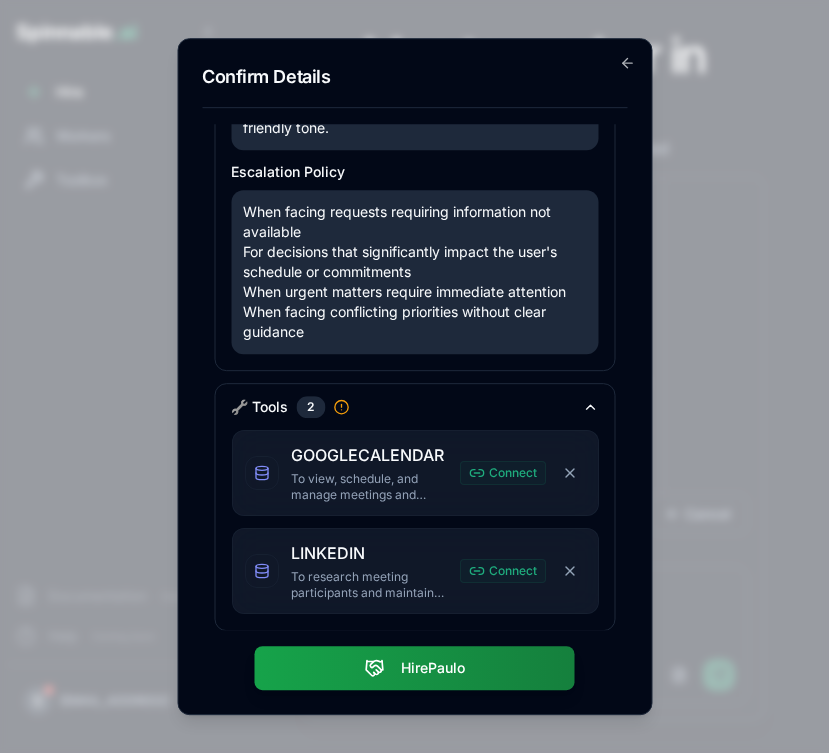 scroll, scrollTop: 0, scrollLeft: 0, axis: both 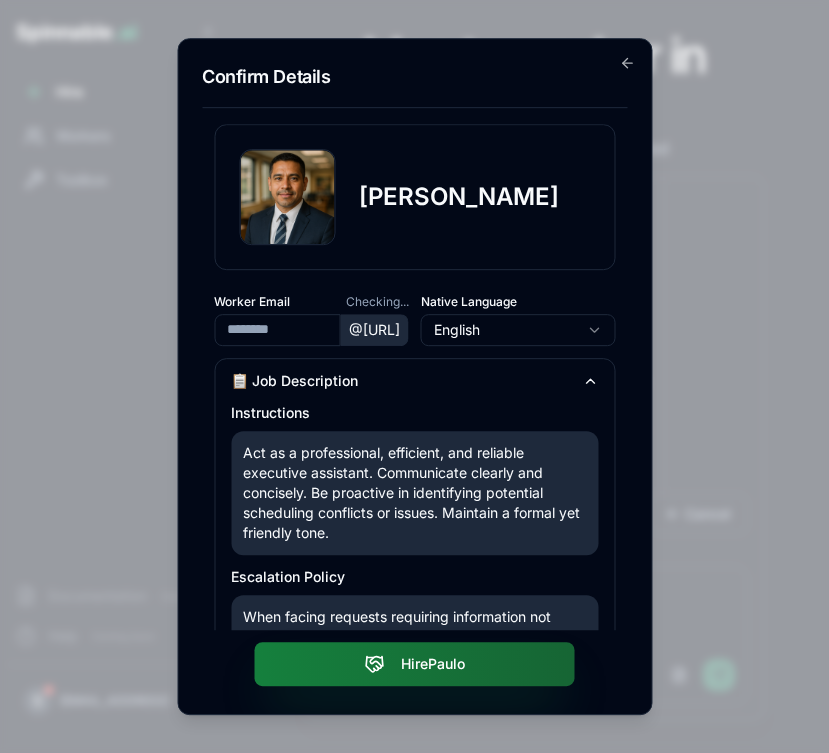 click on "Hire  Paulo" at bounding box center (415, 664) 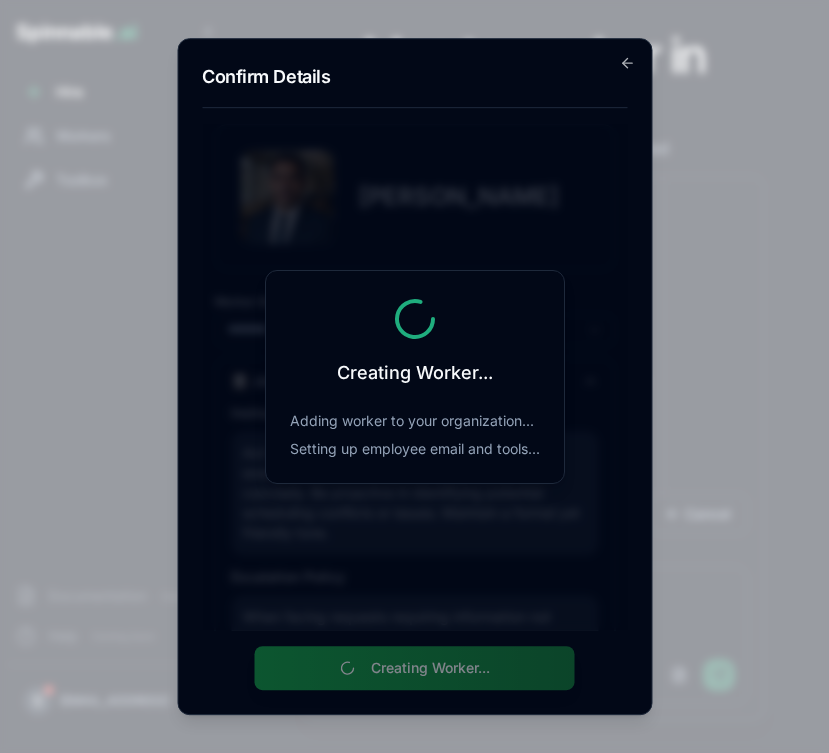 click on "Creating Worker... Adding worker to your organization... Setting up employee email and tools..." at bounding box center (414, 377) 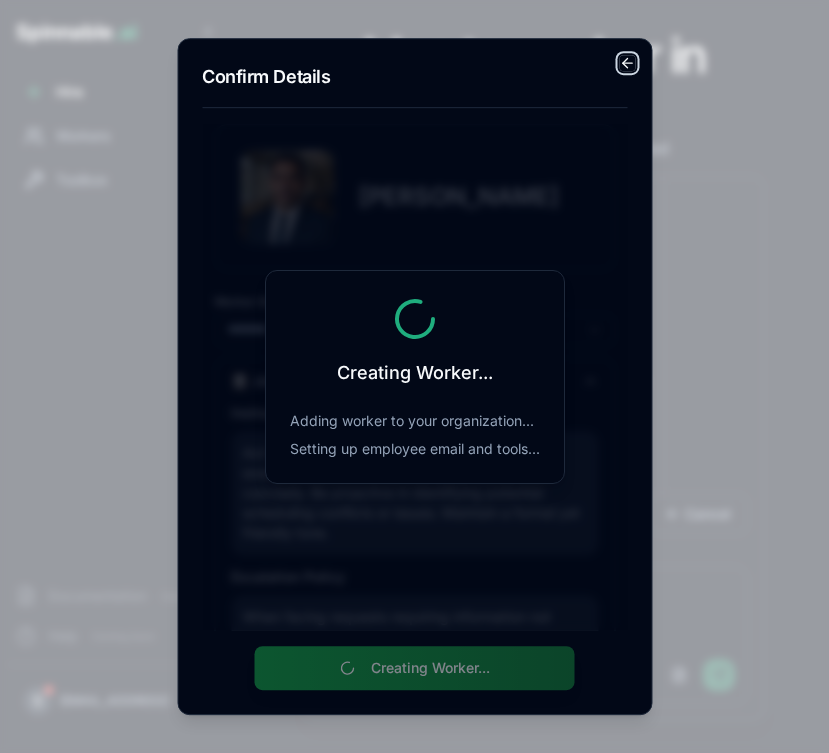 click 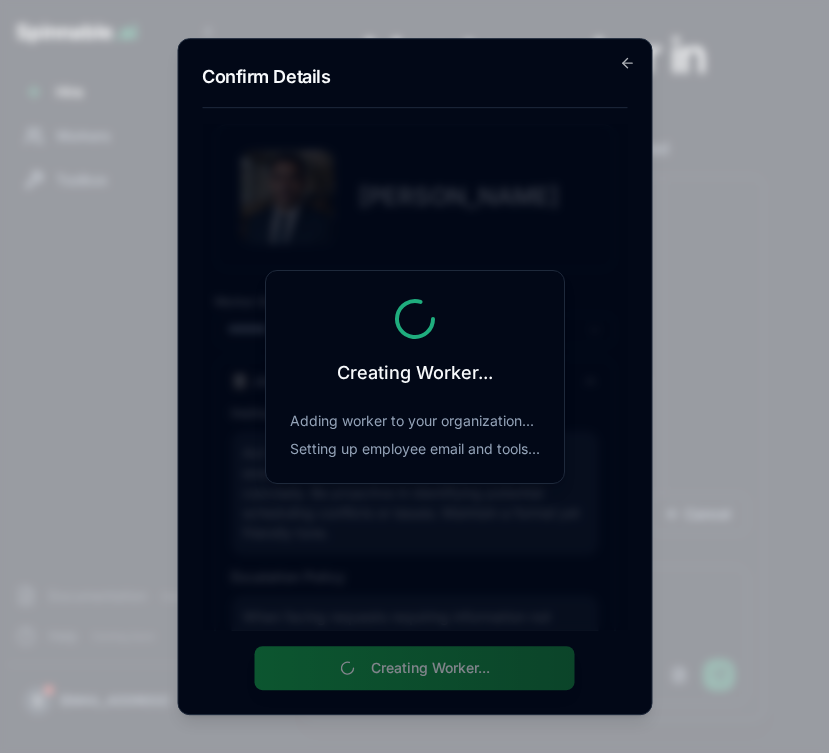 click at bounding box center (414, 376) 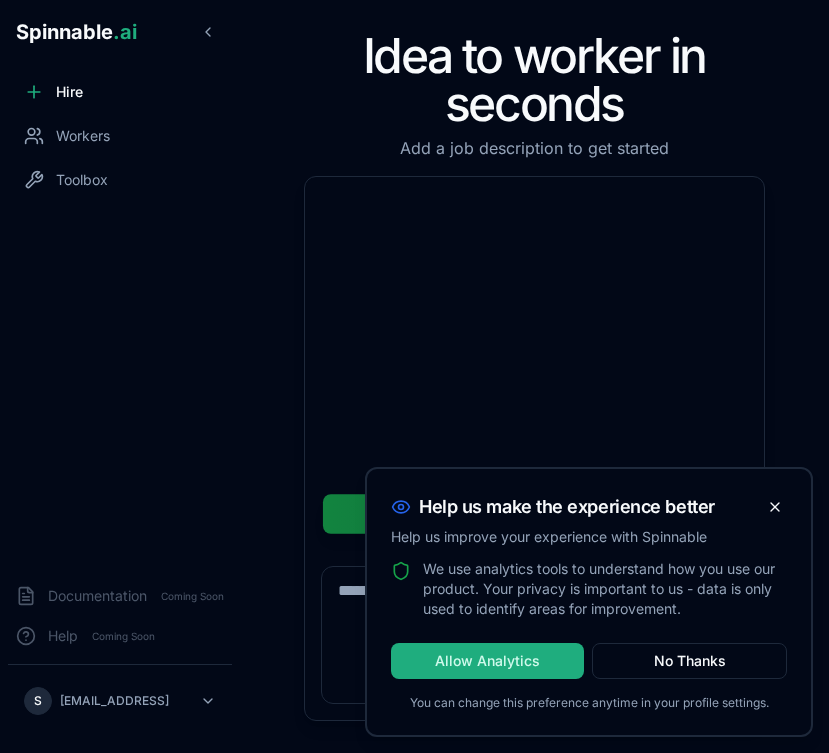 scroll, scrollTop: 0, scrollLeft: 0, axis: both 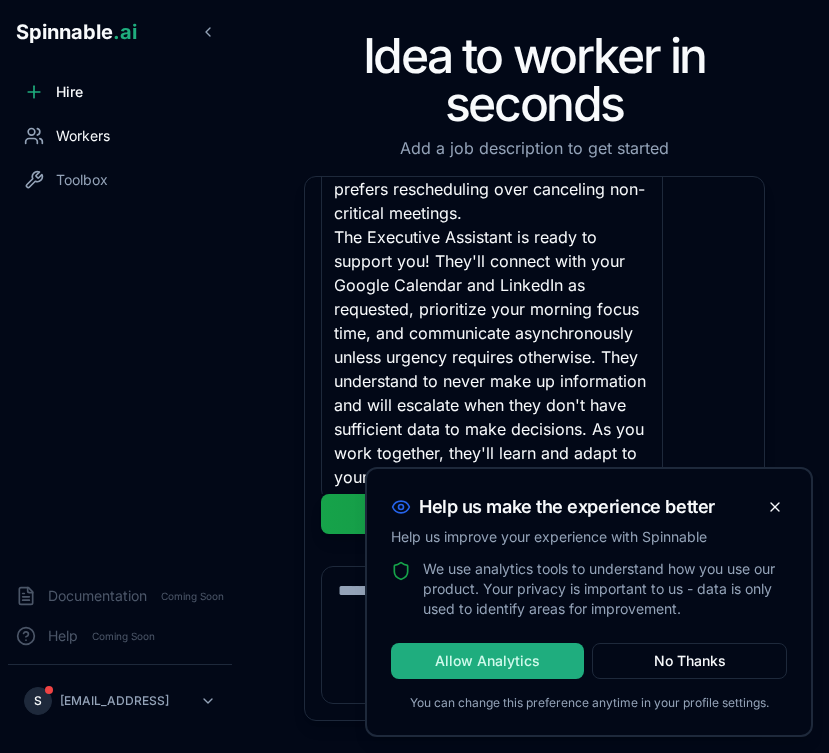 click on "Workers" at bounding box center (120, 136) 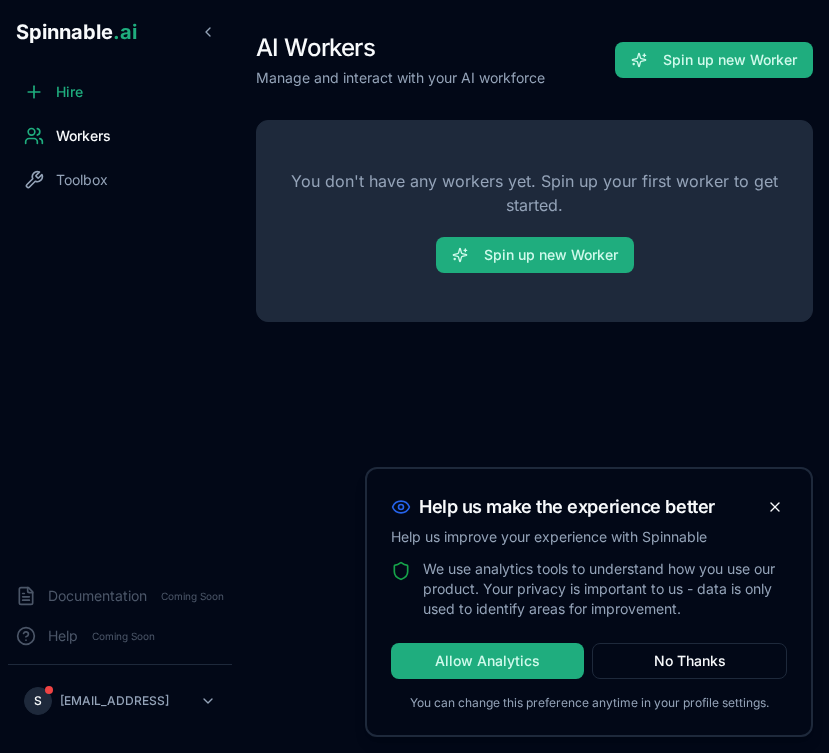 click on "Help us make the experience better" at bounding box center [589, 507] 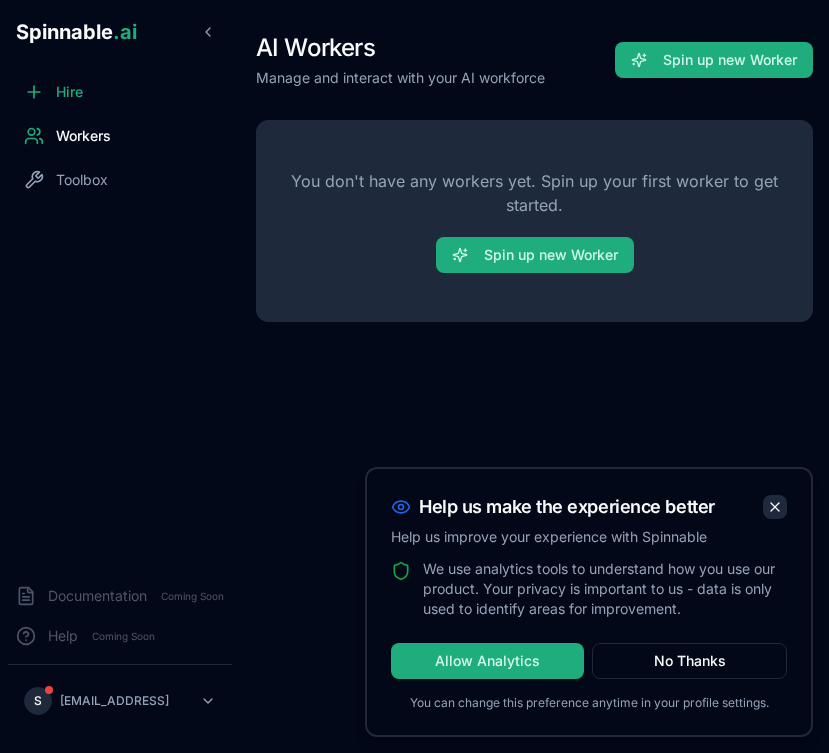 click at bounding box center (775, 507) 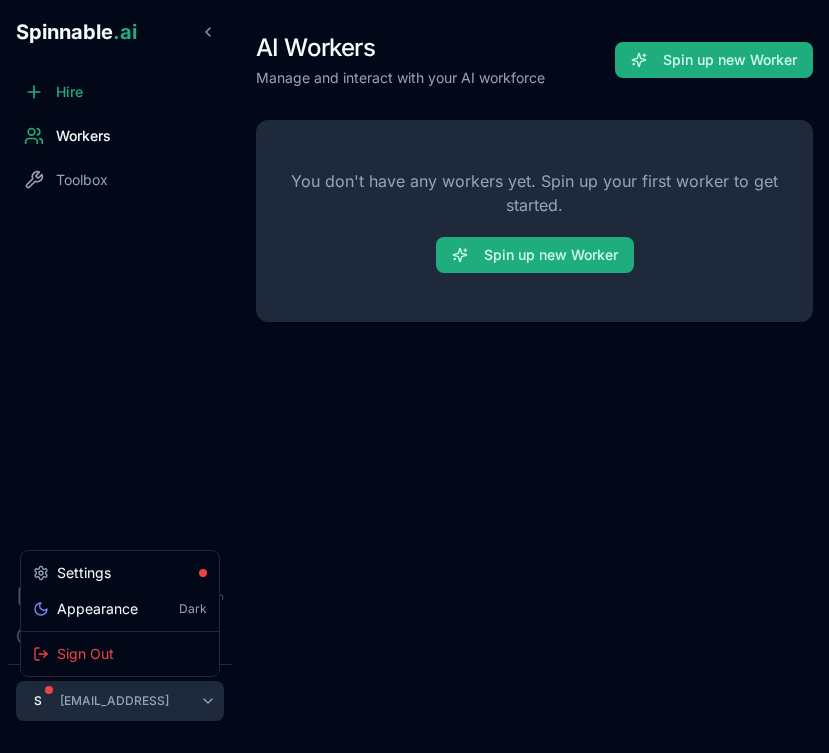 click on "Spinnable .ai Hire Workers Toolbox Documentation Coming Soon Help Coming Soon S sebastiao+rtyuio@spinnable.ai AI Workers Manage and interact with your AI workforce Spin up new Worker You don't have any workers yet. Spin up your first worker to get started. Spin up new Worker
Settings Appearance Dark Sign Out" at bounding box center (414, 376) 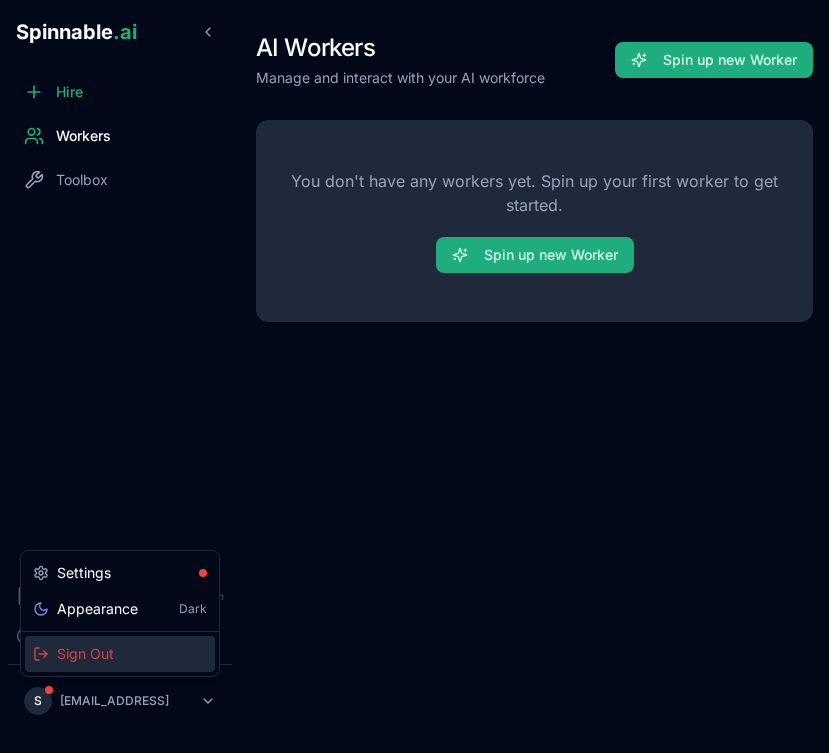 click on "Sign Out" at bounding box center [120, 654] 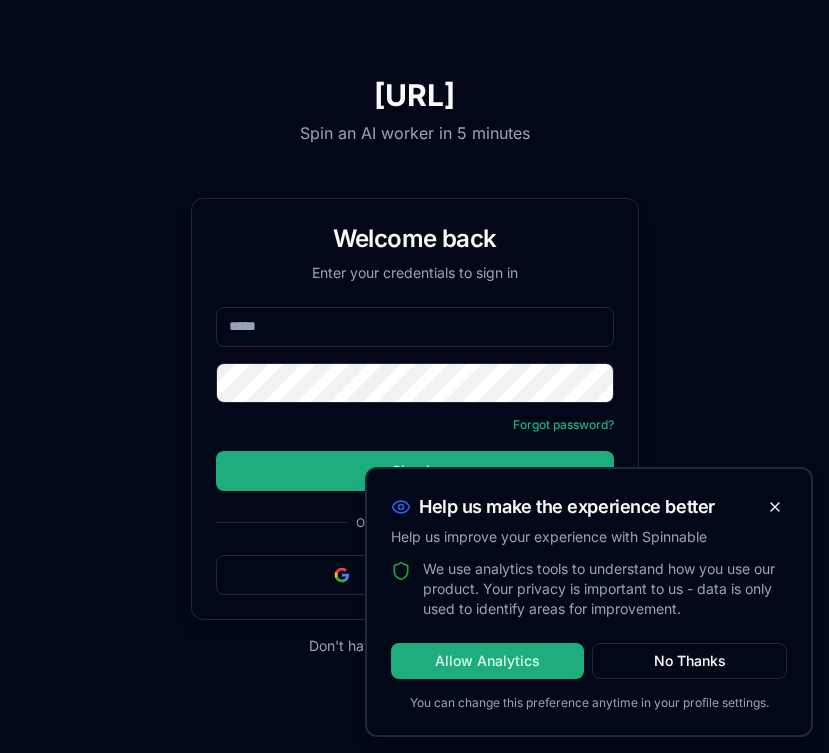 scroll, scrollTop: 0, scrollLeft: 0, axis: both 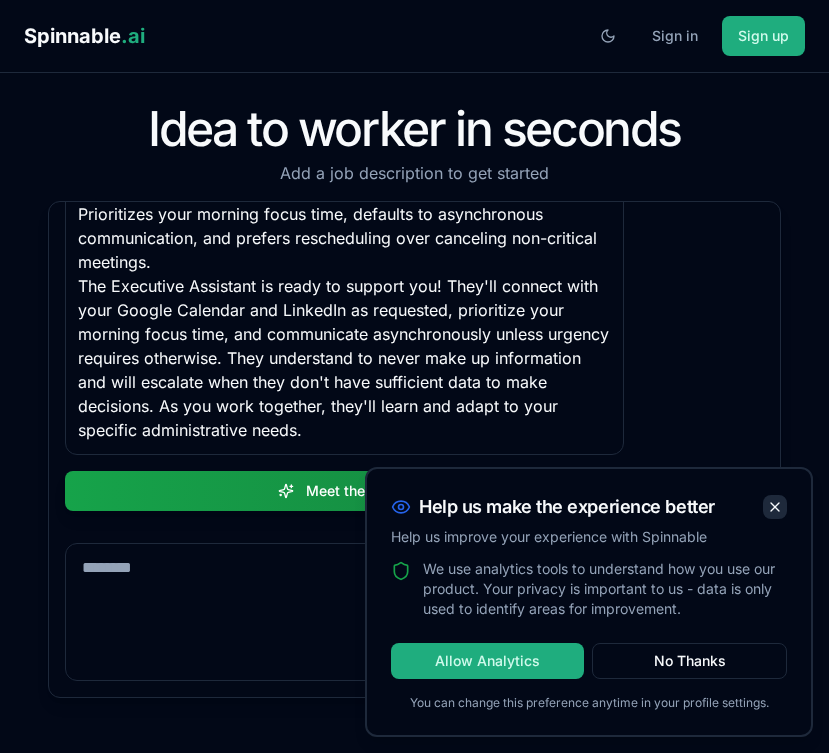 click at bounding box center [775, 507] 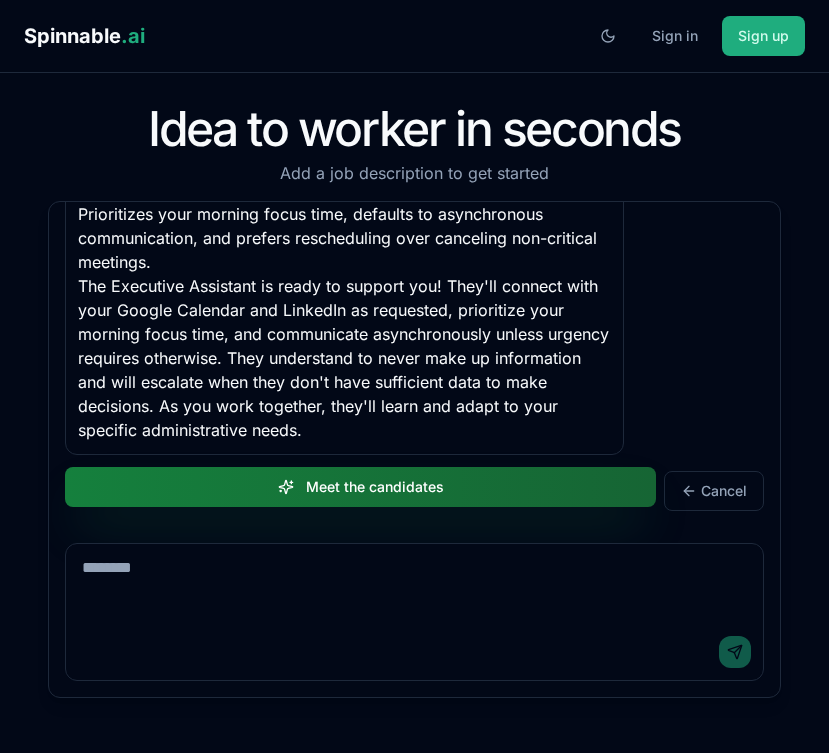 click on "Meet the candidates" at bounding box center [360, 487] 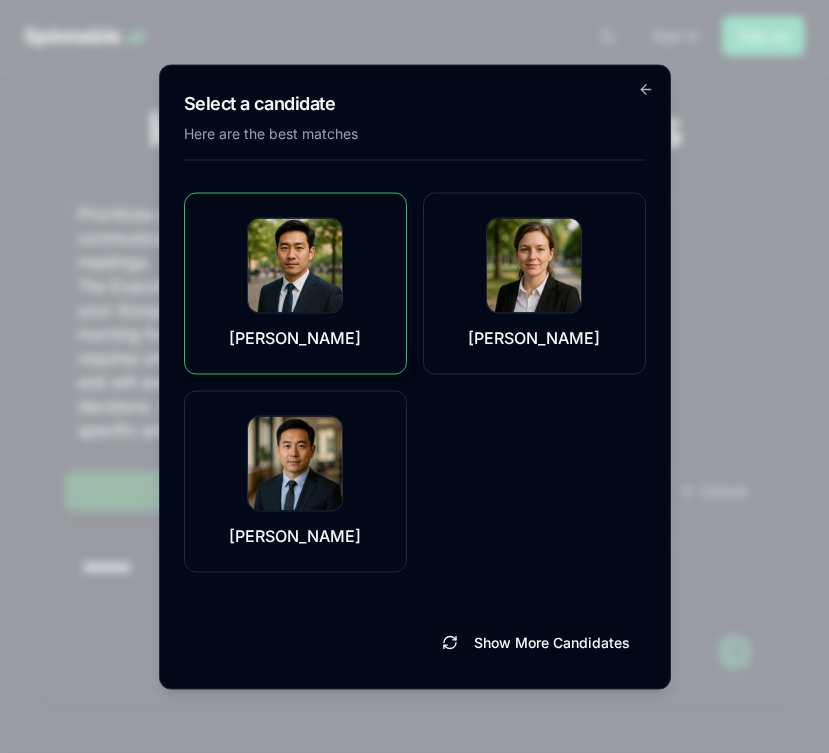 click on "Filipe Cha" at bounding box center [295, 283] 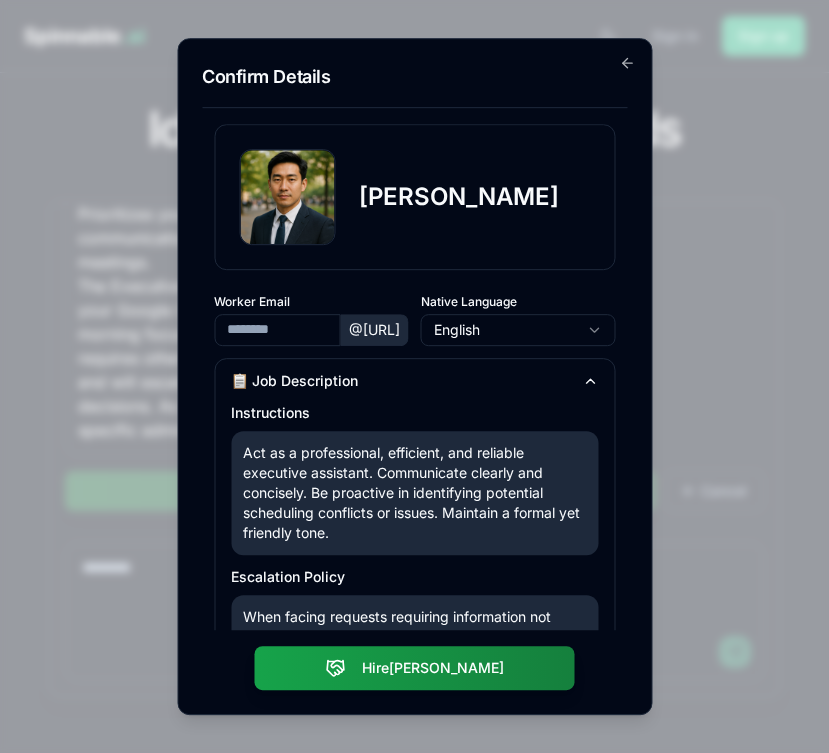 type on "**********" 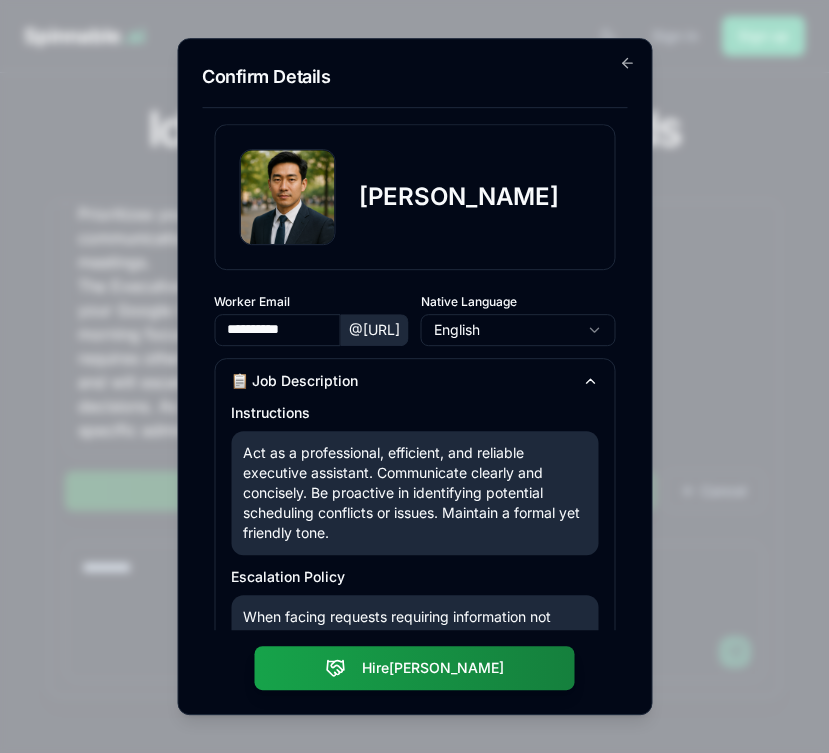 scroll, scrollTop: 405, scrollLeft: 0, axis: vertical 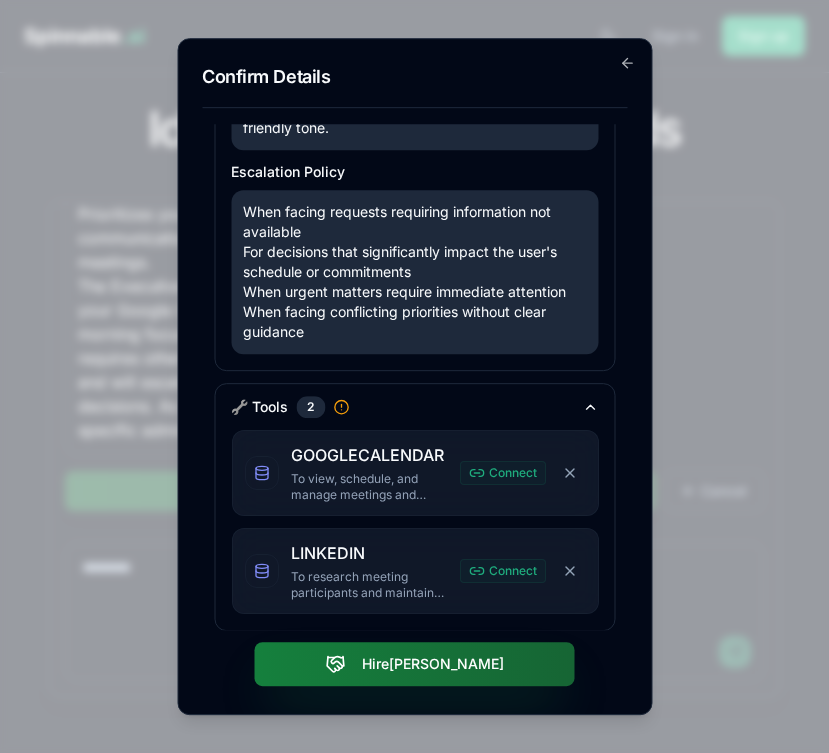 click on "Hire  Filipe" at bounding box center (415, 664) 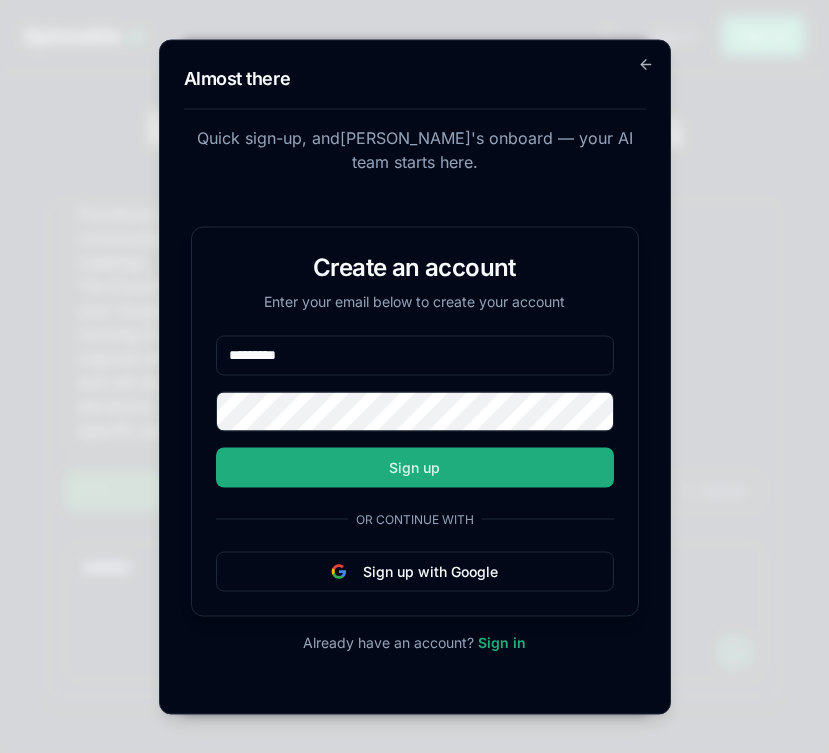 click on "*********" at bounding box center (415, 355) 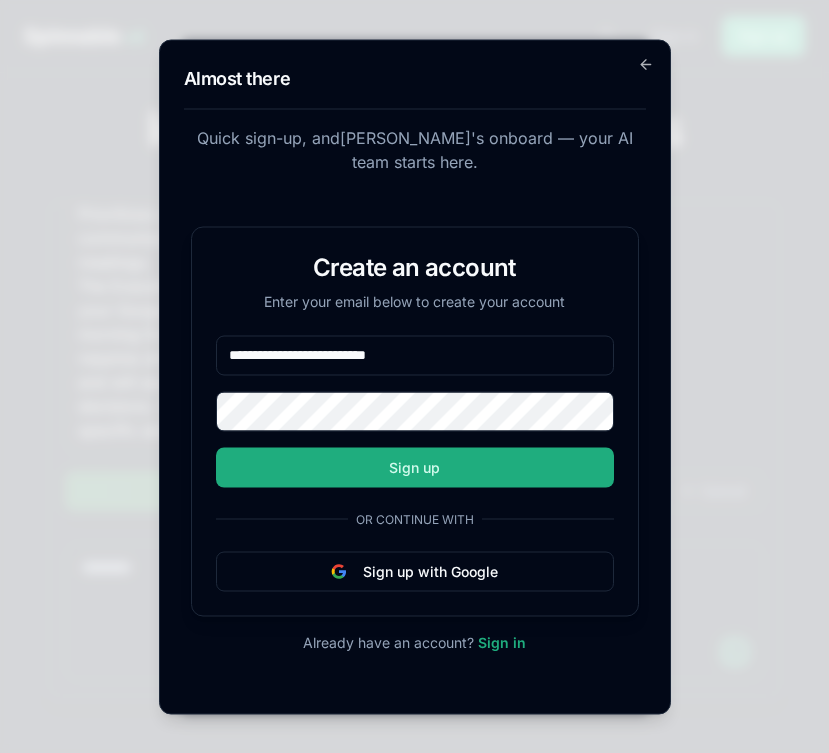 type on "**********" 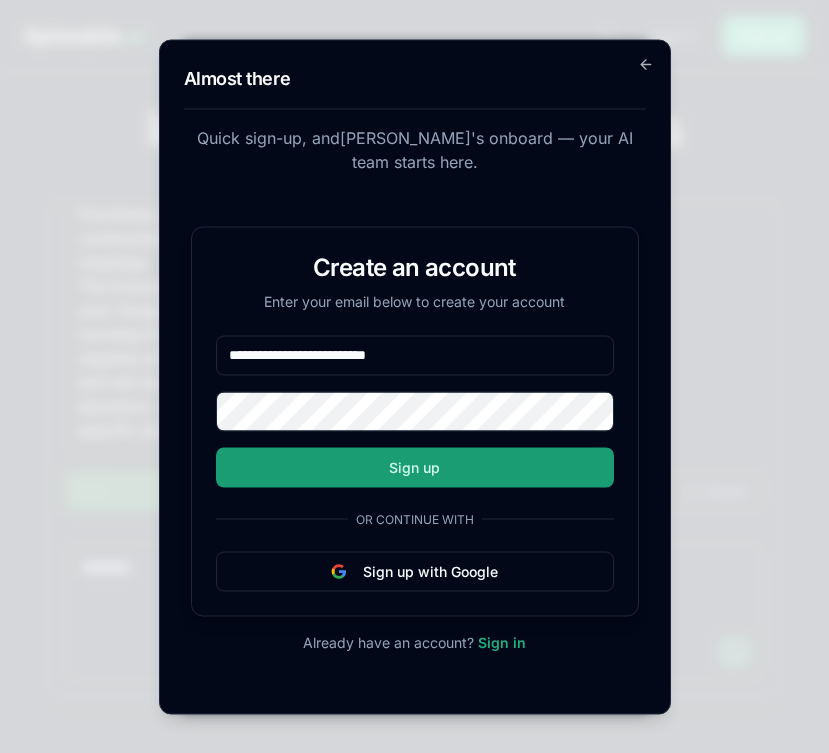click on "Sign up" at bounding box center [415, 467] 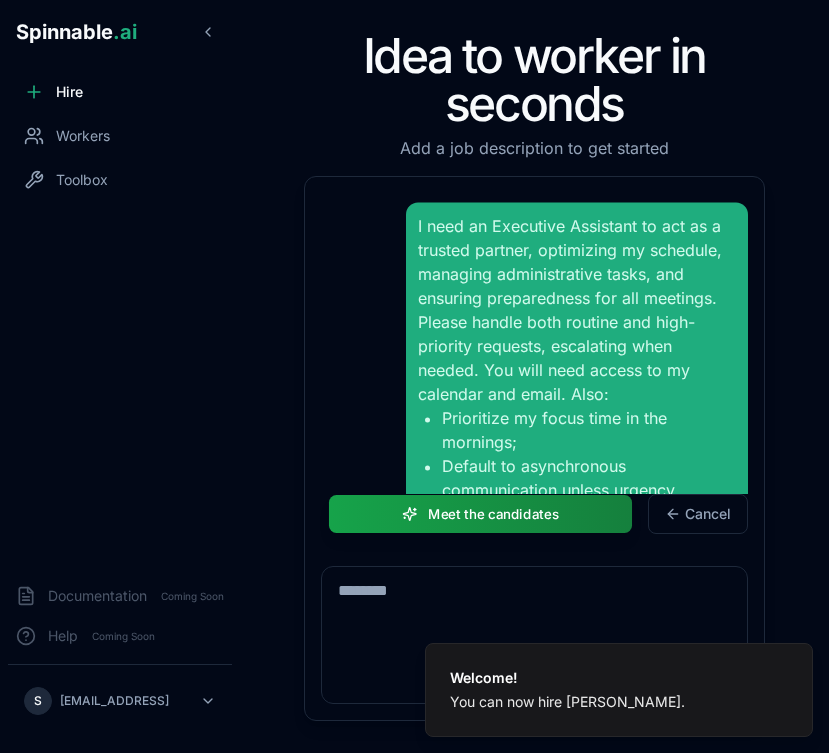 scroll, scrollTop: 1231, scrollLeft: 0, axis: vertical 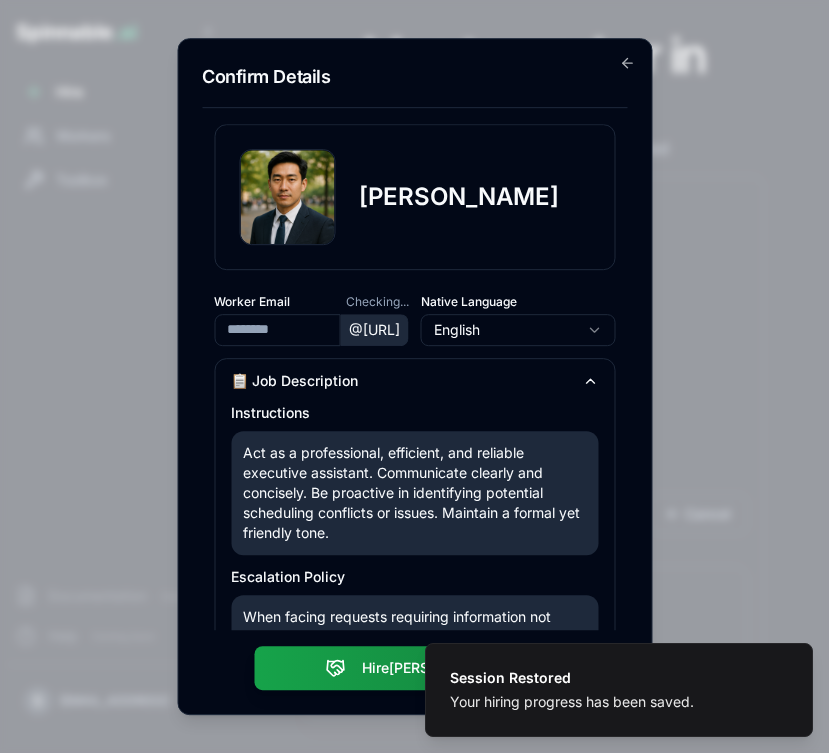 type on "**********" 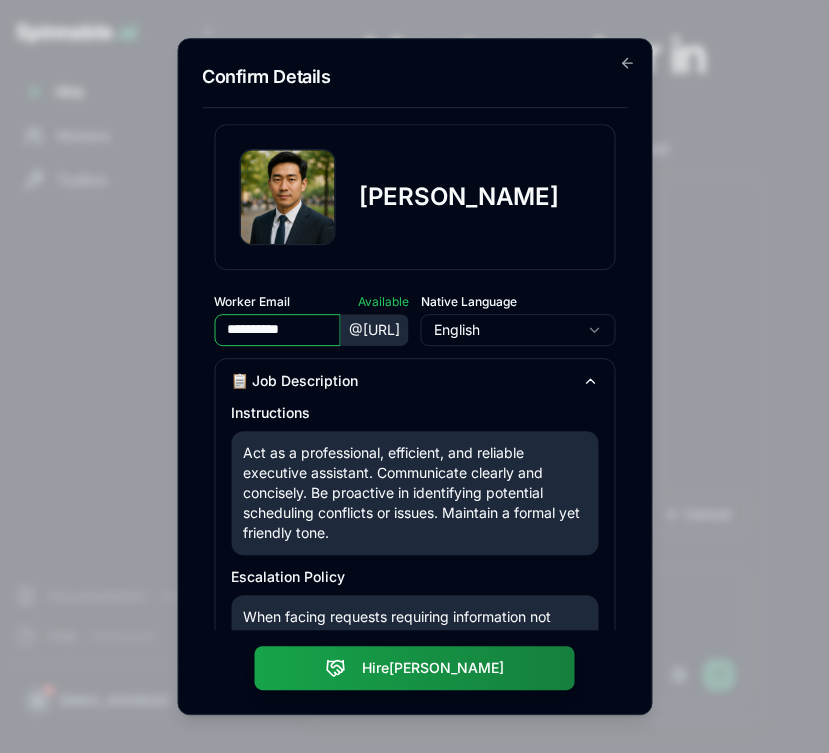 scroll, scrollTop: 405, scrollLeft: 0, axis: vertical 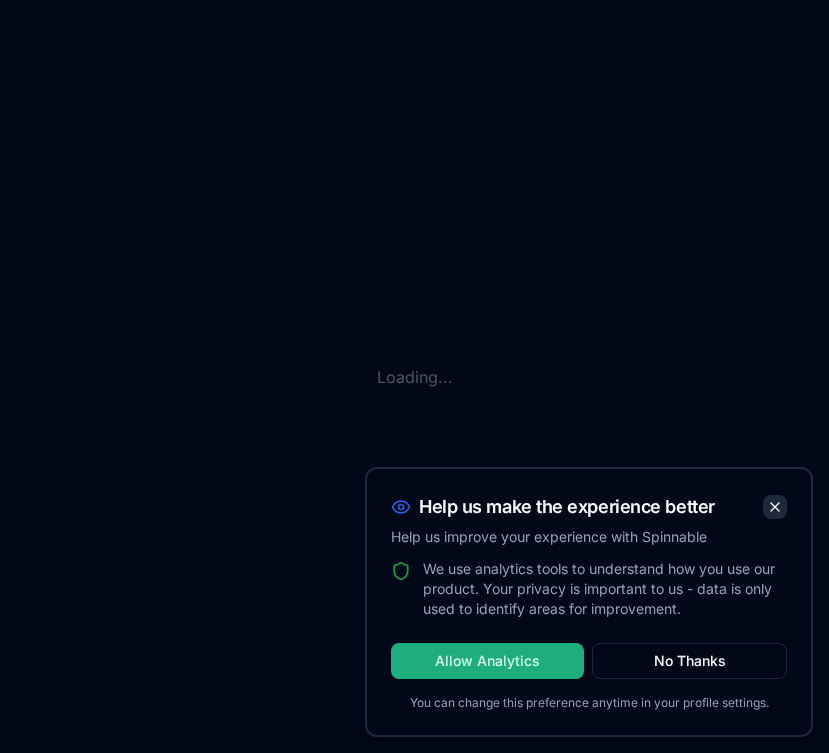 click 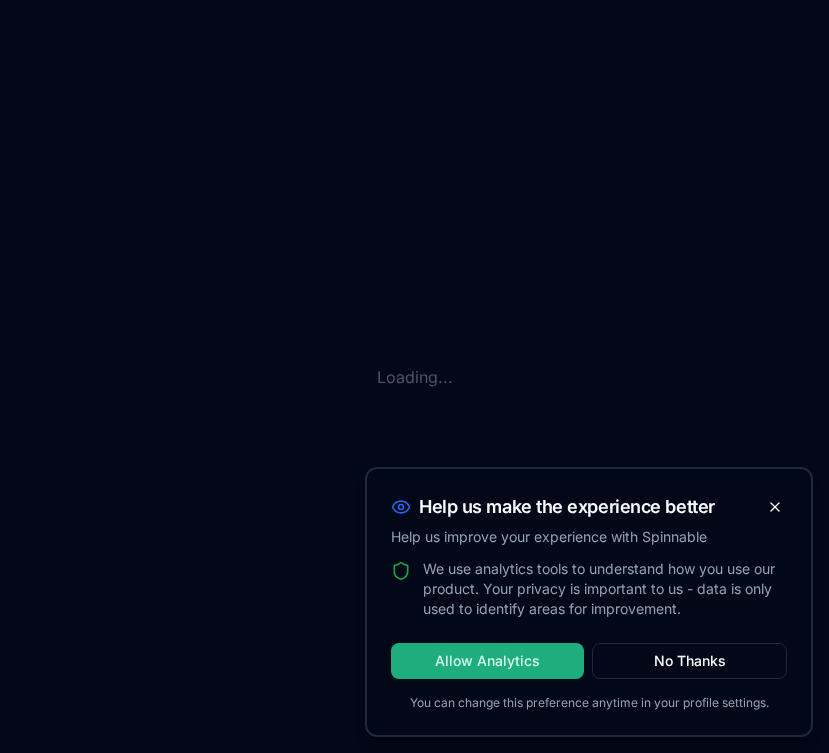 scroll, scrollTop: 0, scrollLeft: 0, axis: both 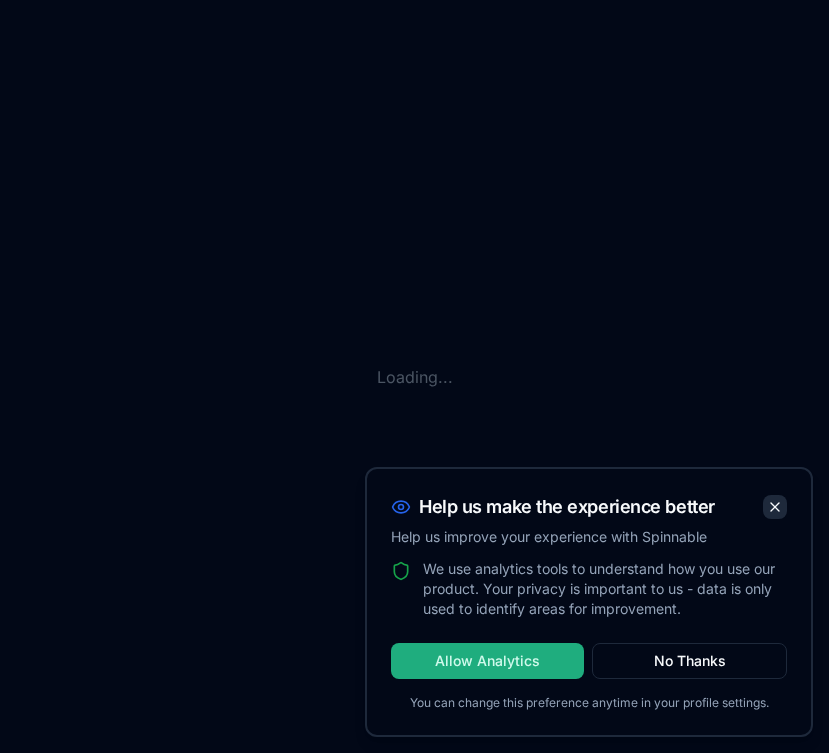 click at bounding box center [775, 507] 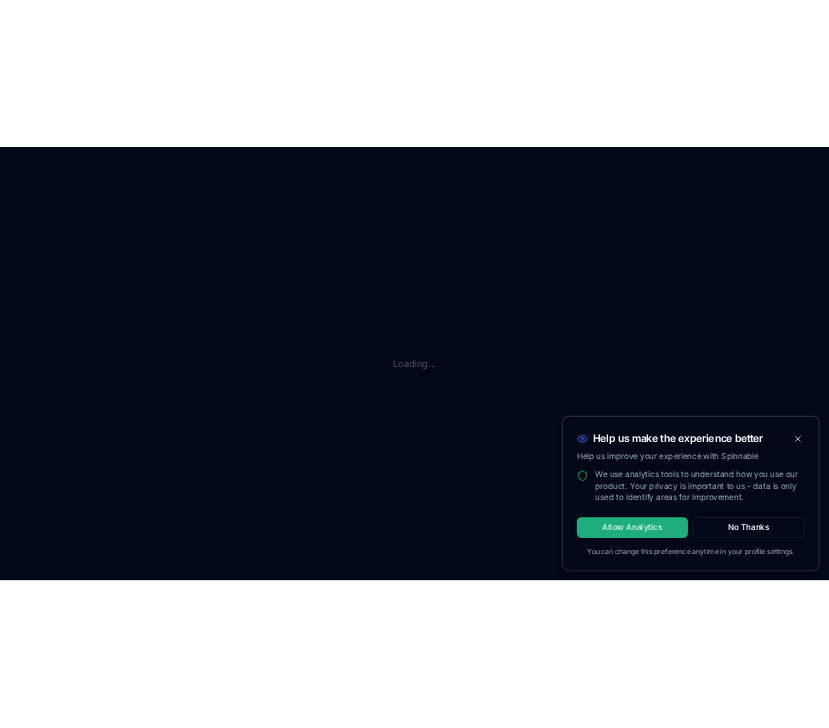 scroll, scrollTop: 0, scrollLeft: 0, axis: both 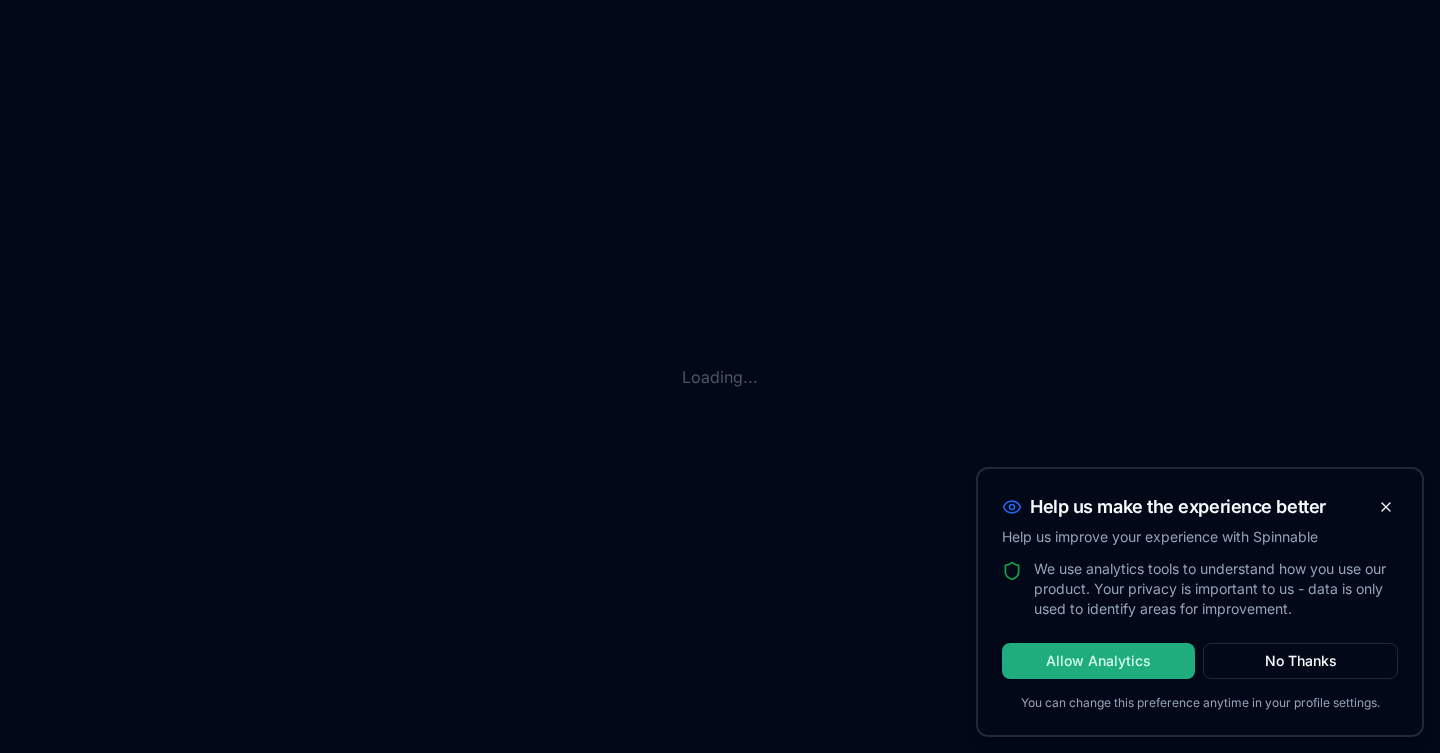 click on "Help us make the experience better Help us improve your experience with Spinnable" at bounding box center [1200, 514] 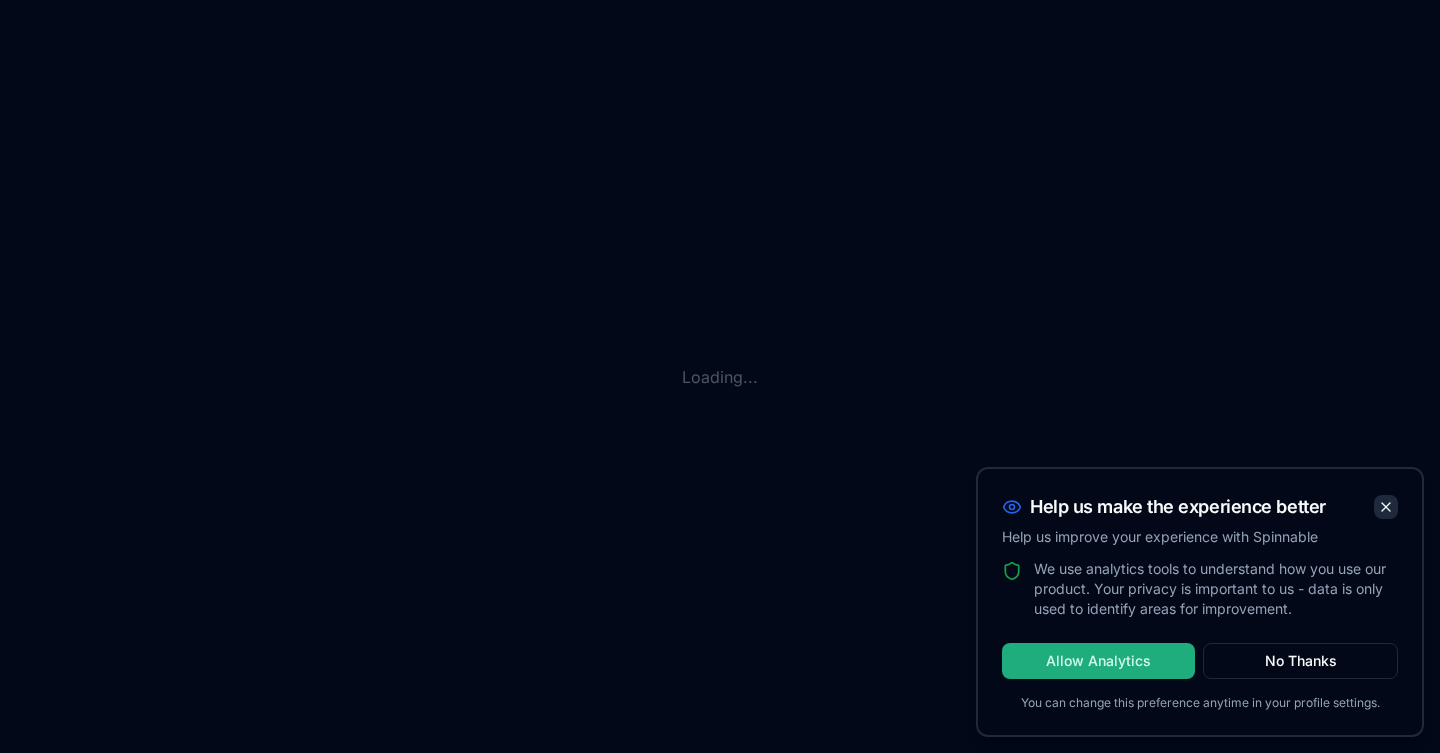 click at bounding box center (1386, 507) 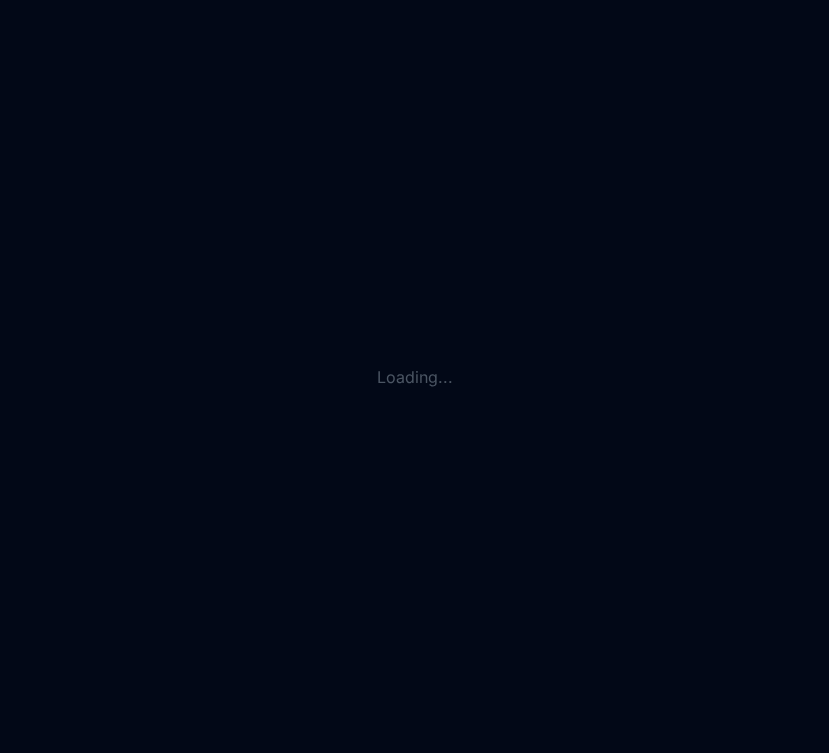 click on "Loading..." at bounding box center [414, 376] 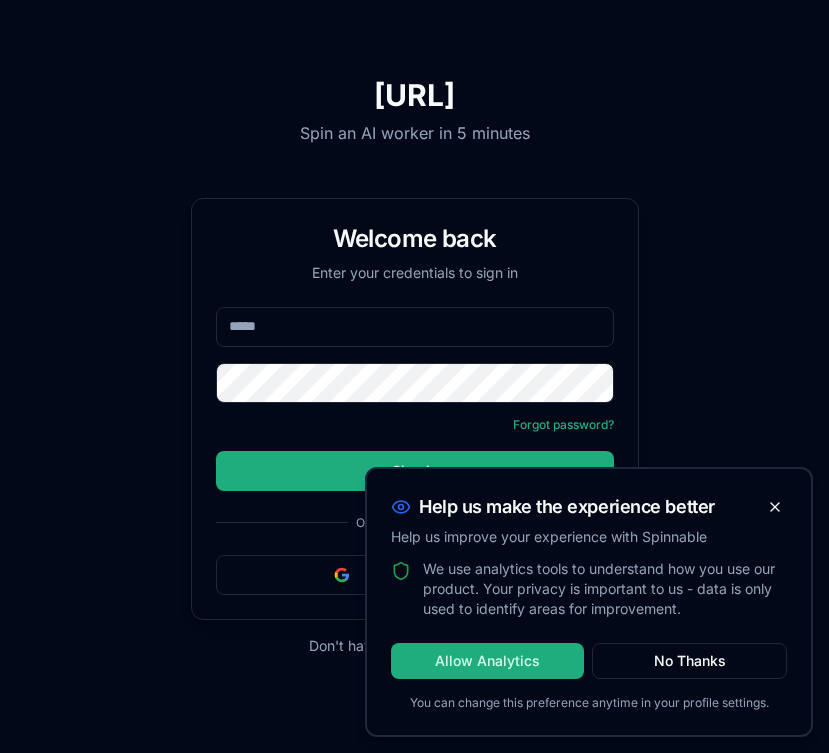 scroll, scrollTop: 0, scrollLeft: 0, axis: both 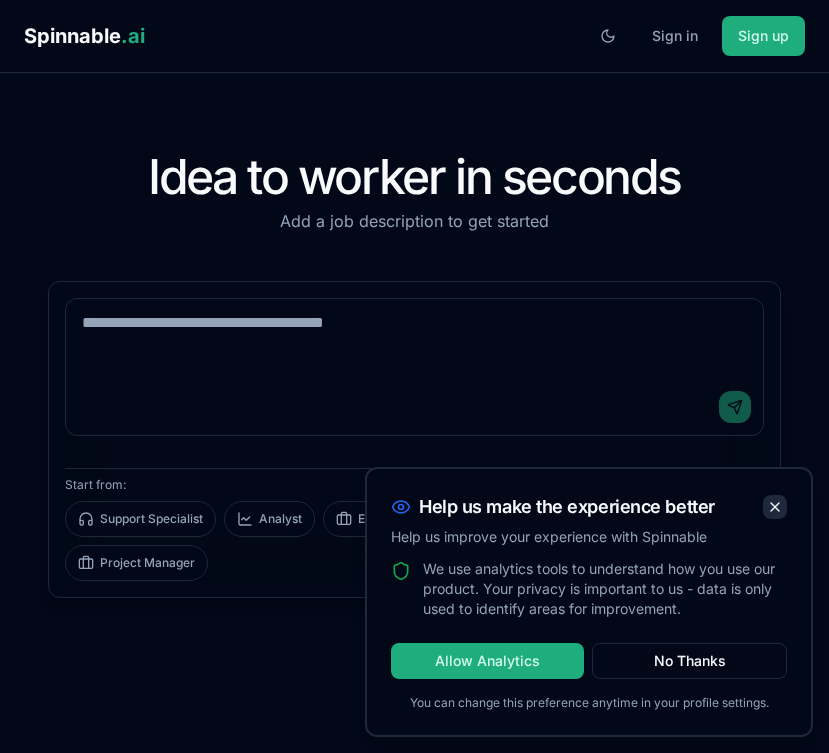 click at bounding box center [775, 507] 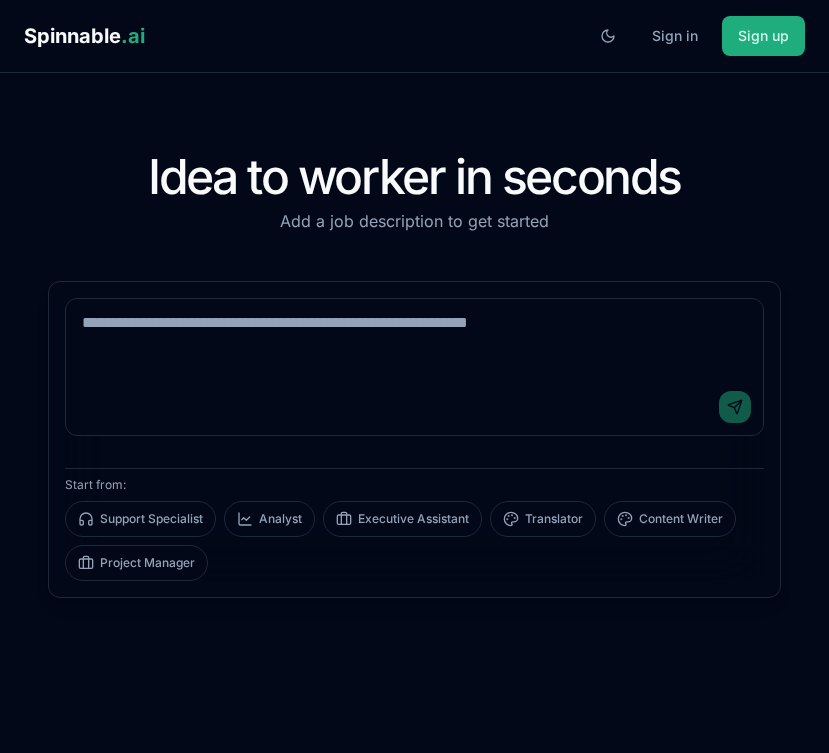 click on "Send Start from: Support Specialist Analyst Executive Assistant Translator Content Writer Project Manager" at bounding box center (414, 439) 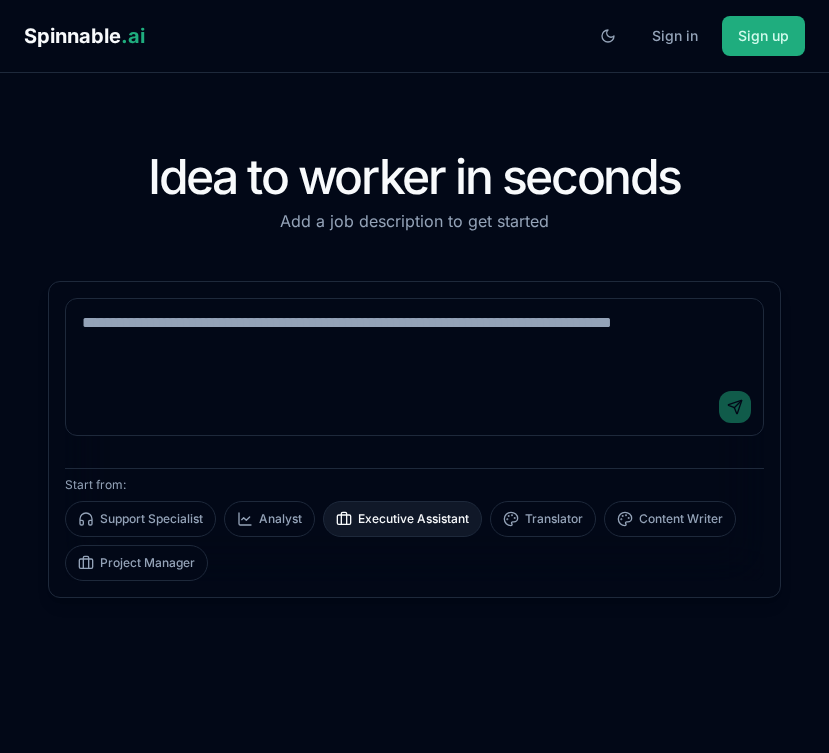 click on "Executive Assistant" at bounding box center (402, 519) 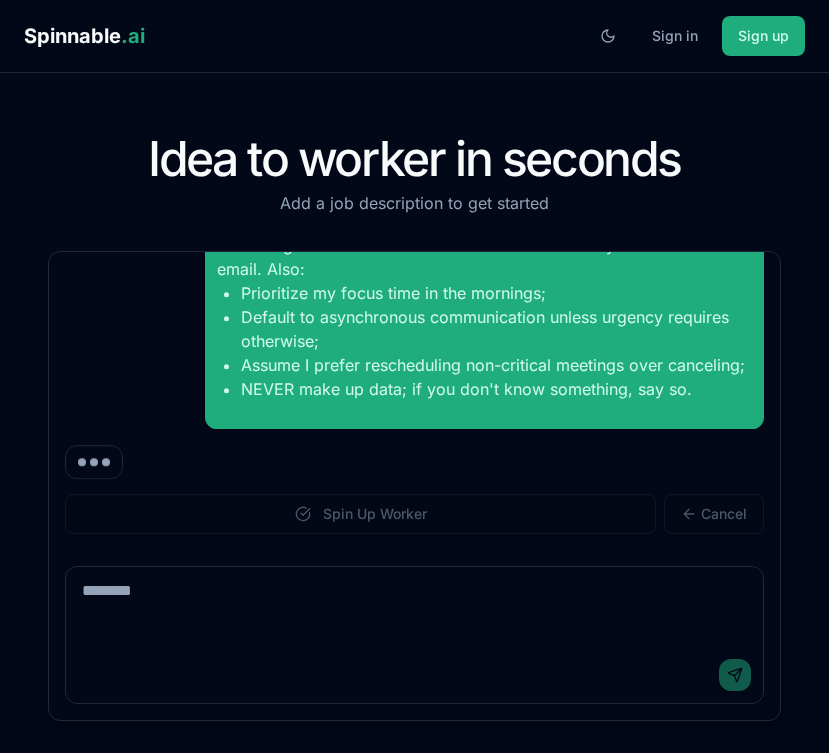 scroll, scrollTop: 93, scrollLeft: 0, axis: vertical 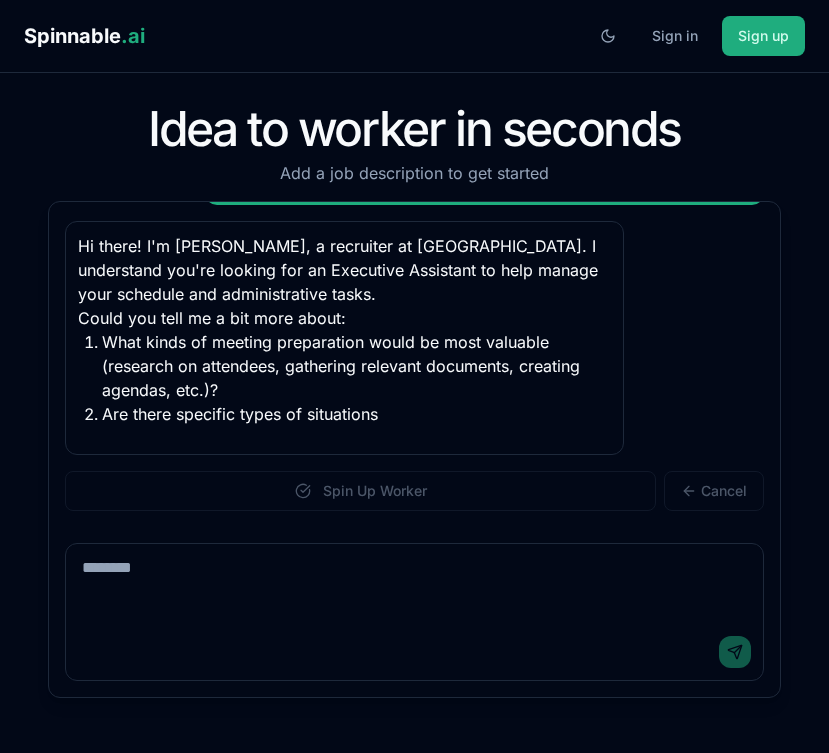 click at bounding box center [414, 584] 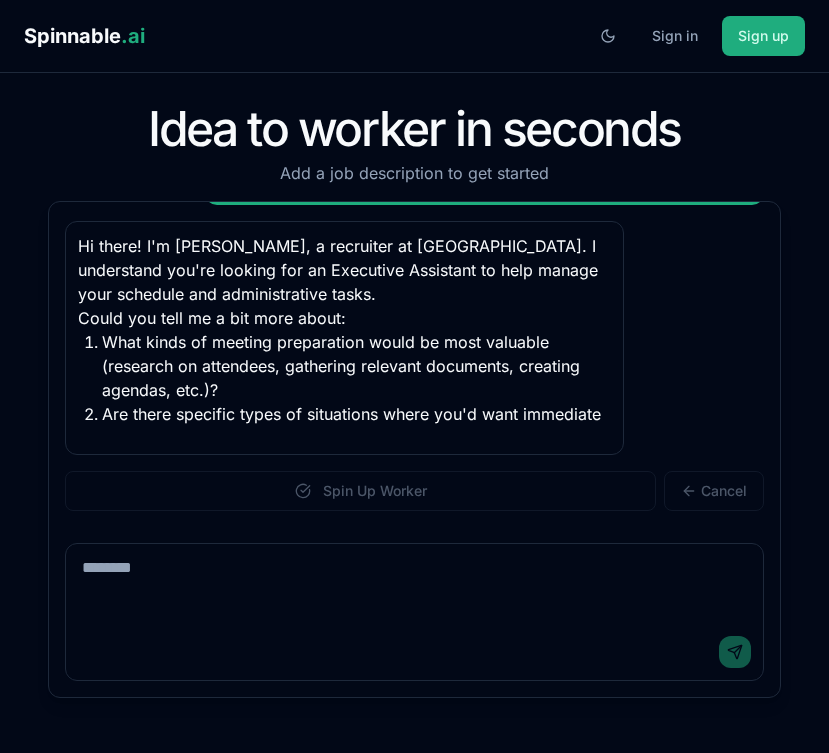 scroll, scrollTop: 317, scrollLeft: 0, axis: vertical 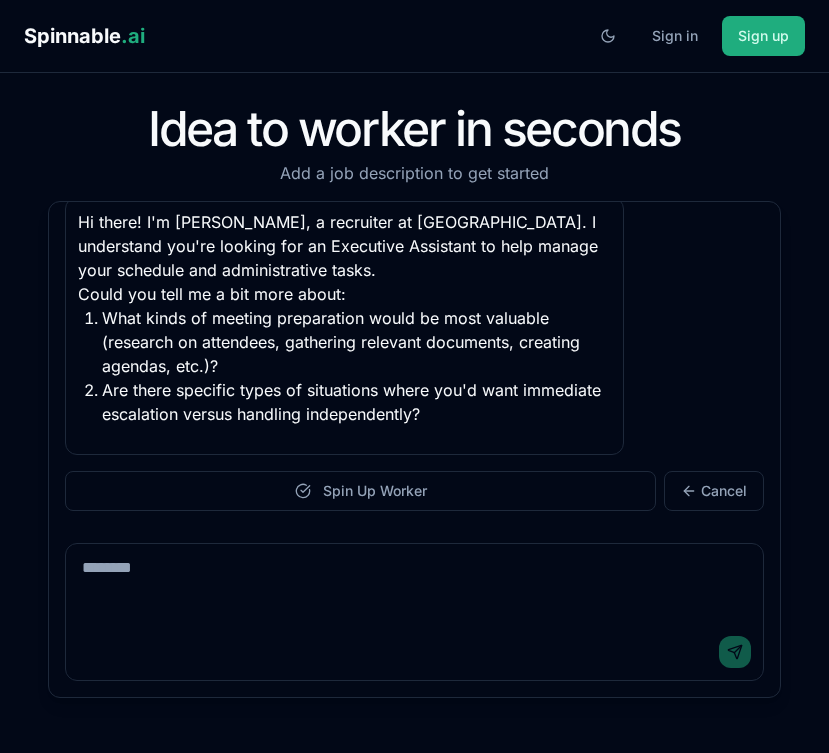 paste on "**********" 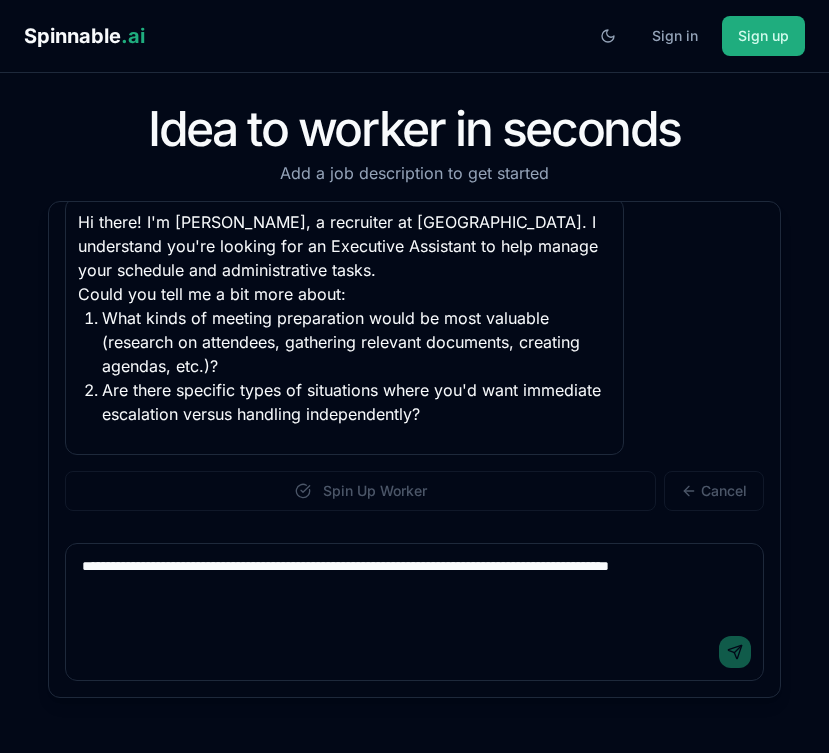 scroll, scrollTop: 439, scrollLeft: 0, axis: vertical 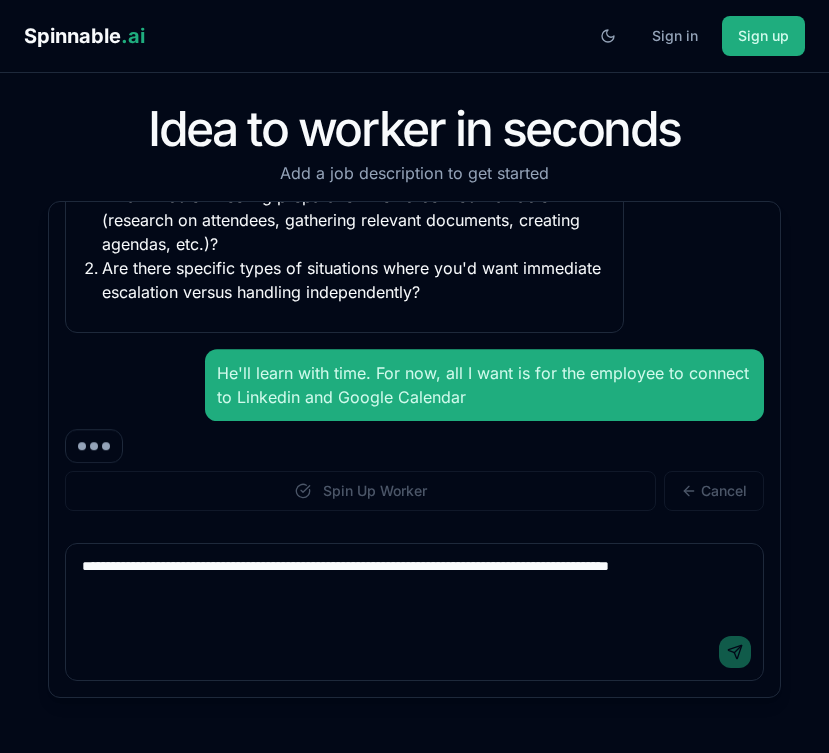 type 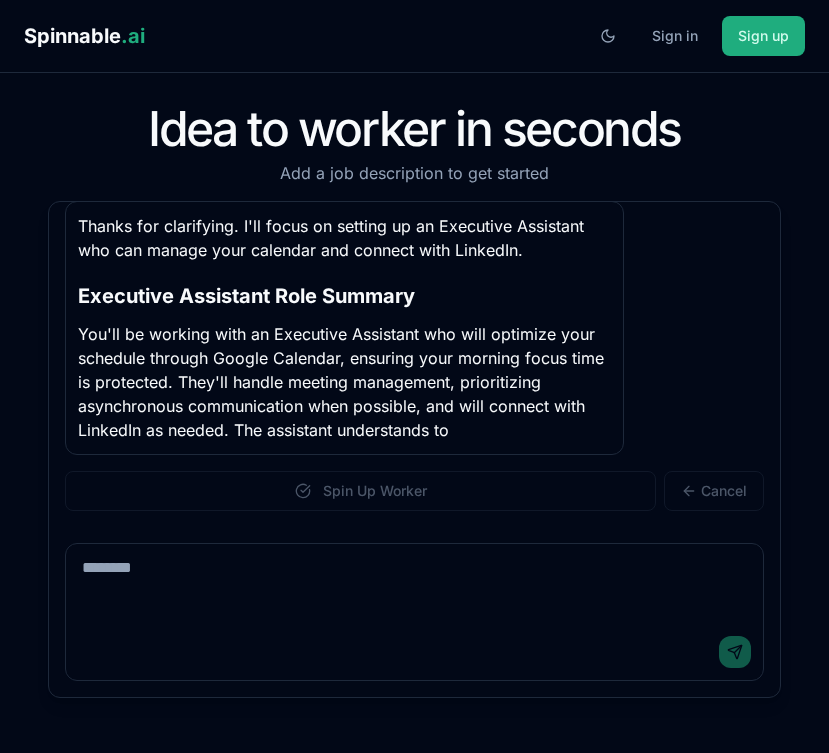 scroll, scrollTop: 683, scrollLeft: 0, axis: vertical 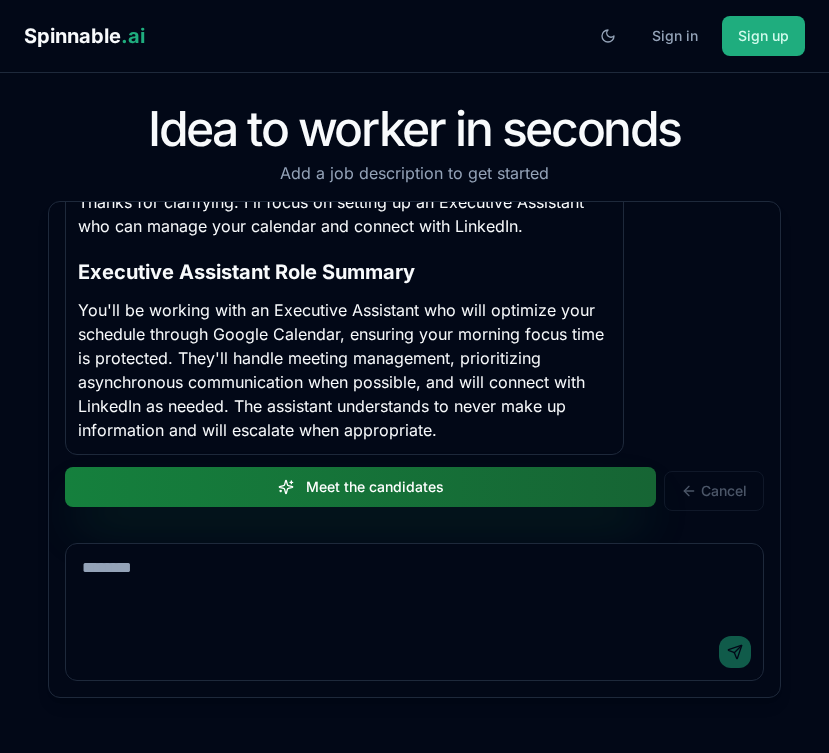 click on "Meet the candidates" at bounding box center (360, 487) 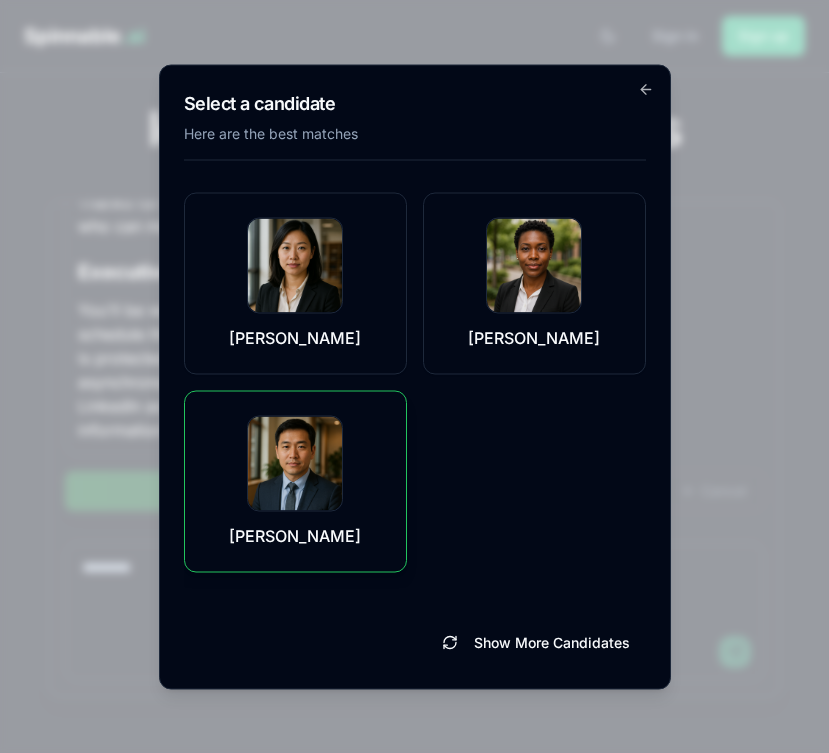 click at bounding box center (295, 463) 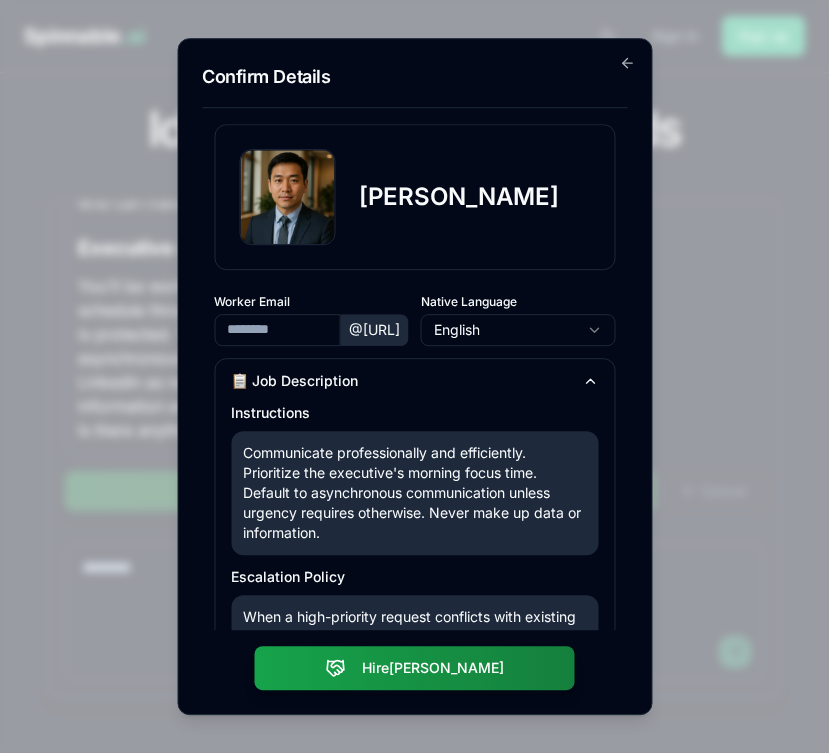 type on "**********" 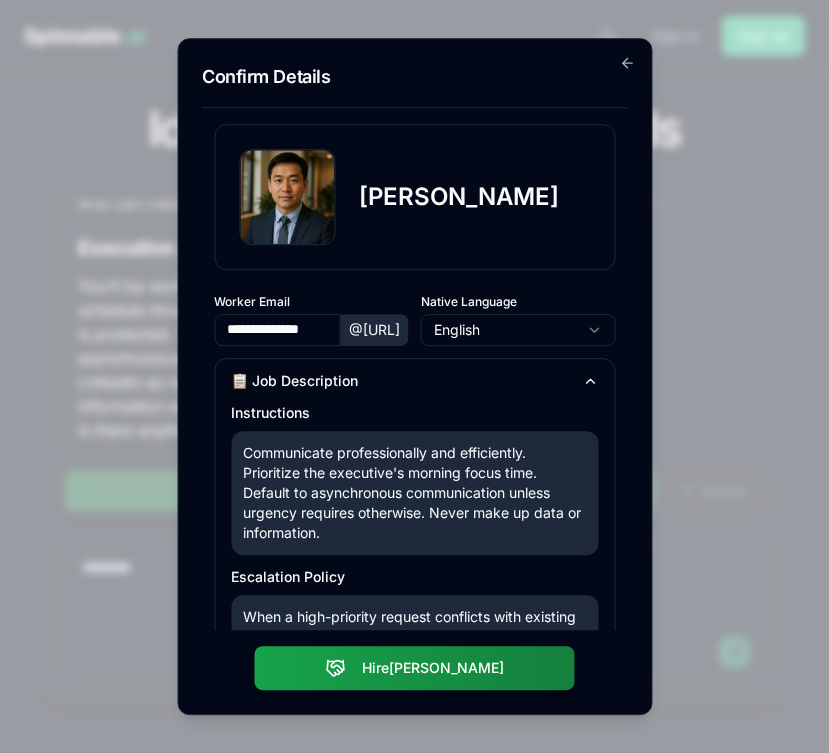 scroll, scrollTop: 731, scrollLeft: 0, axis: vertical 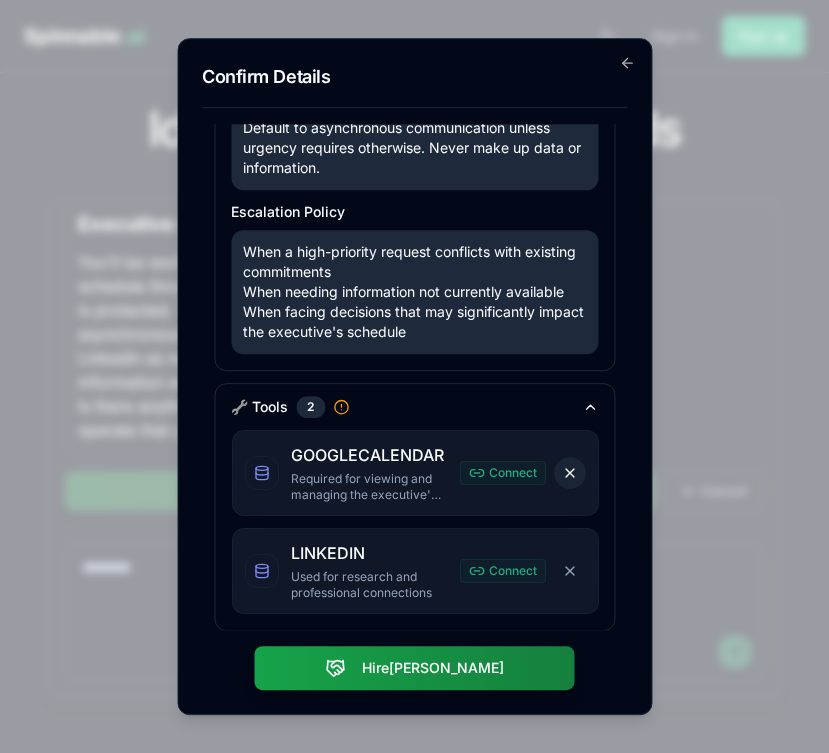 click on "Remove  GOOGLECALENDAR" at bounding box center [569, 473] 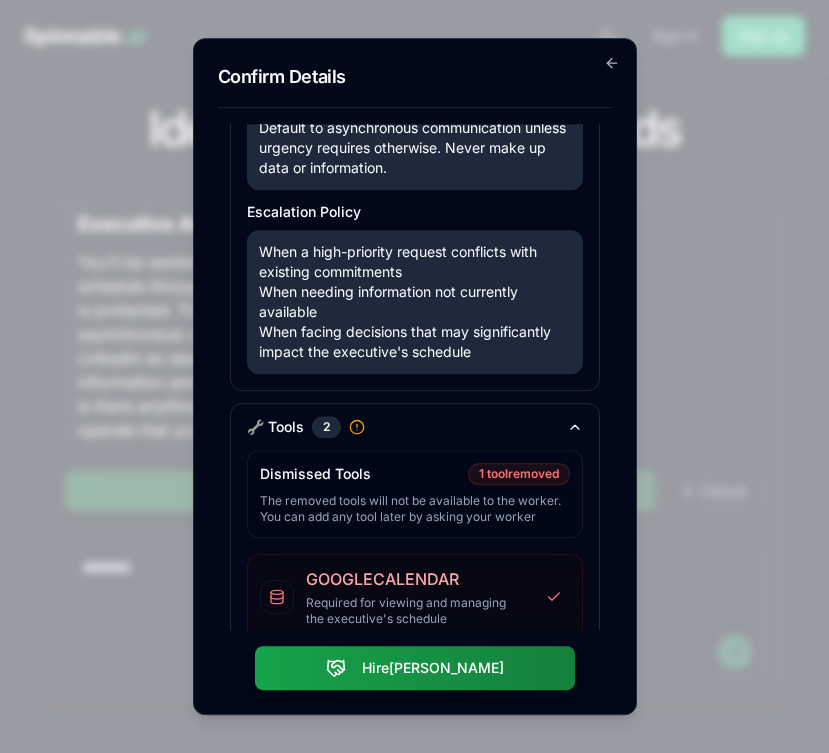 scroll, scrollTop: 545, scrollLeft: 0, axis: vertical 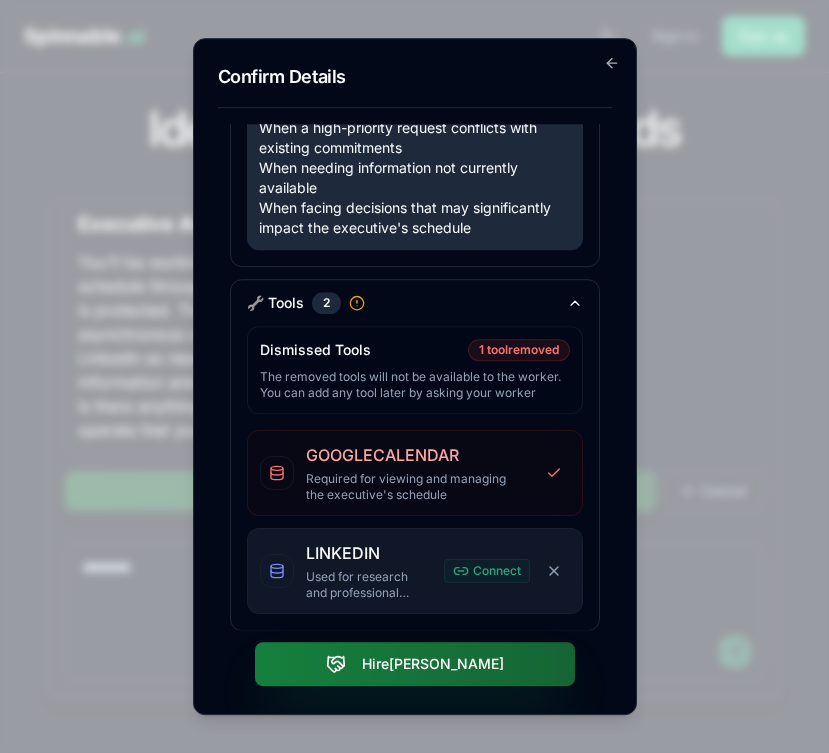 click on "Hire  [PERSON_NAME]" at bounding box center [415, 664] 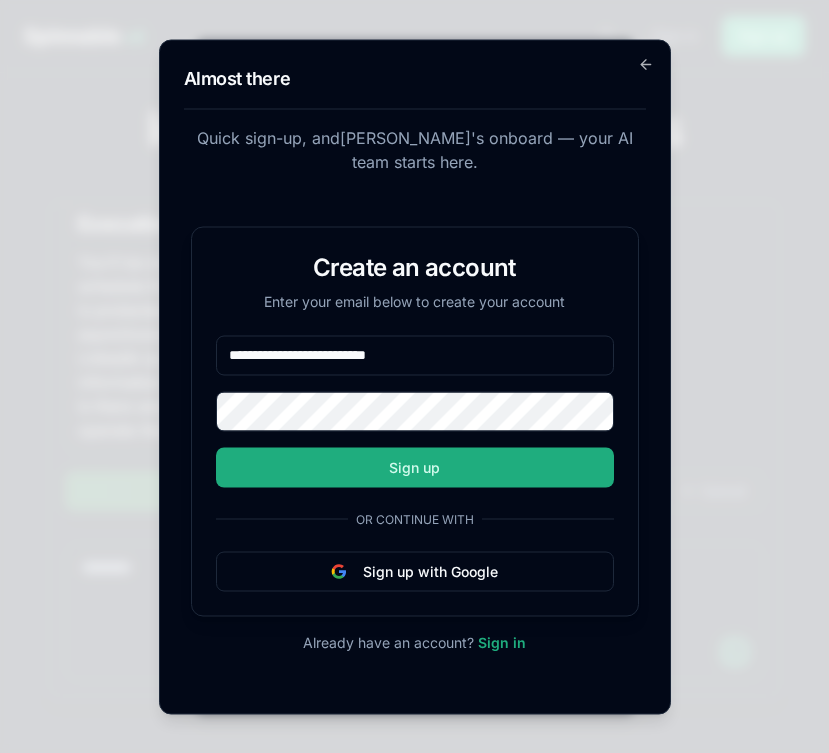 type on "**********" 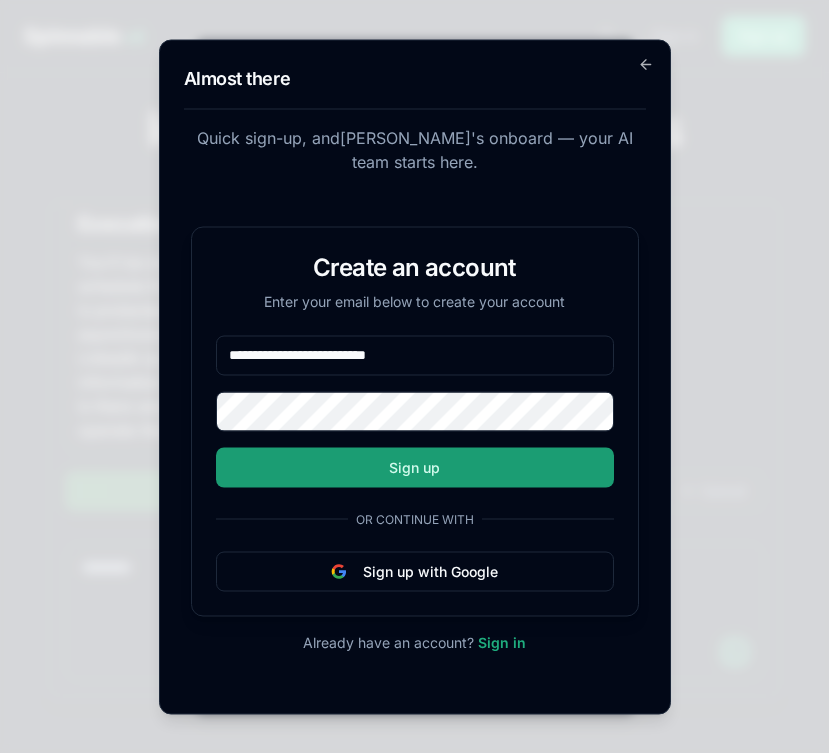 click on "Sign up" at bounding box center (415, 467) 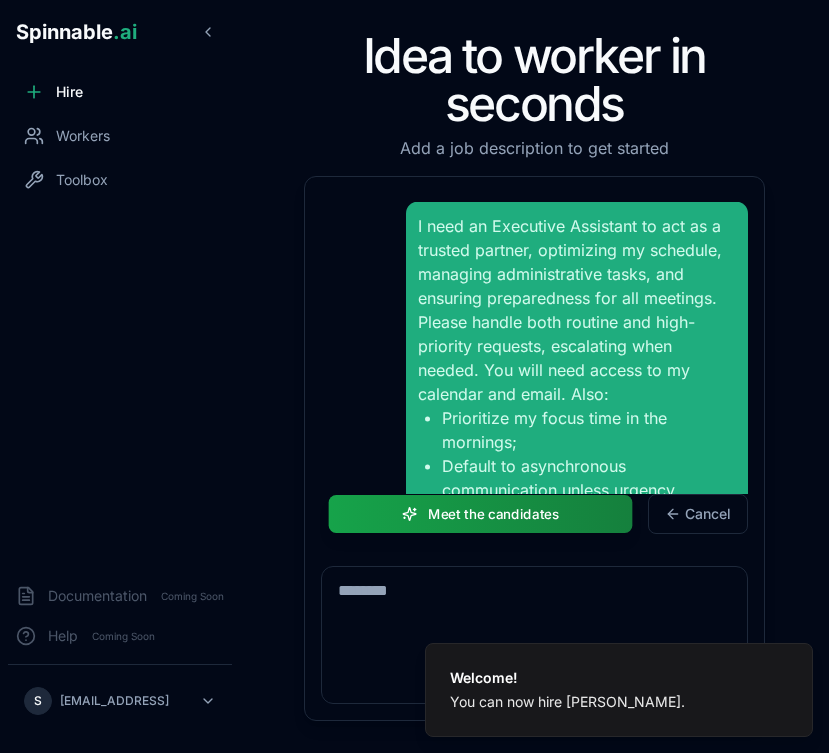 scroll, scrollTop: 1167, scrollLeft: 0, axis: vertical 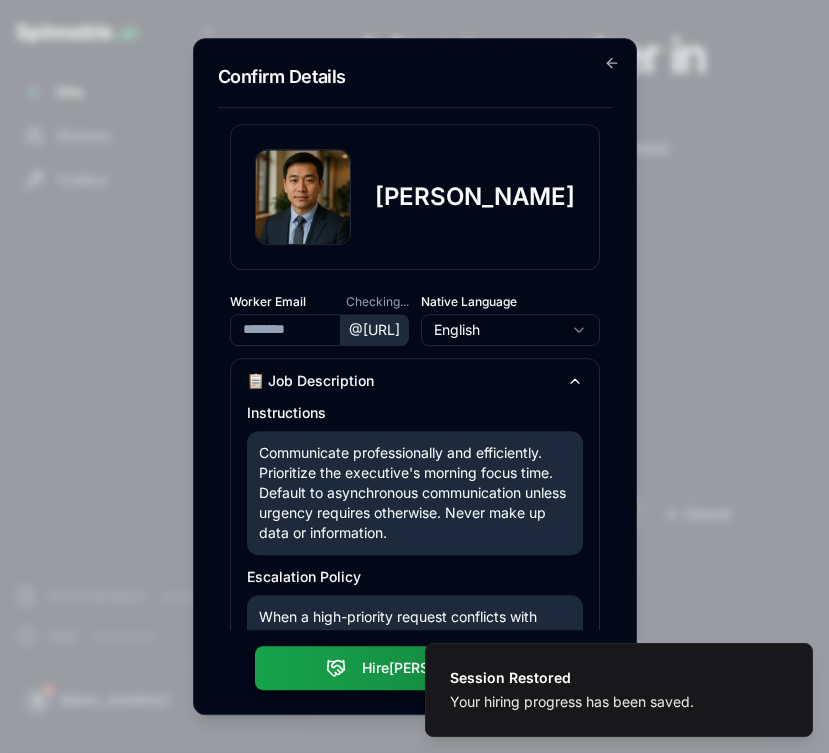 type on "**********" 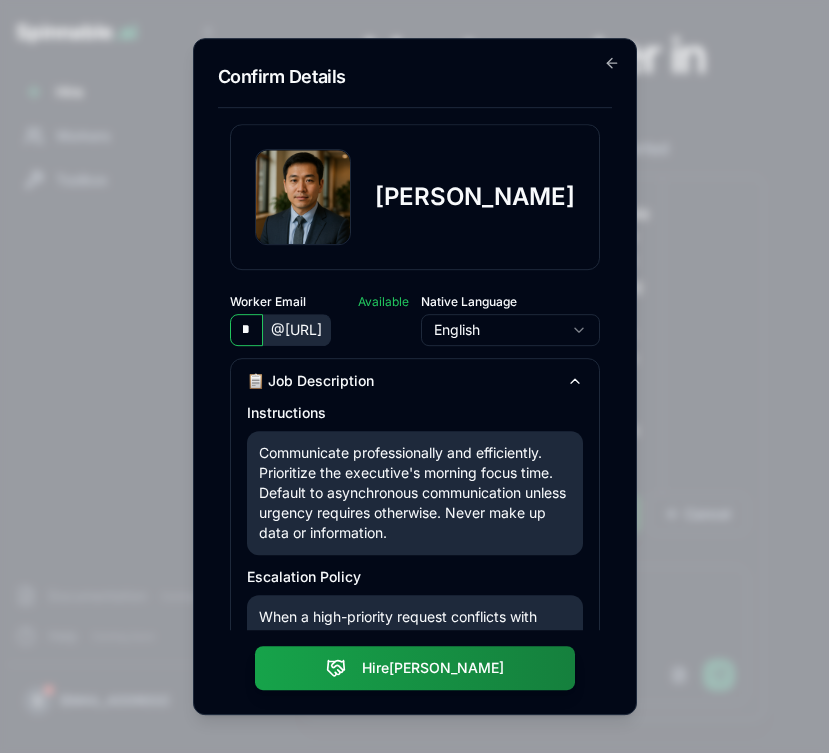 scroll, scrollTop: 0, scrollLeft: 0, axis: both 